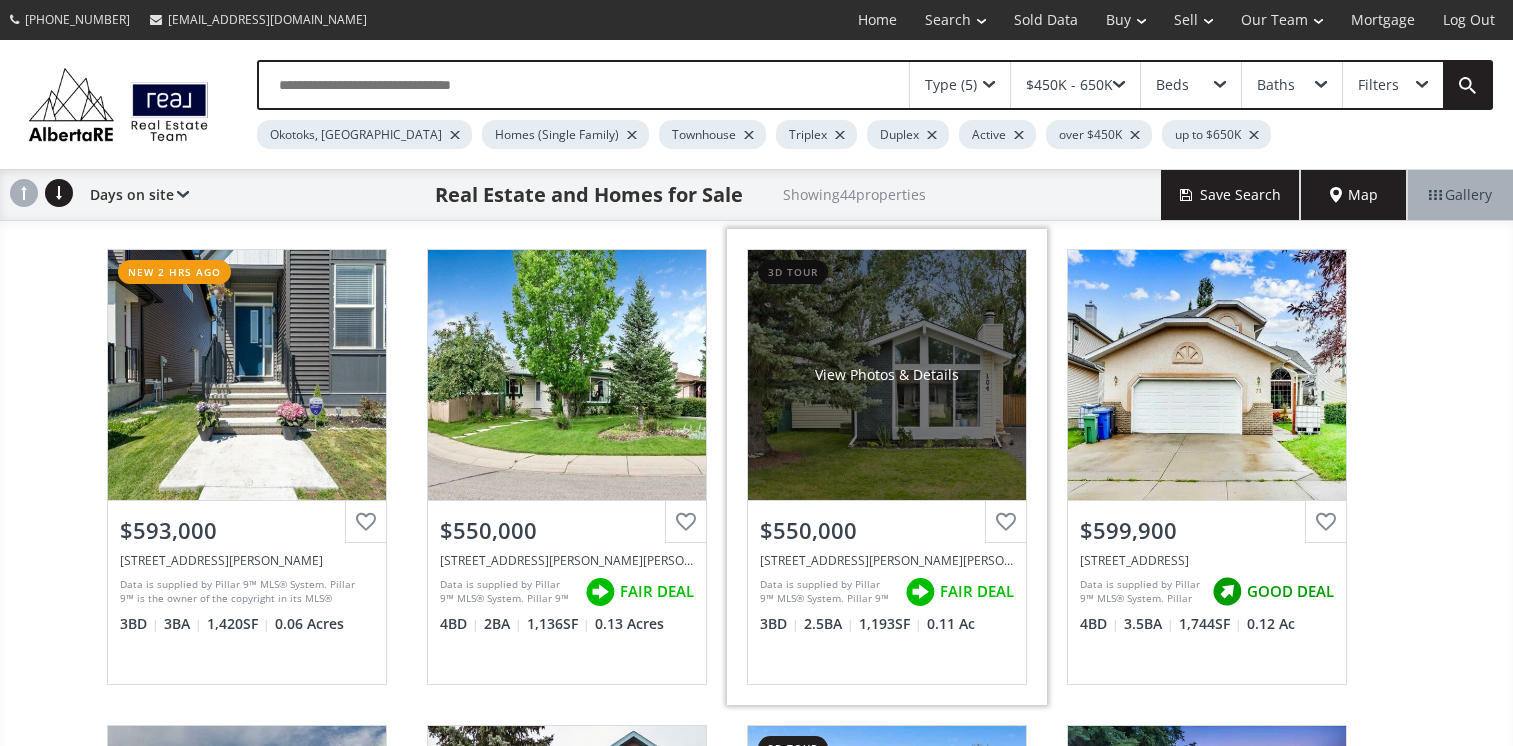 scroll, scrollTop: 0, scrollLeft: 0, axis: both 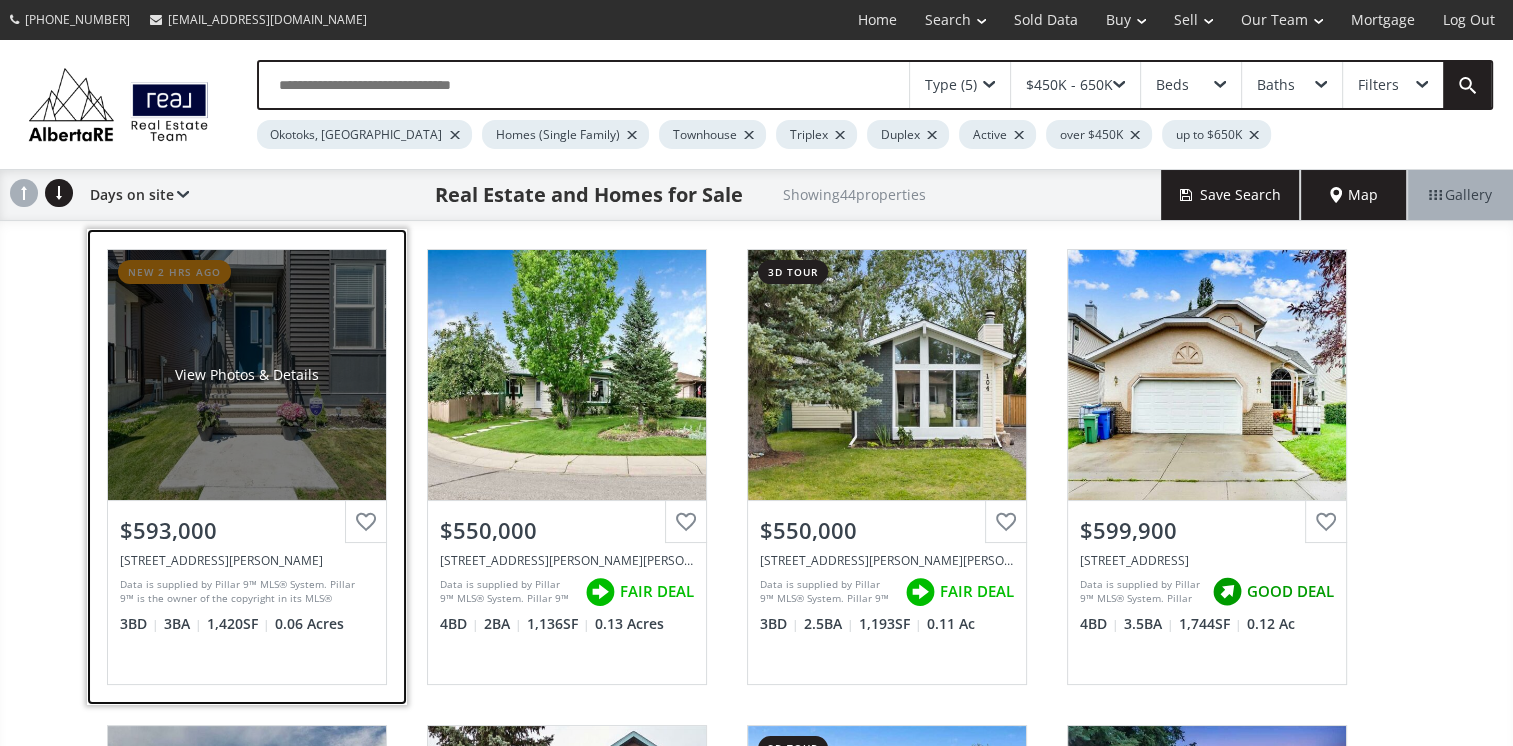 click on "View Photos & Details" at bounding box center [247, 375] 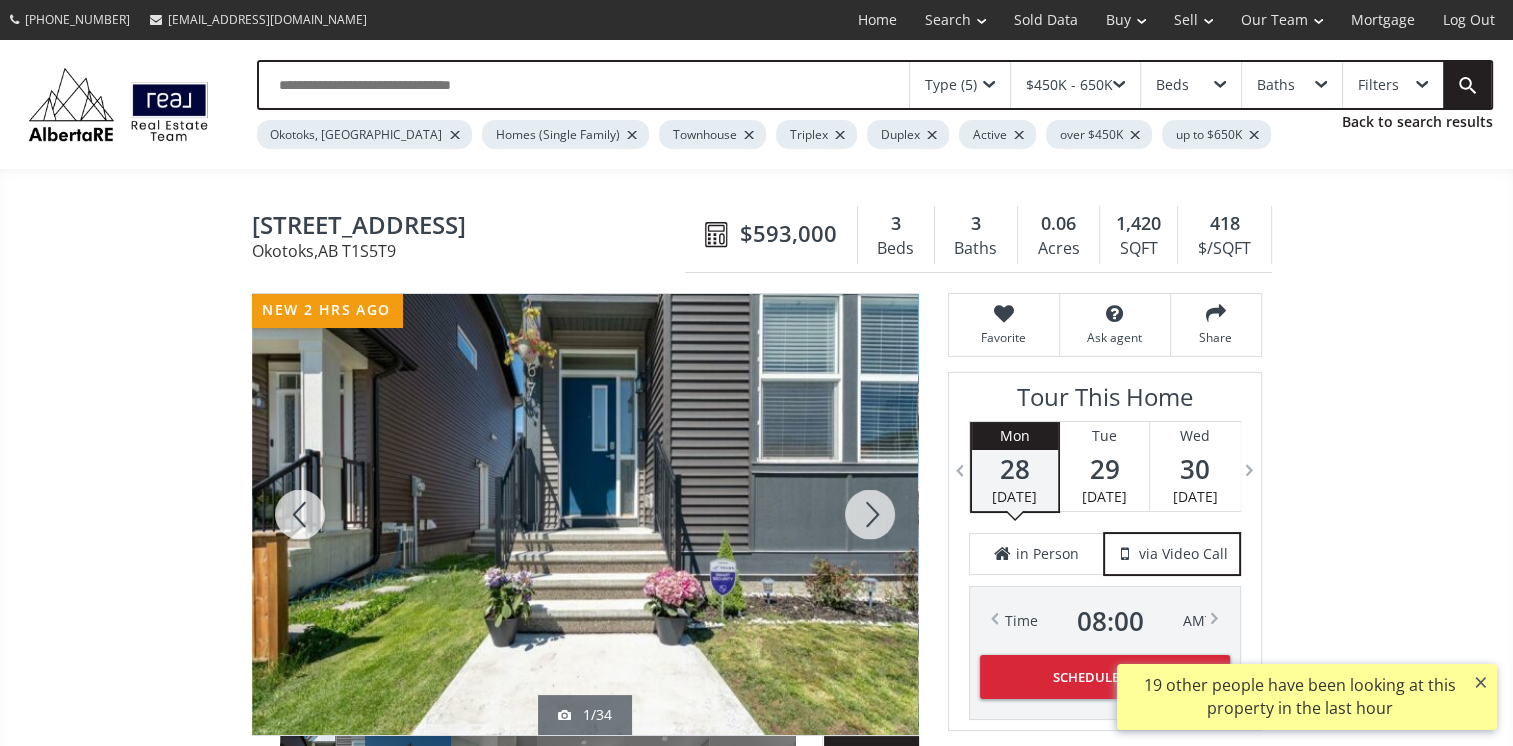 click at bounding box center (870, 514) 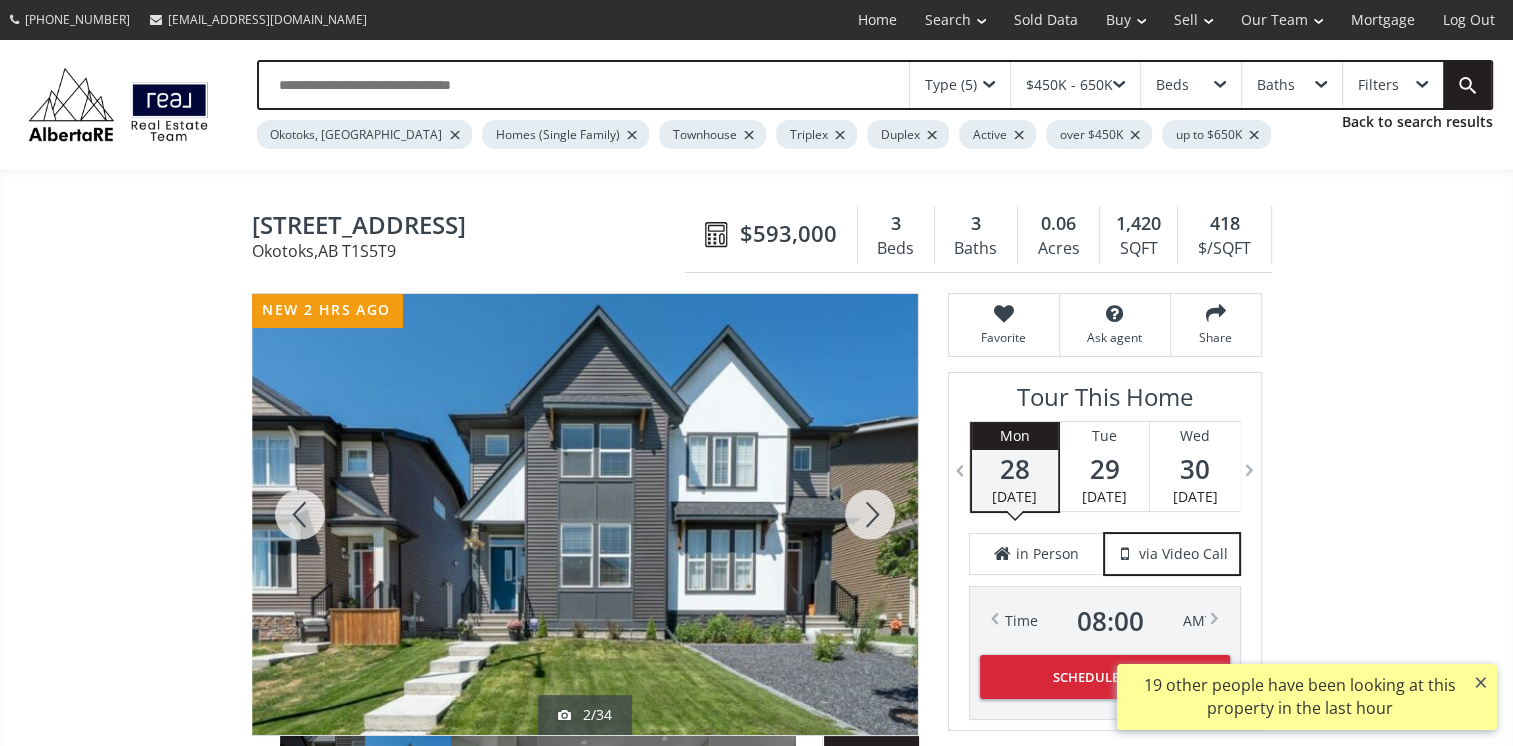 scroll, scrollTop: 100, scrollLeft: 0, axis: vertical 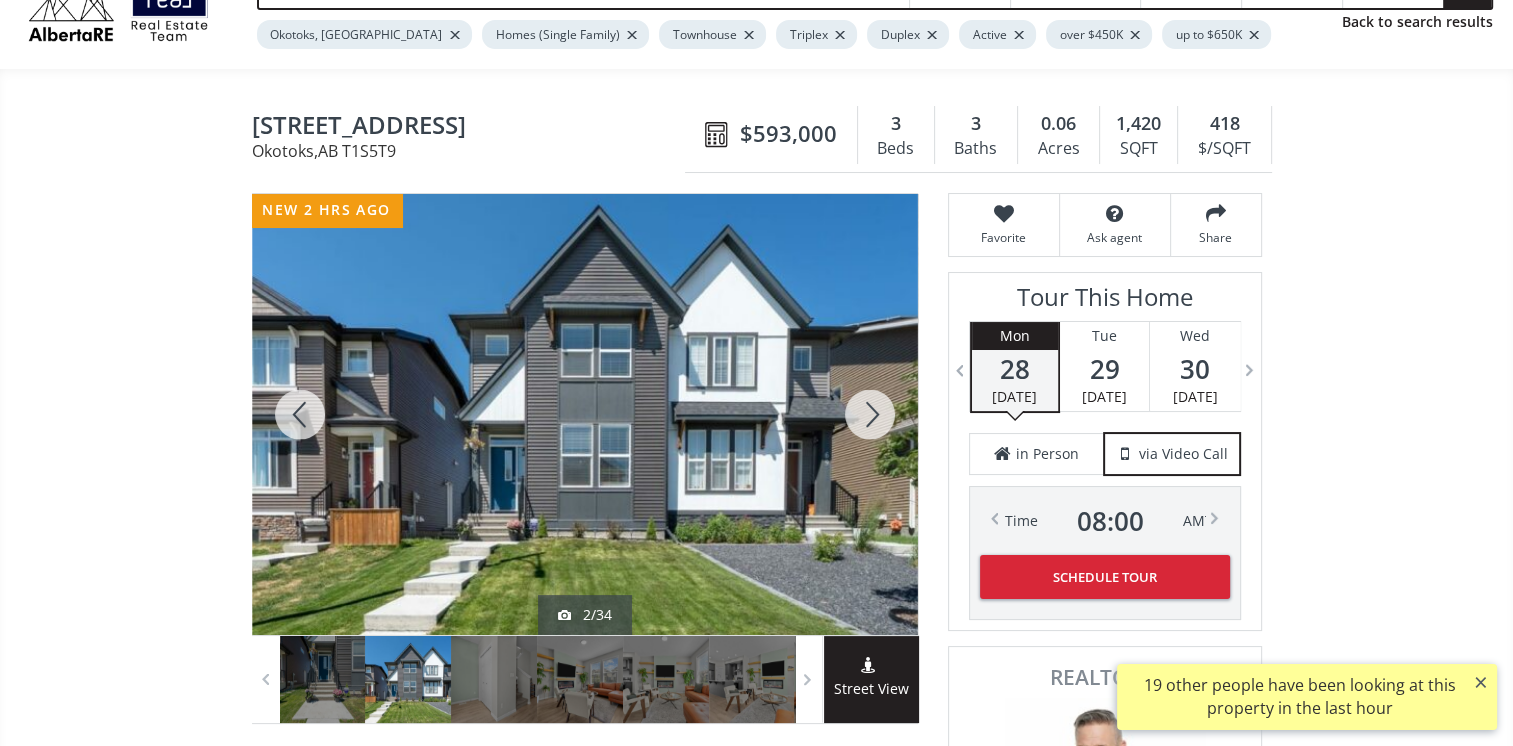 click at bounding box center [870, 414] 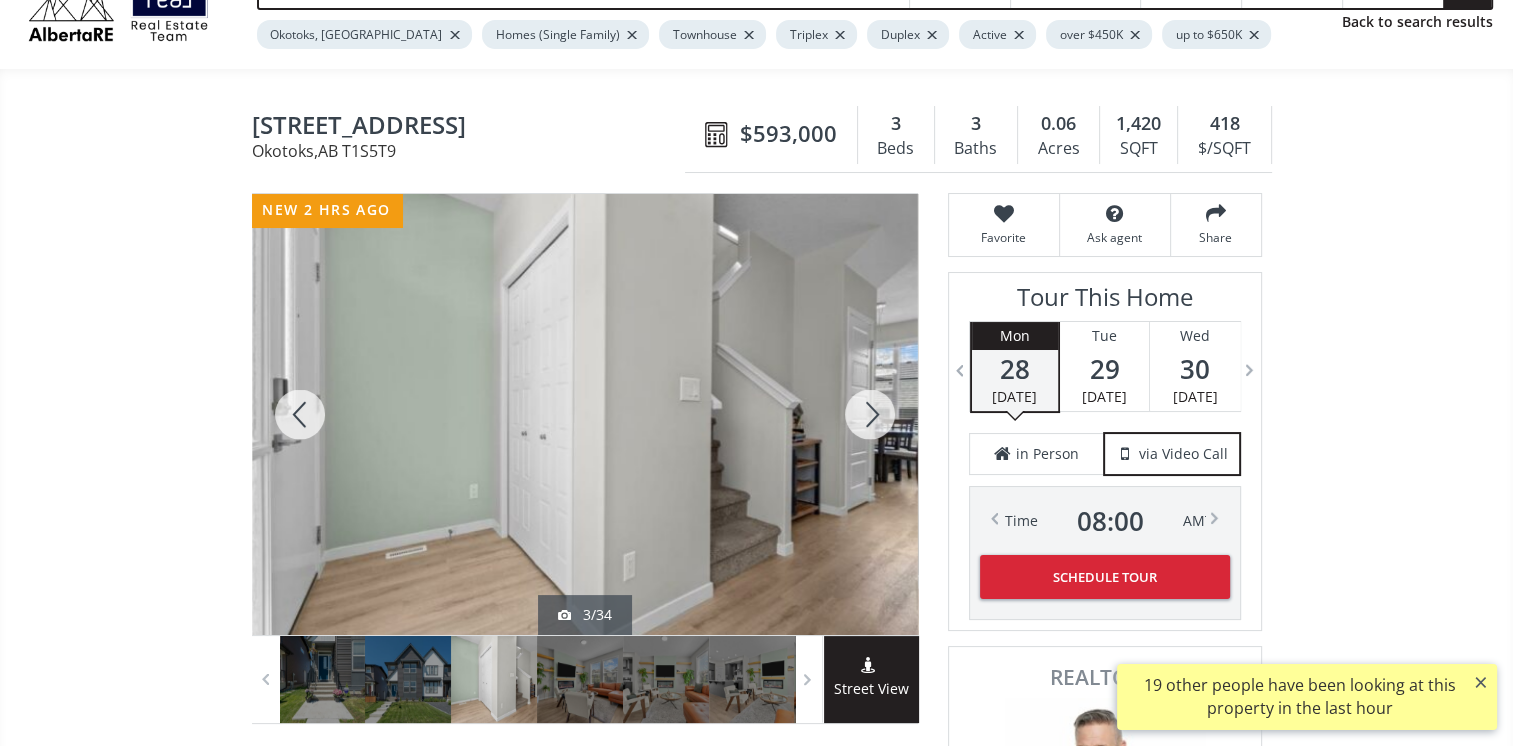 click at bounding box center [870, 414] 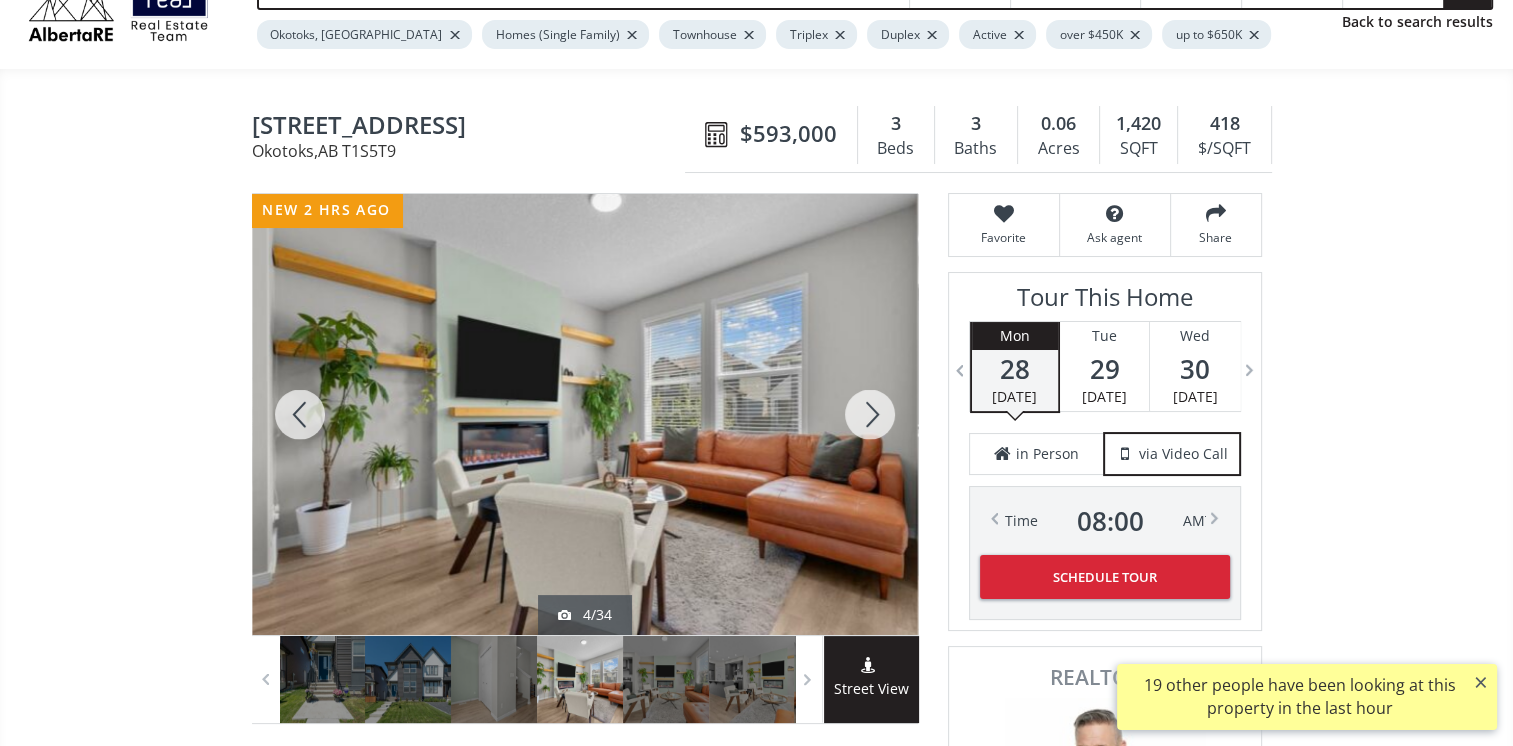 click at bounding box center [870, 414] 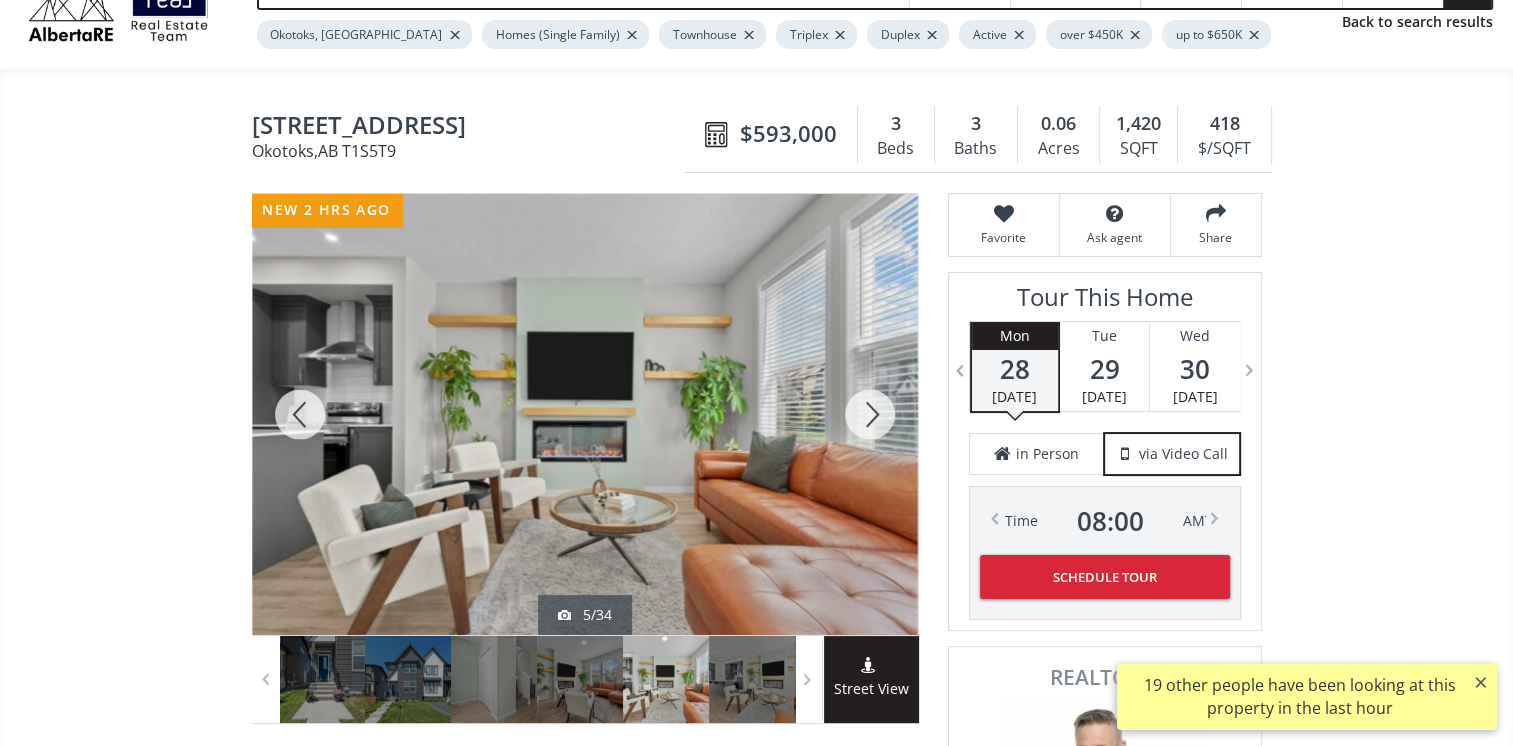 click at bounding box center (870, 414) 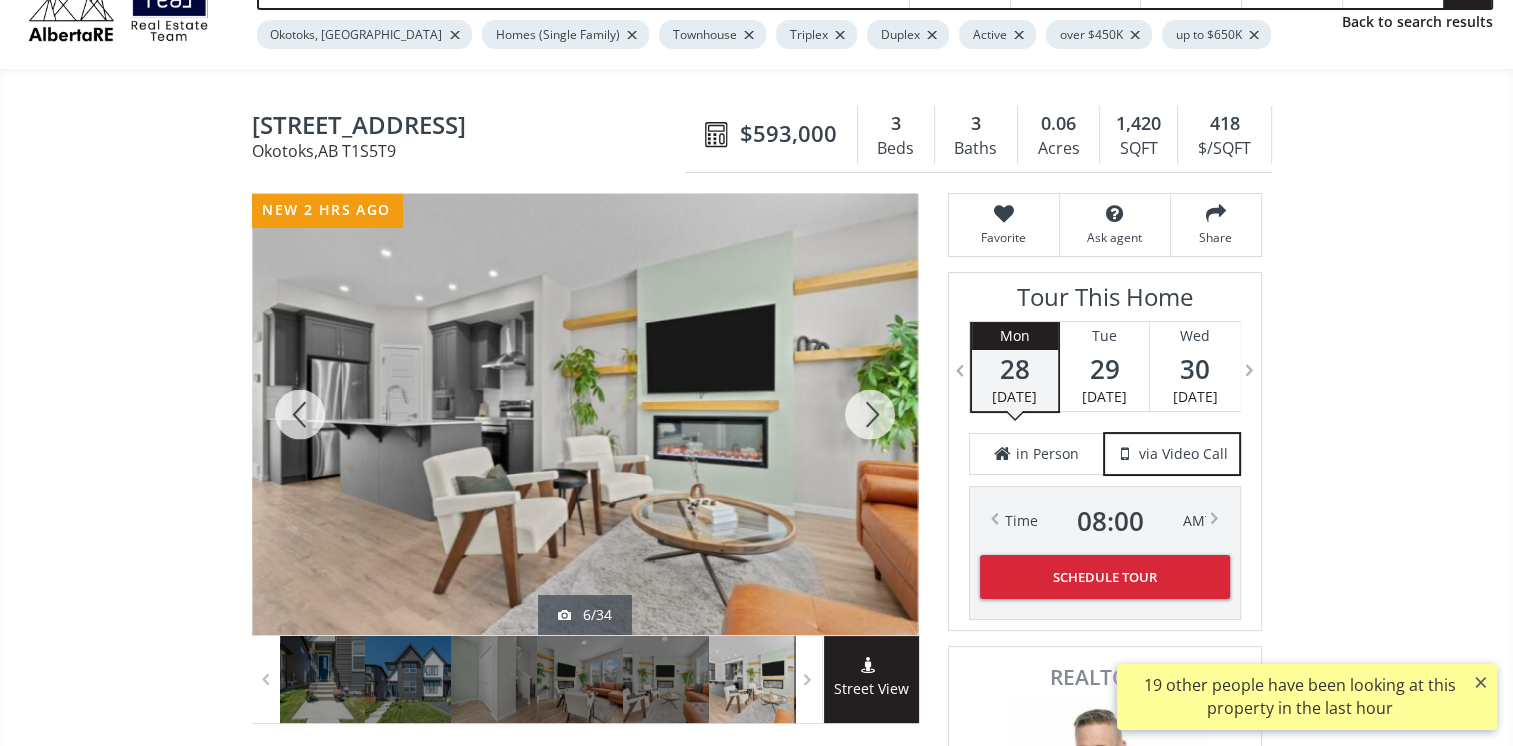 click at bounding box center [870, 414] 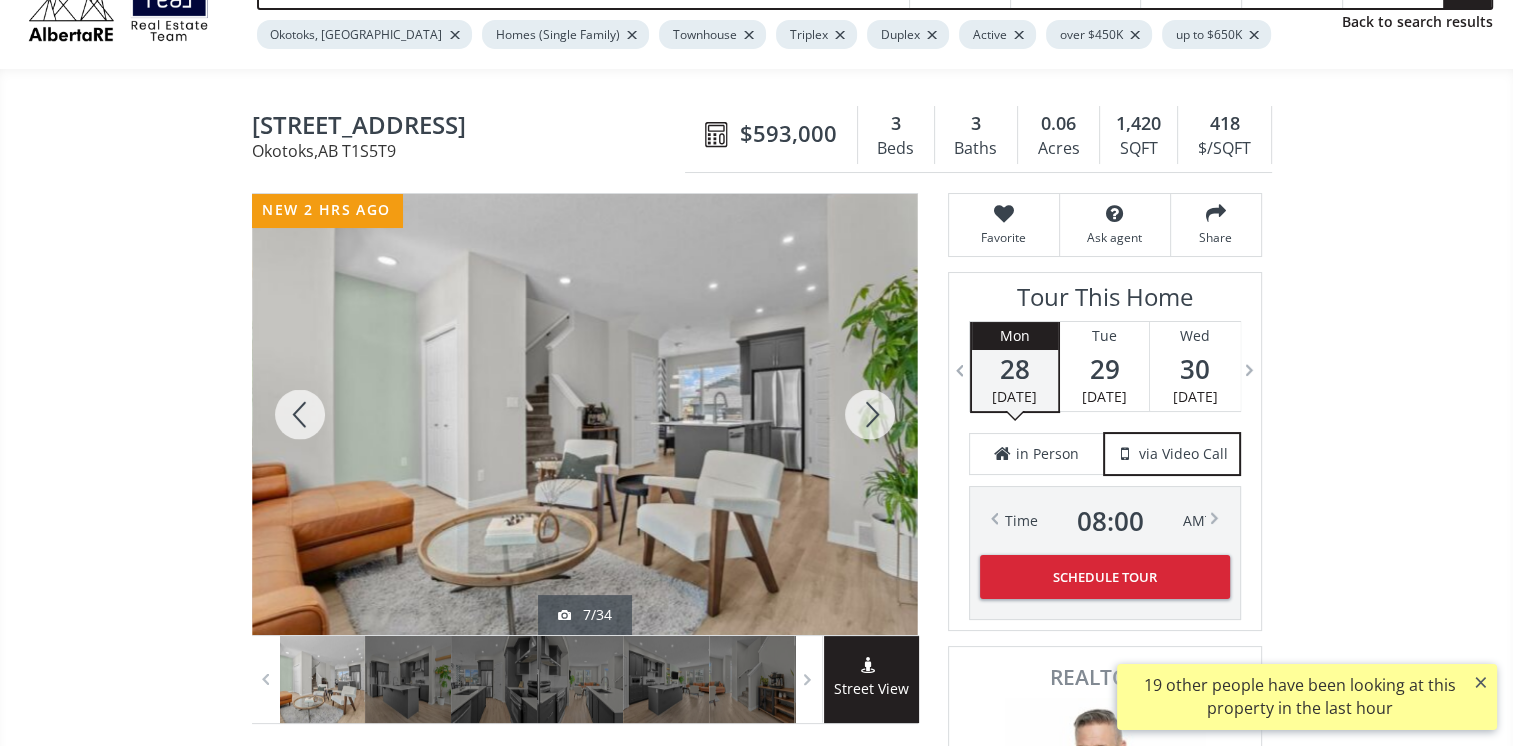 click at bounding box center [870, 414] 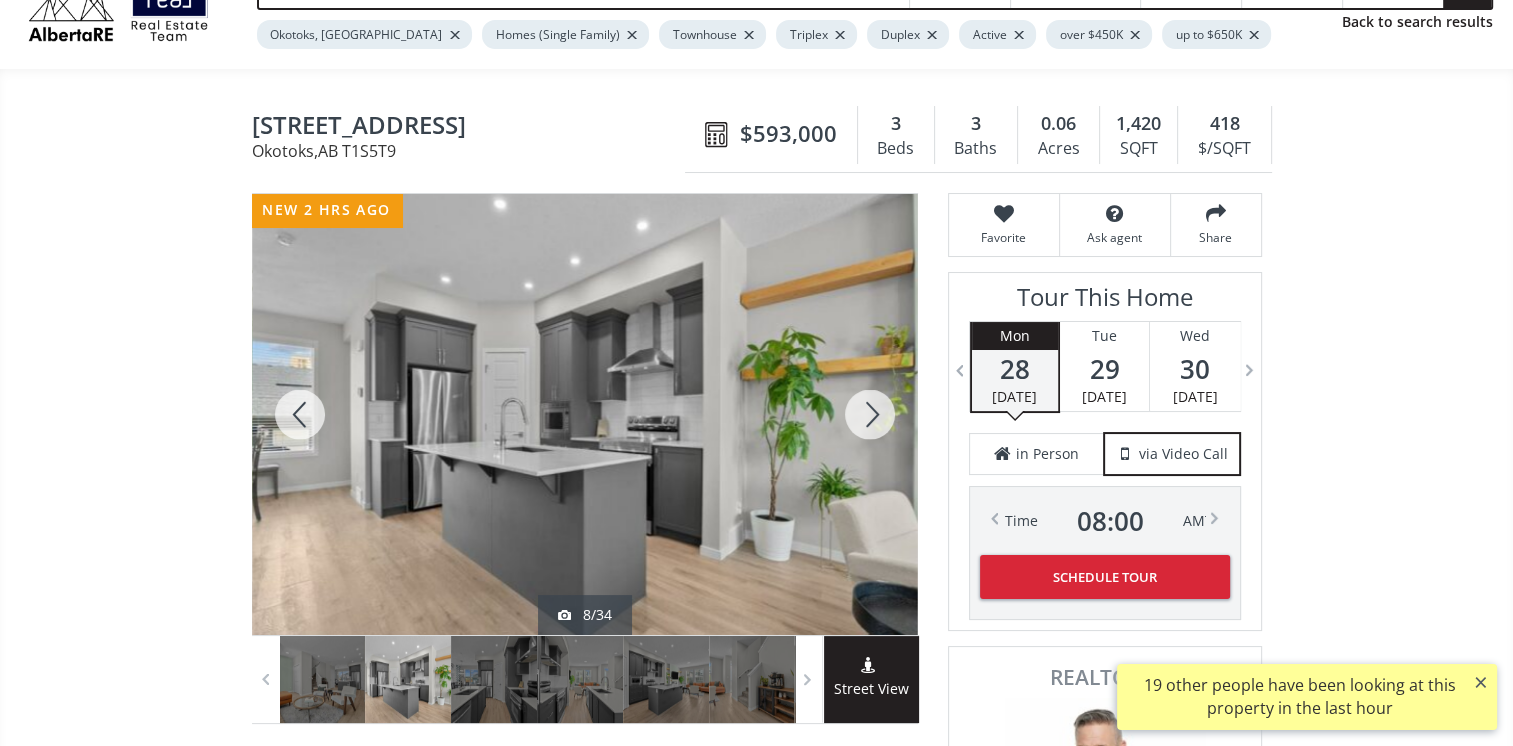 click at bounding box center [870, 414] 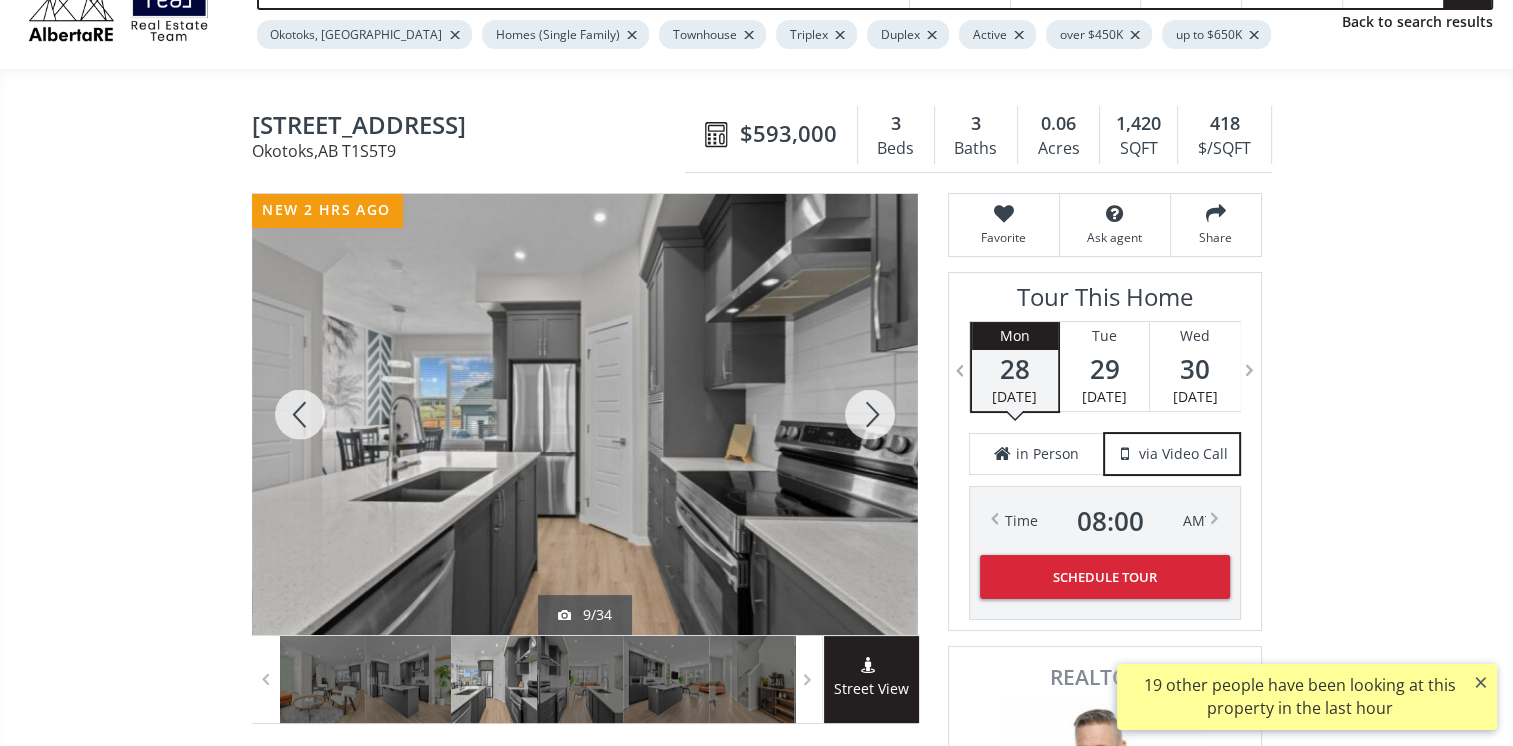 click at bounding box center [870, 414] 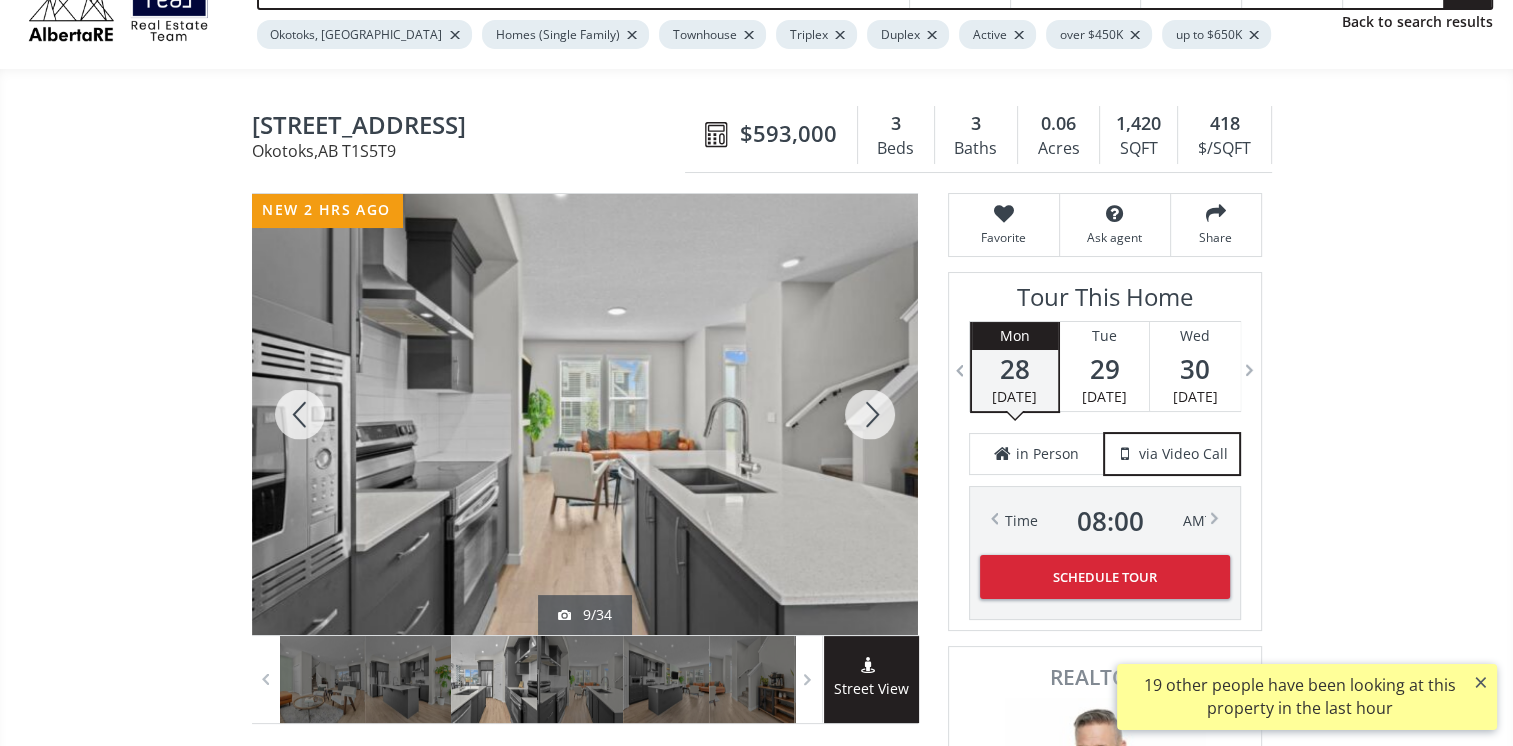 click at bounding box center [870, 414] 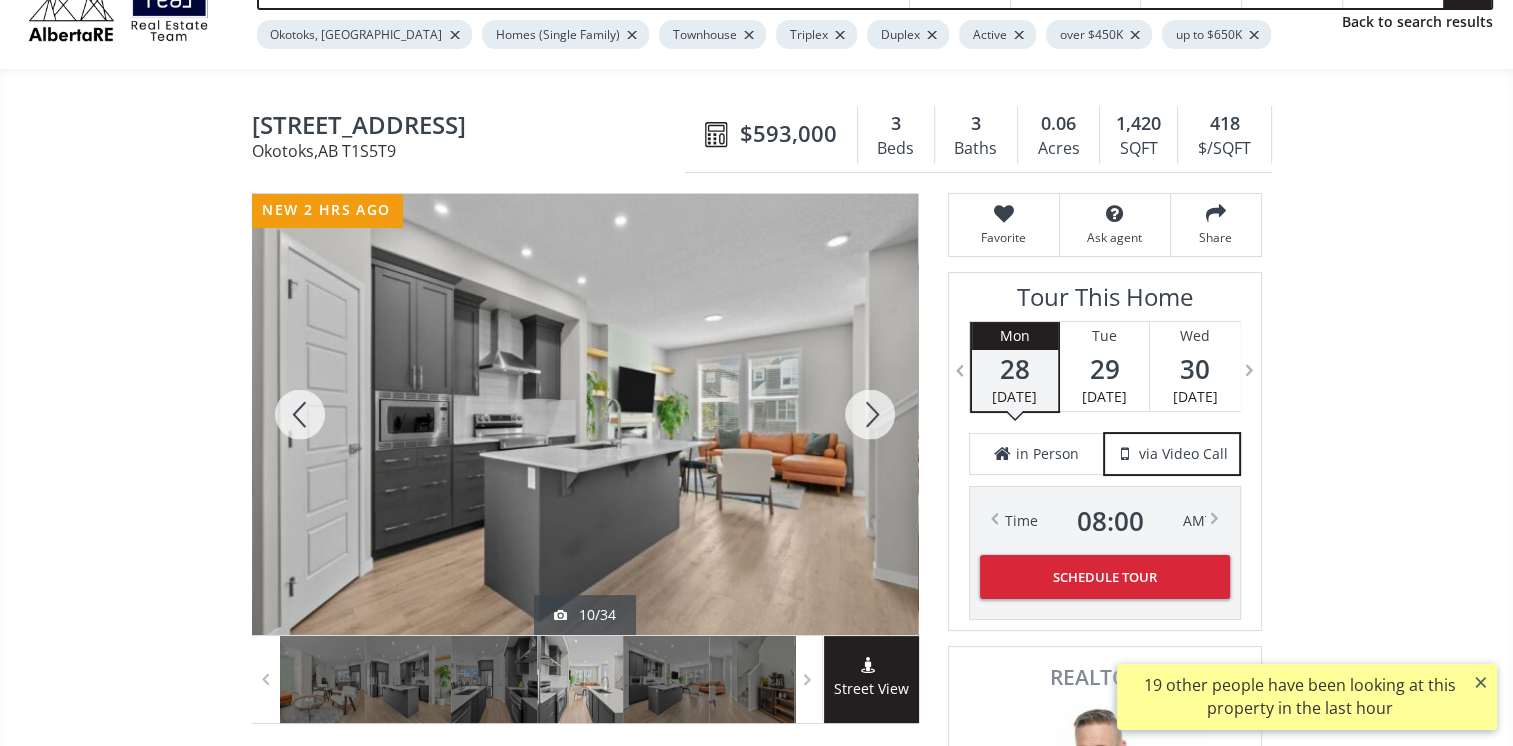 click at bounding box center (870, 414) 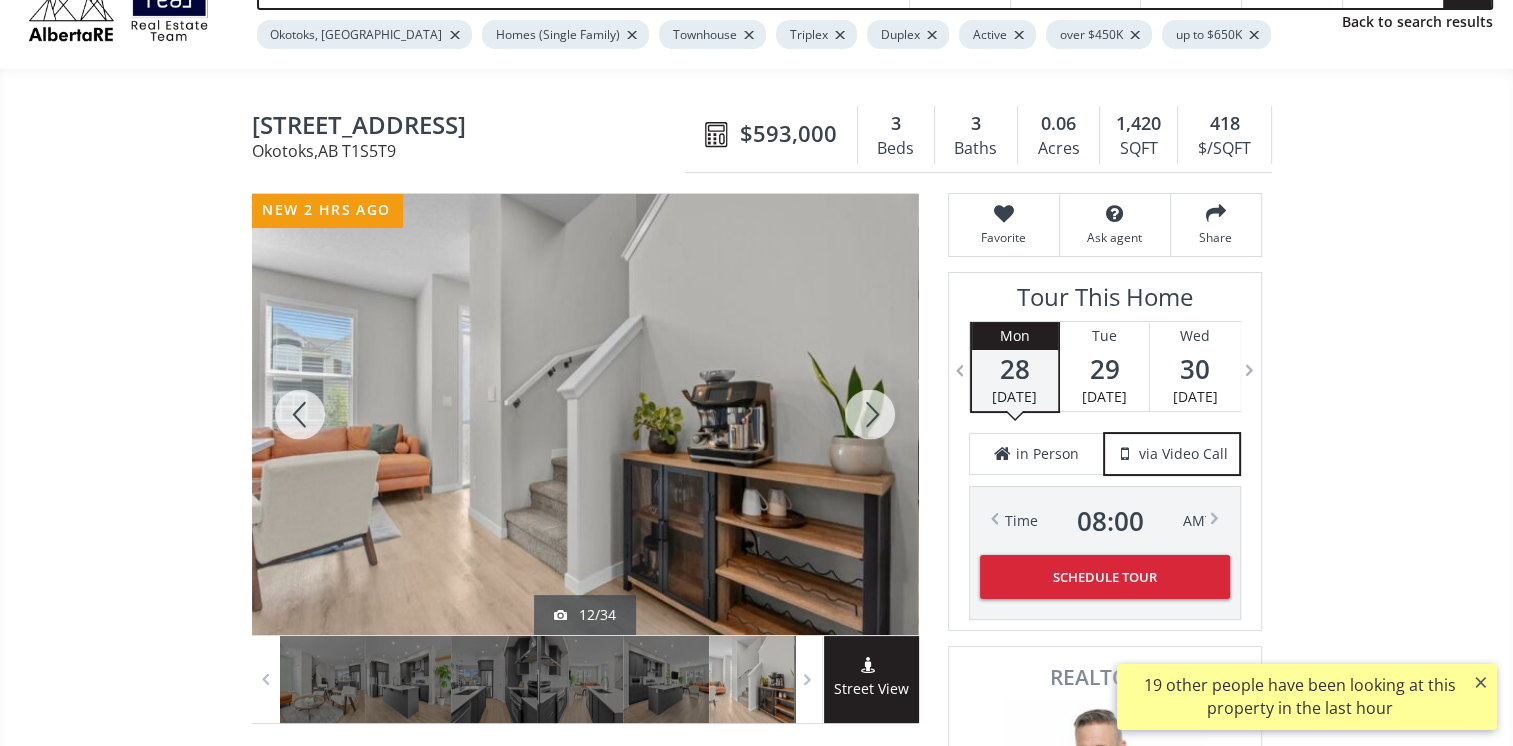 click at bounding box center (870, 414) 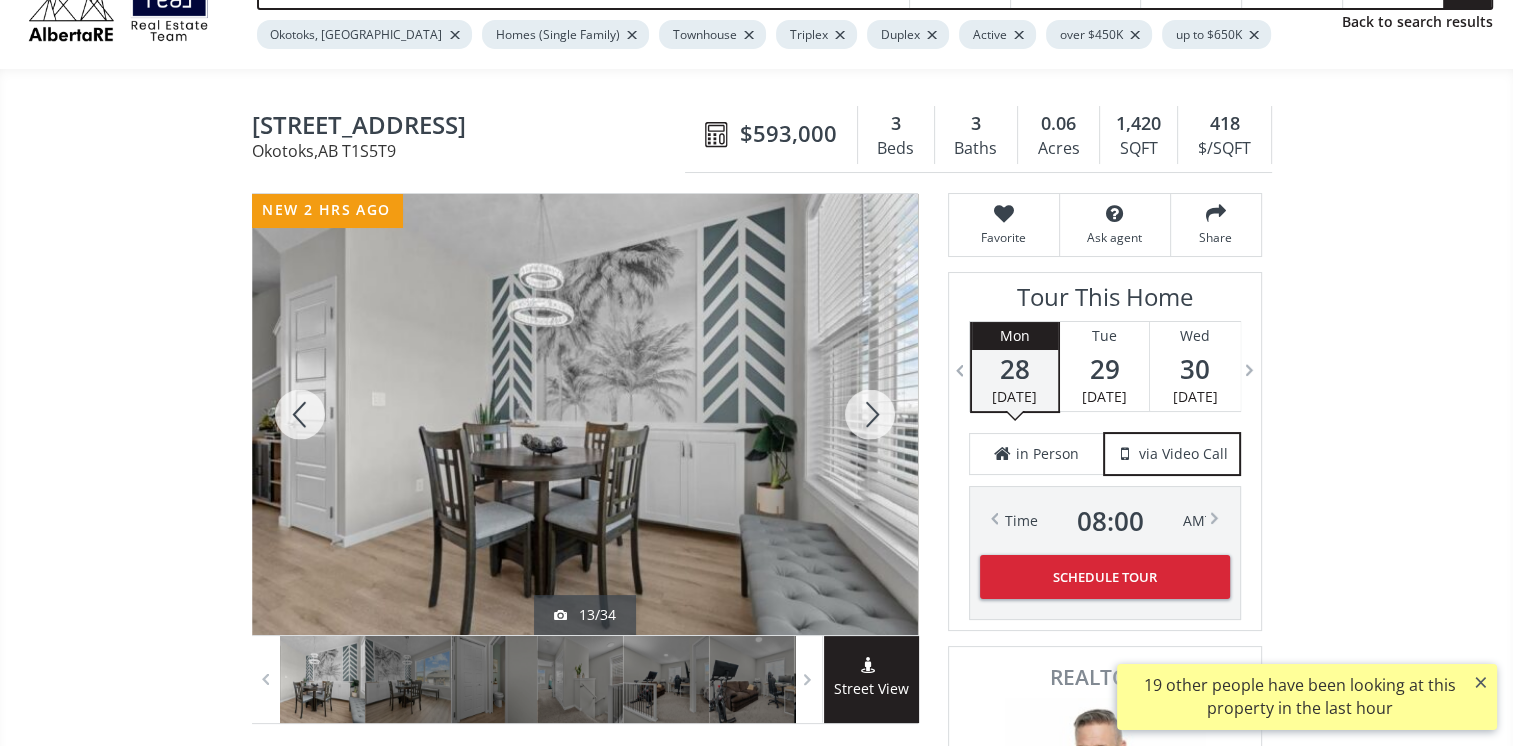 click at bounding box center [870, 414] 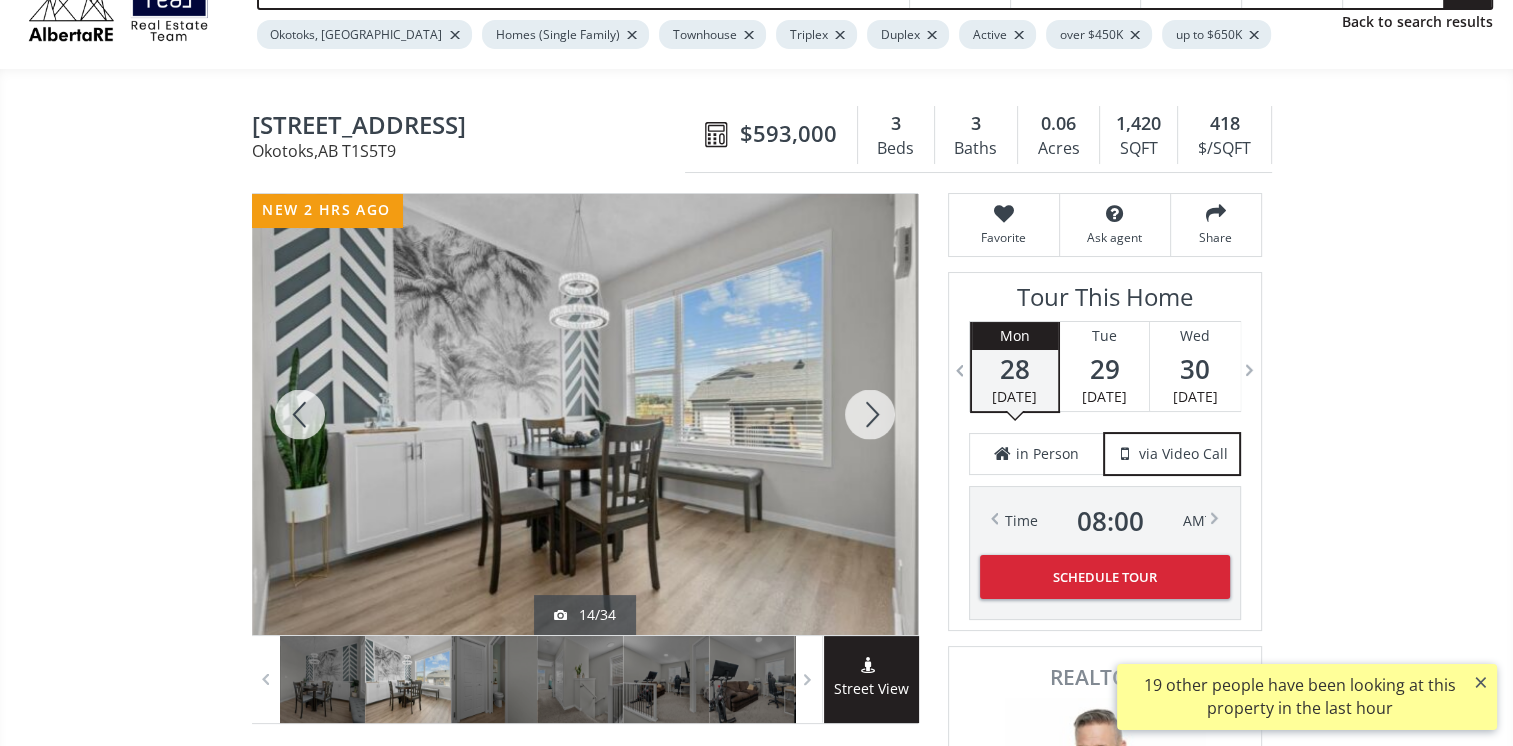 click at bounding box center (870, 414) 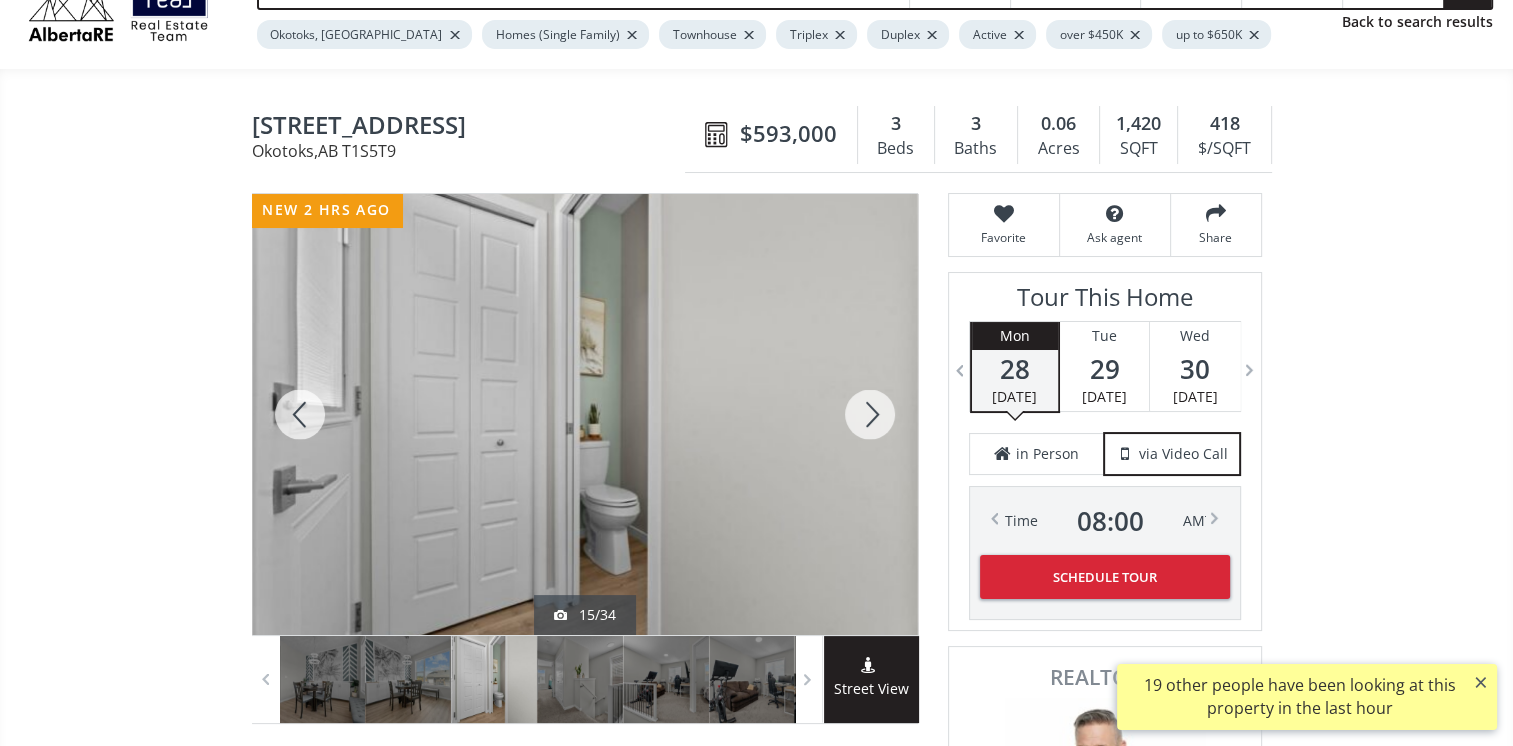 click at bounding box center (870, 414) 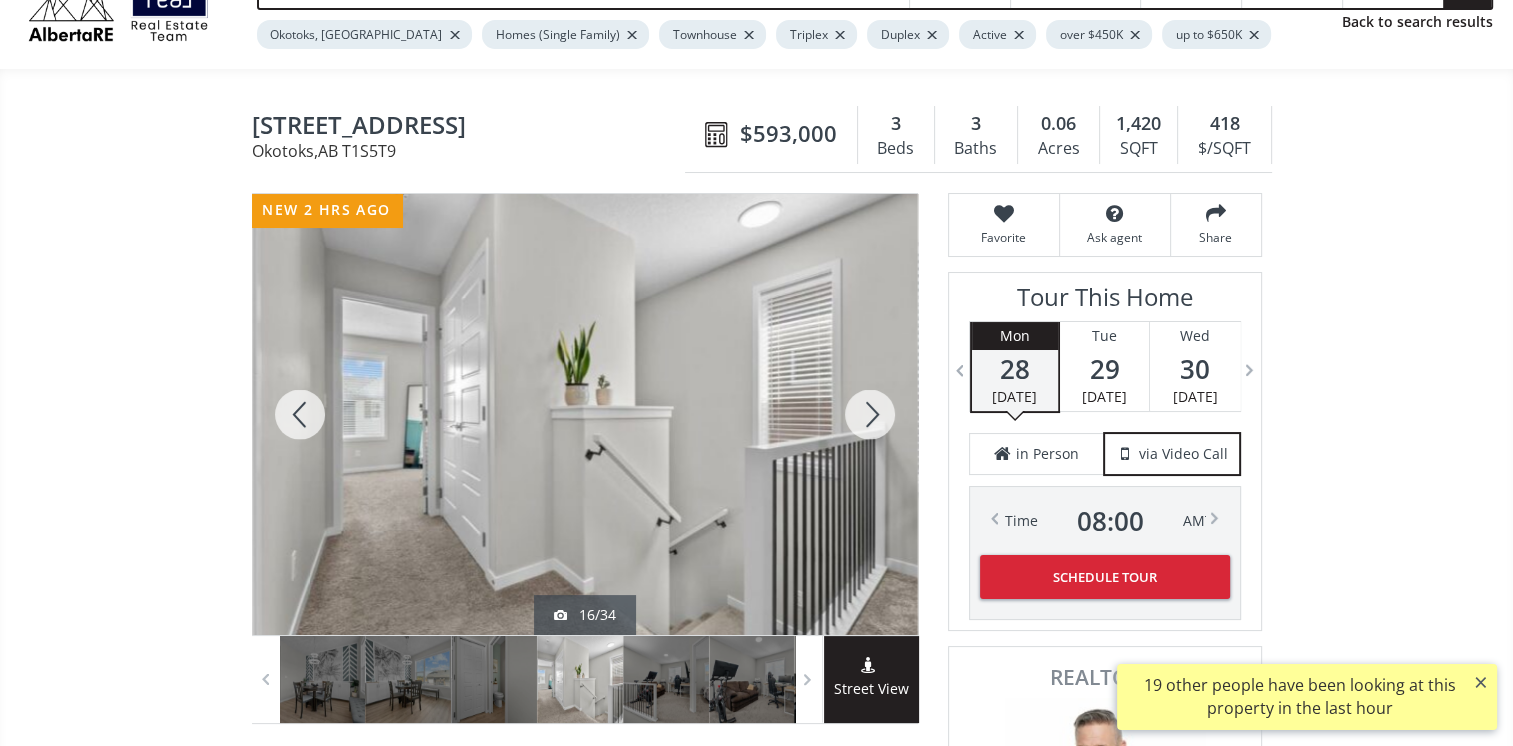 click at bounding box center (870, 414) 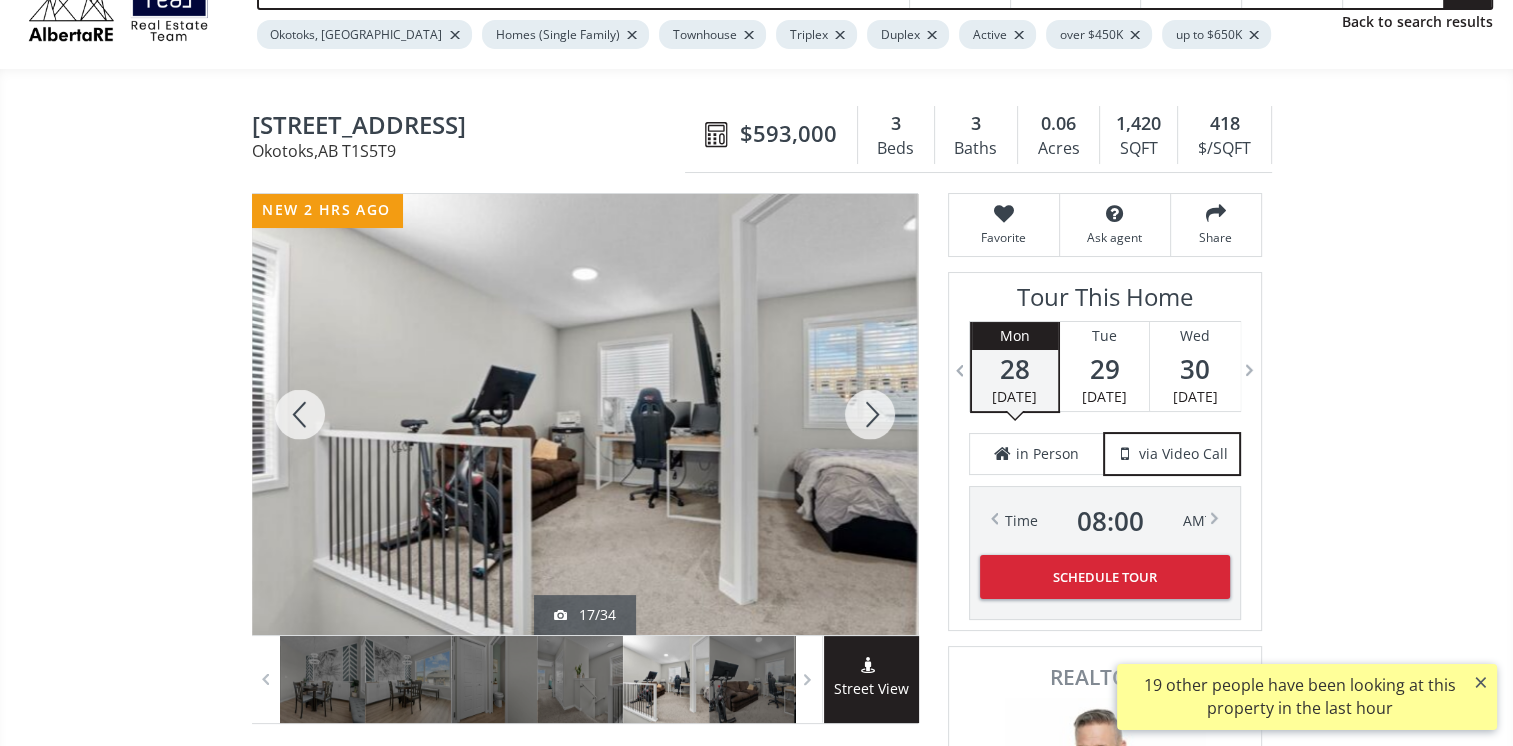 click at bounding box center [870, 414] 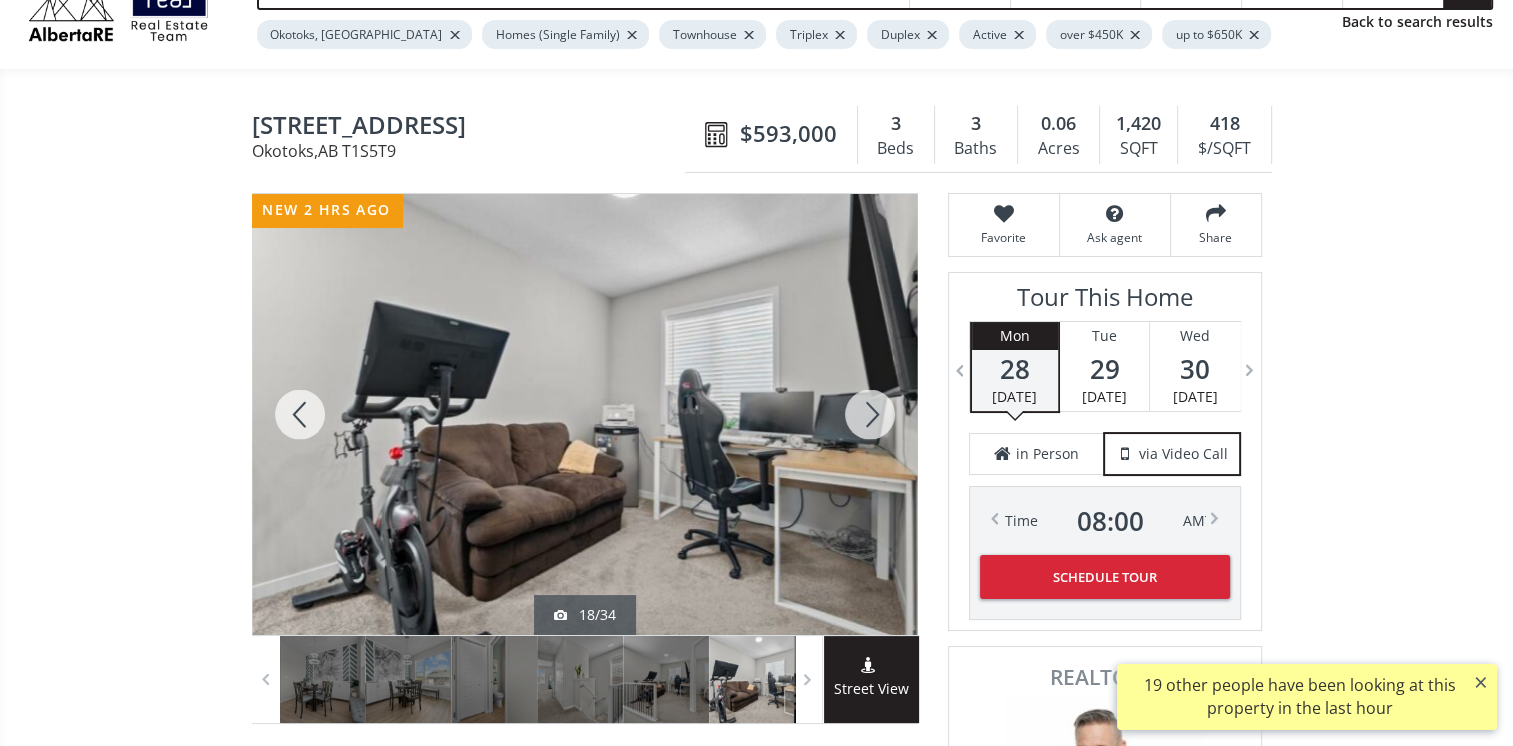 click at bounding box center [870, 414] 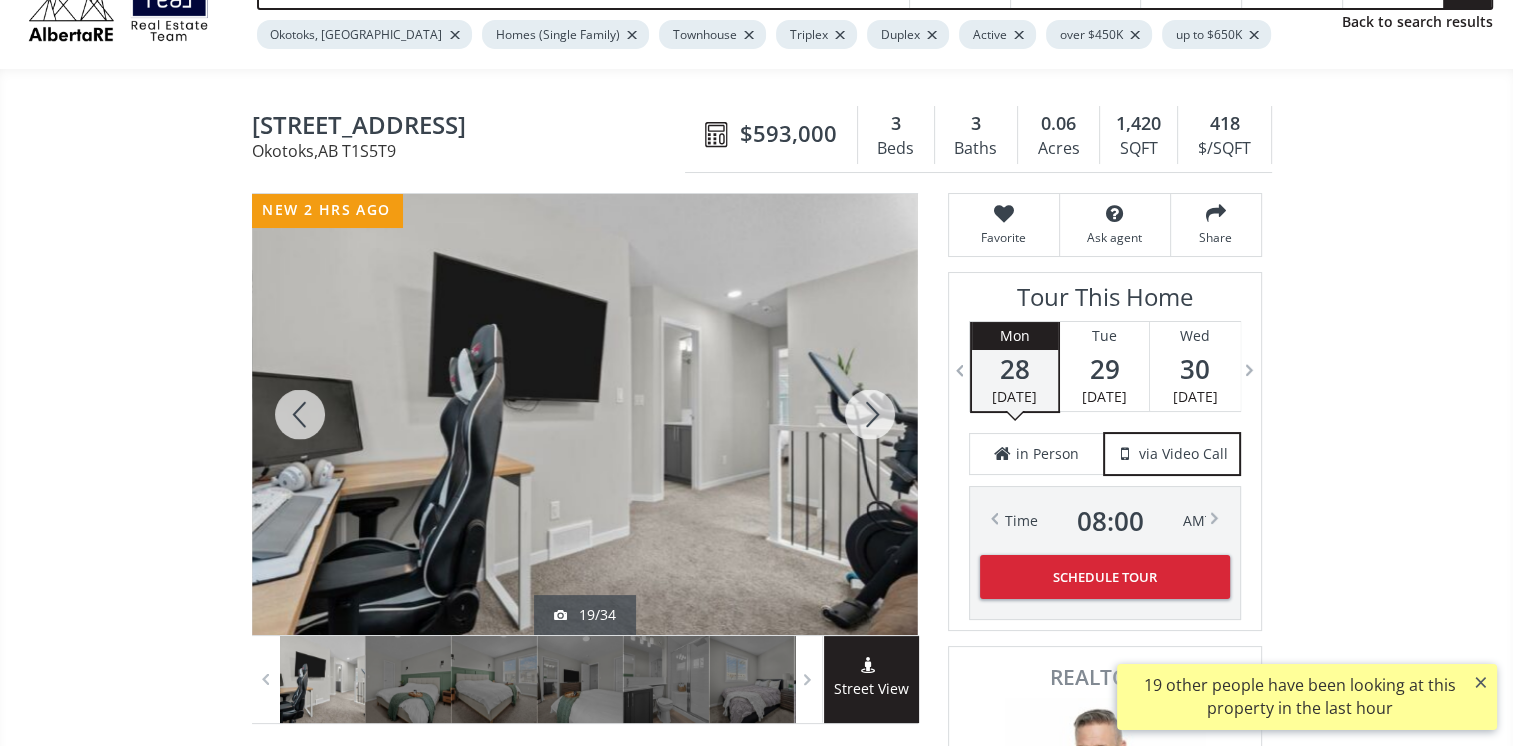 click at bounding box center [870, 414] 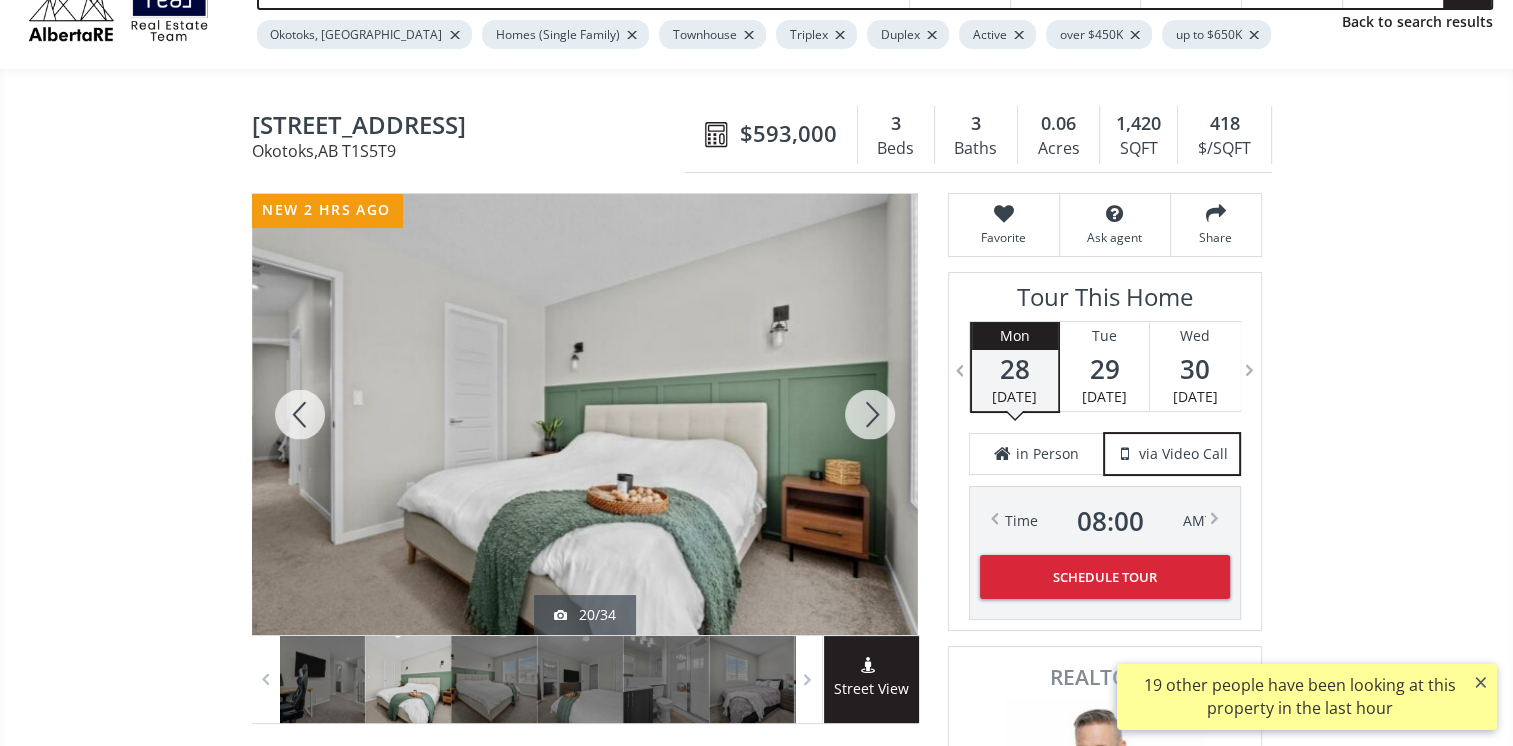 click at bounding box center (870, 414) 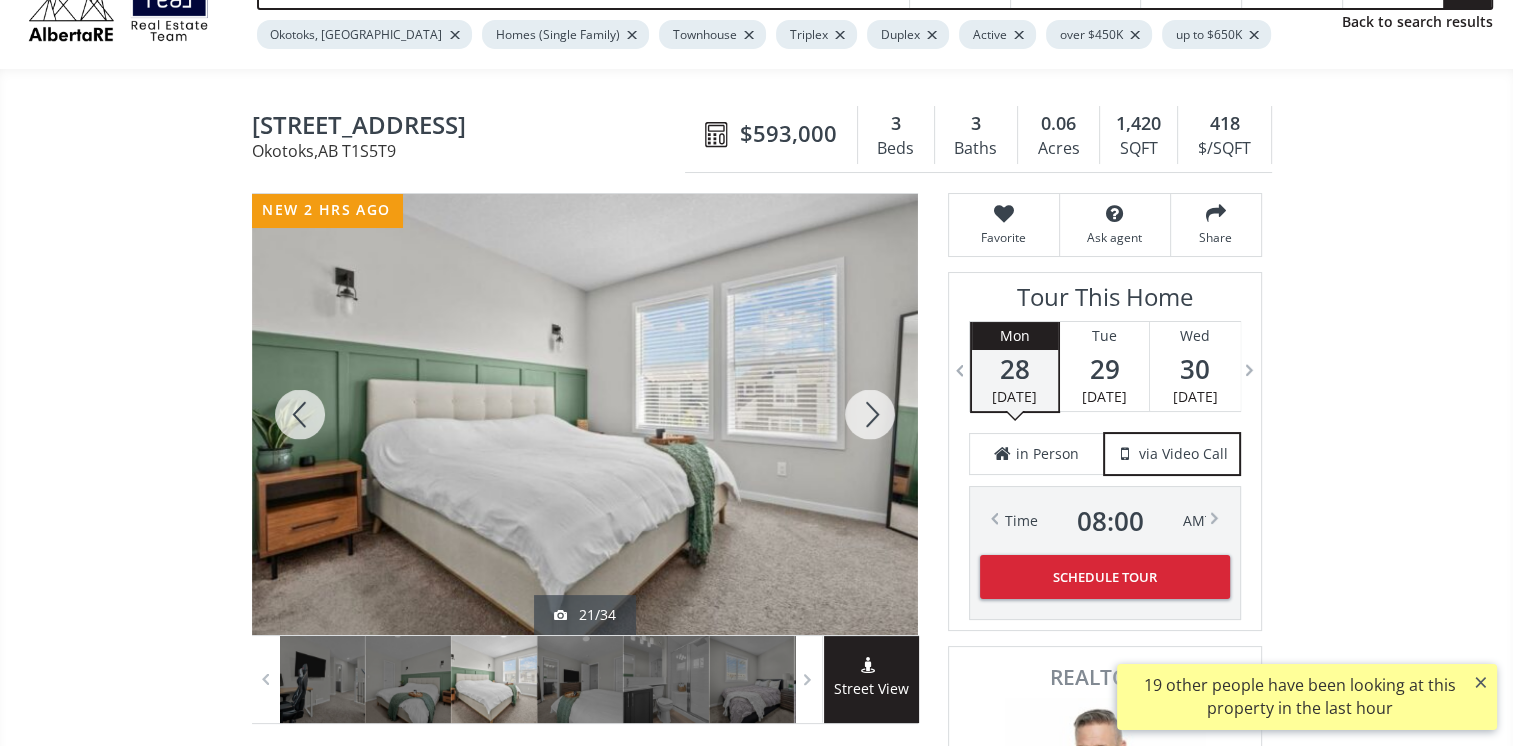 click at bounding box center [870, 414] 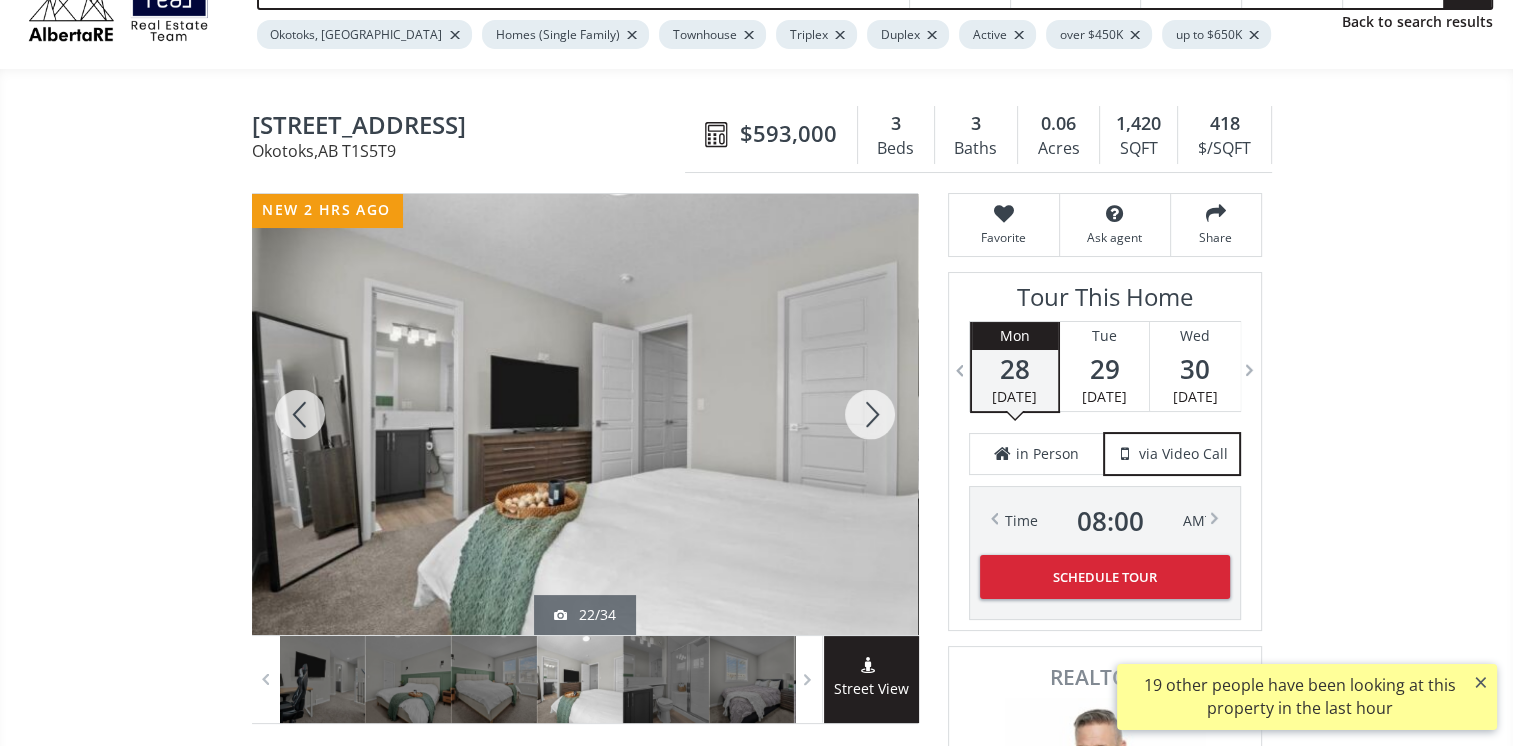 click at bounding box center [870, 414] 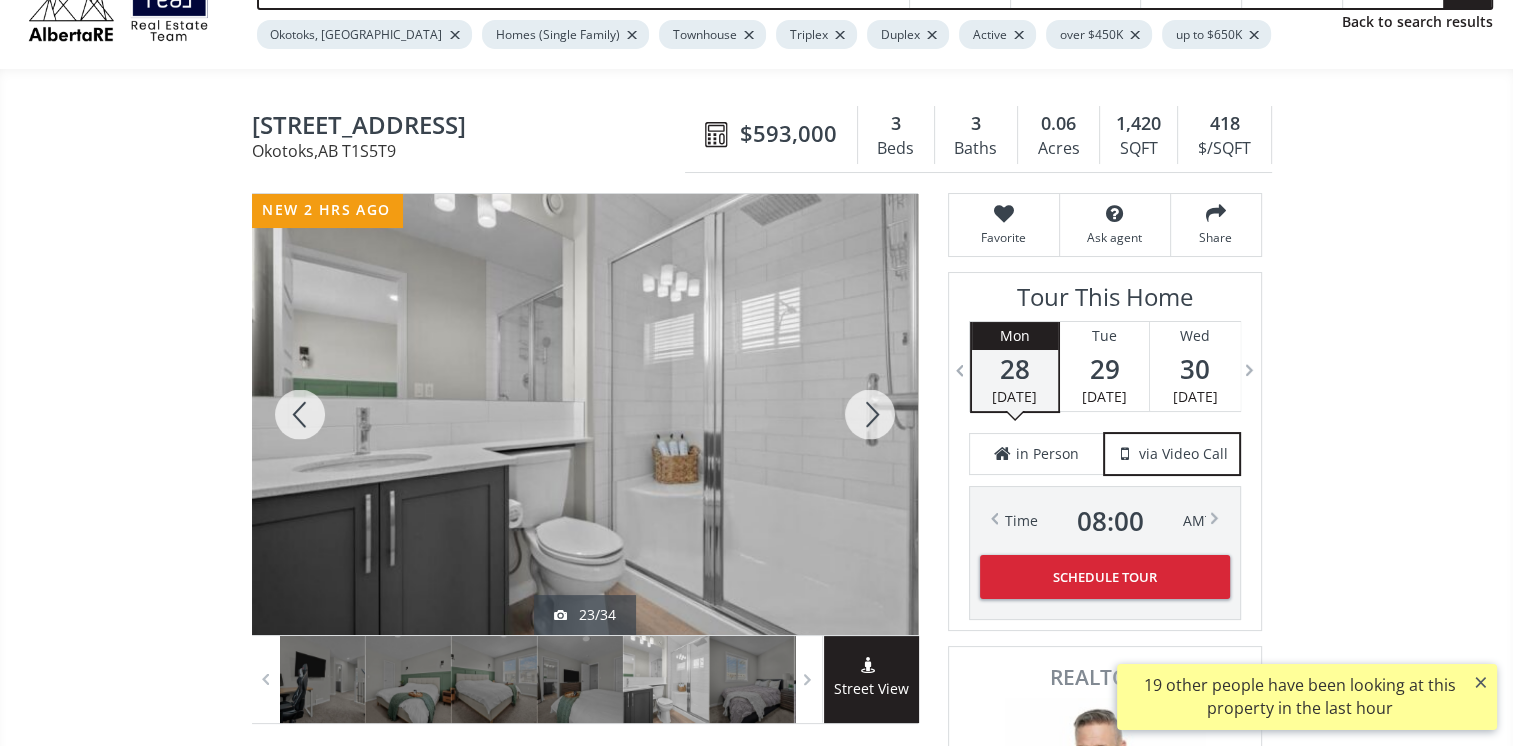 click at bounding box center (870, 414) 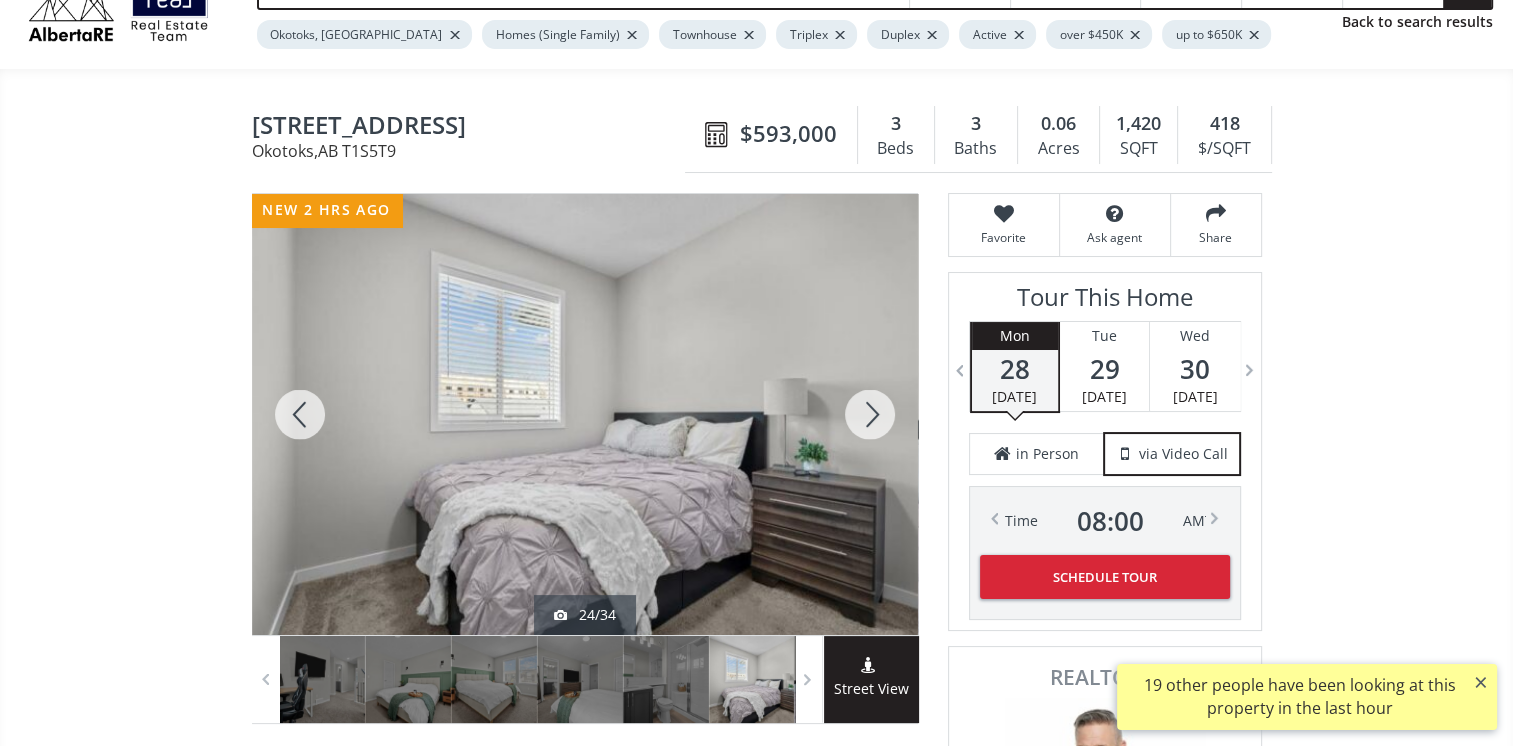 click at bounding box center (870, 414) 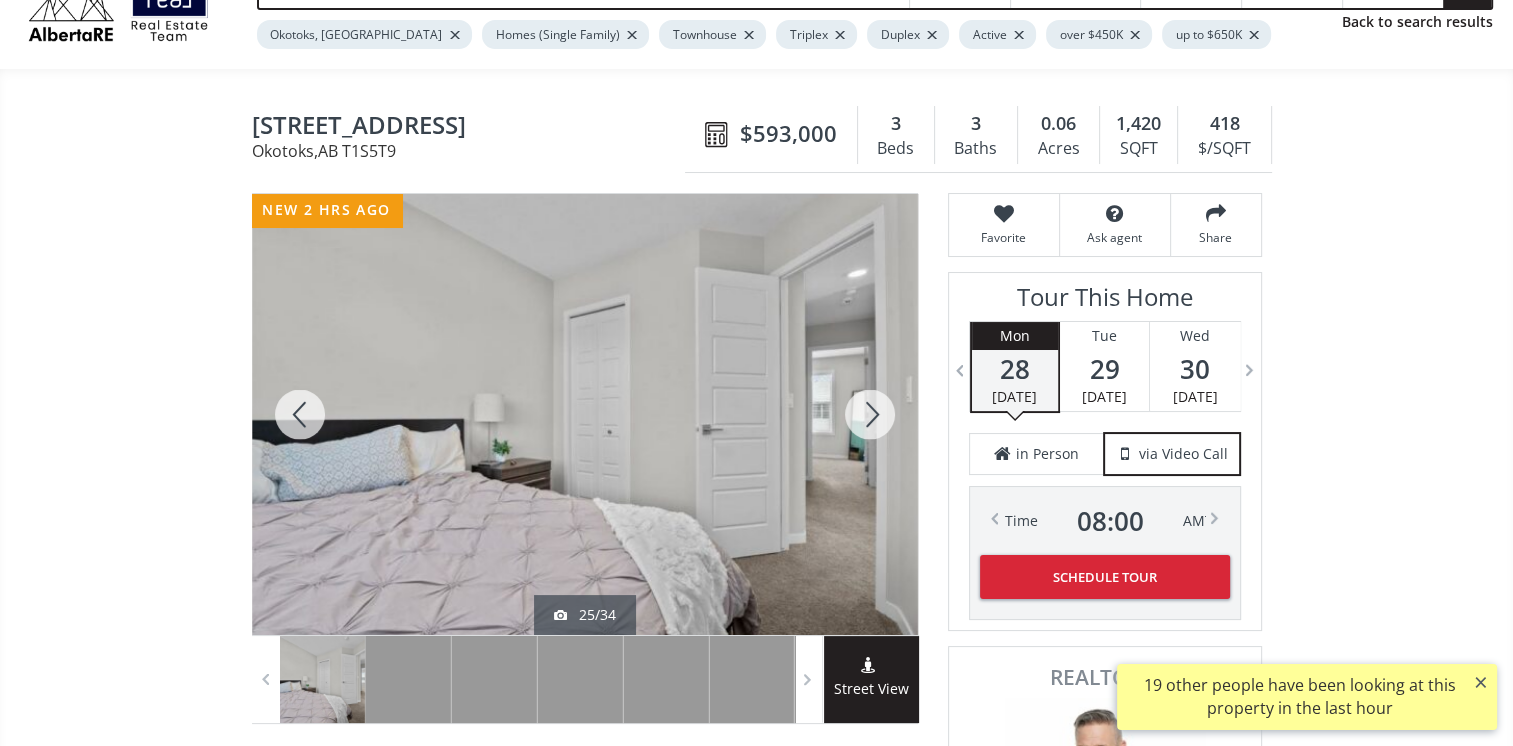 click at bounding box center (870, 414) 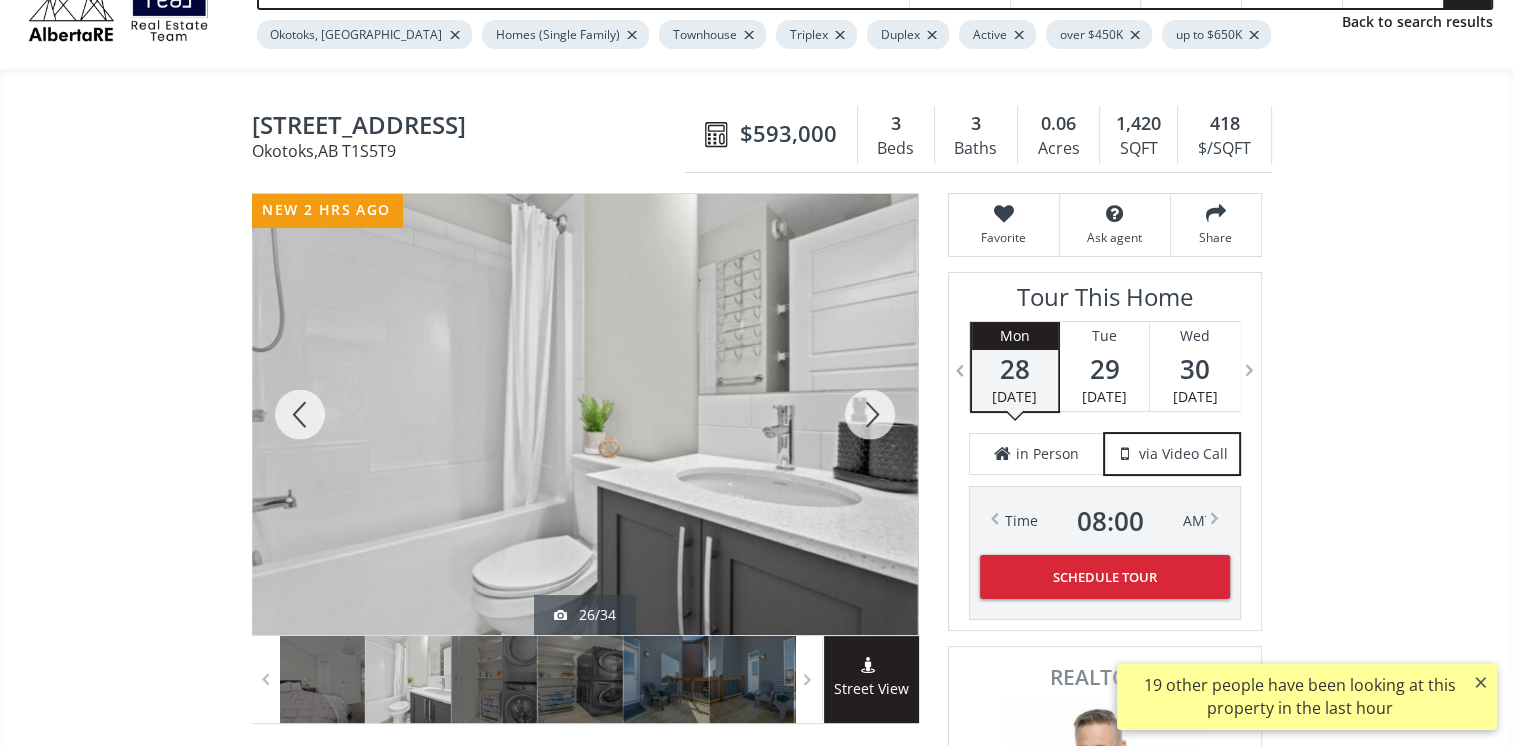 click at bounding box center (870, 414) 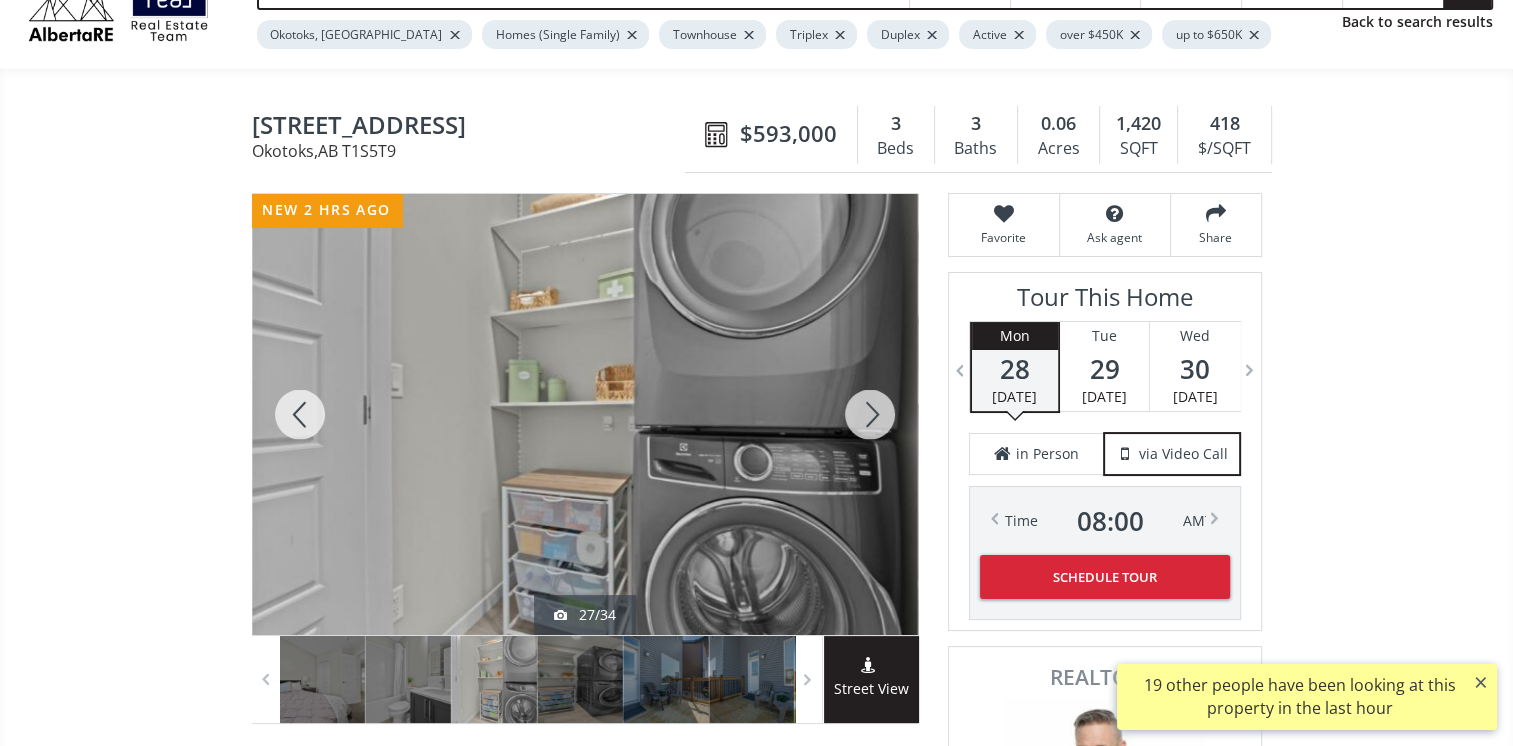 click at bounding box center (870, 414) 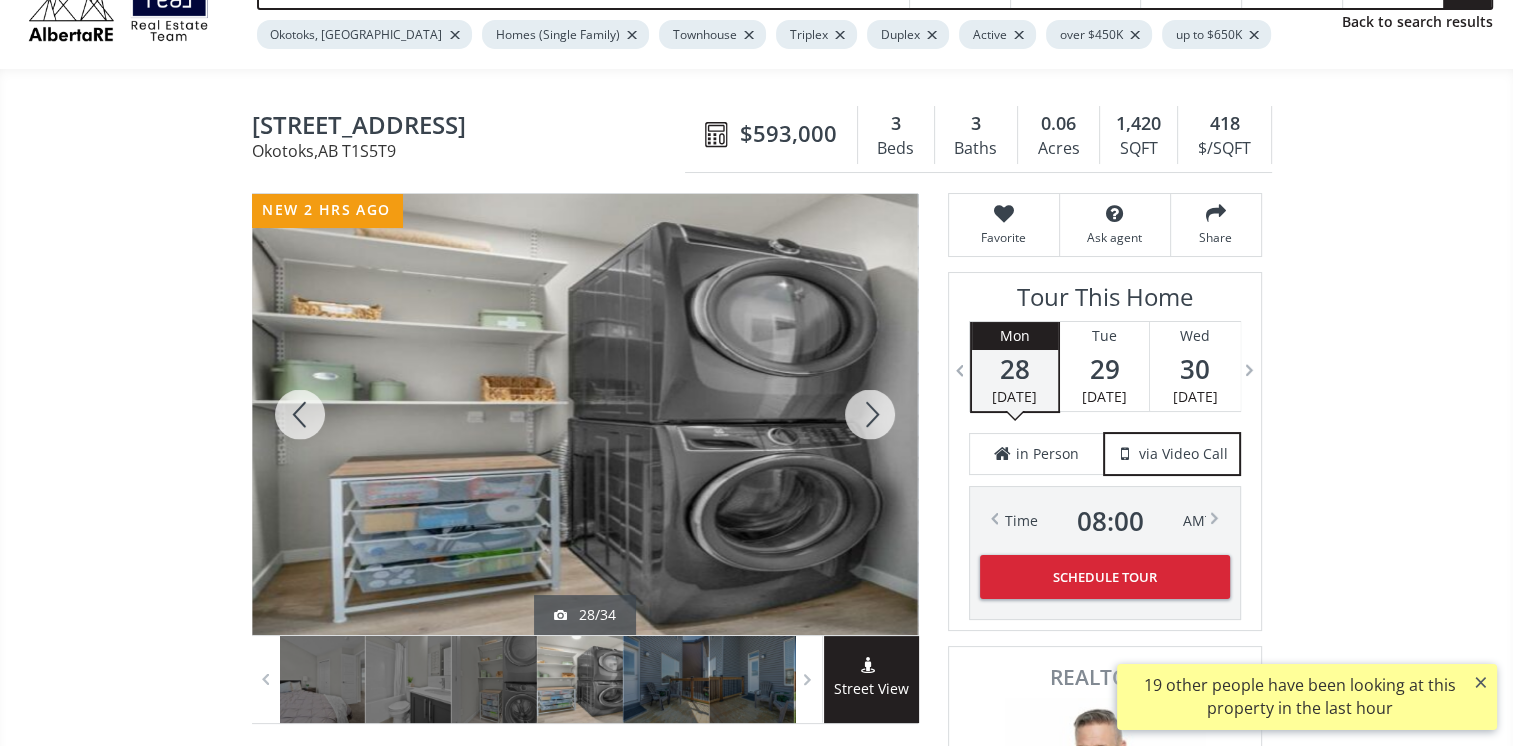 click at bounding box center [870, 414] 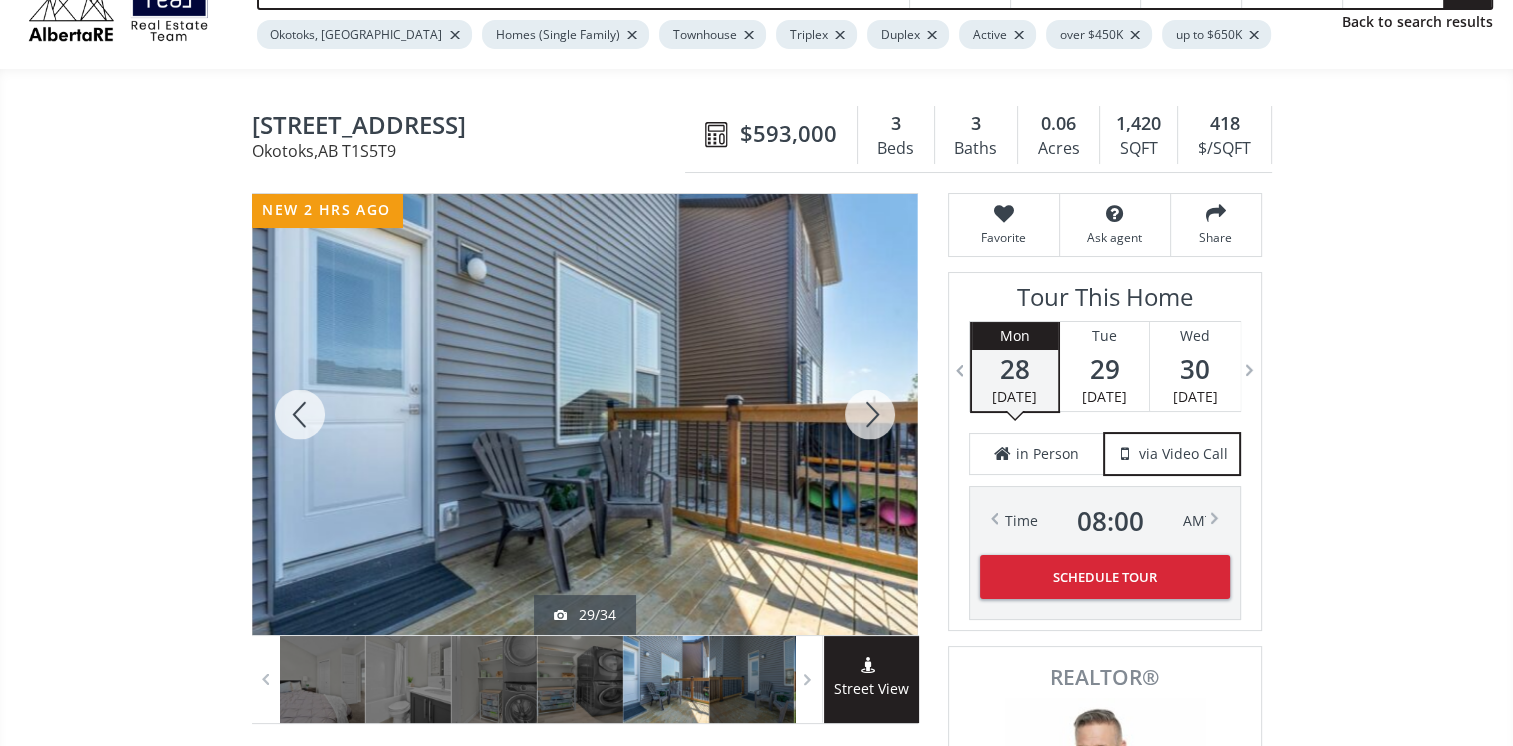 click at bounding box center (870, 414) 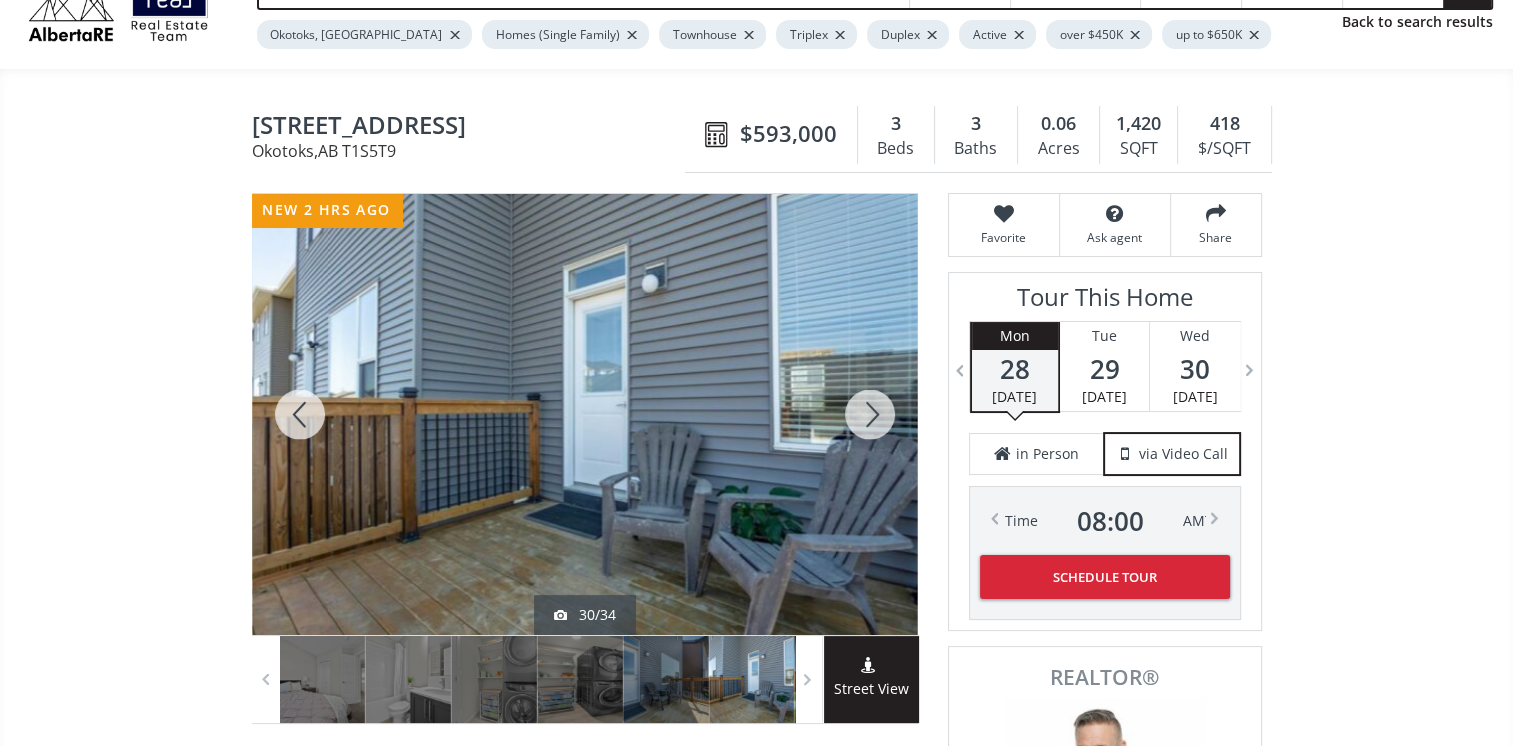 click at bounding box center (870, 414) 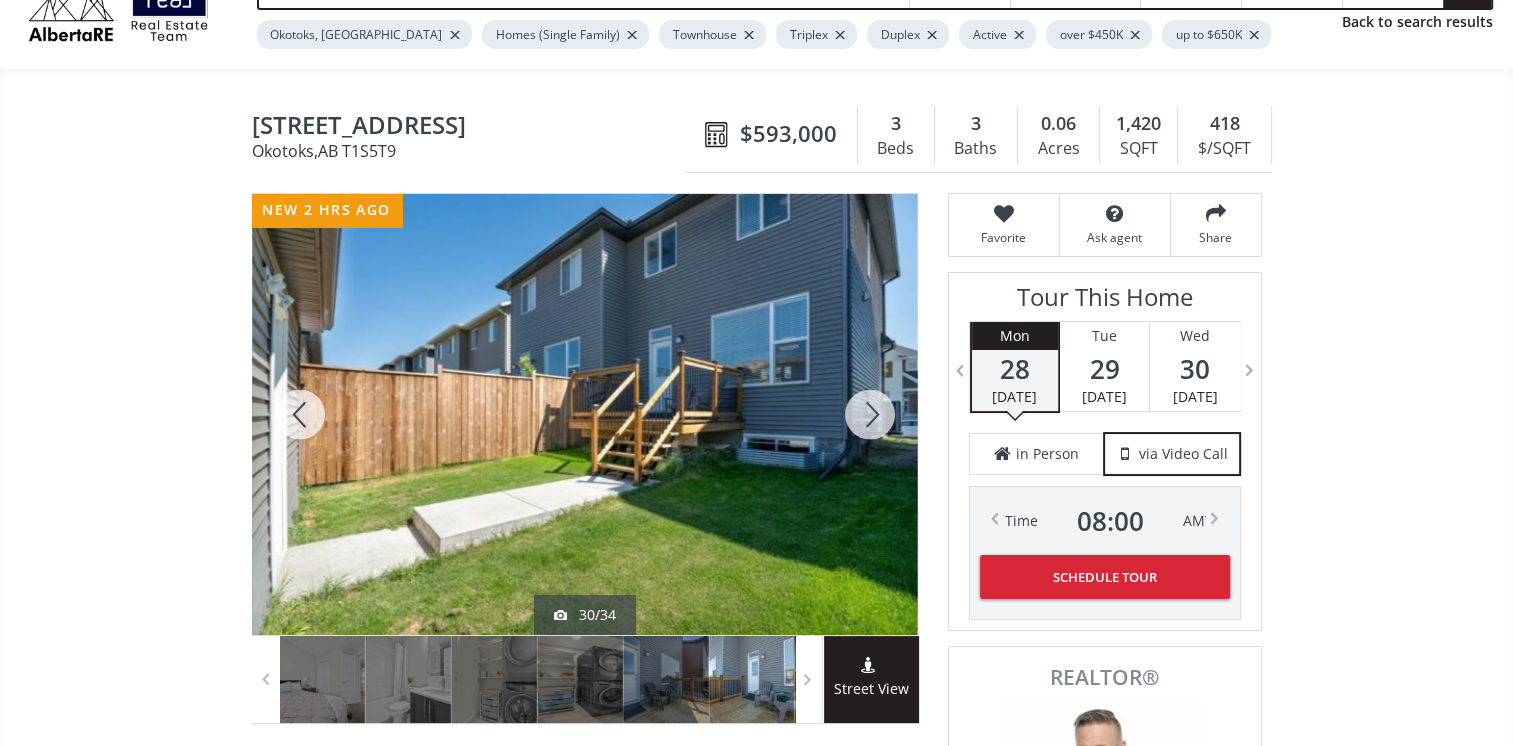 click at bounding box center [870, 414] 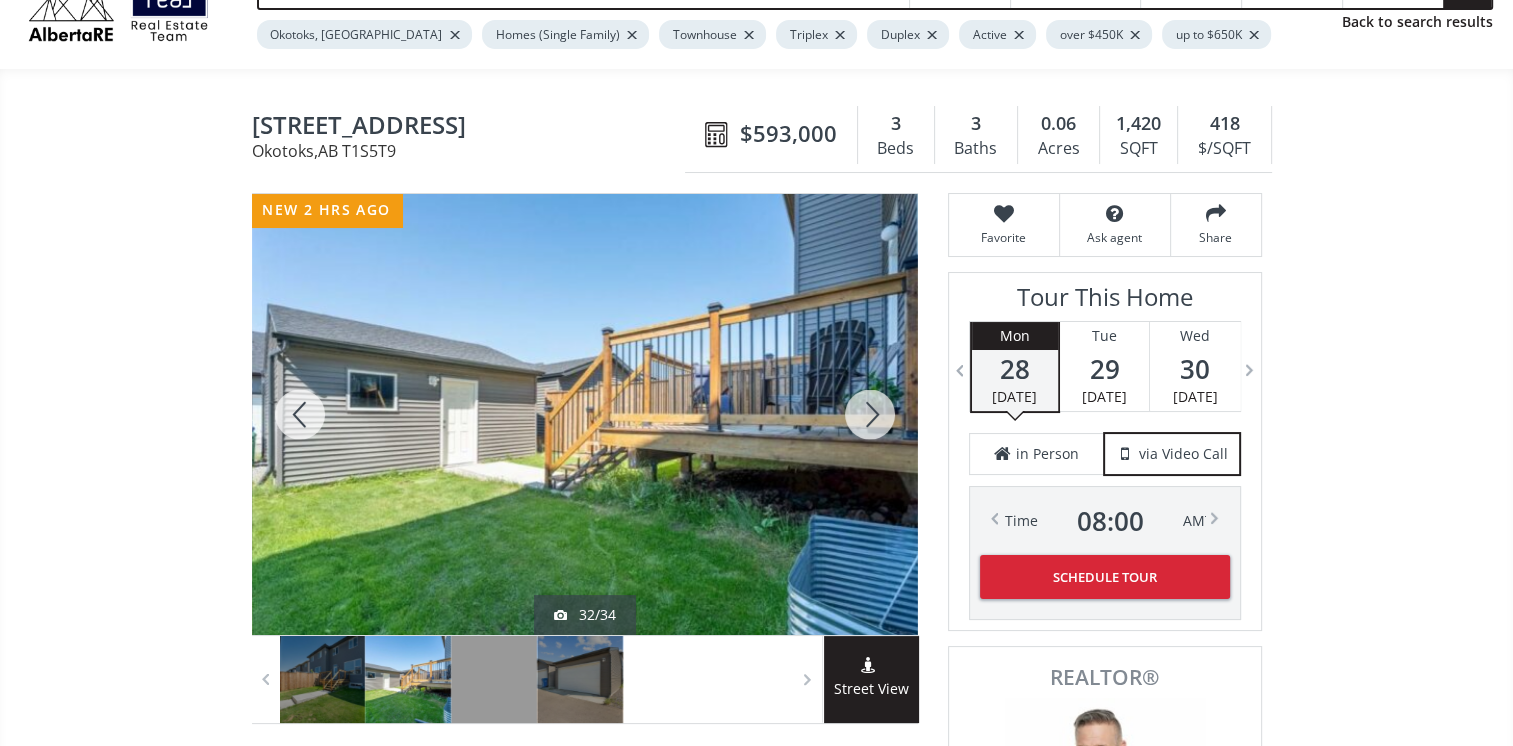 click at bounding box center (870, 414) 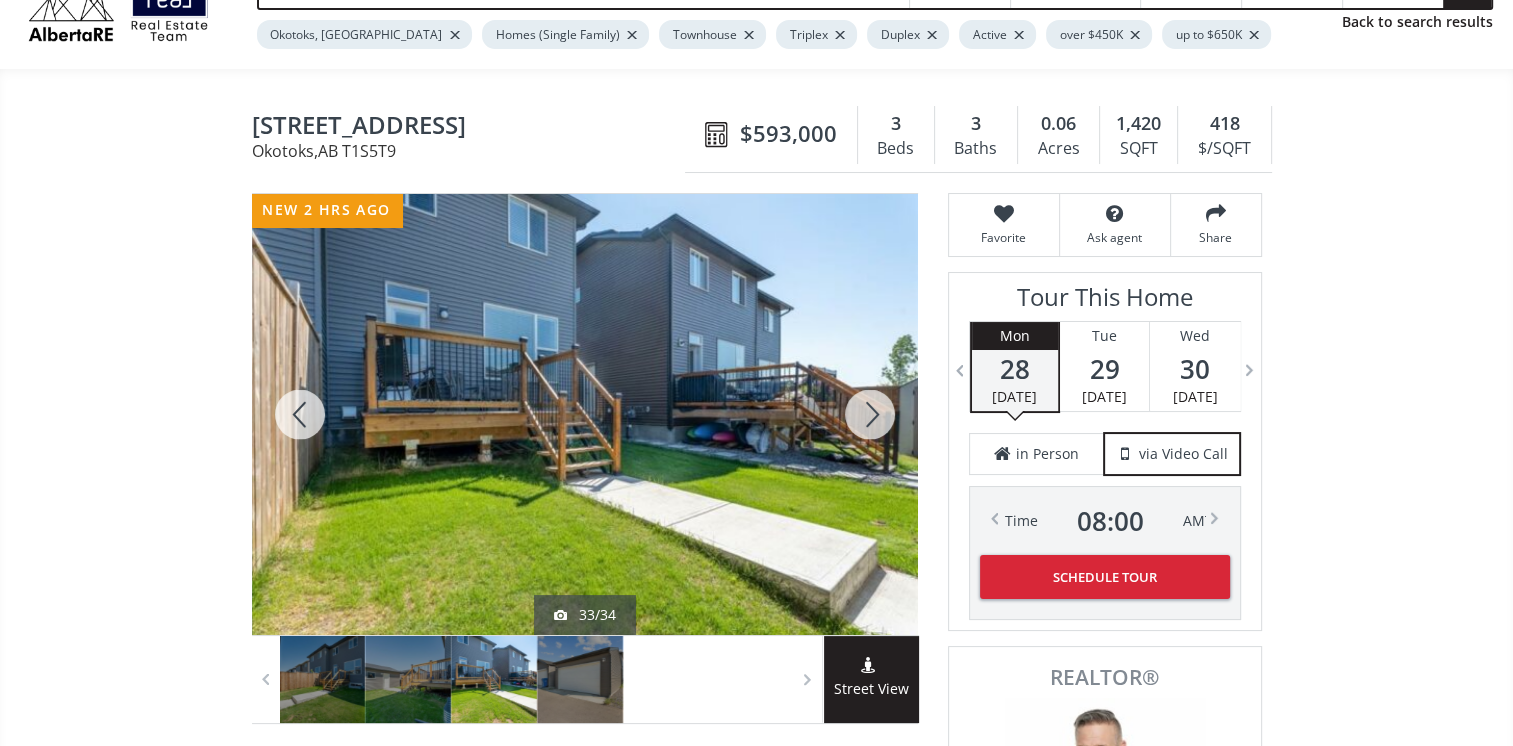 click at bounding box center (870, 414) 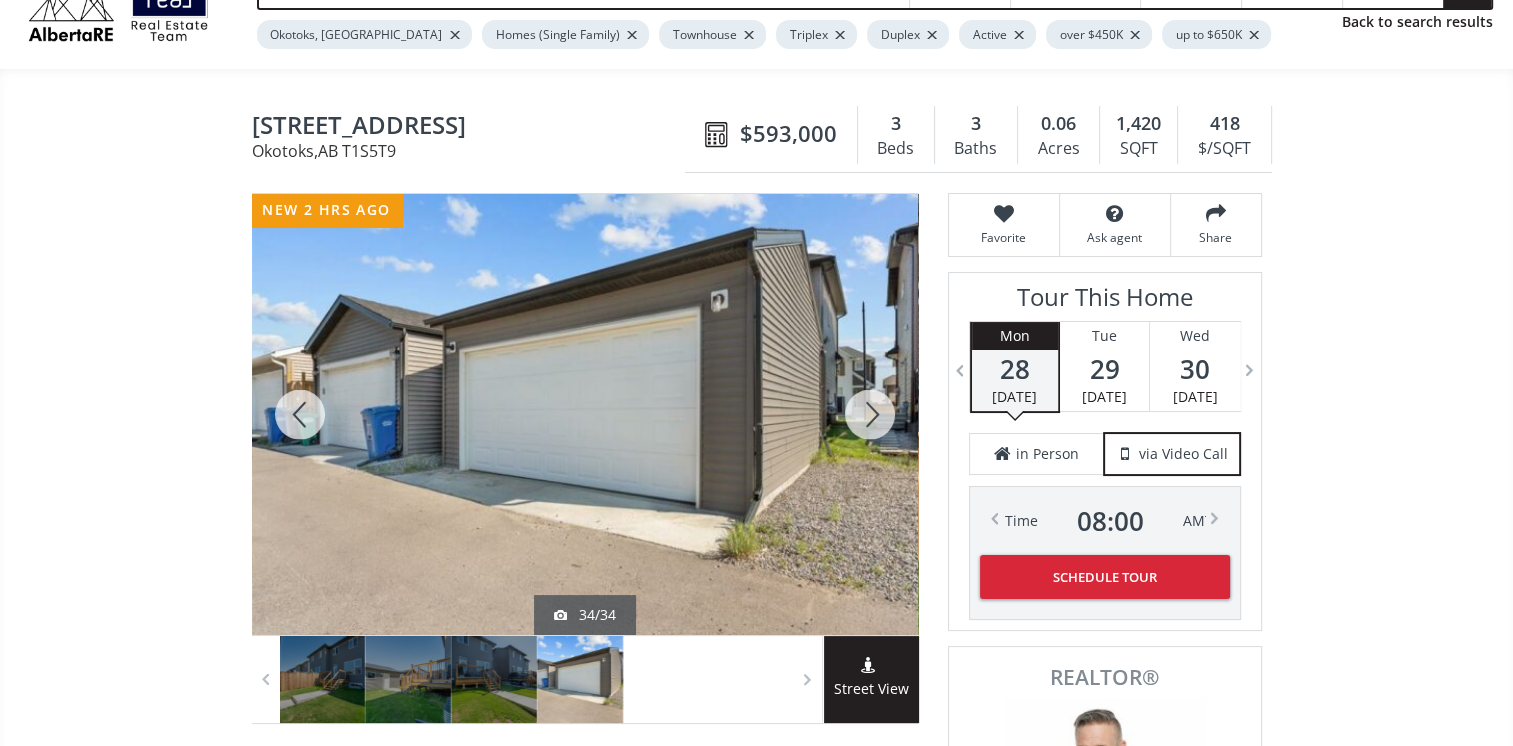 click at bounding box center [870, 414] 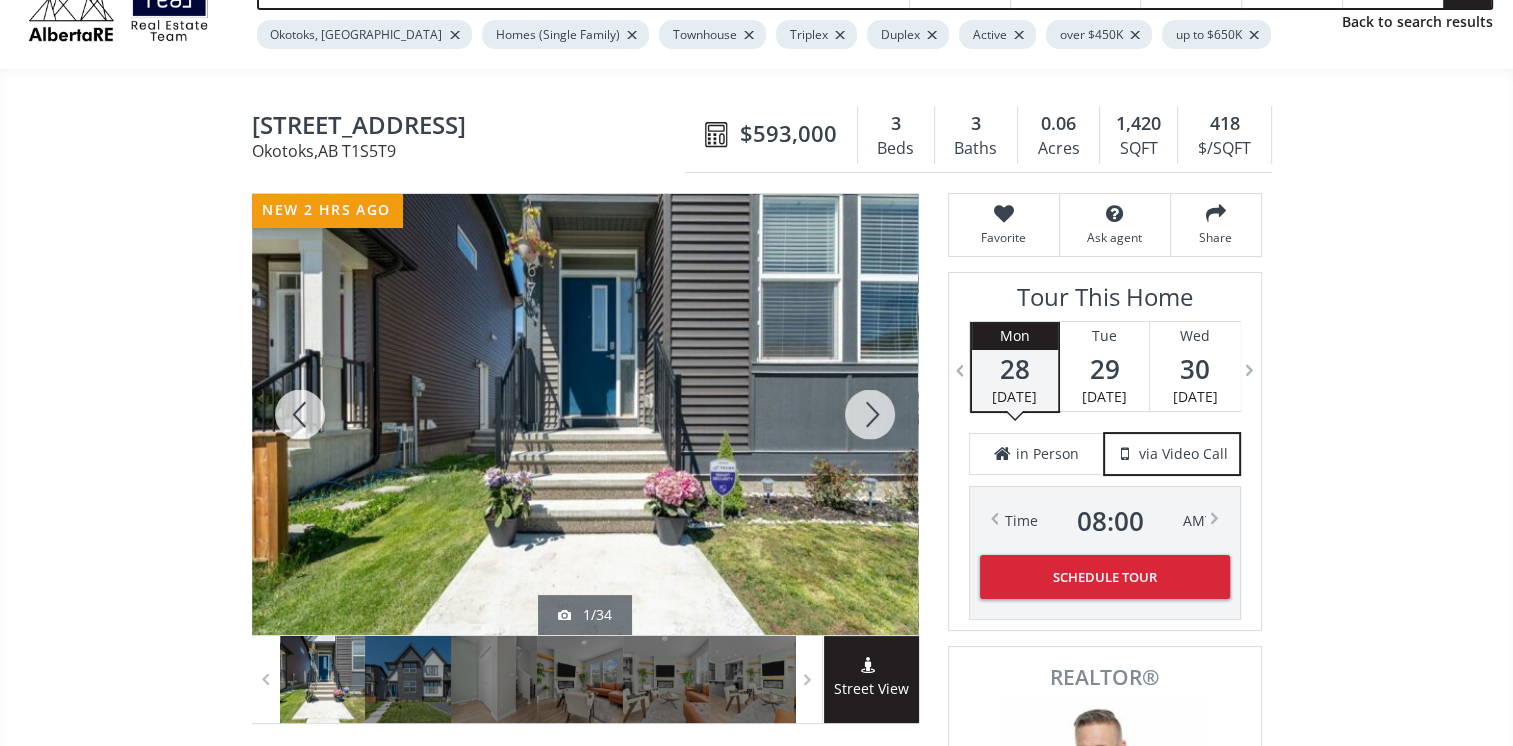 click at bounding box center (870, 414) 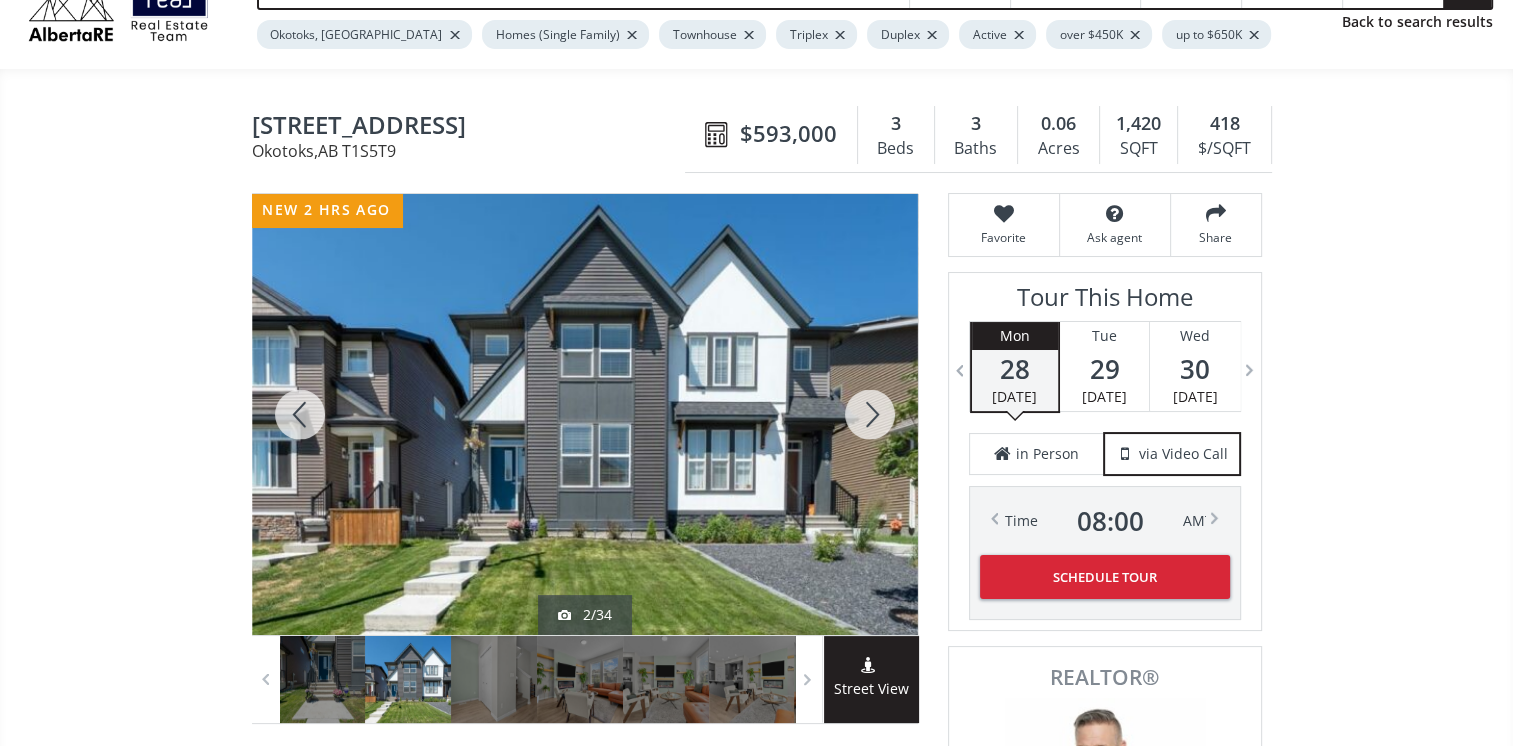 scroll, scrollTop: 0, scrollLeft: 0, axis: both 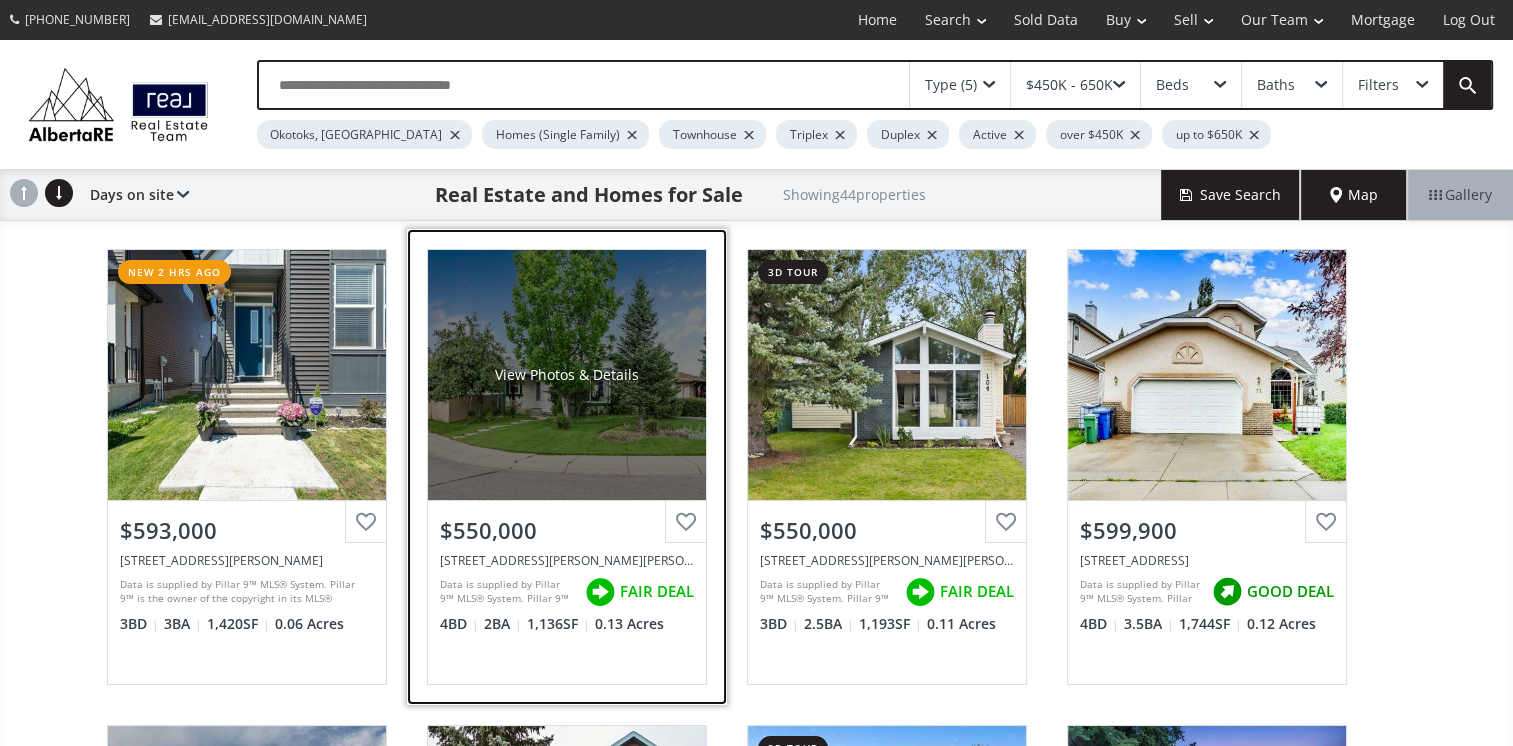 click on "View Photos & Details" at bounding box center (567, 375) 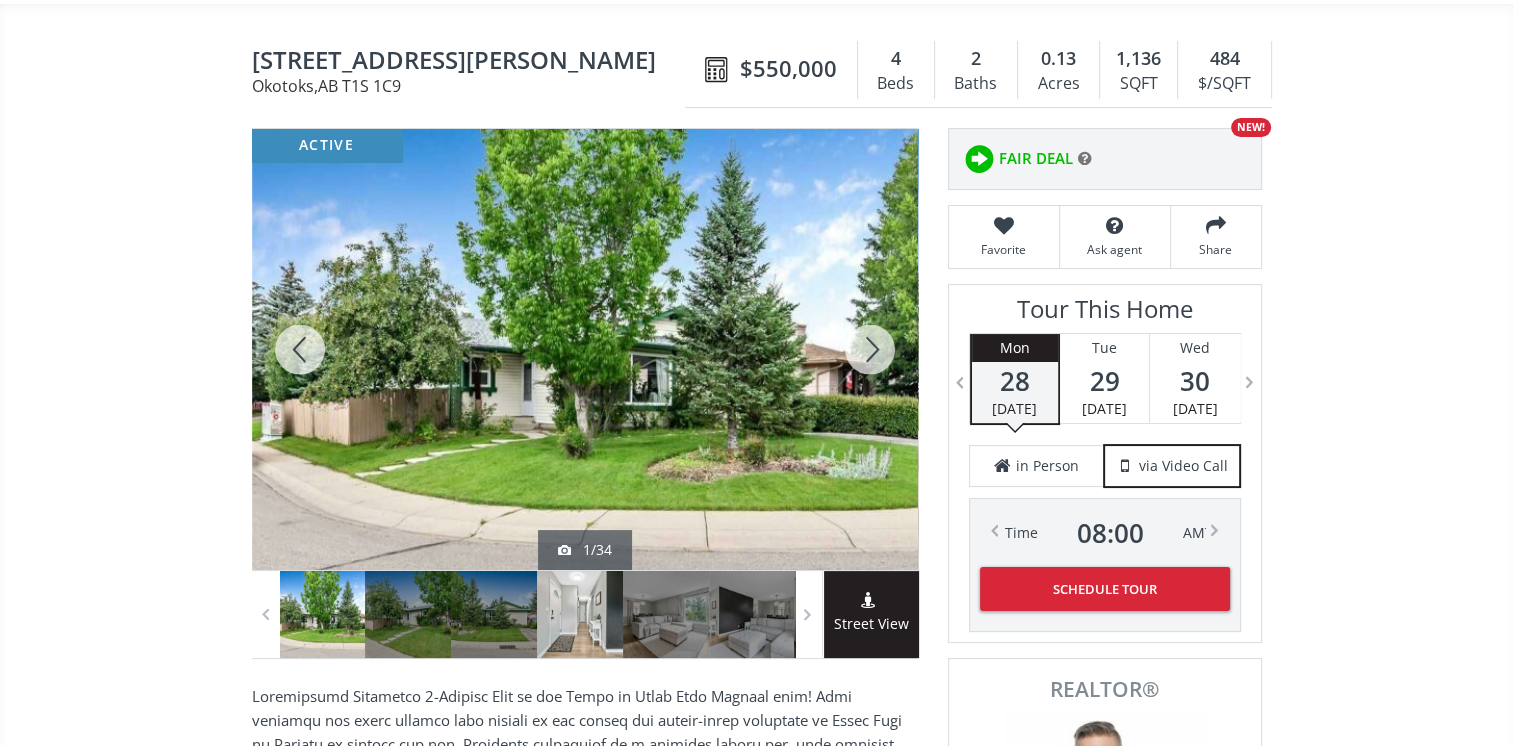 scroll, scrollTop: 200, scrollLeft: 0, axis: vertical 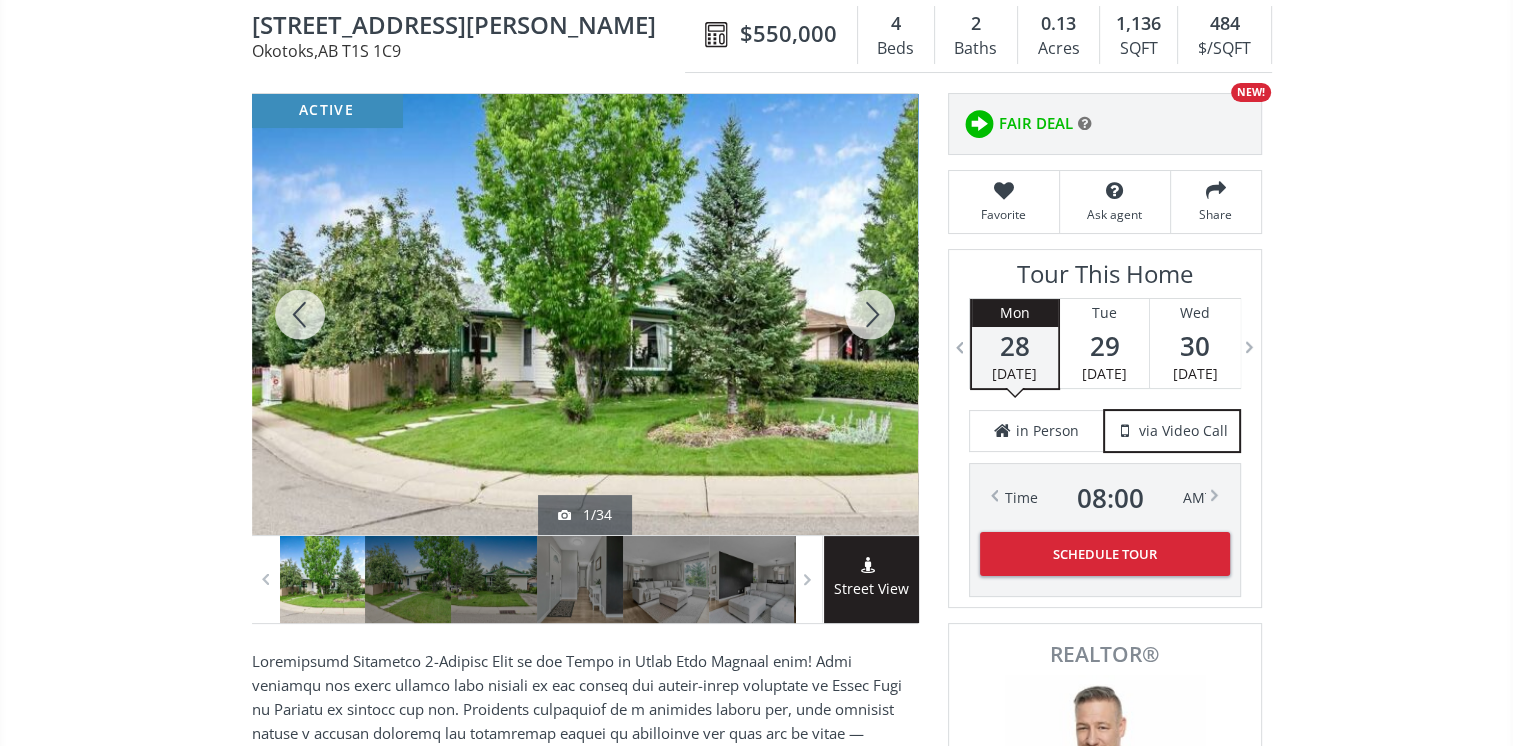 click at bounding box center [870, 314] 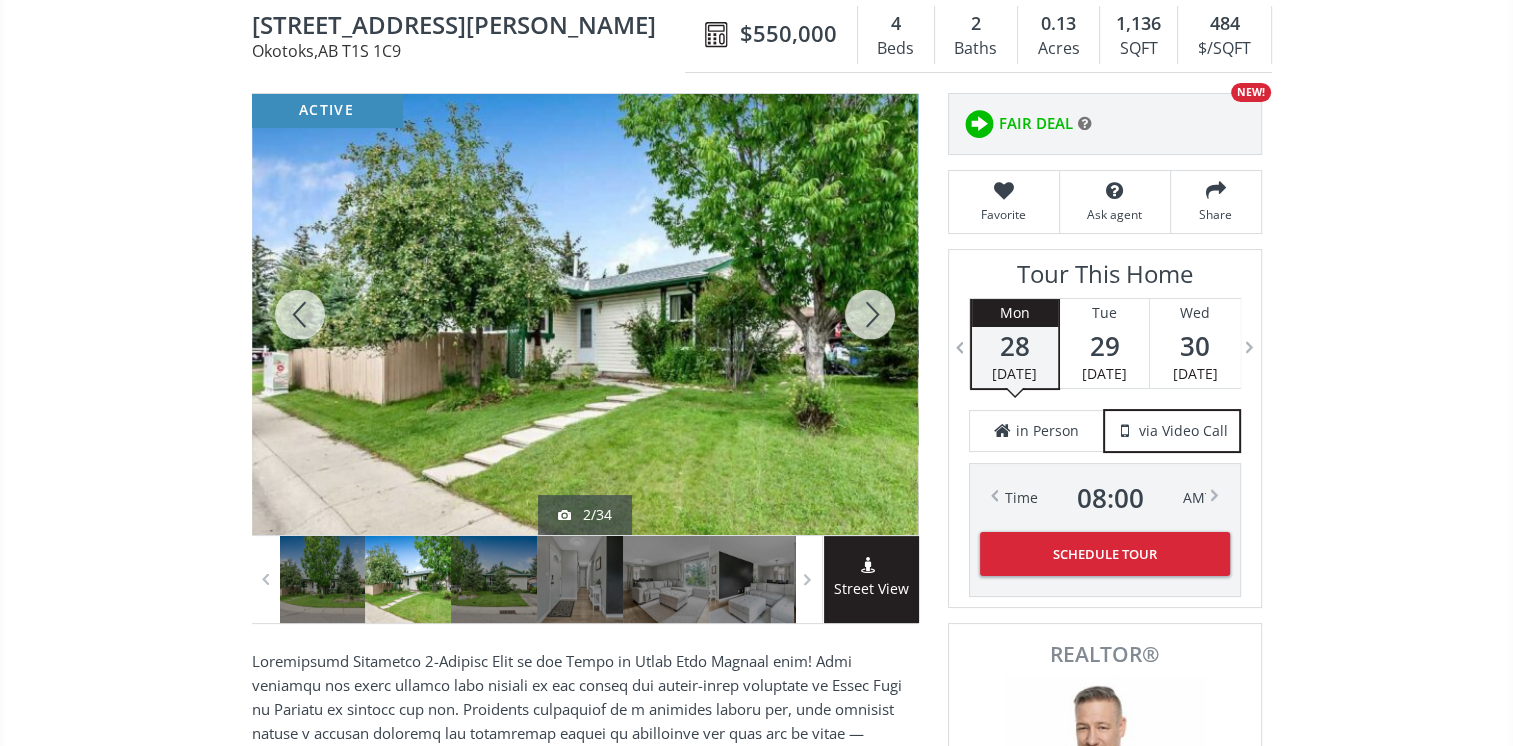 click at bounding box center (870, 314) 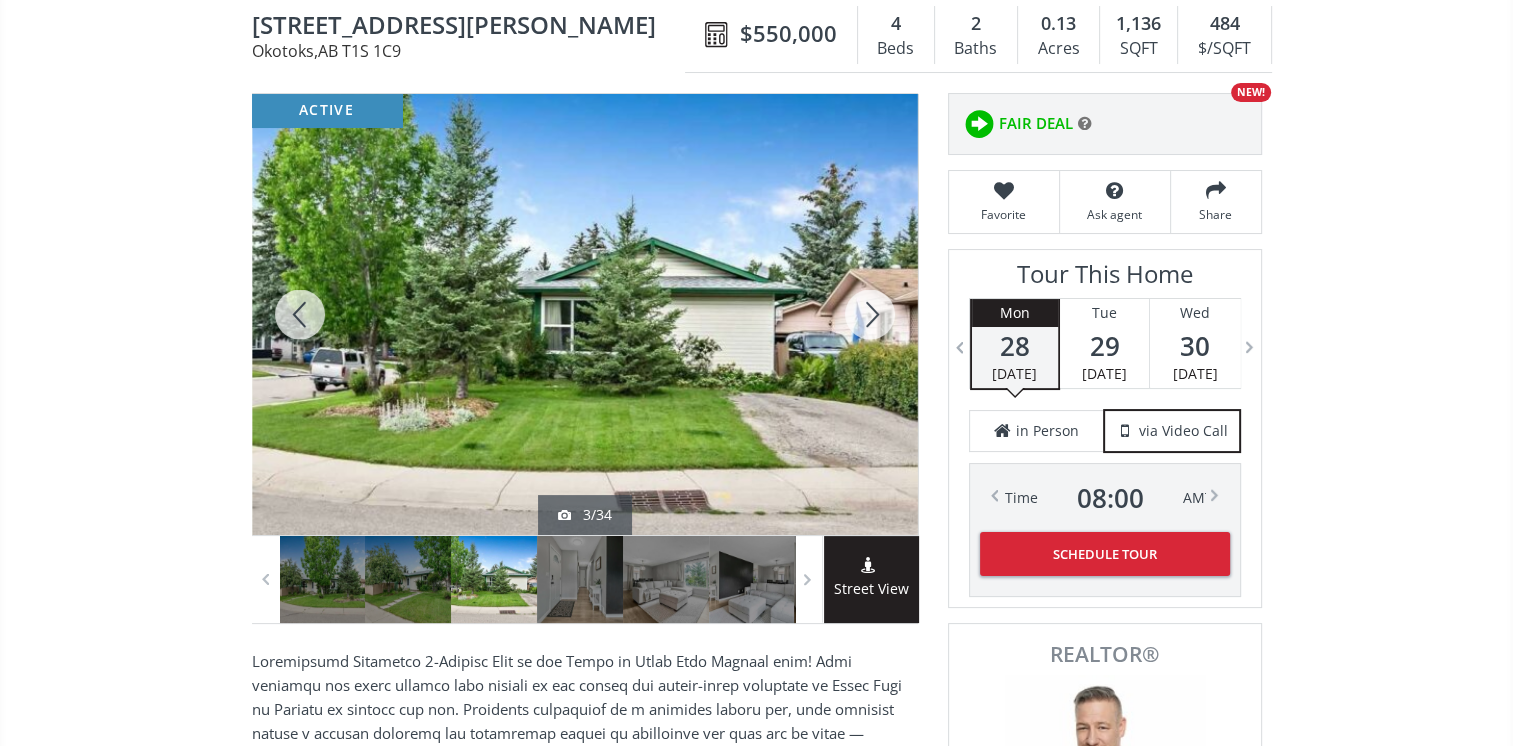 click at bounding box center [870, 314] 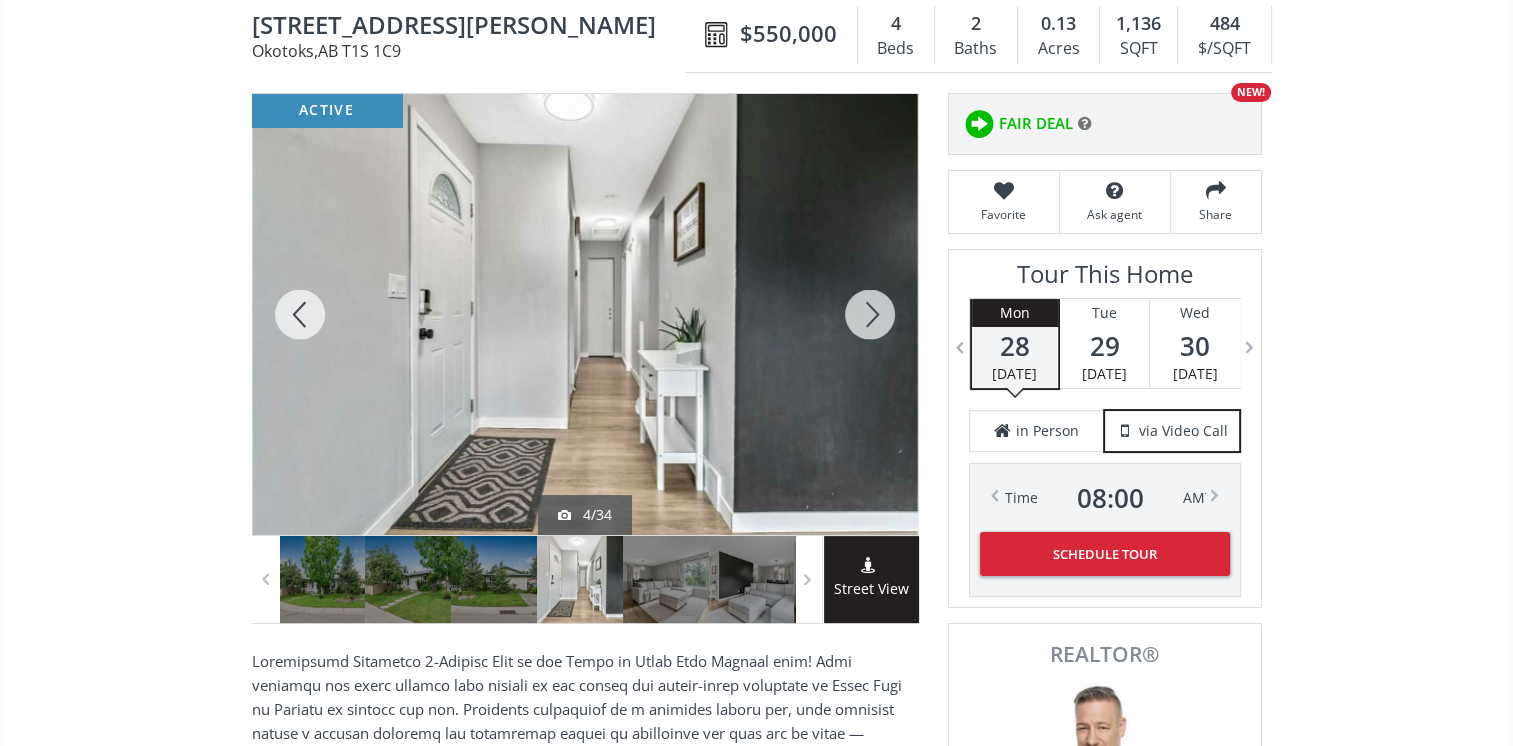 click at bounding box center [870, 314] 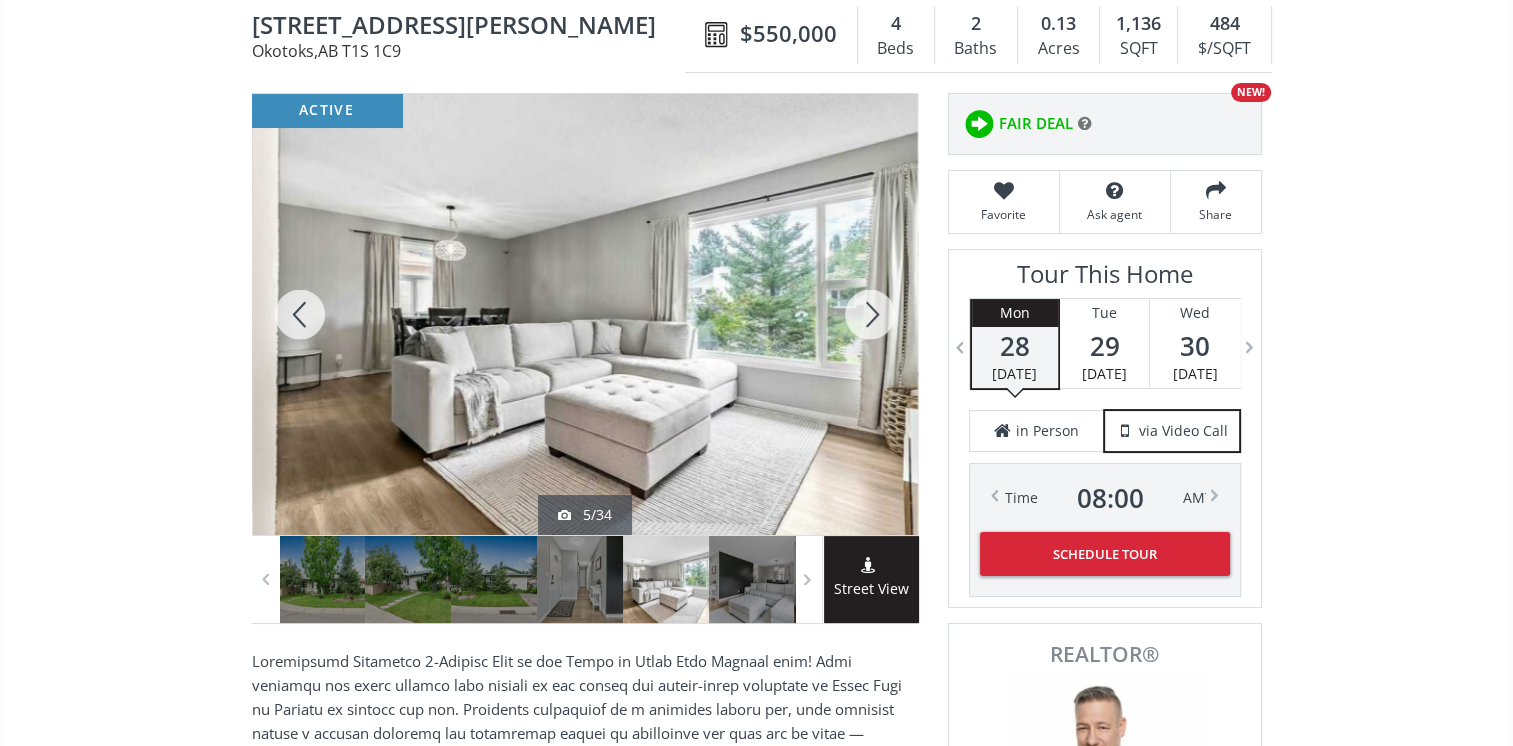 click at bounding box center [870, 314] 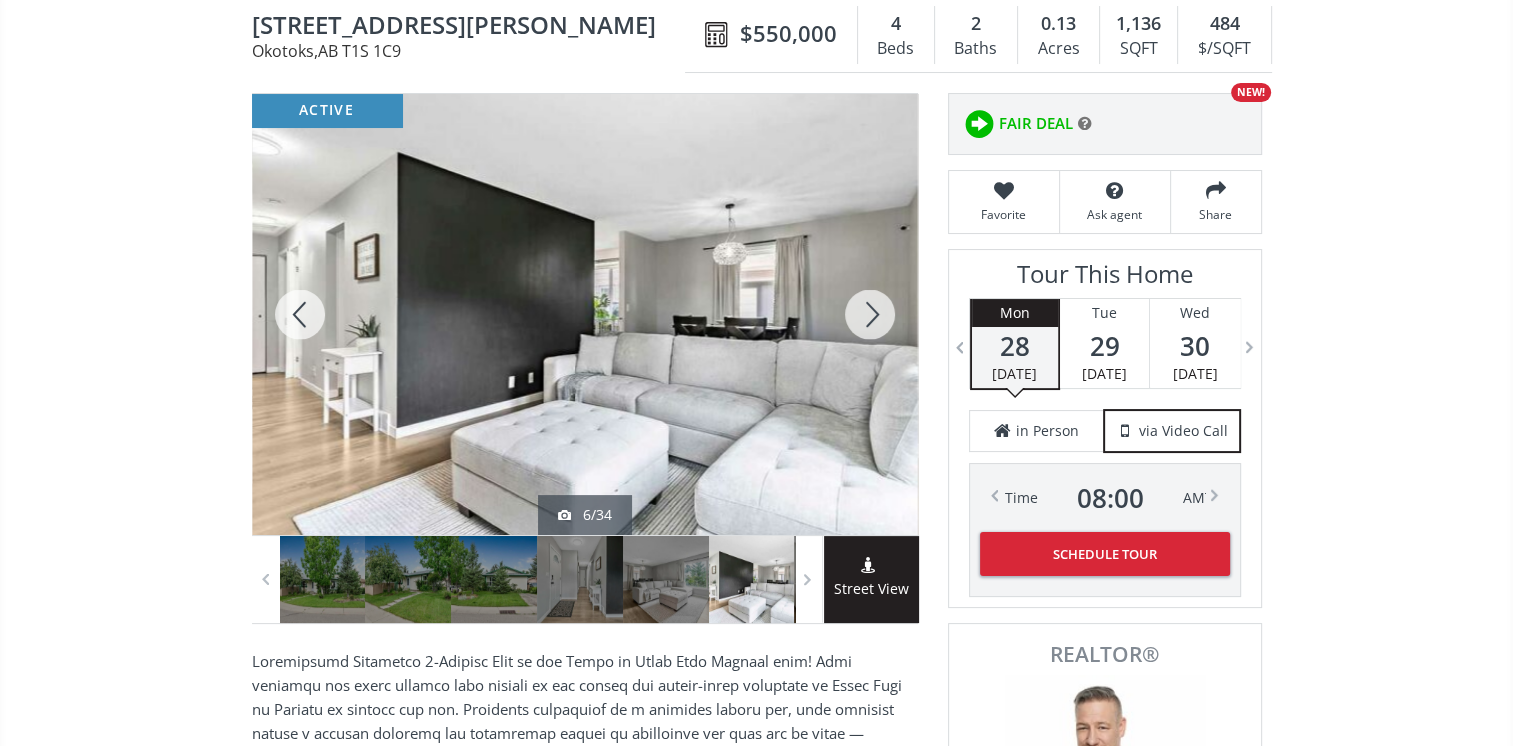 click at bounding box center (870, 314) 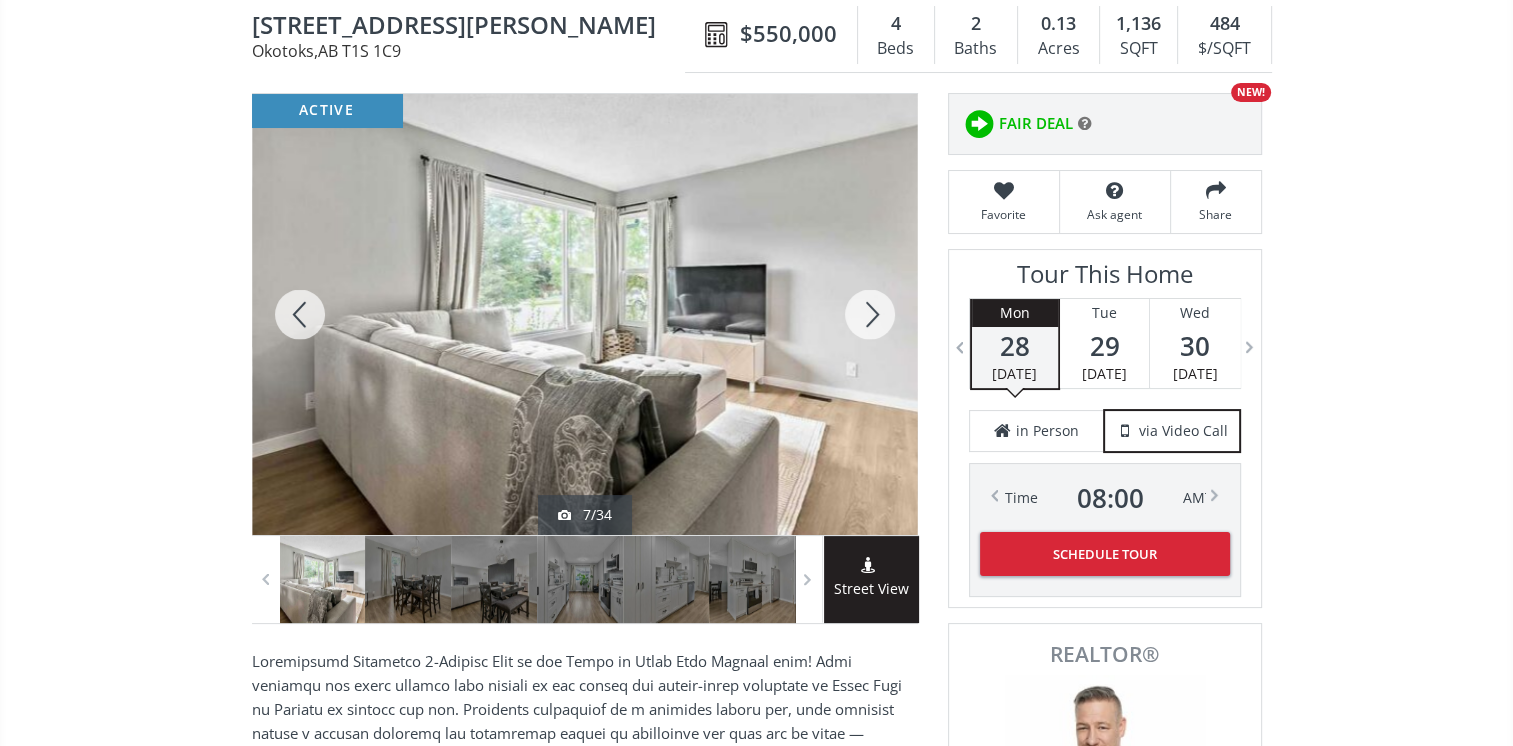 click at bounding box center (870, 314) 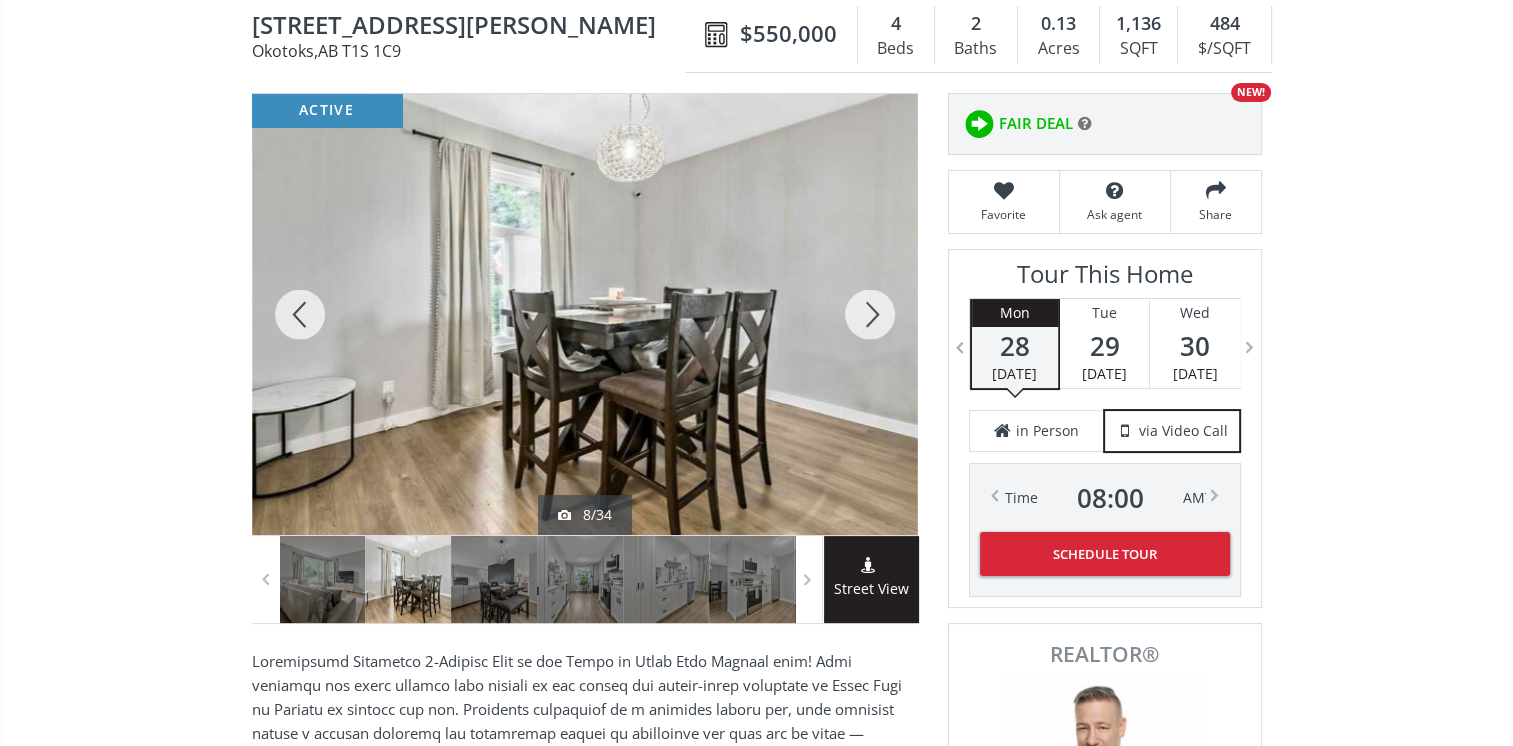 click at bounding box center (870, 314) 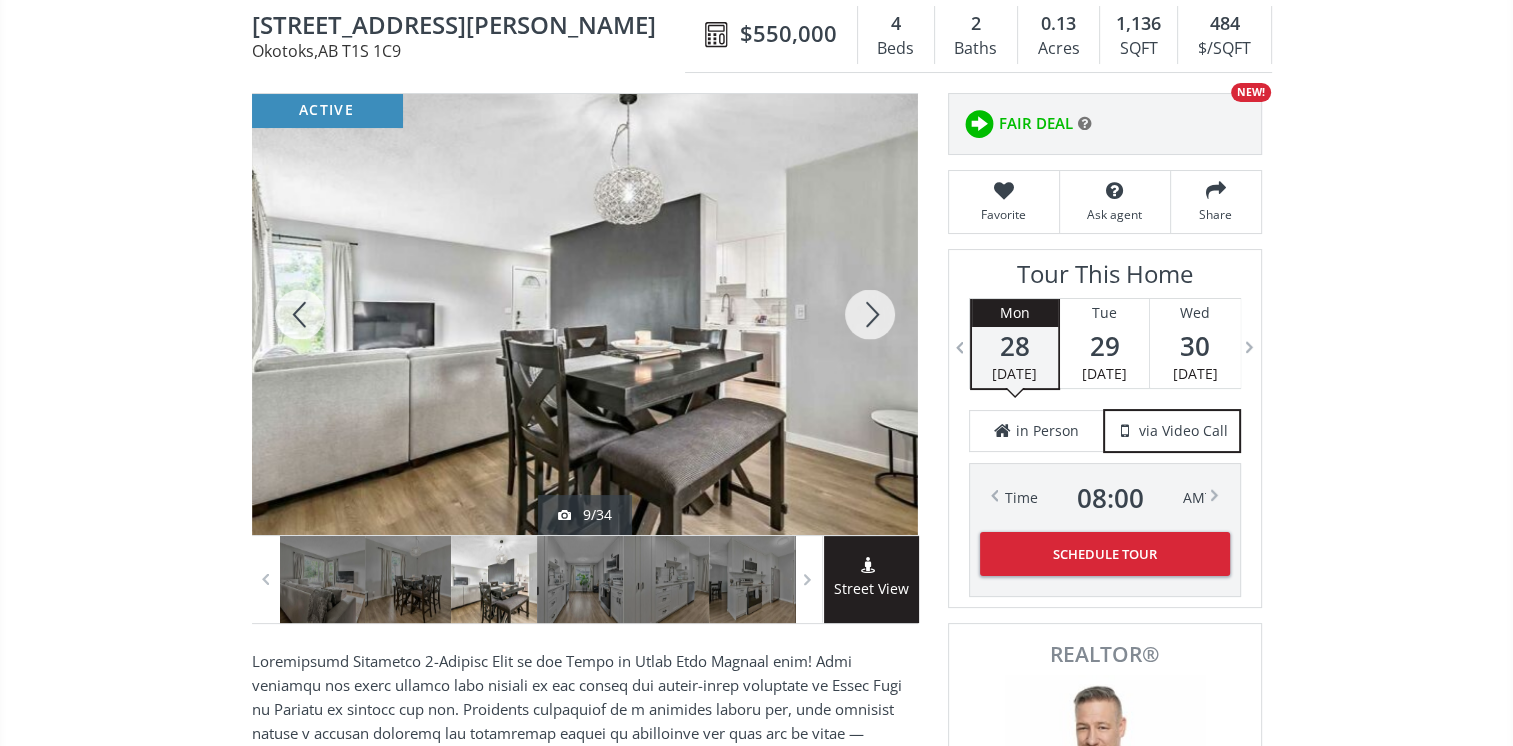 click at bounding box center (870, 314) 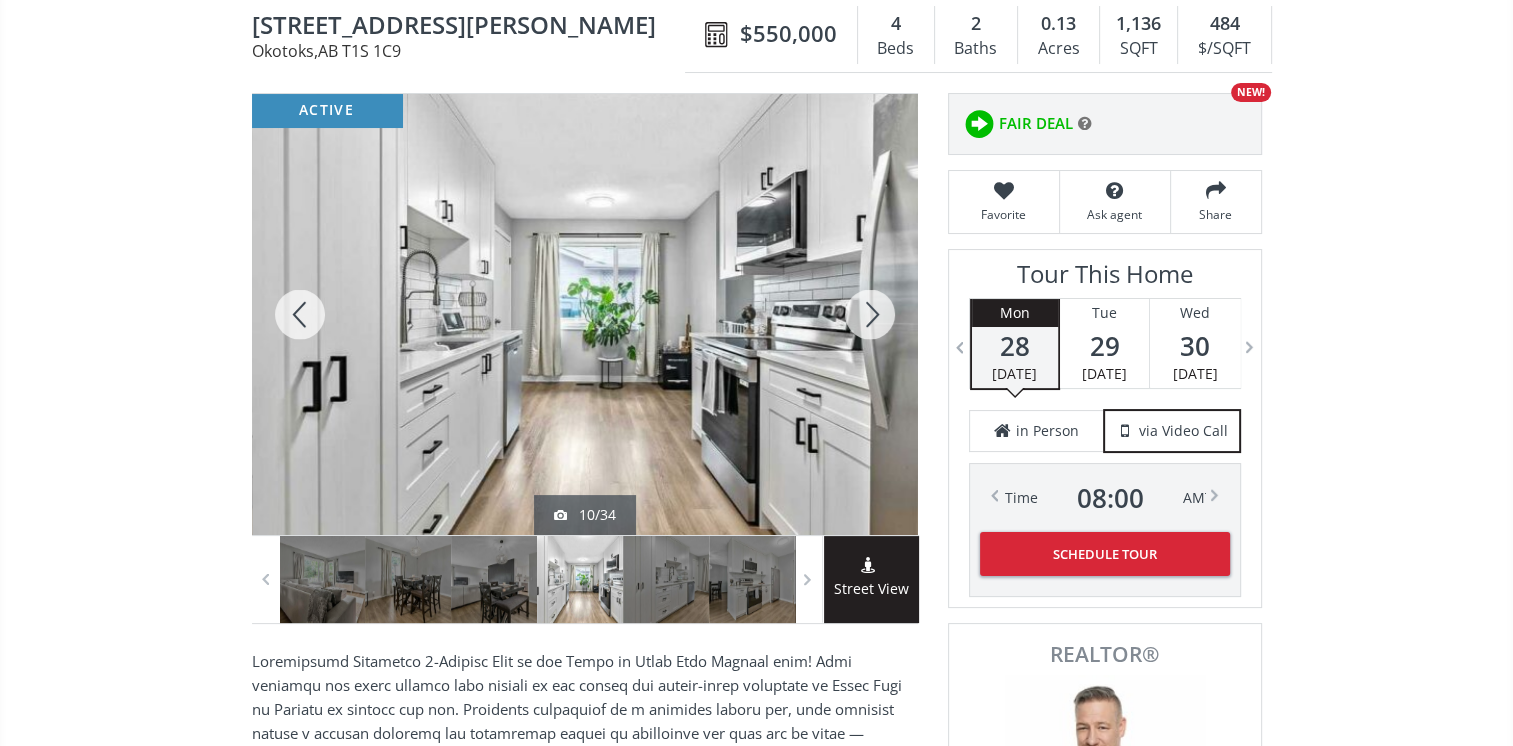 click at bounding box center [870, 314] 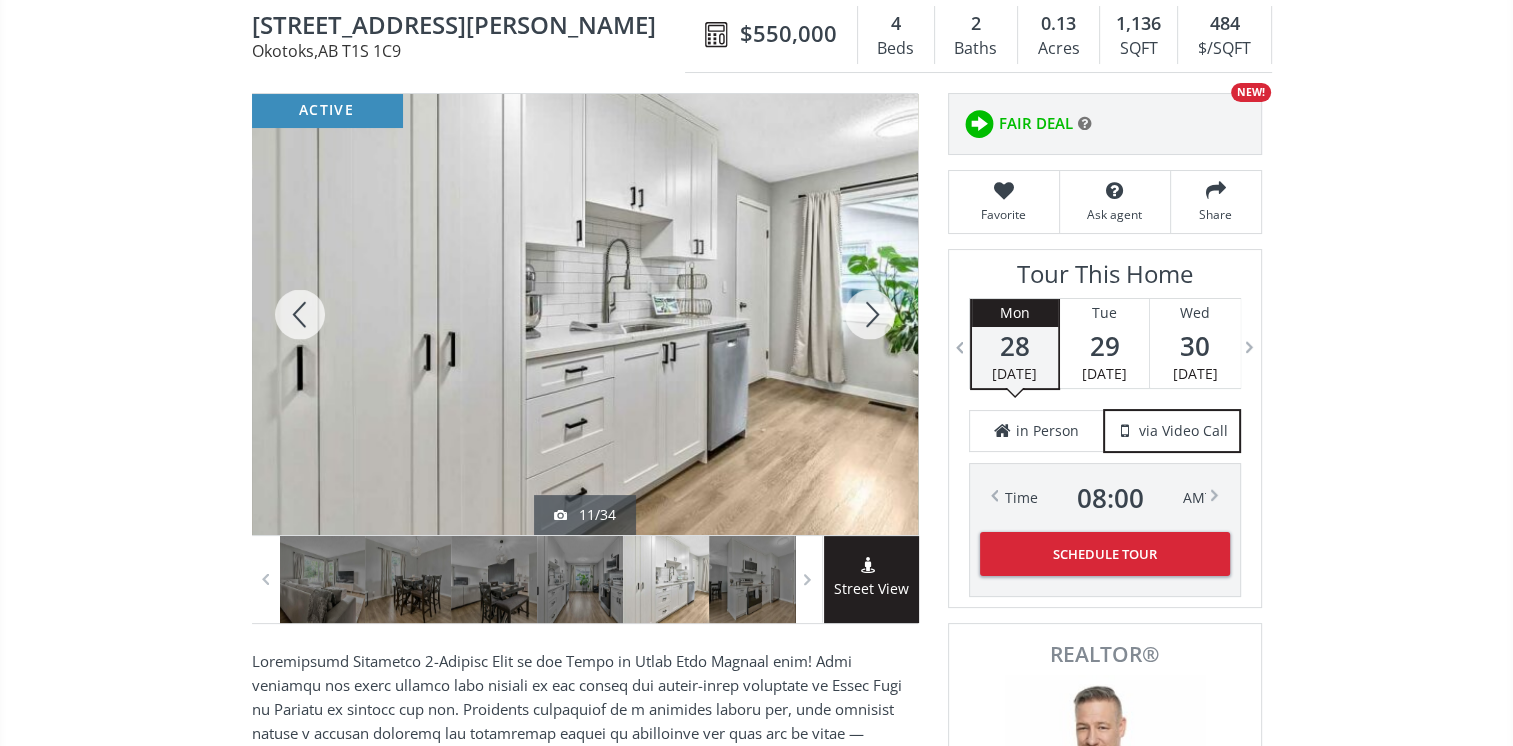 click at bounding box center (870, 314) 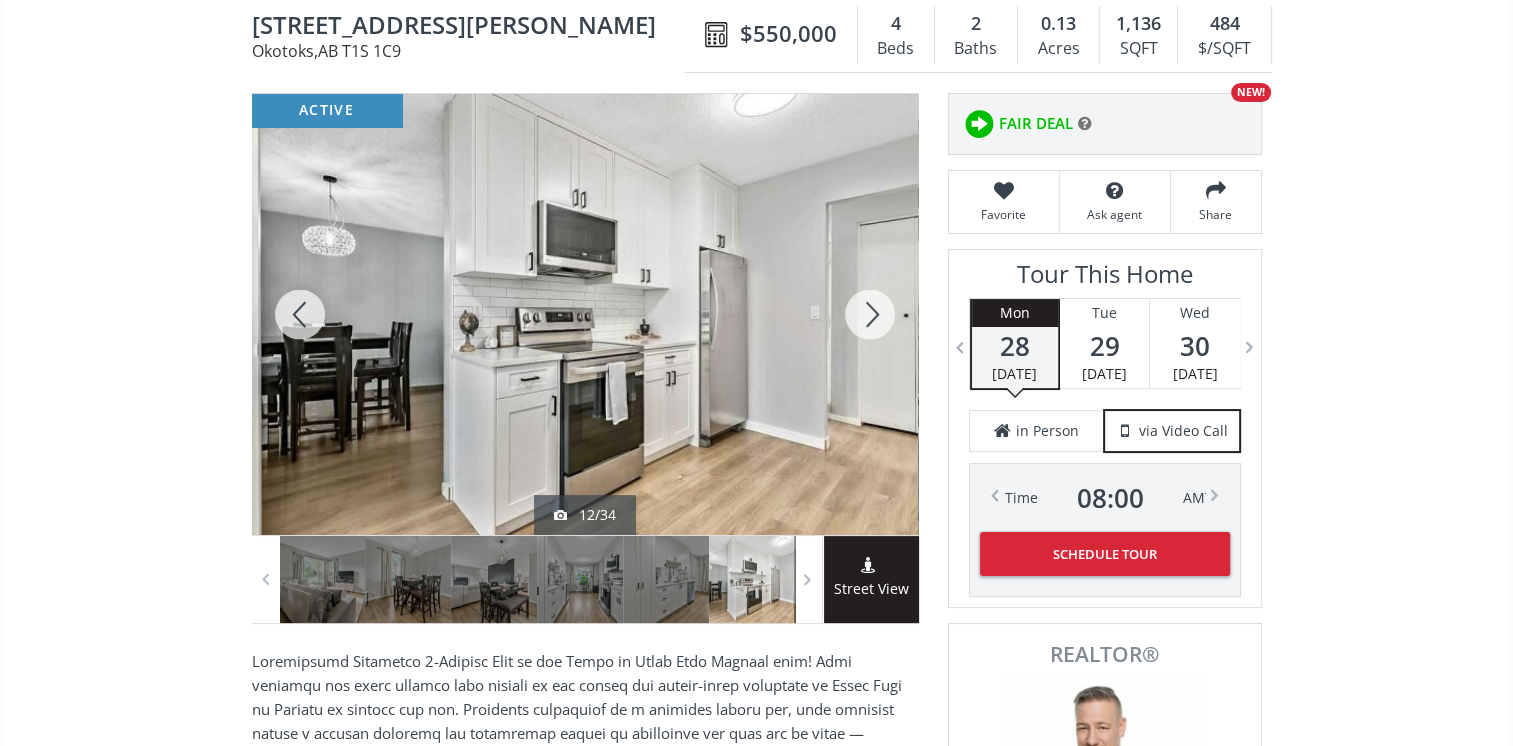 click at bounding box center [870, 314] 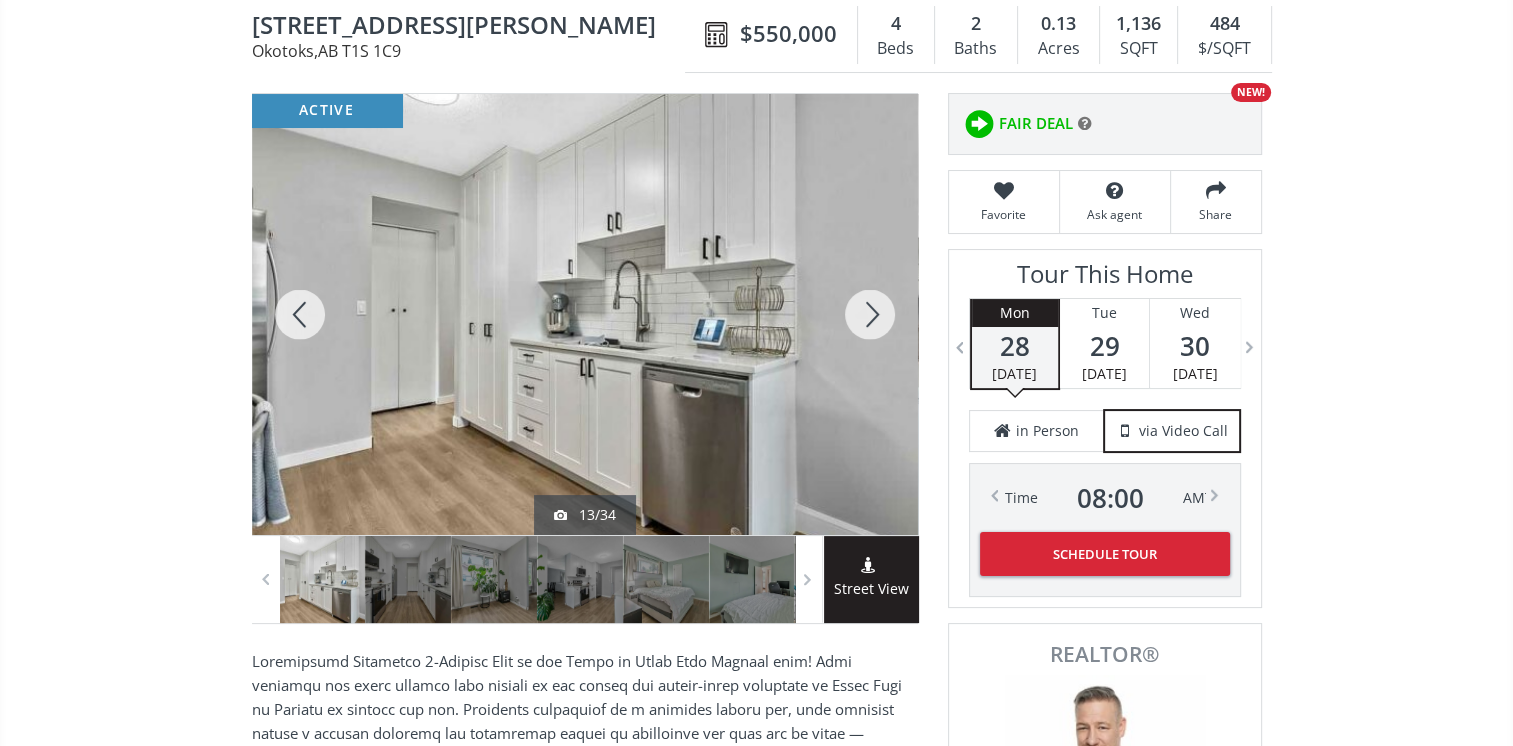 click at bounding box center (870, 314) 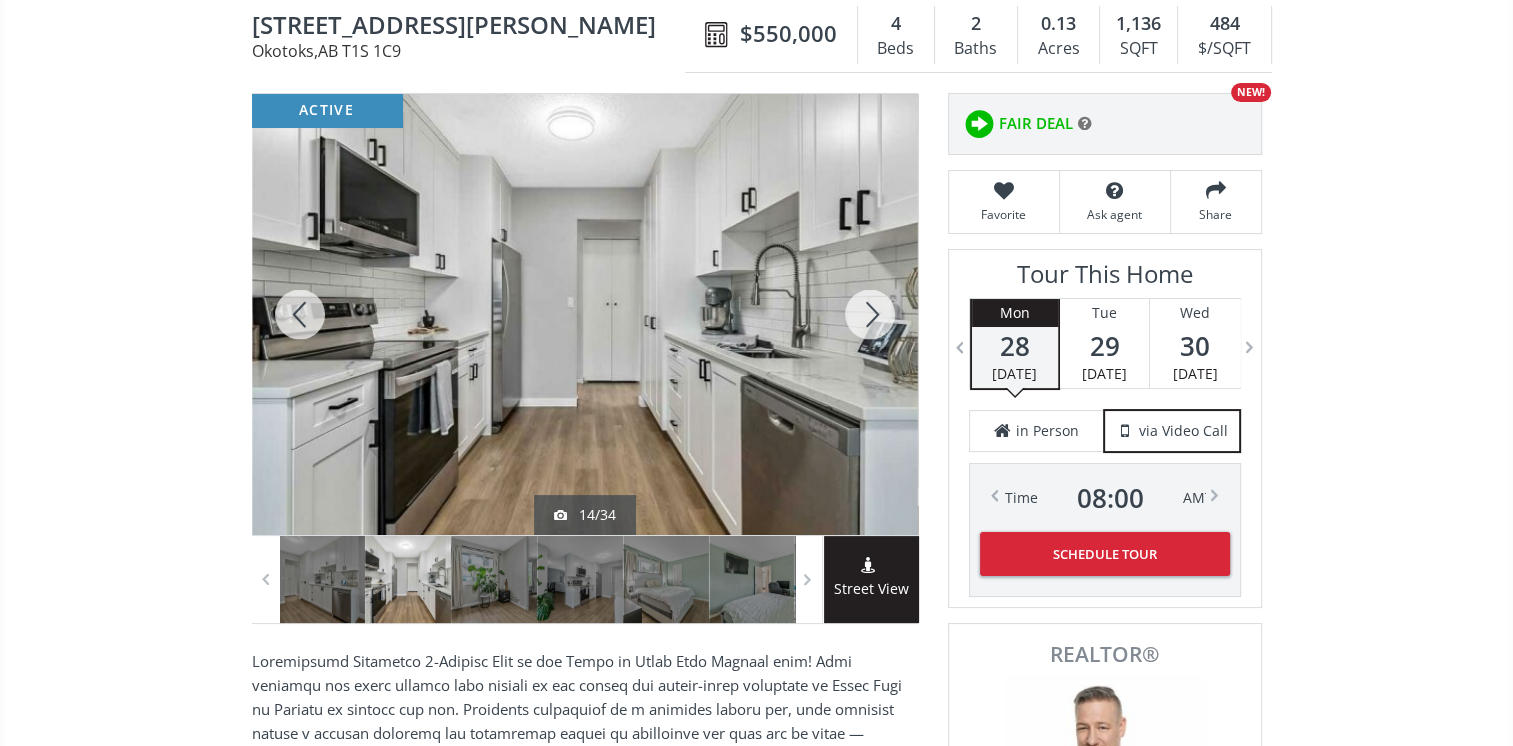 click at bounding box center (870, 314) 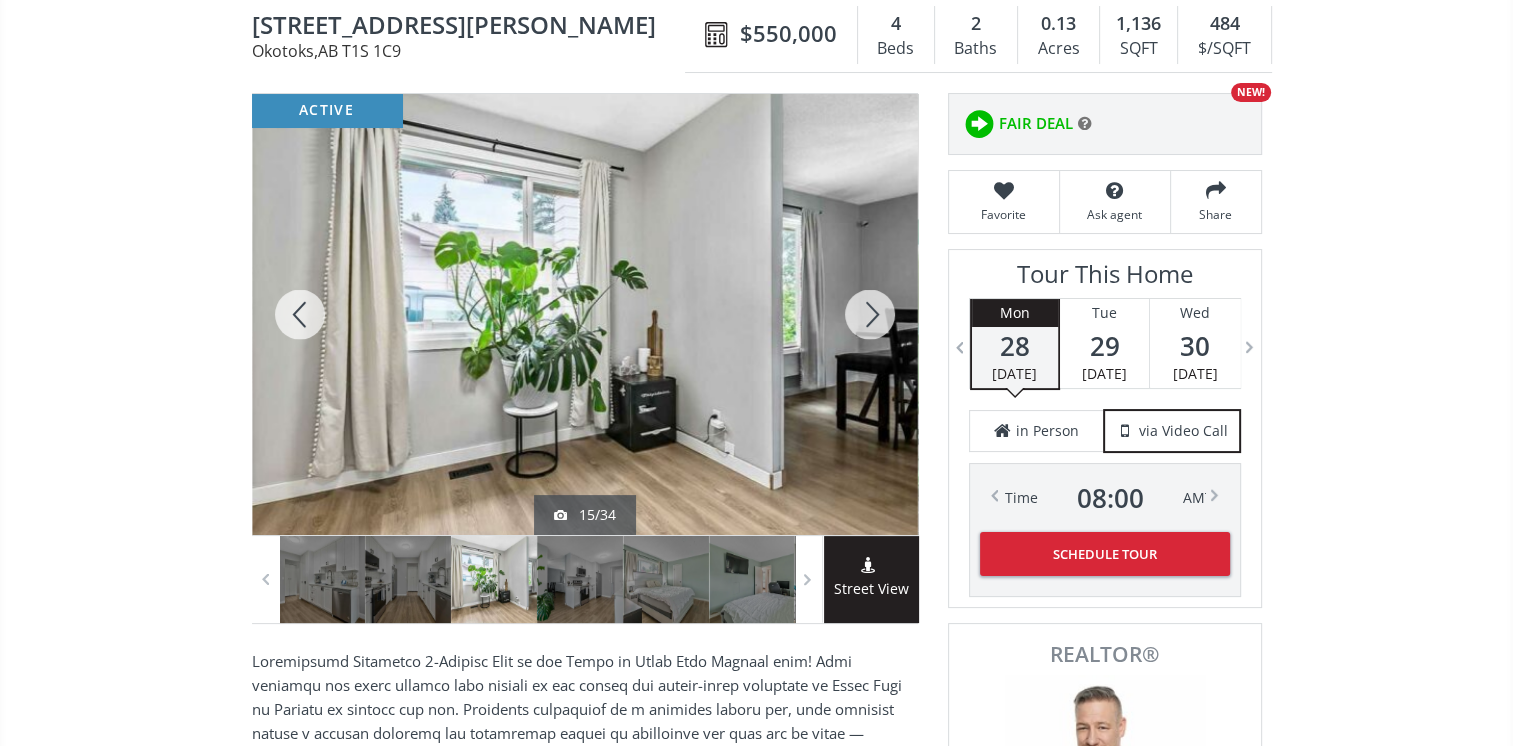 click at bounding box center [870, 314] 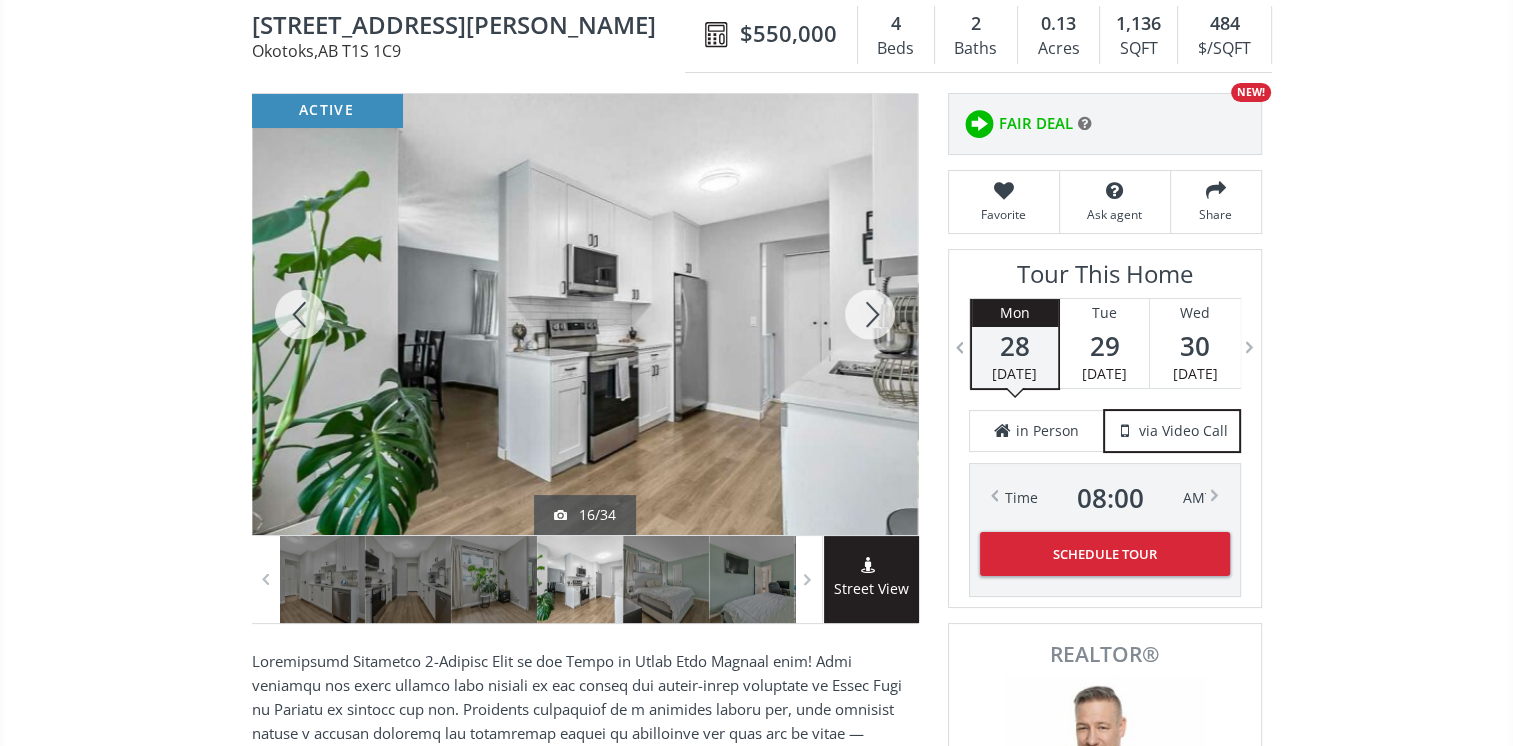 click at bounding box center [870, 314] 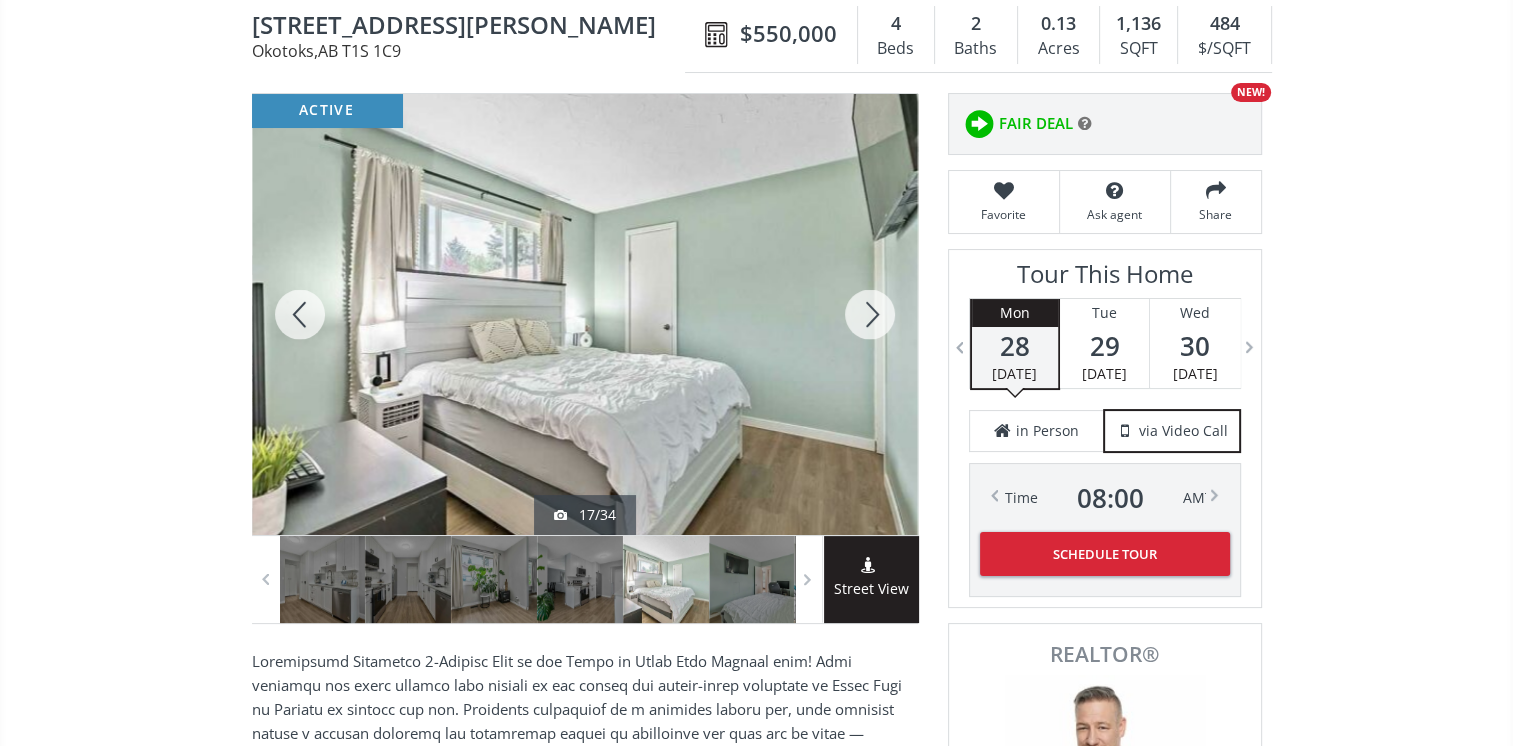 click at bounding box center [870, 314] 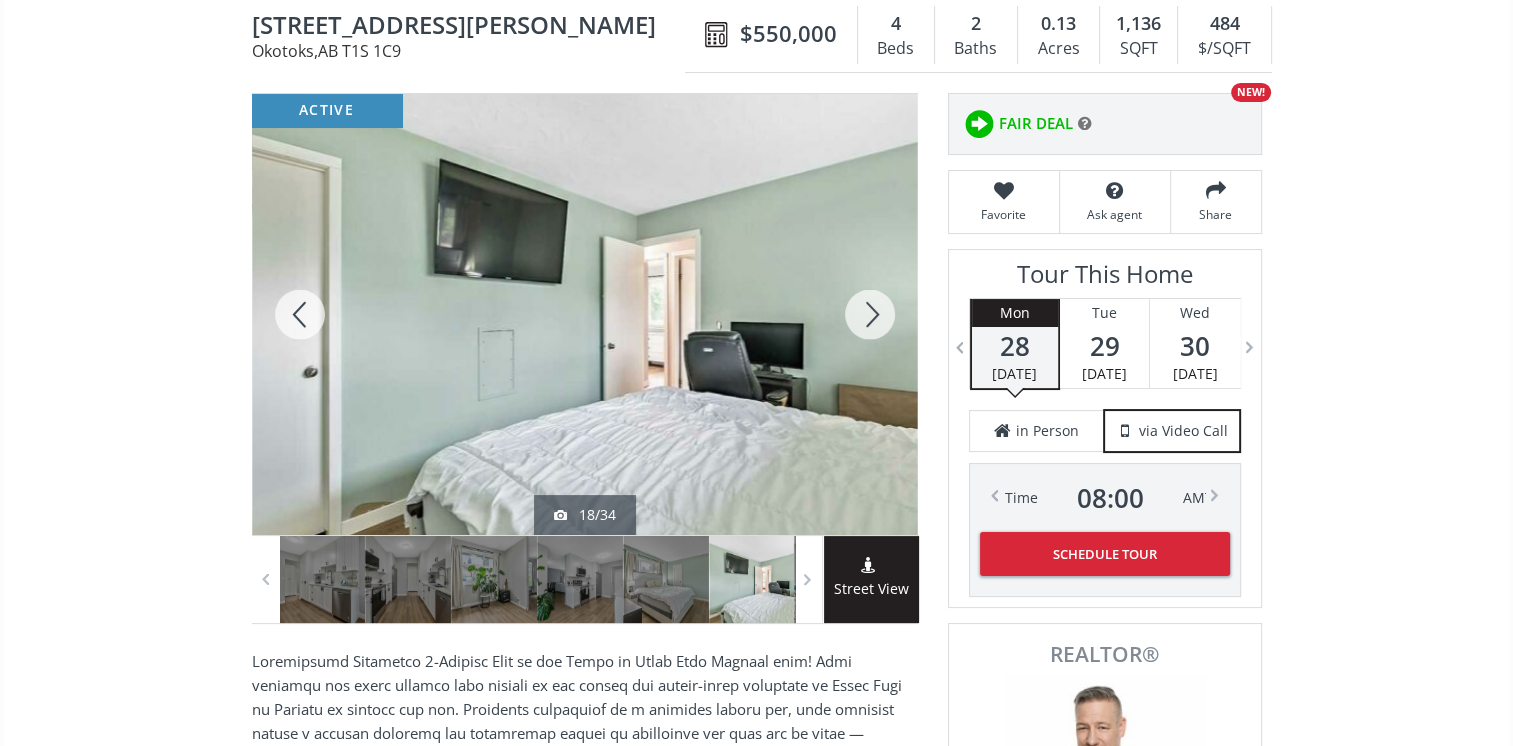 click at bounding box center [870, 314] 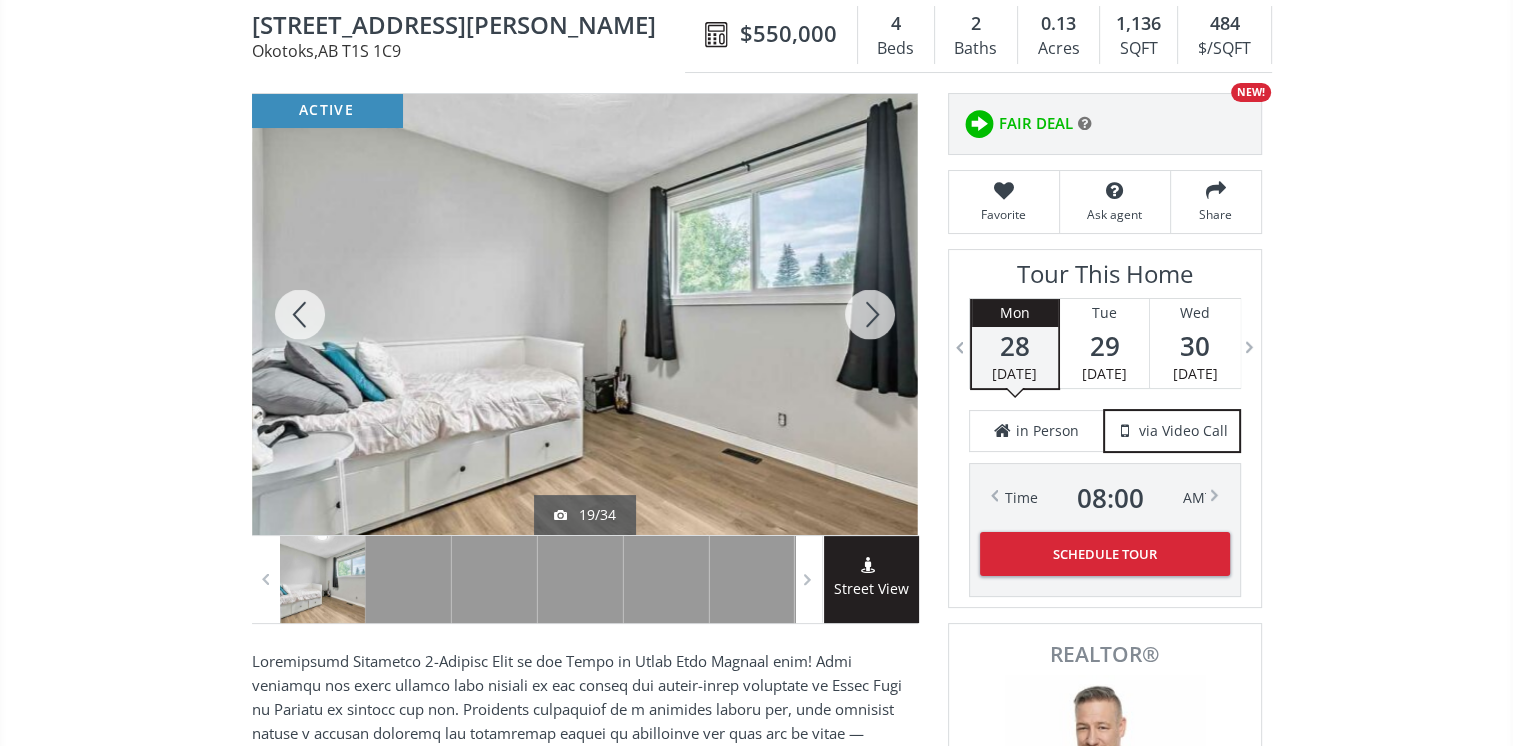 click at bounding box center (870, 314) 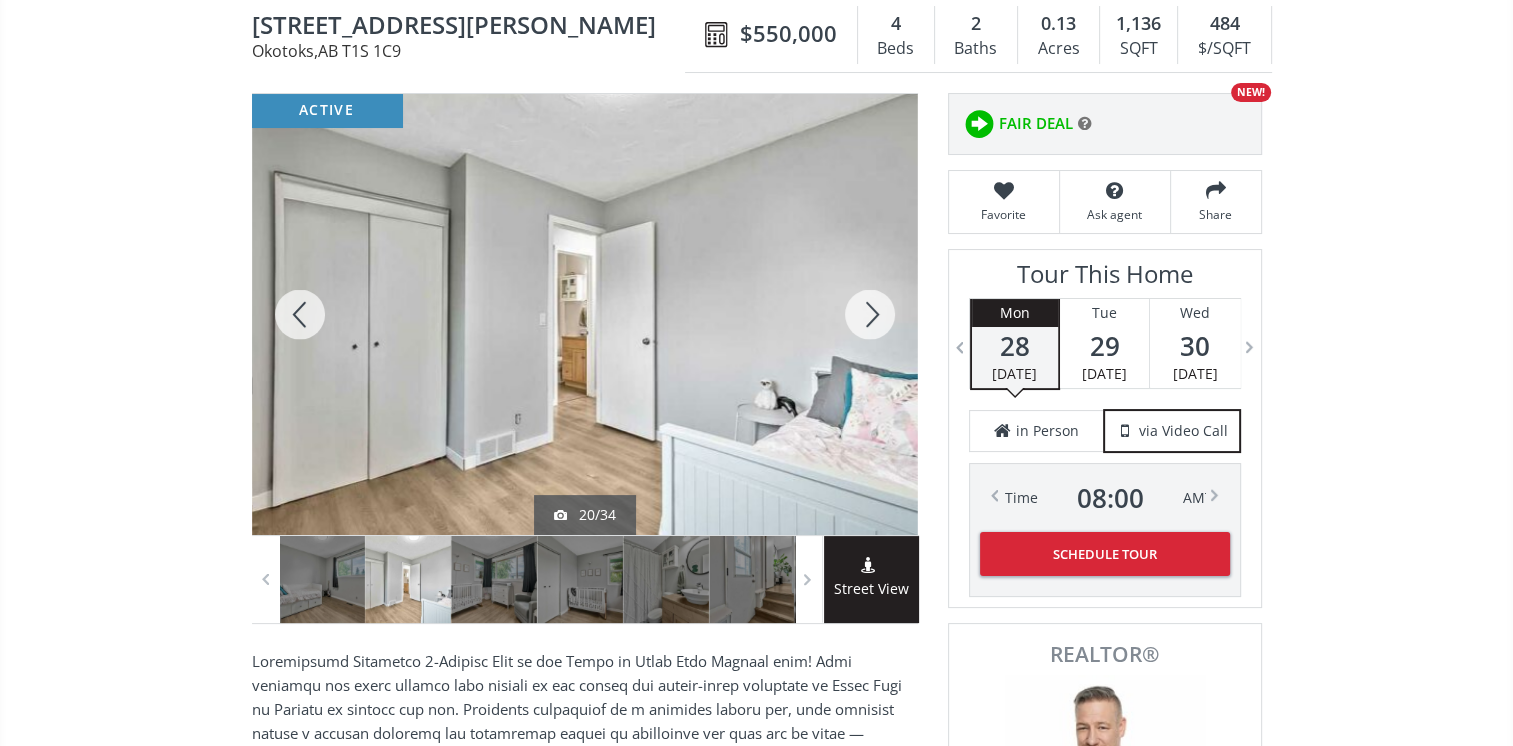 click at bounding box center (870, 314) 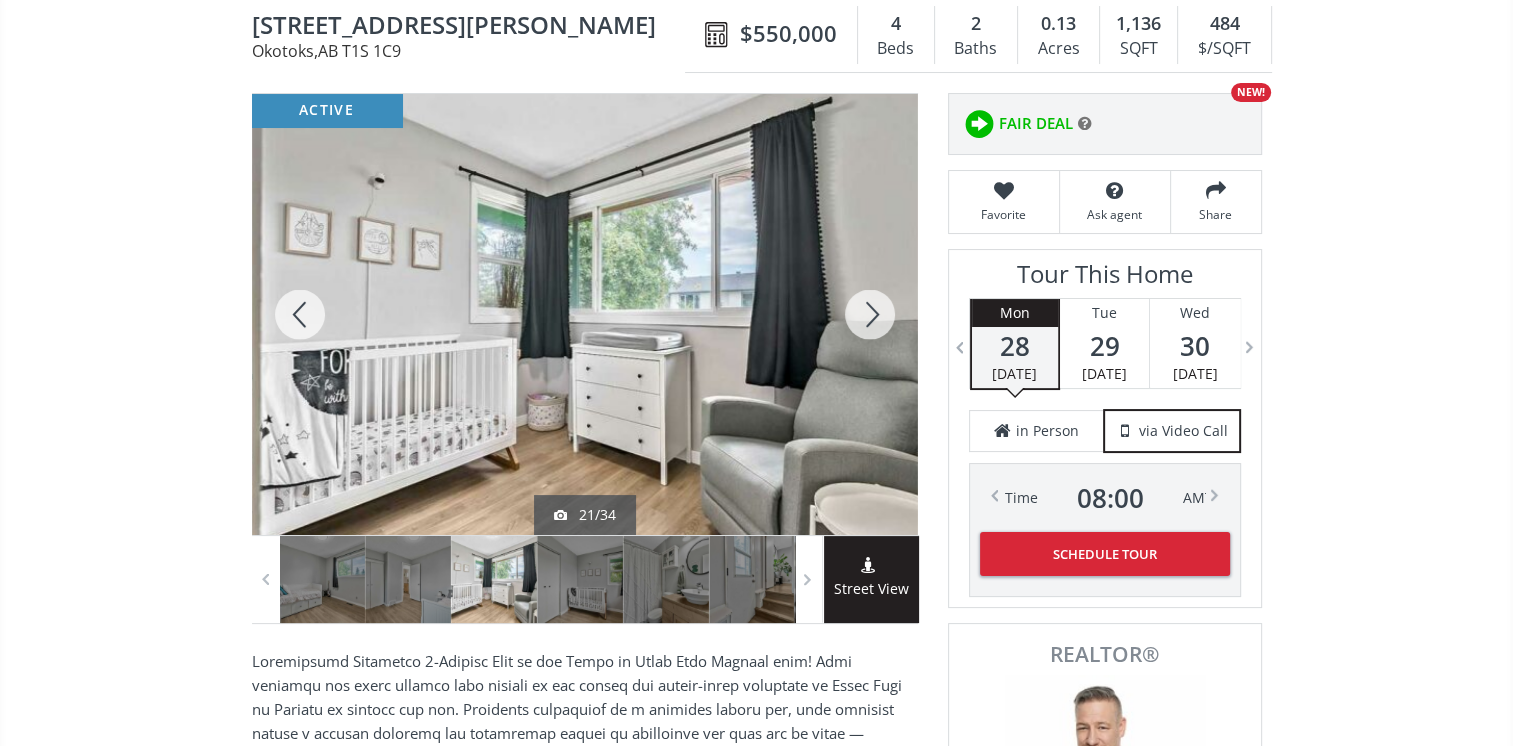 click at bounding box center (870, 314) 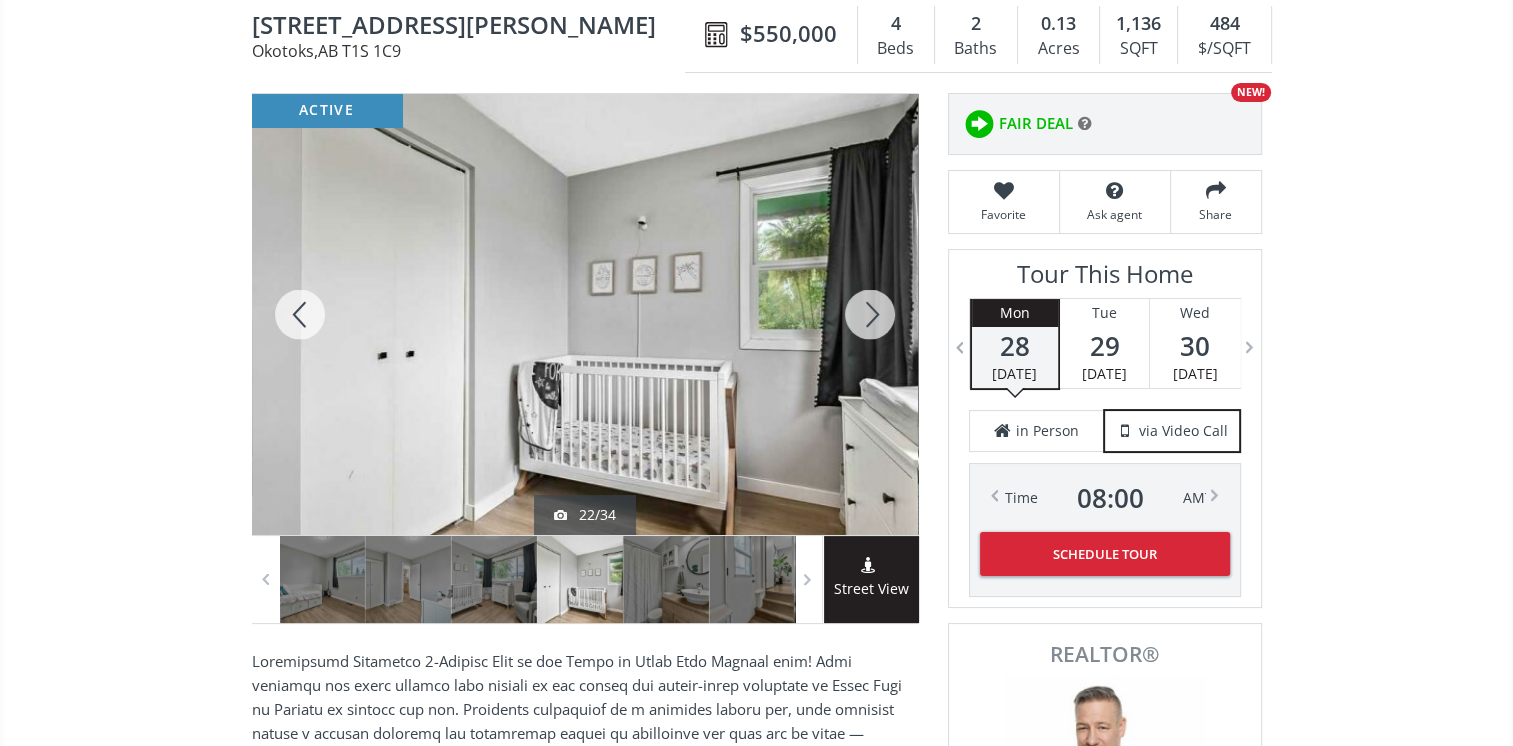 click at bounding box center (300, 314) 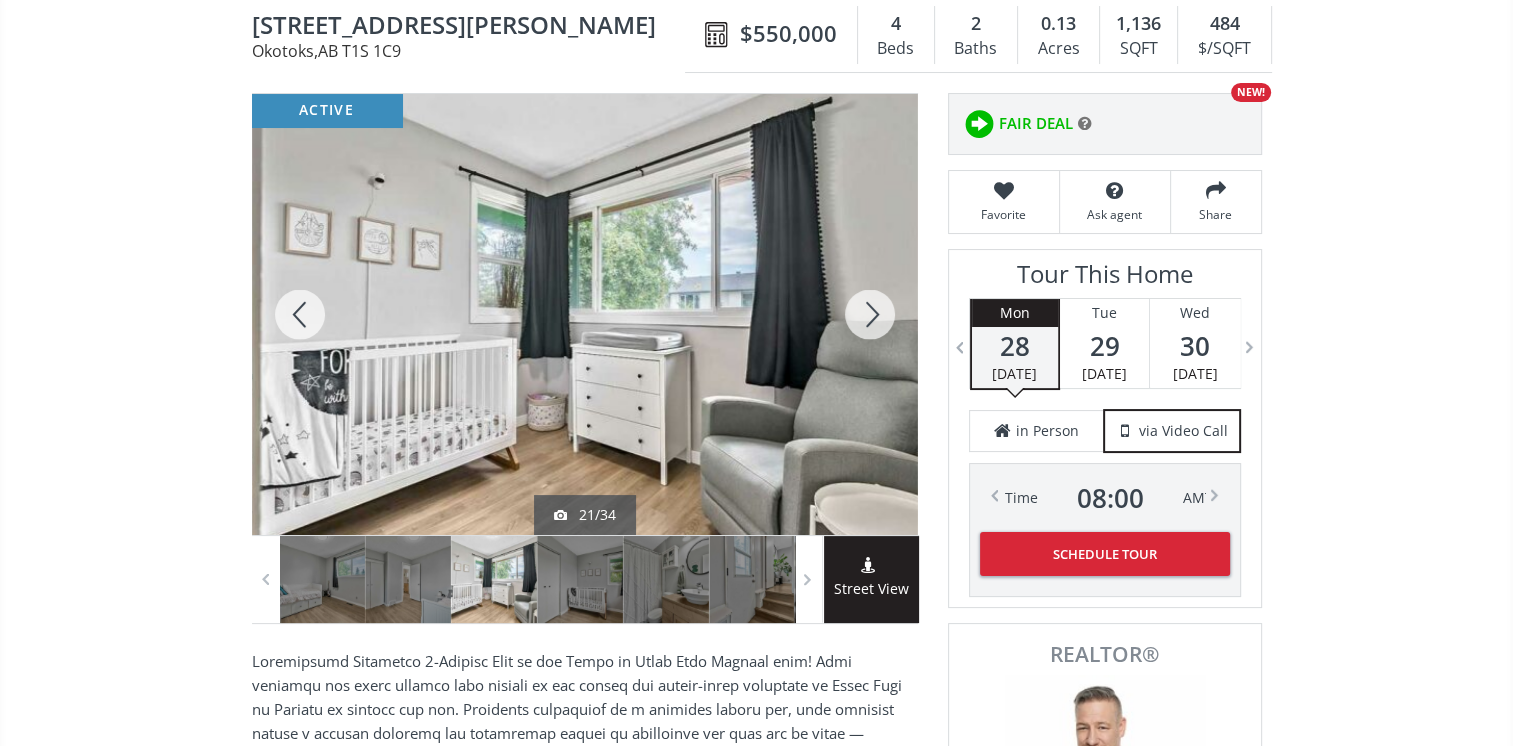 click at bounding box center [870, 314] 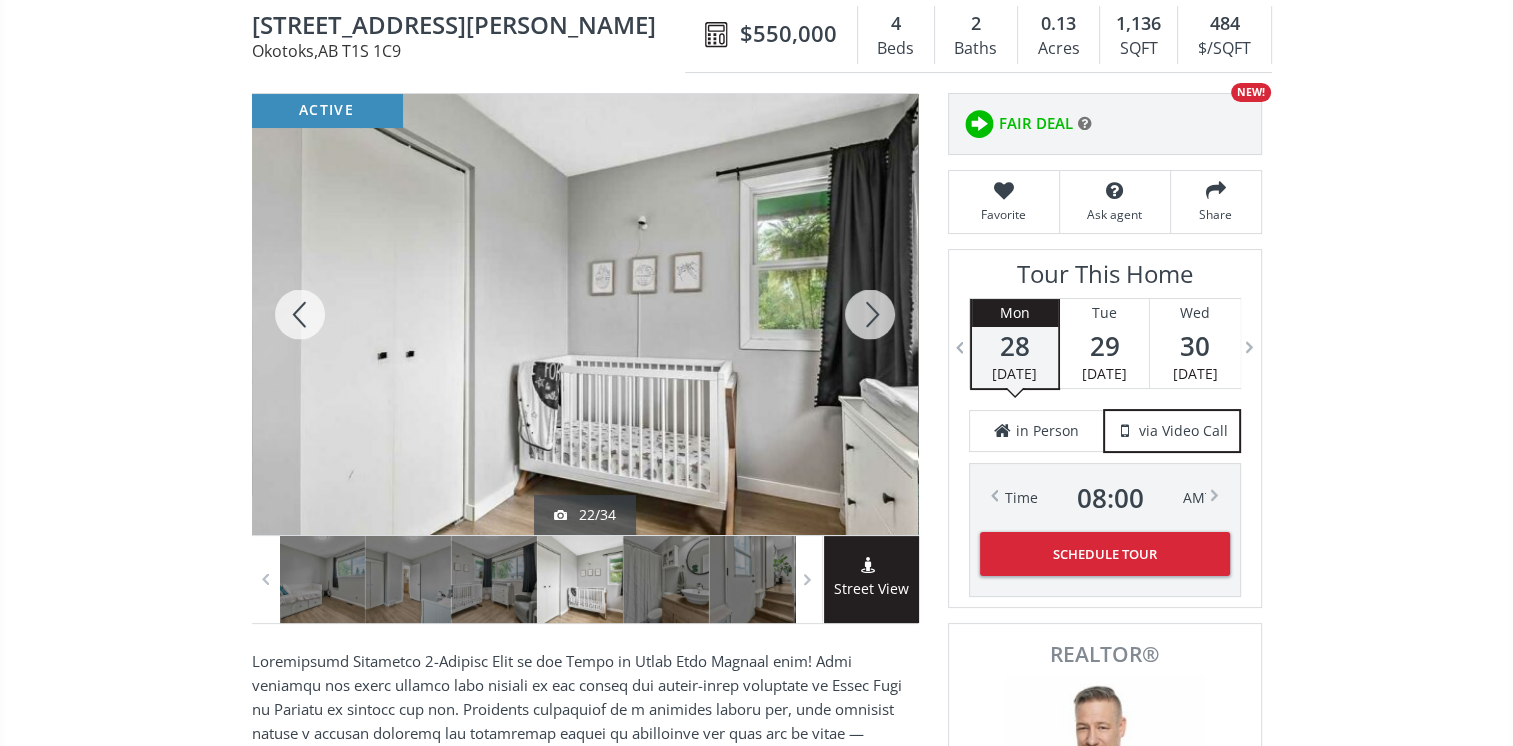 click at bounding box center [870, 314] 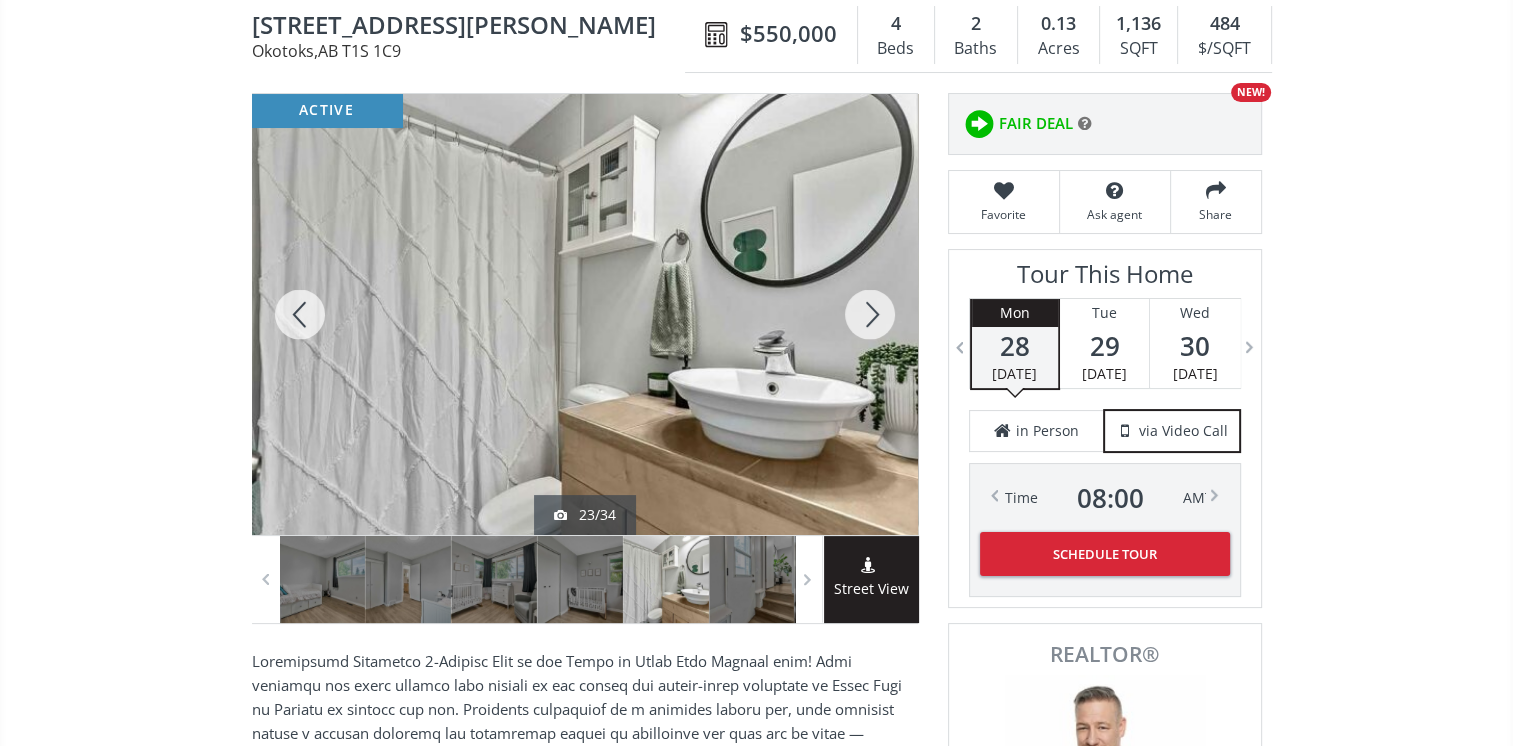 click at bounding box center (870, 314) 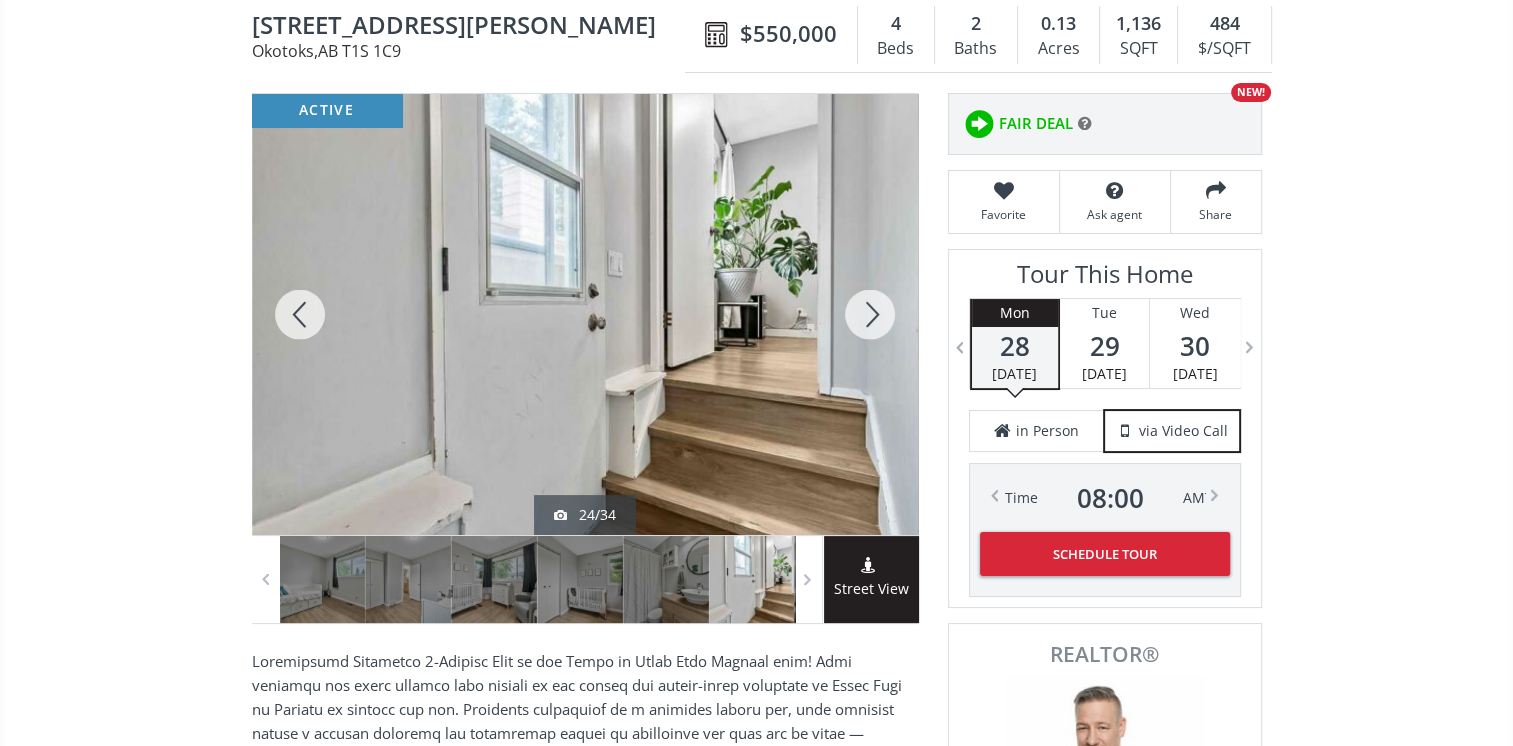 click at bounding box center (870, 314) 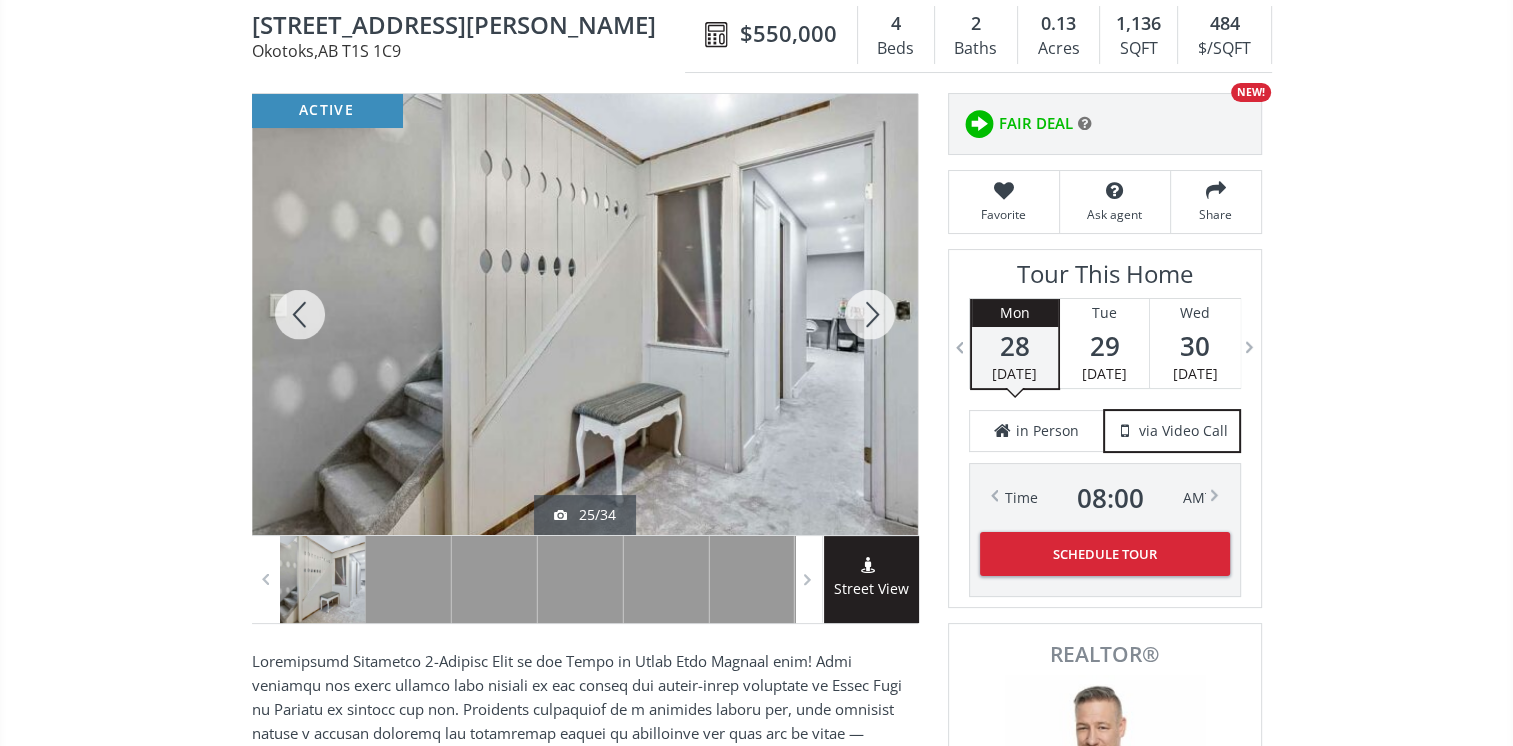 click at bounding box center (870, 314) 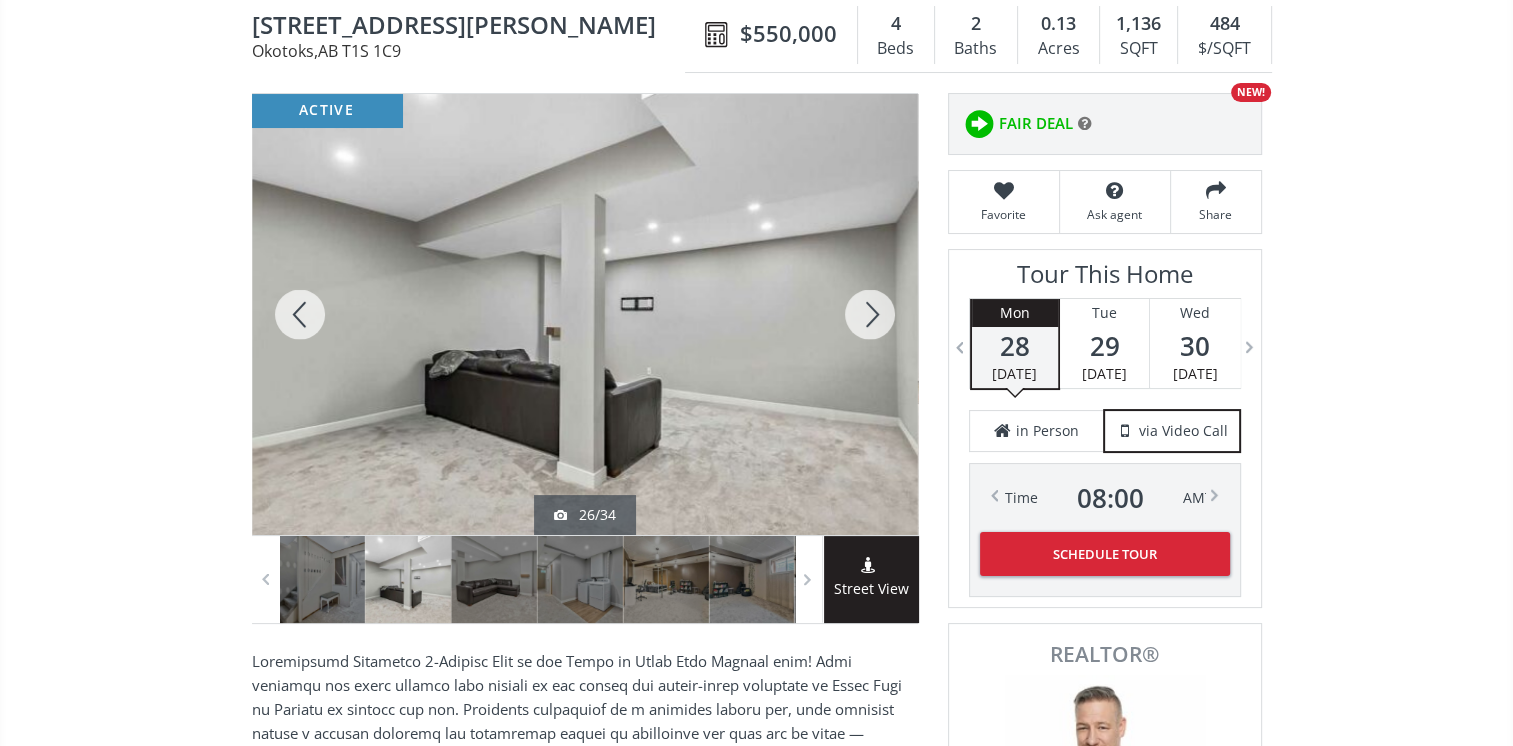 click at bounding box center [870, 314] 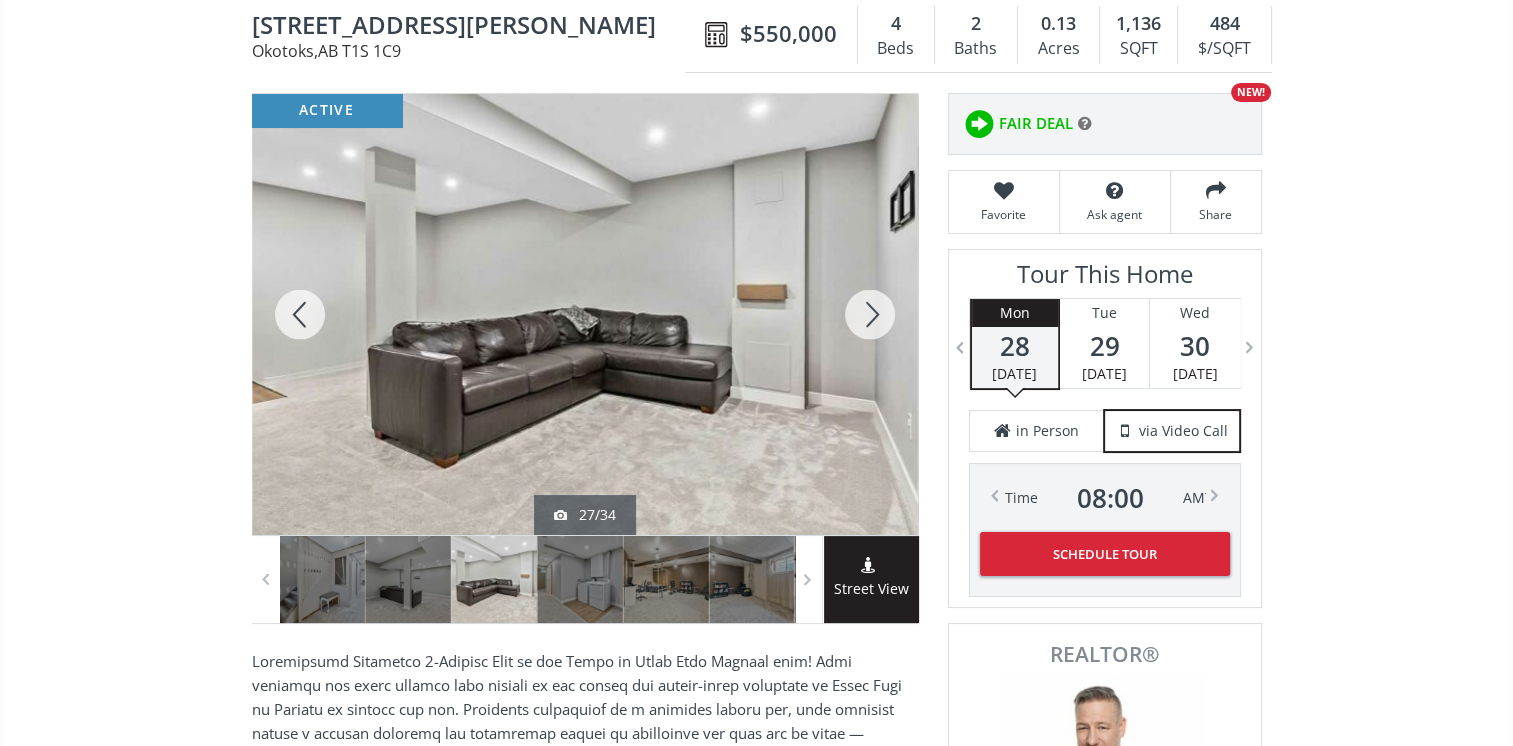 click at bounding box center [870, 314] 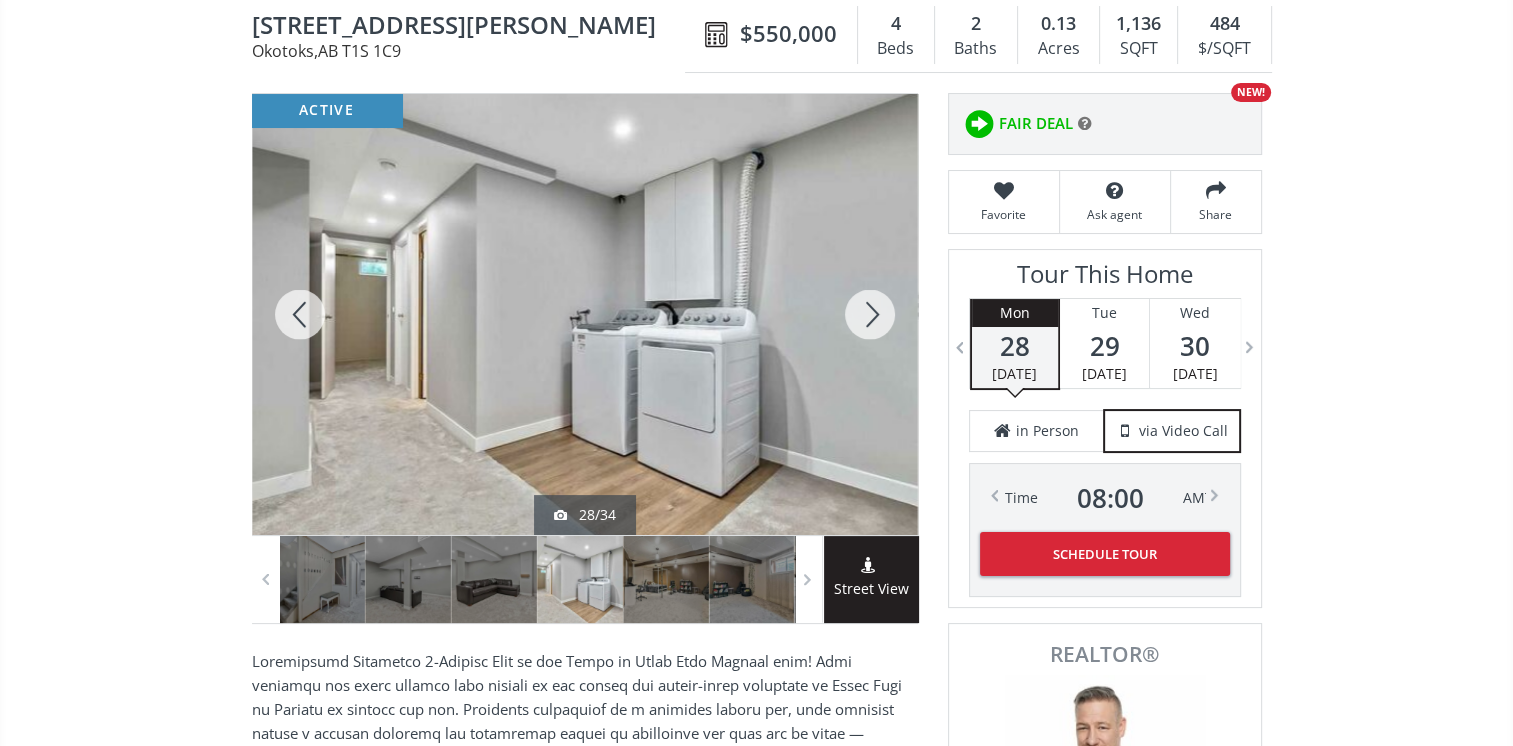 click at bounding box center [870, 314] 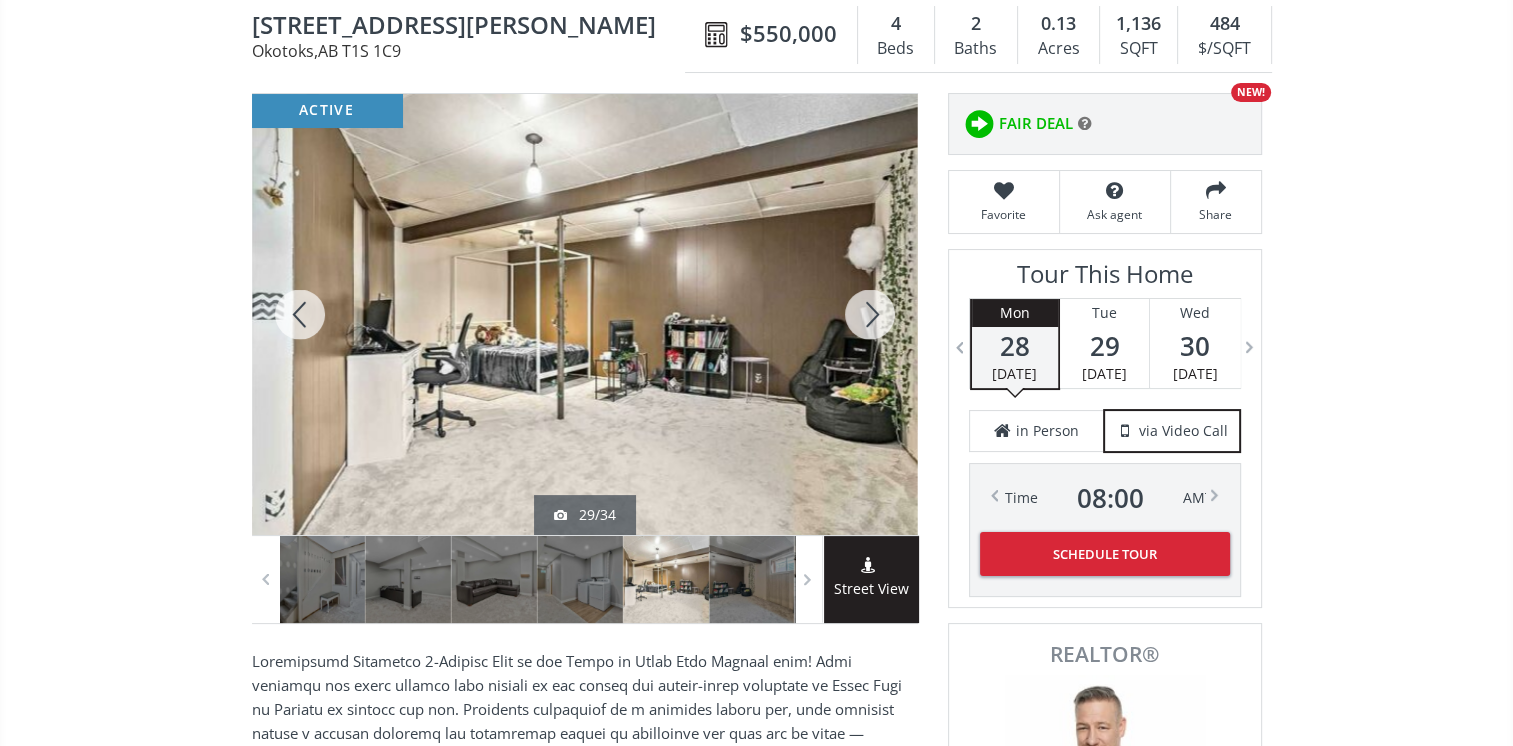click at bounding box center (870, 314) 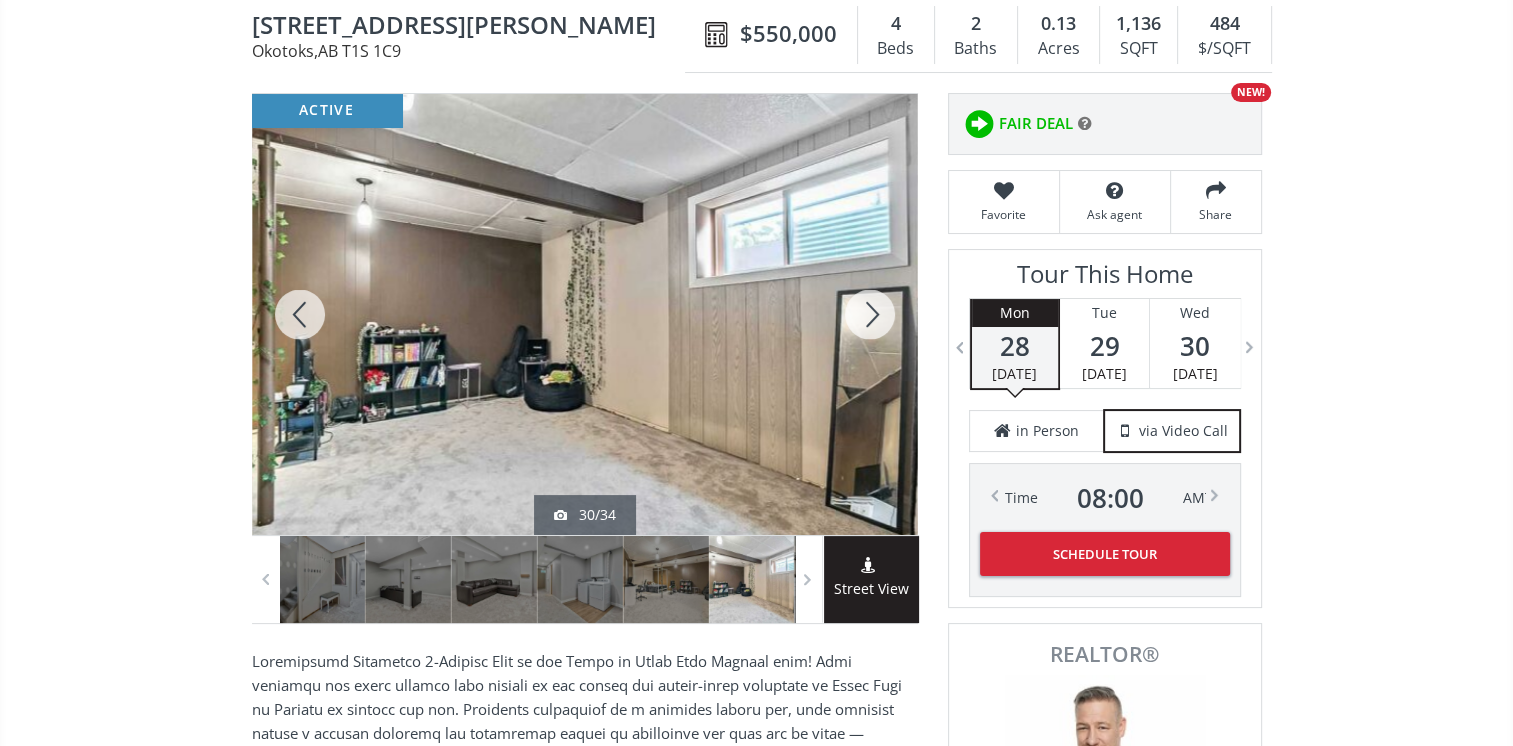 click at bounding box center (870, 314) 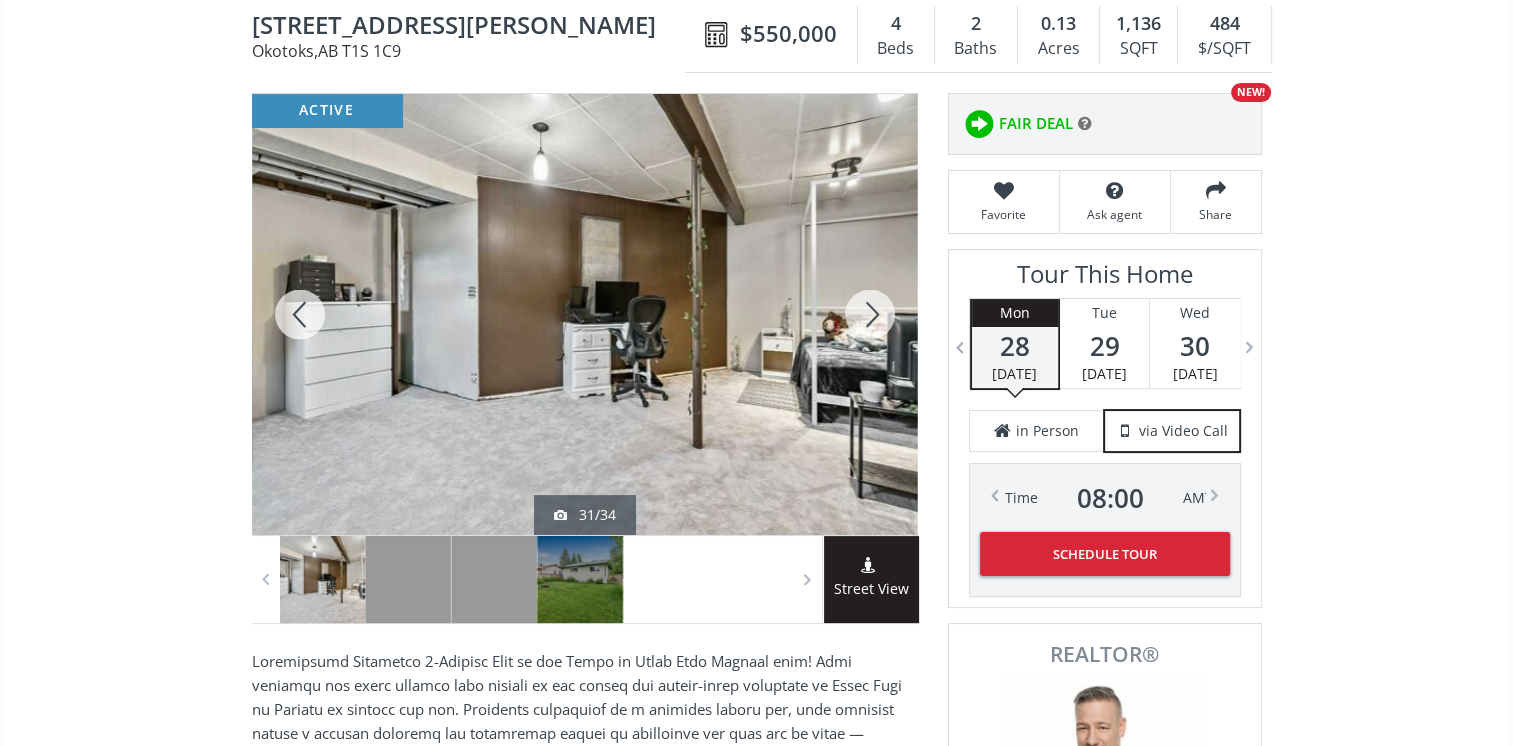 click at bounding box center (870, 314) 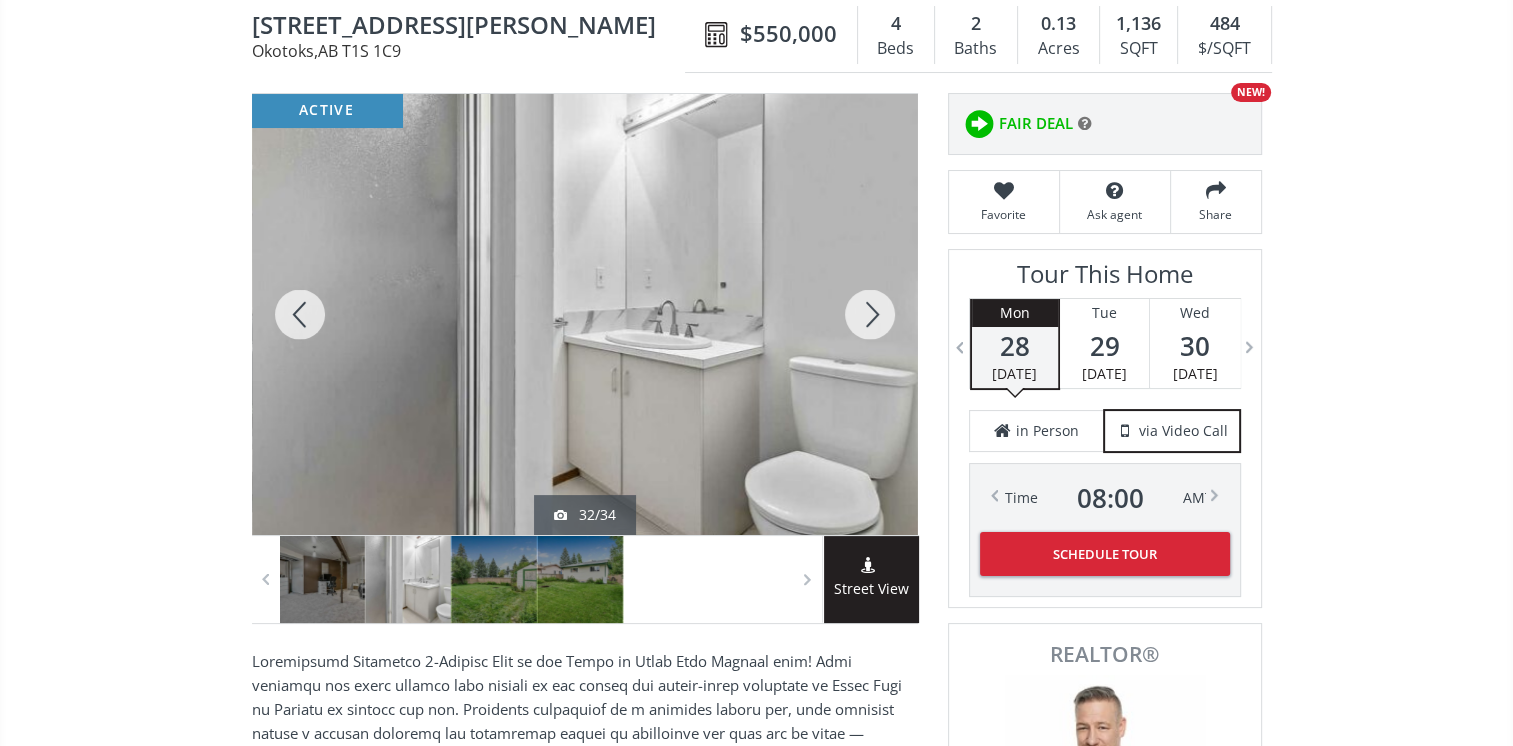 click at bounding box center [870, 314] 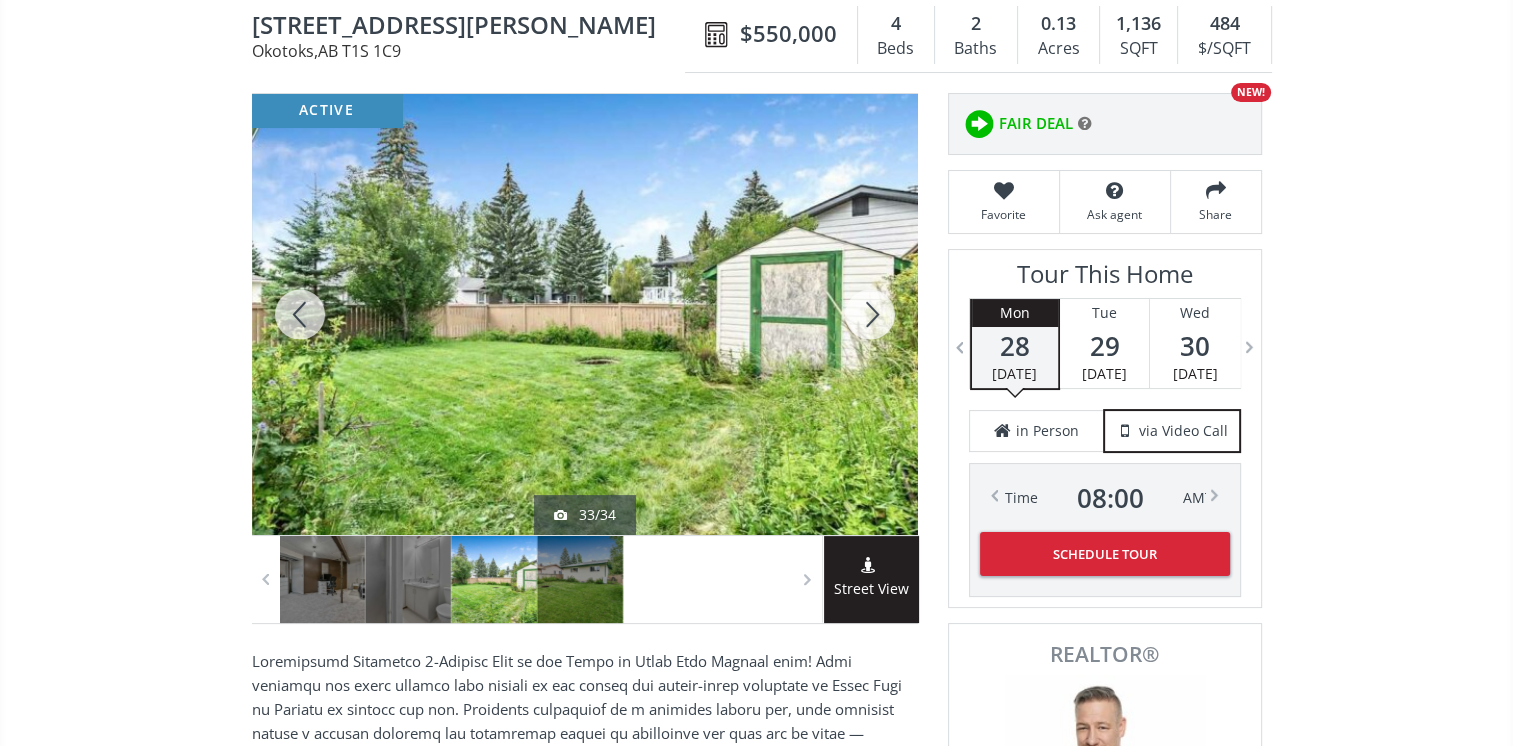 click at bounding box center [870, 314] 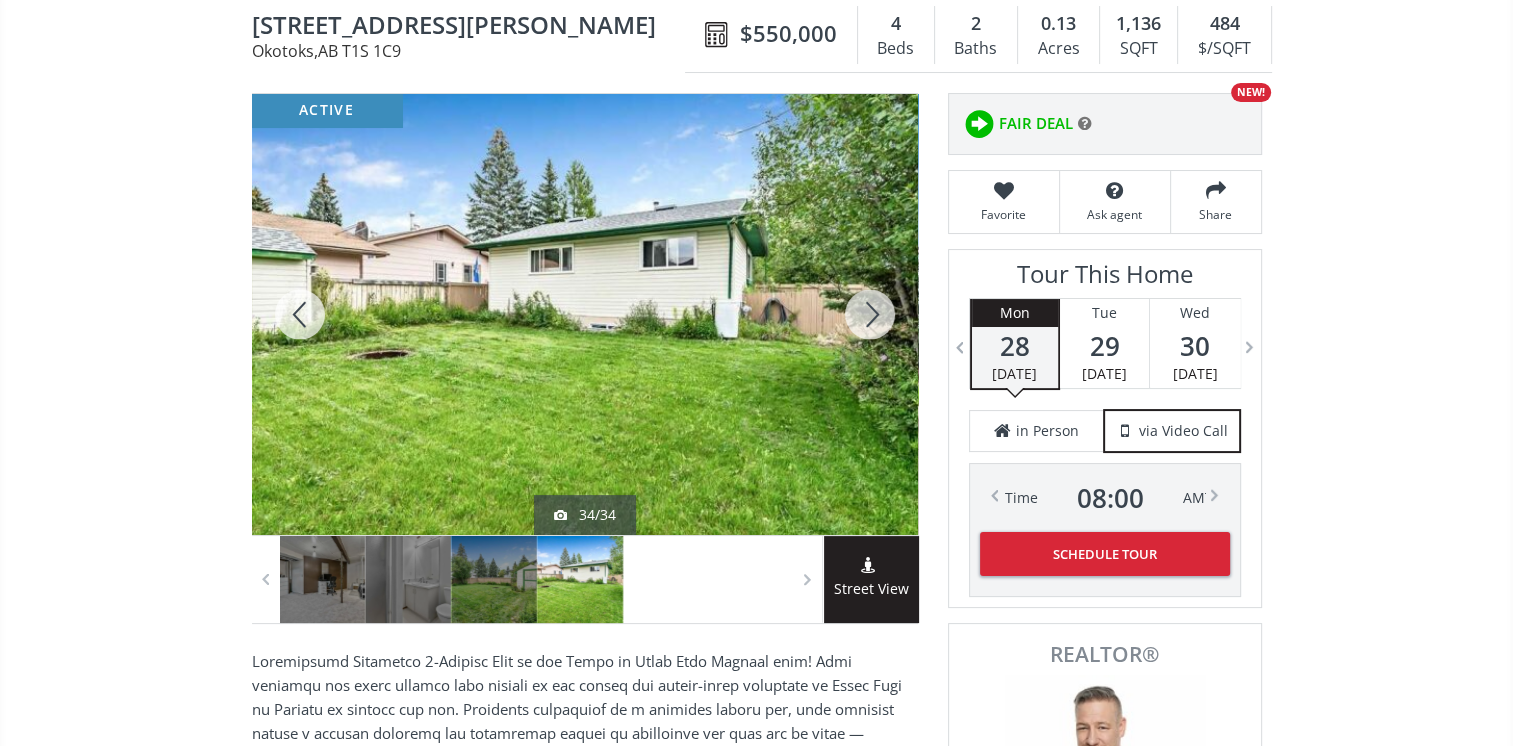 click at bounding box center (870, 314) 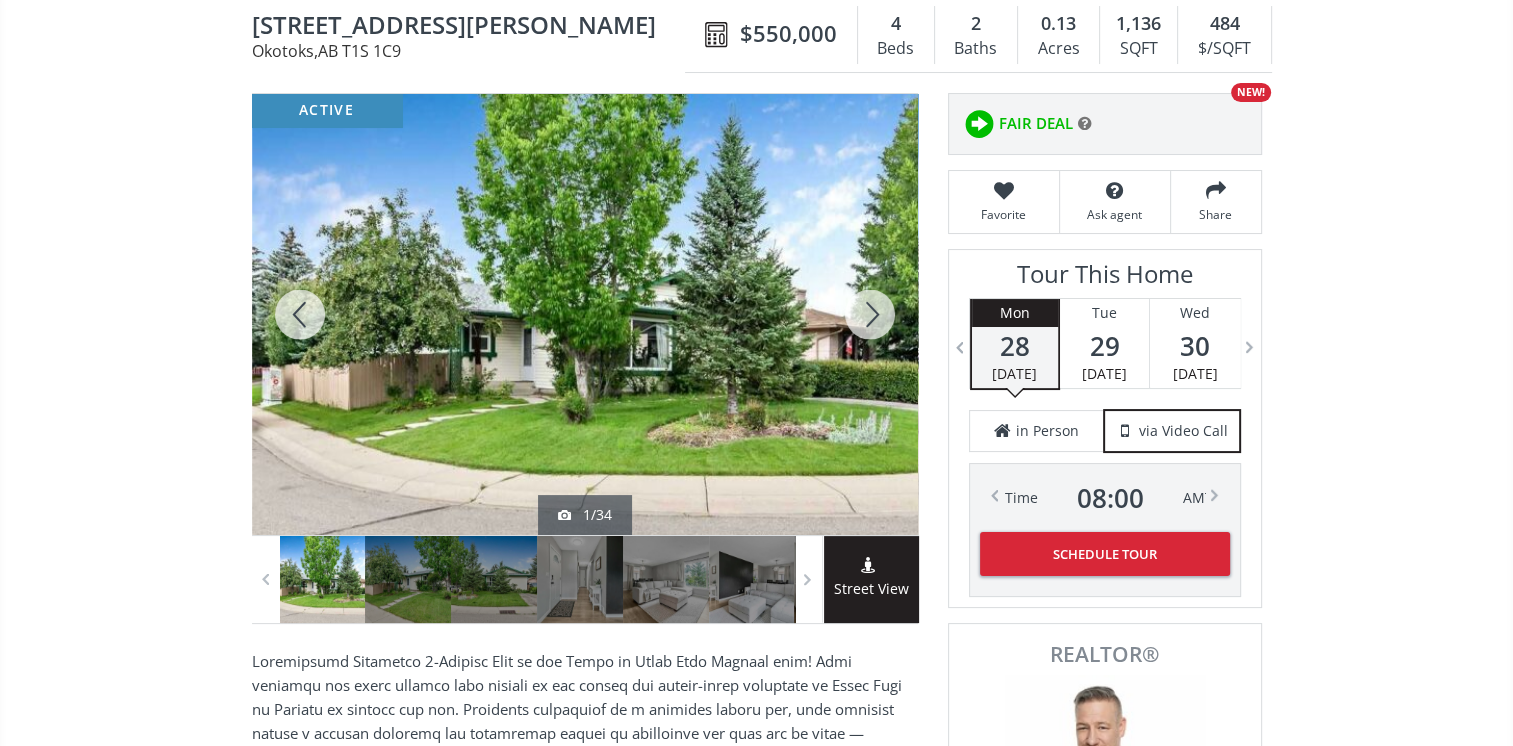 click at bounding box center (870, 314) 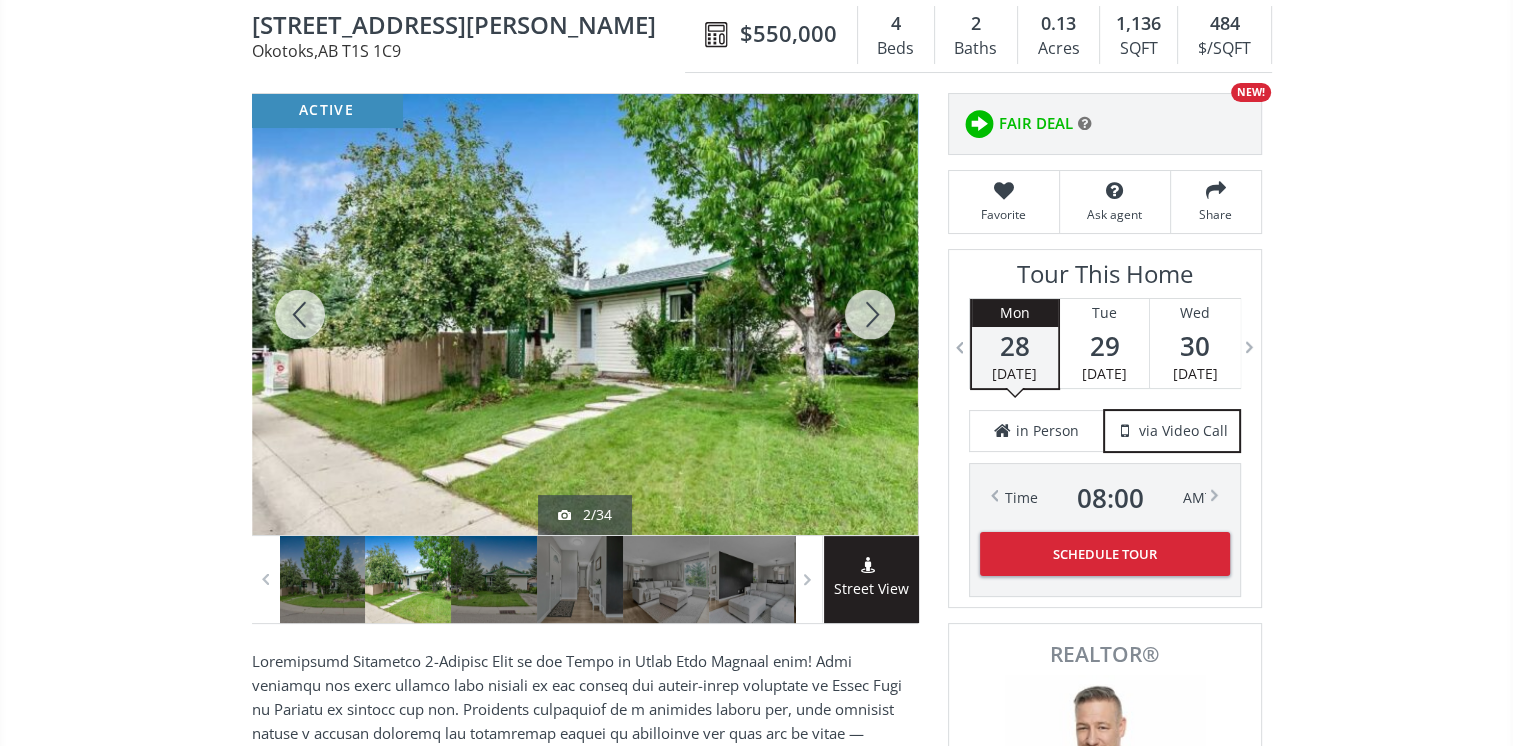 click at bounding box center (870, 314) 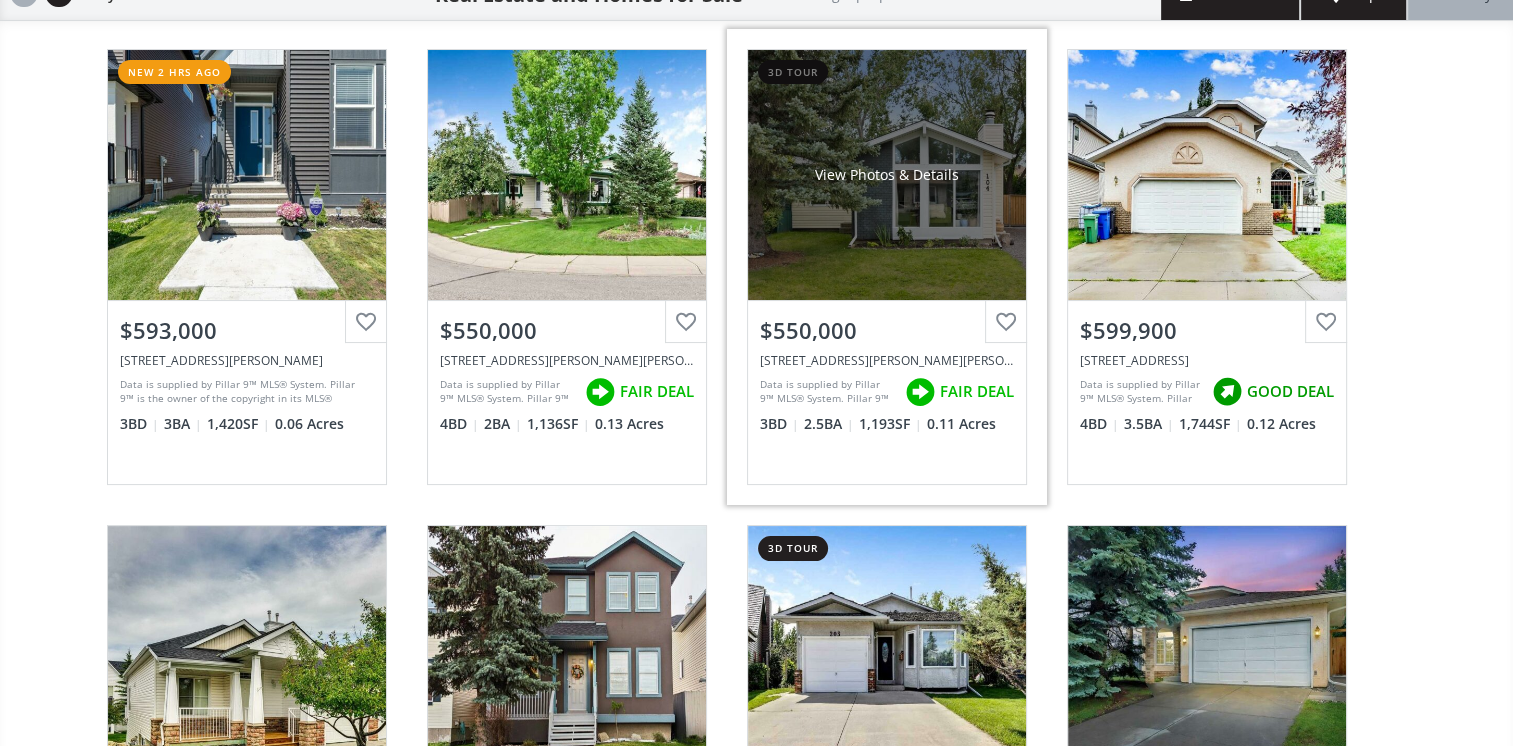scroll, scrollTop: 400, scrollLeft: 0, axis: vertical 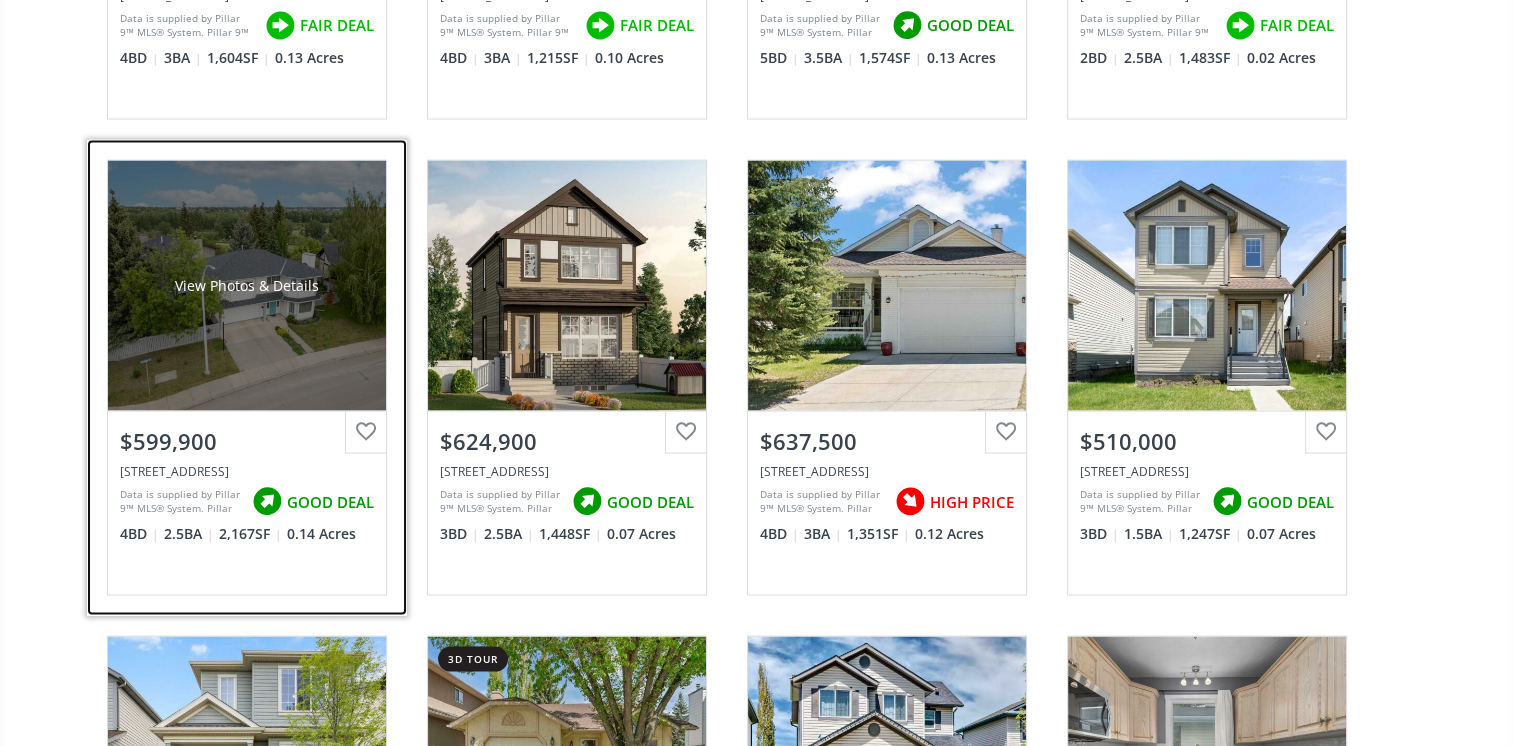 click on "View Photos & Details" at bounding box center [247, 286] 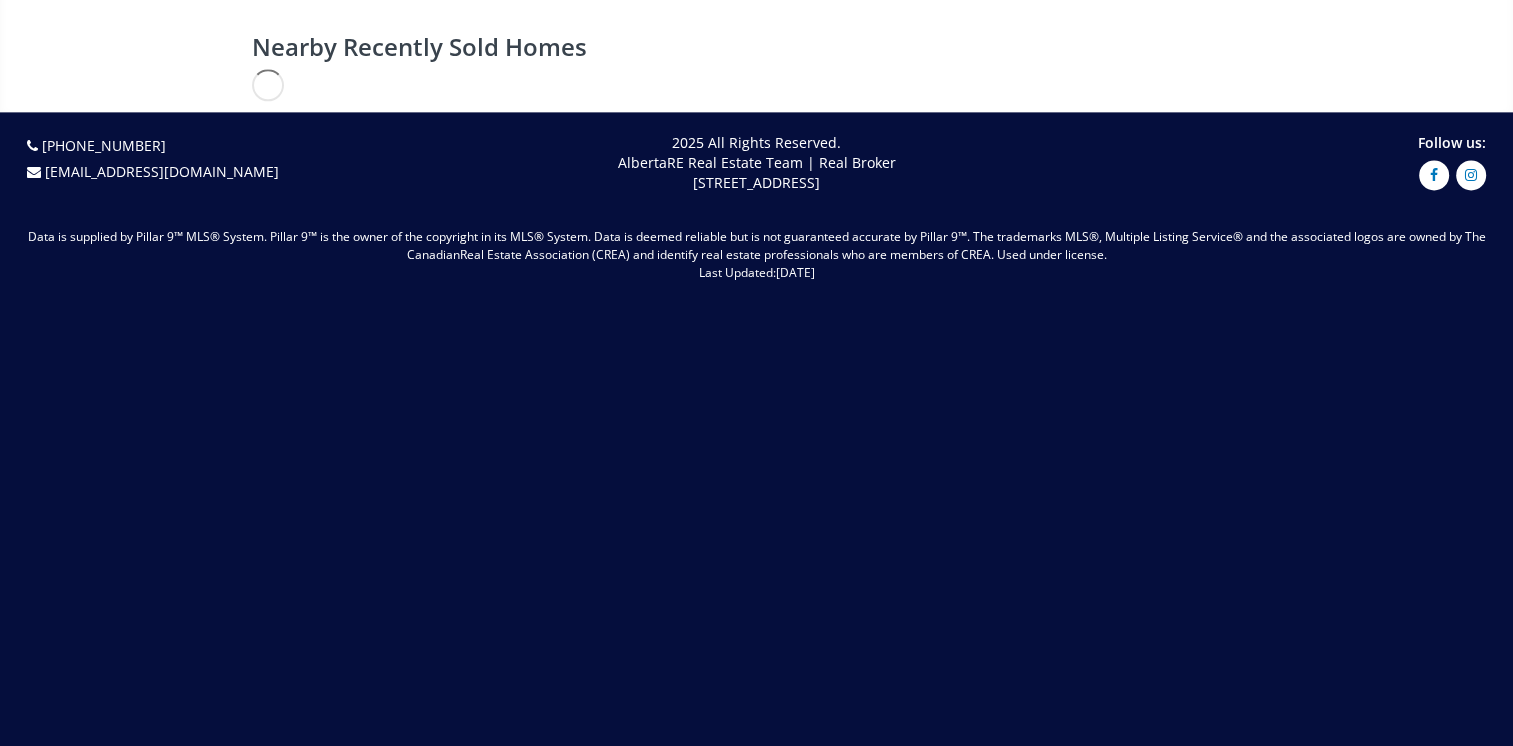 scroll, scrollTop: 0, scrollLeft: 0, axis: both 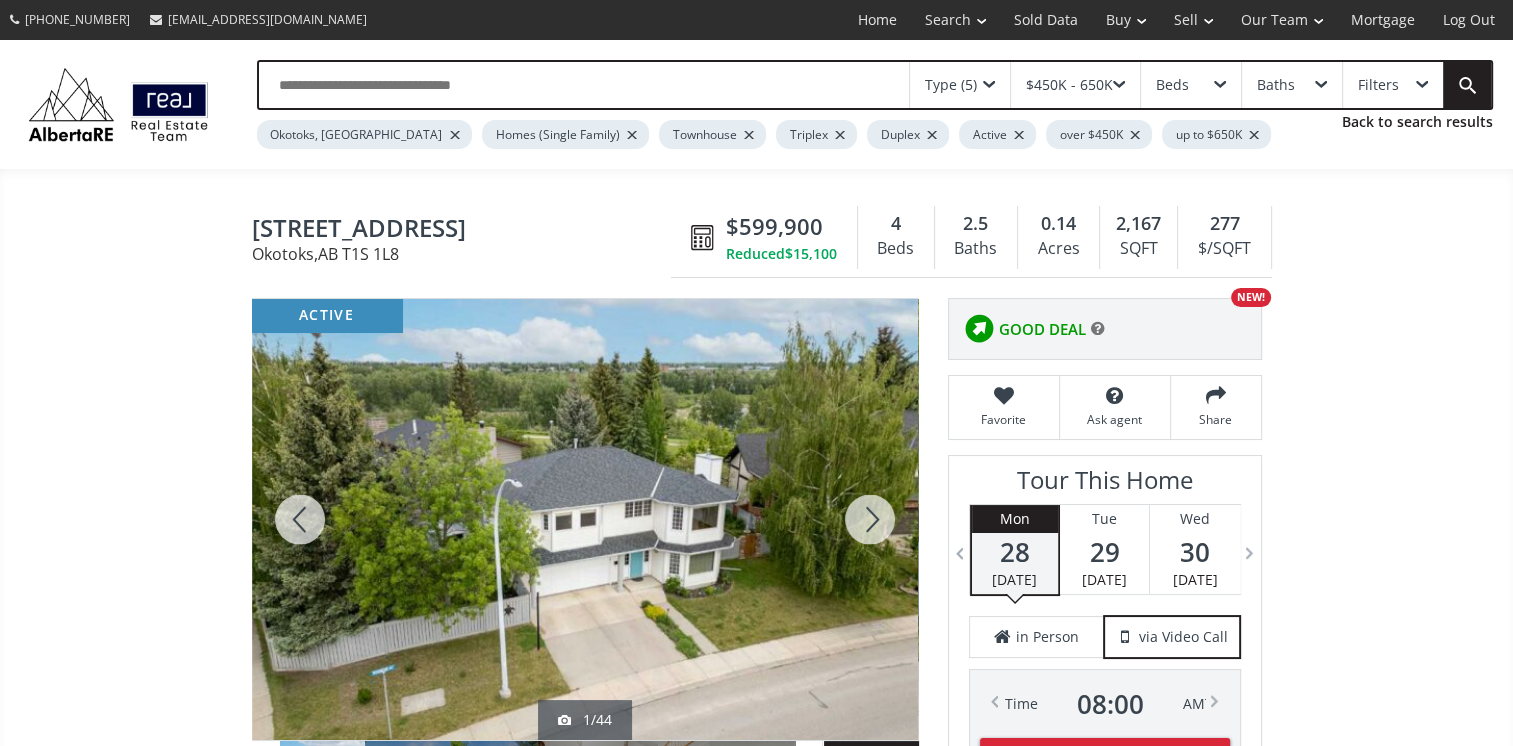 click at bounding box center [870, 519] 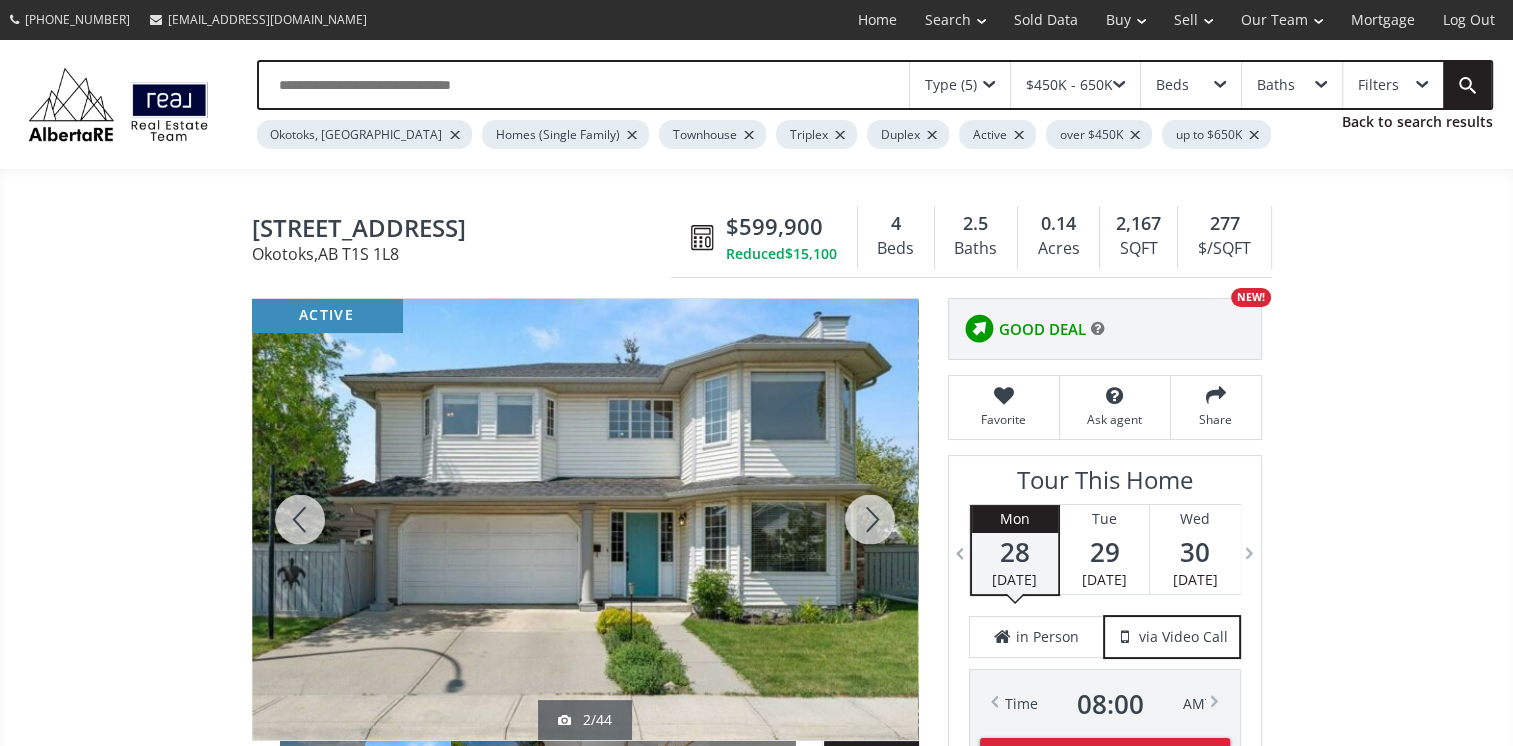 click at bounding box center (870, 519) 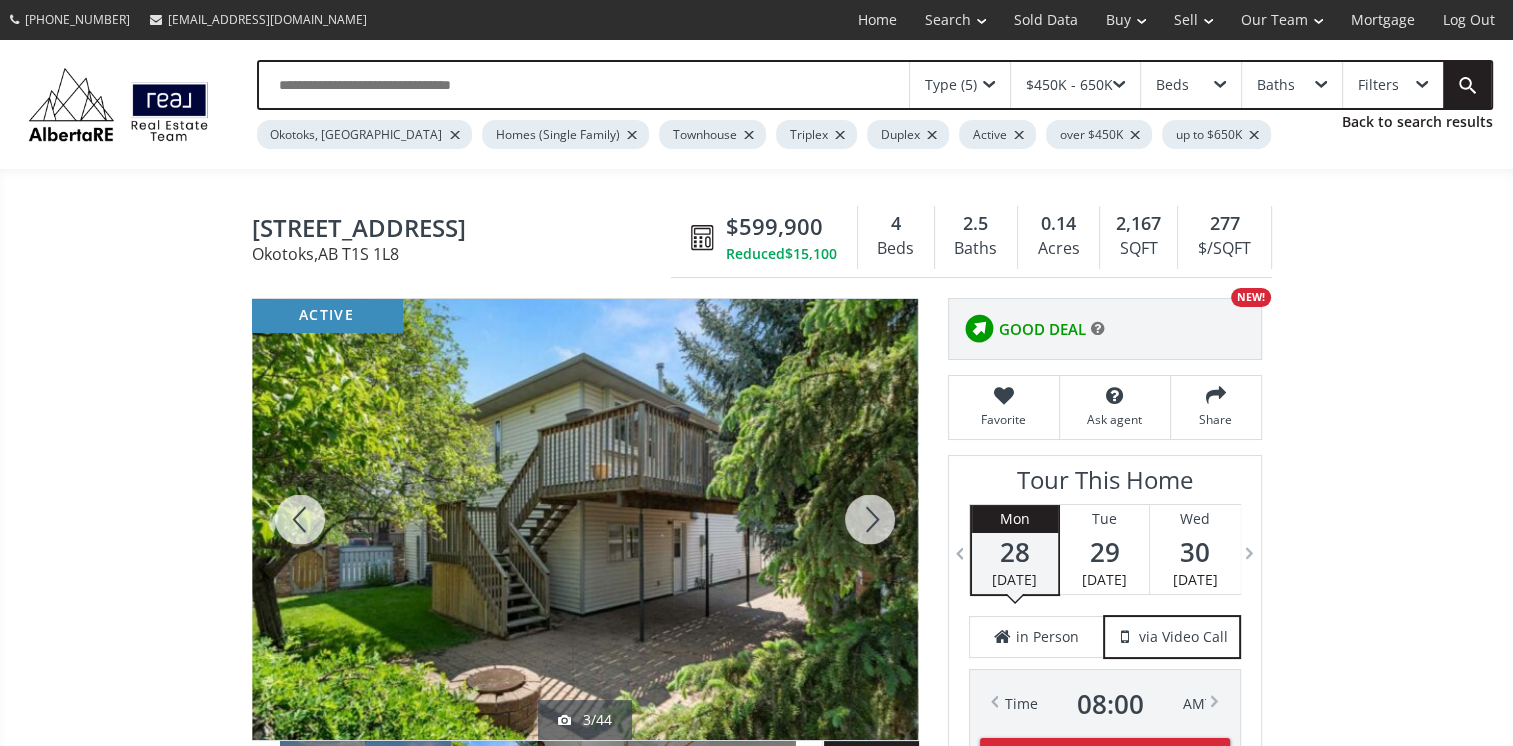 click at bounding box center [870, 519] 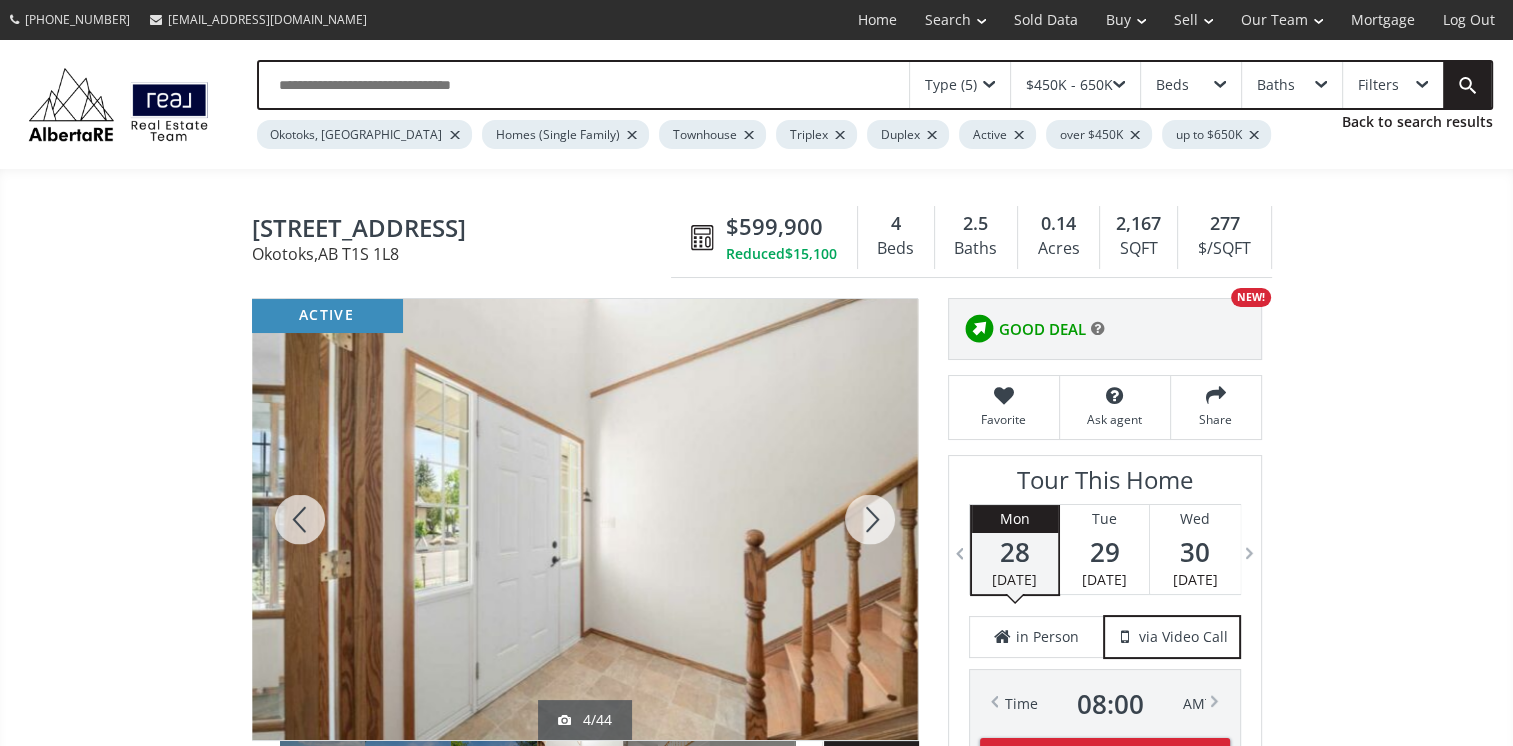 click at bounding box center (870, 519) 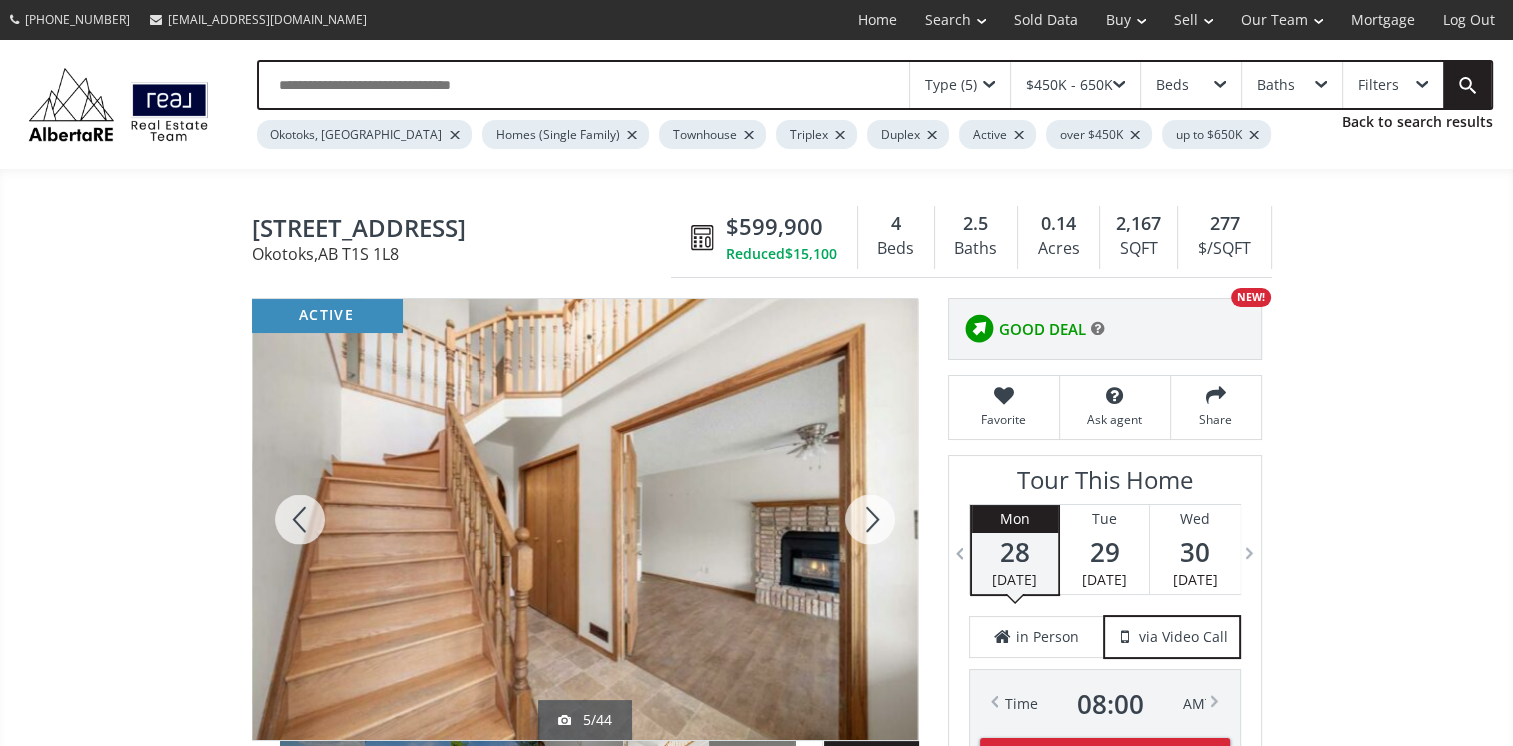 click at bounding box center (870, 519) 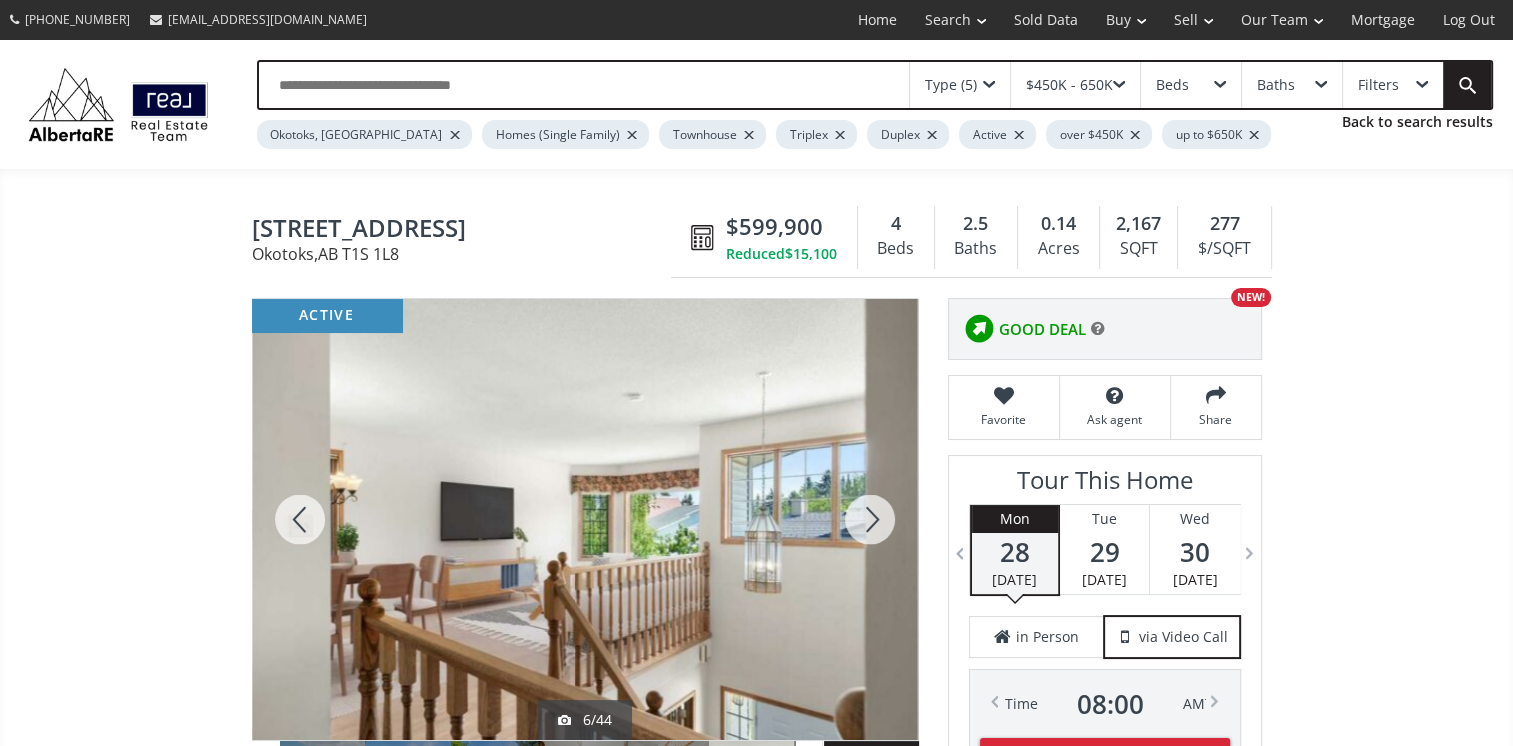 click at bounding box center [870, 519] 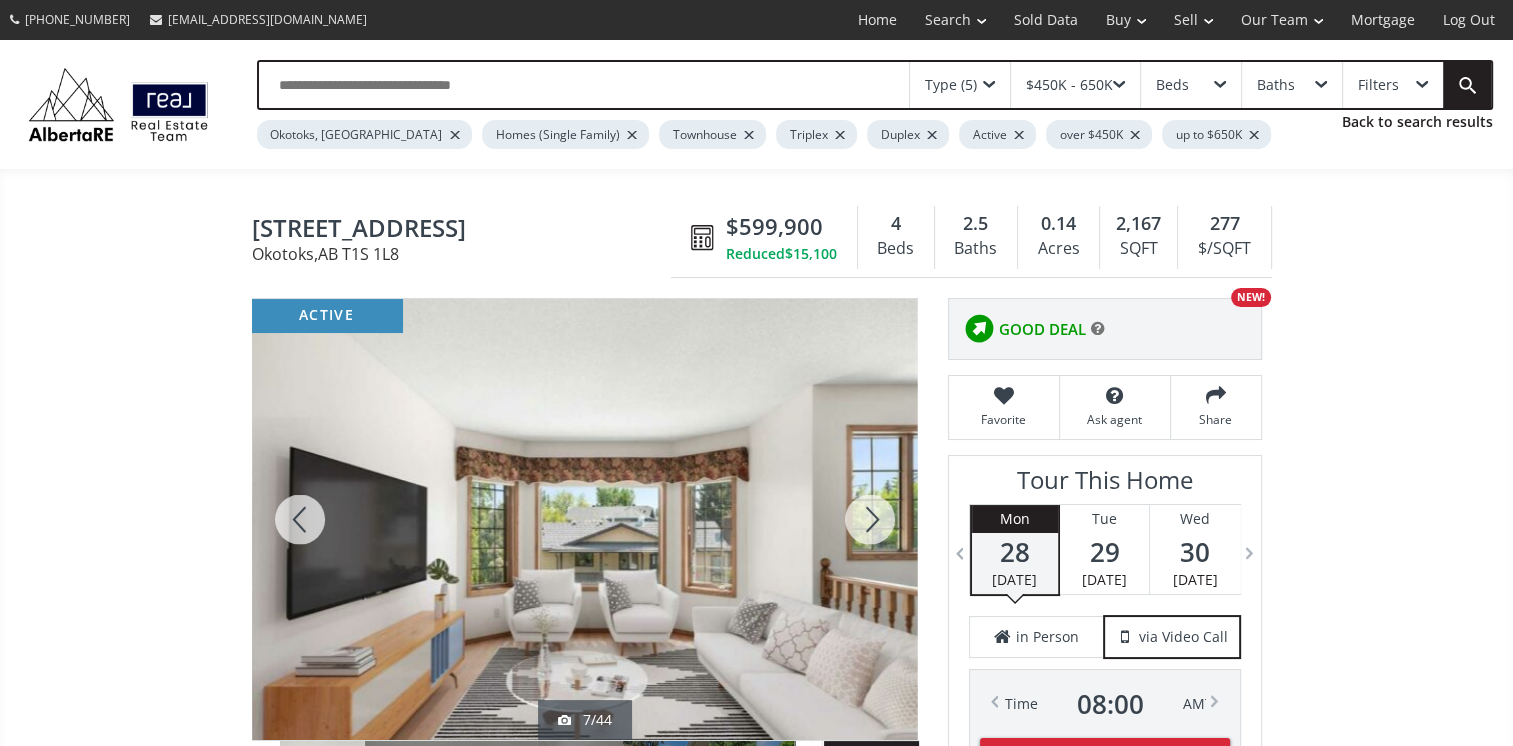 click at bounding box center [870, 519] 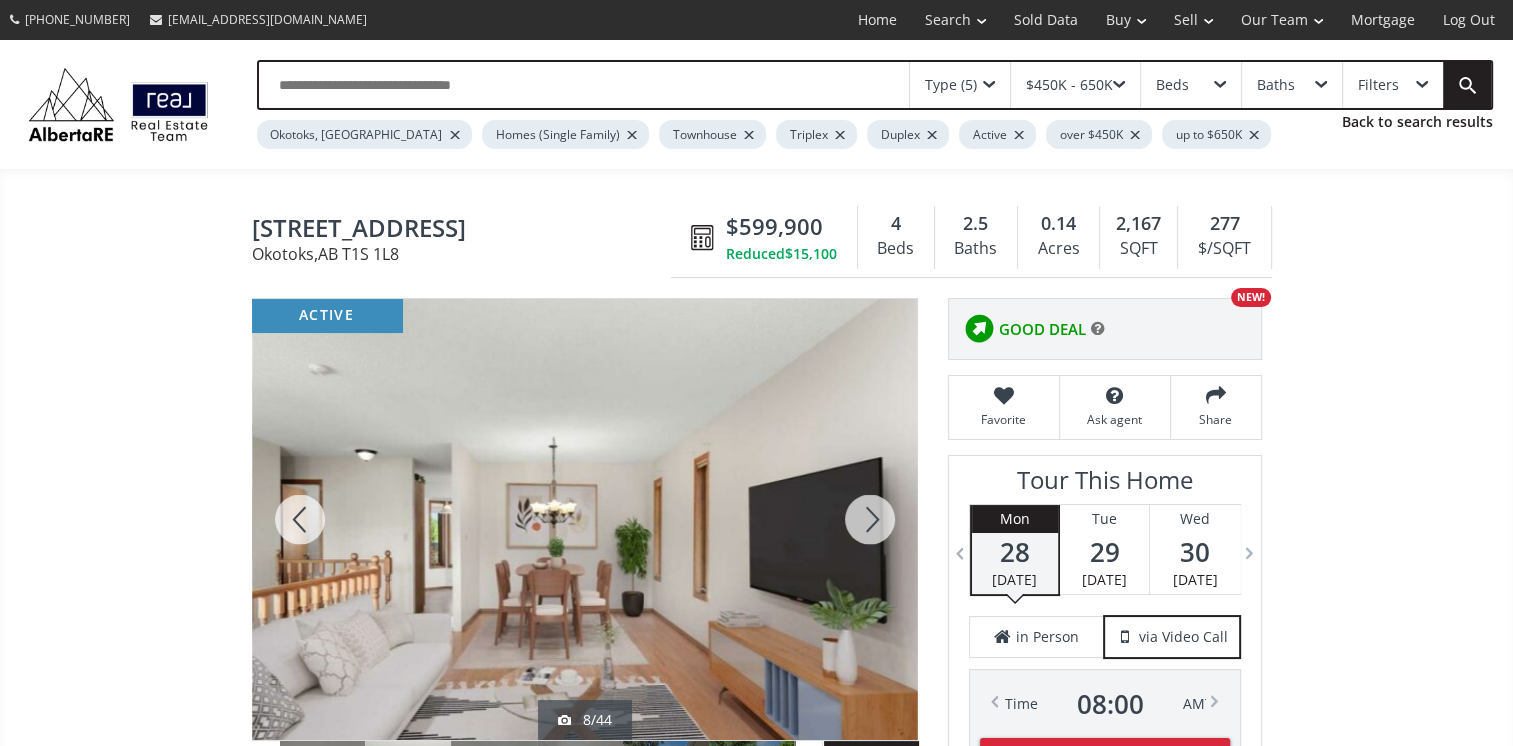 click at bounding box center [870, 519] 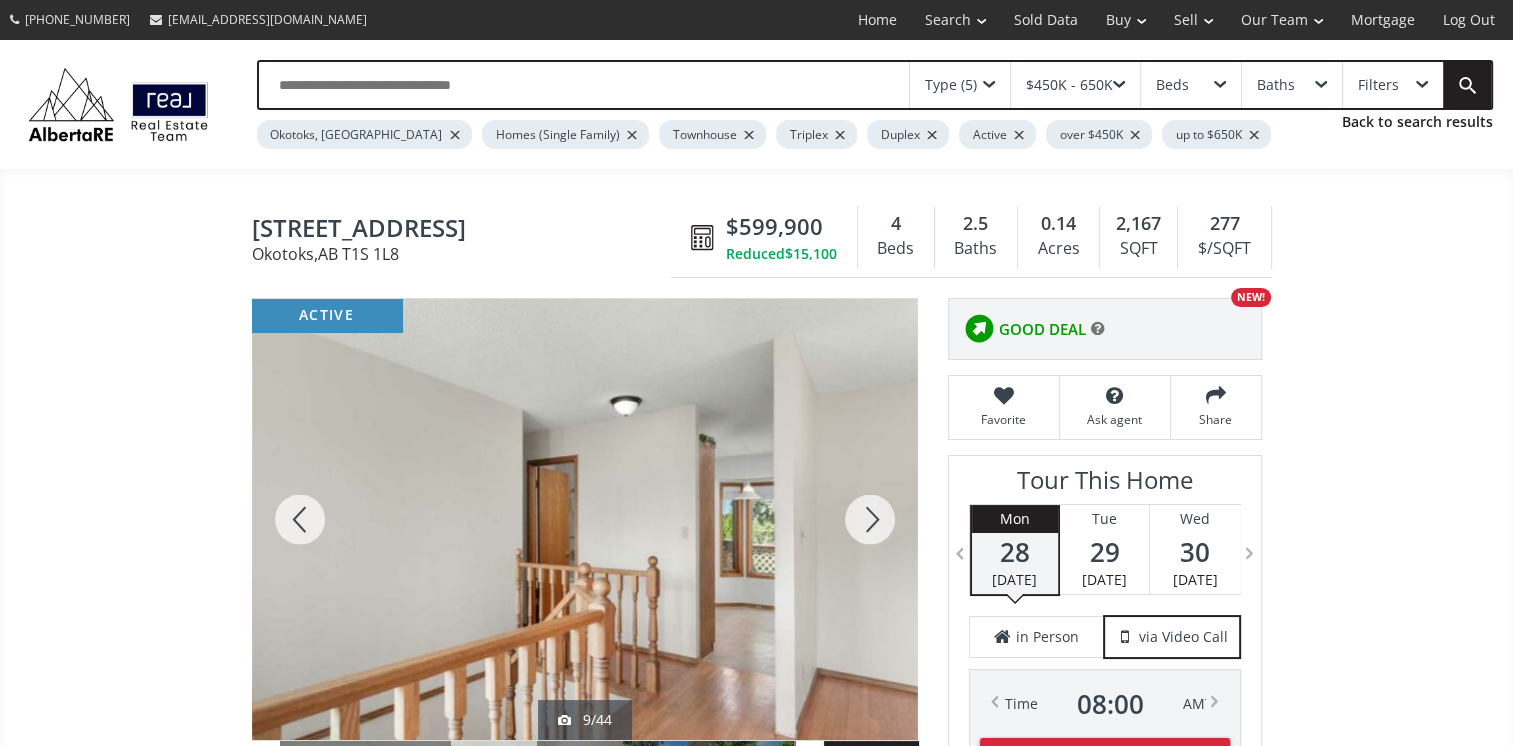 click at bounding box center [870, 519] 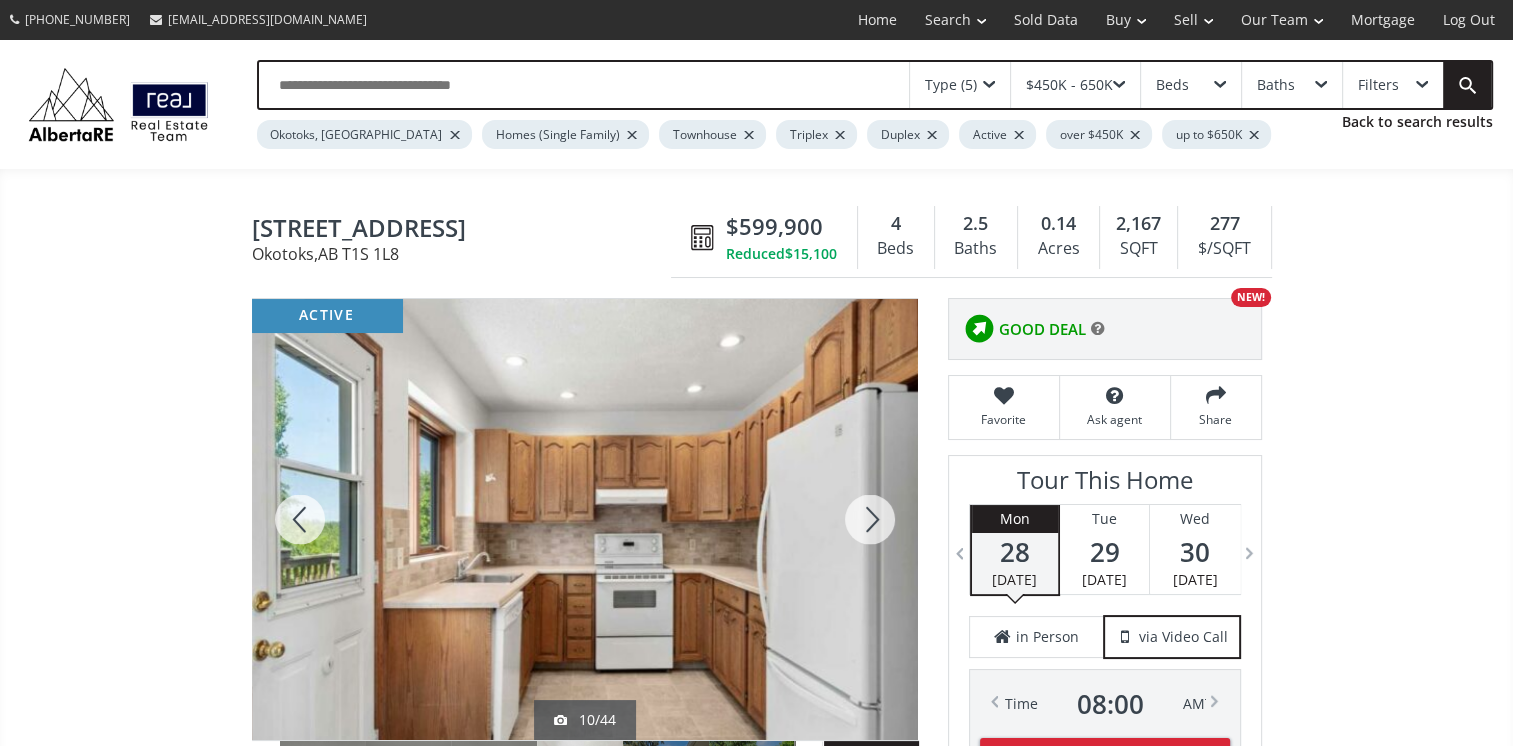 click at bounding box center [870, 519] 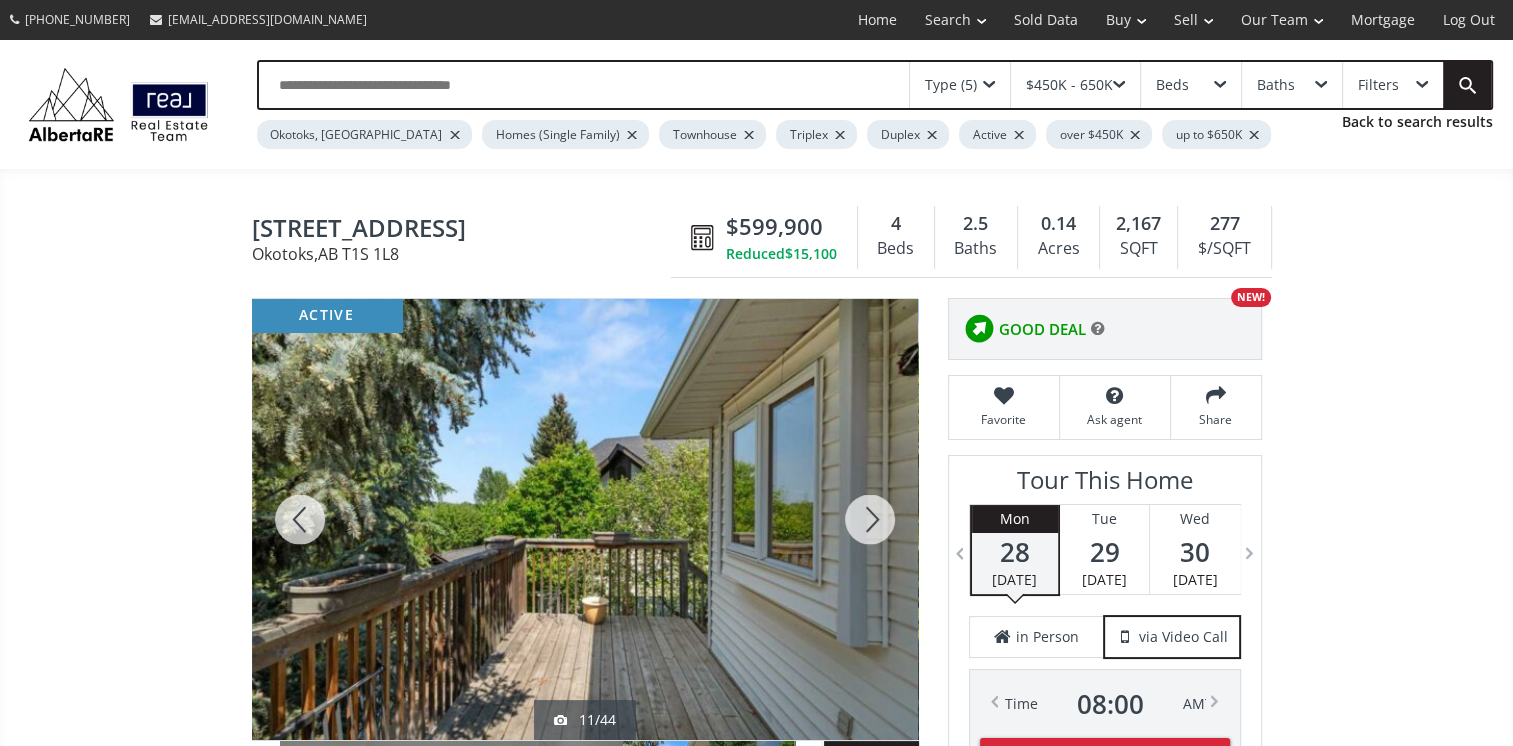 click at bounding box center [870, 519] 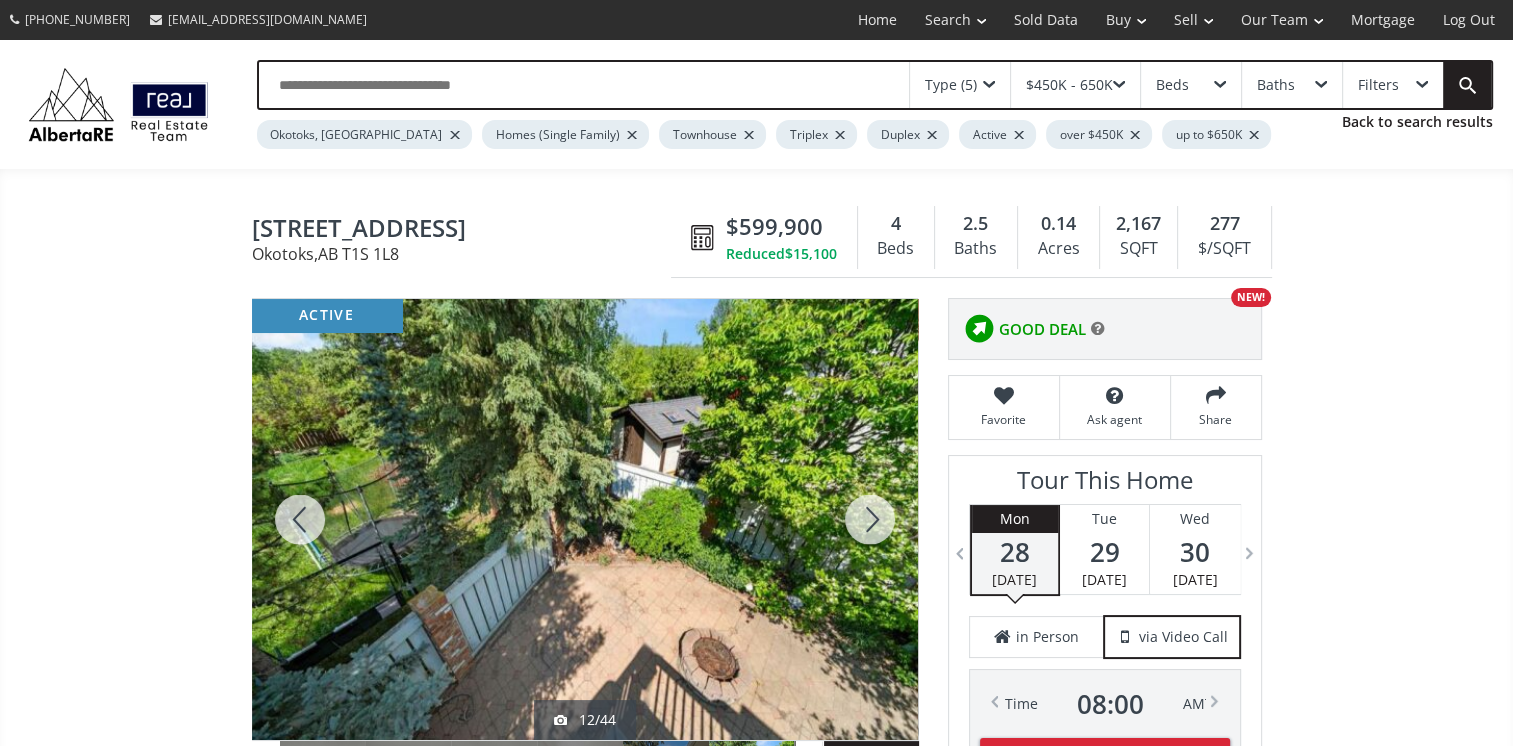 click at bounding box center (870, 519) 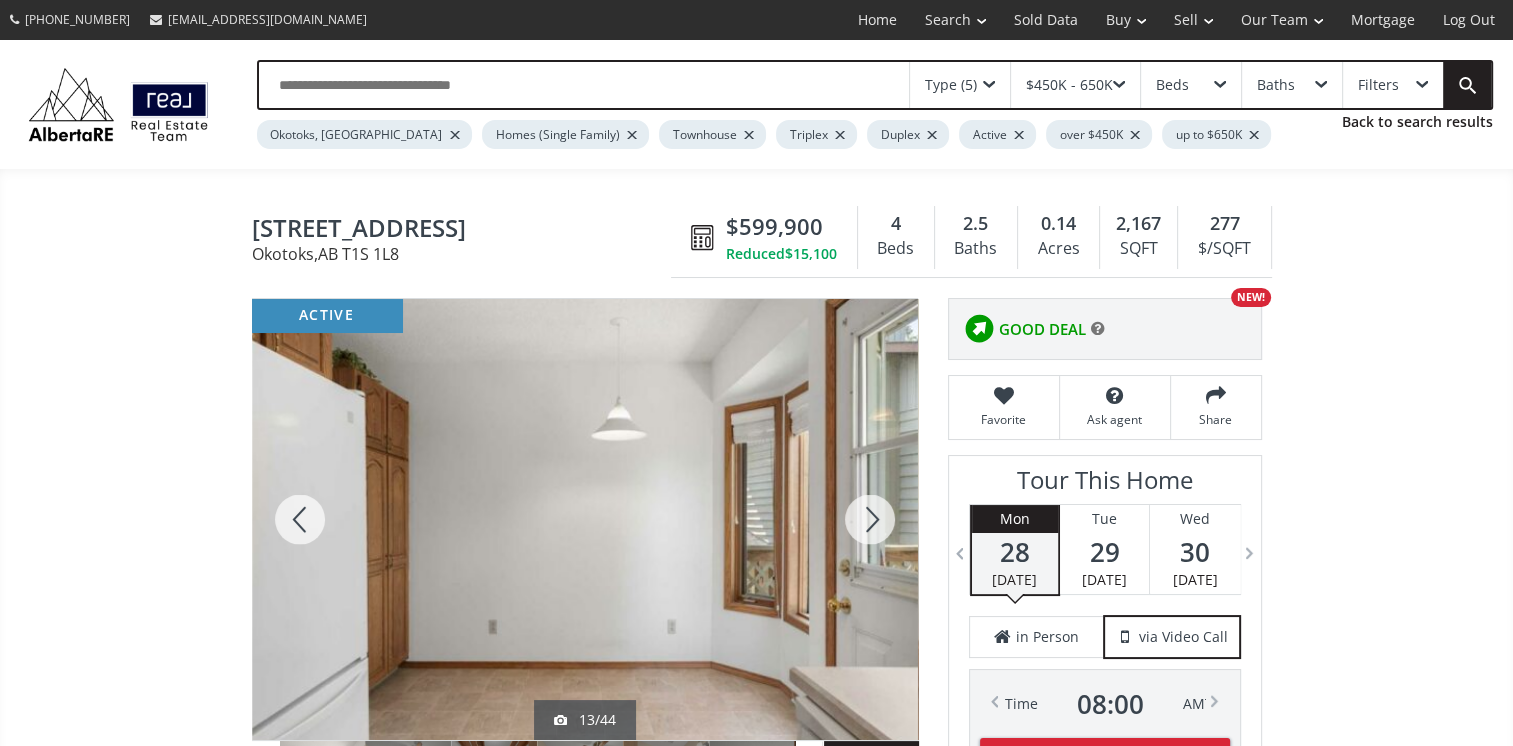 click at bounding box center (870, 519) 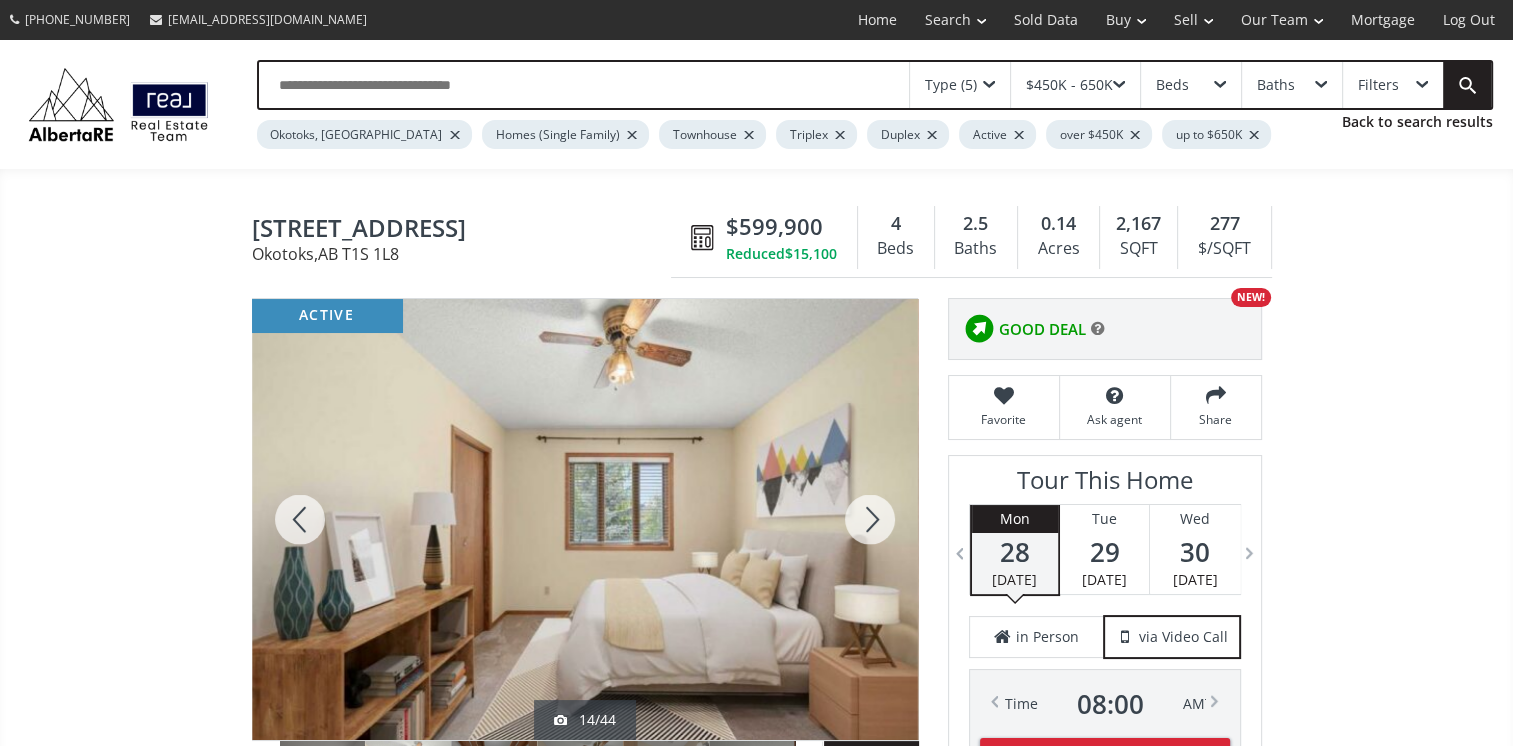click at bounding box center (870, 519) 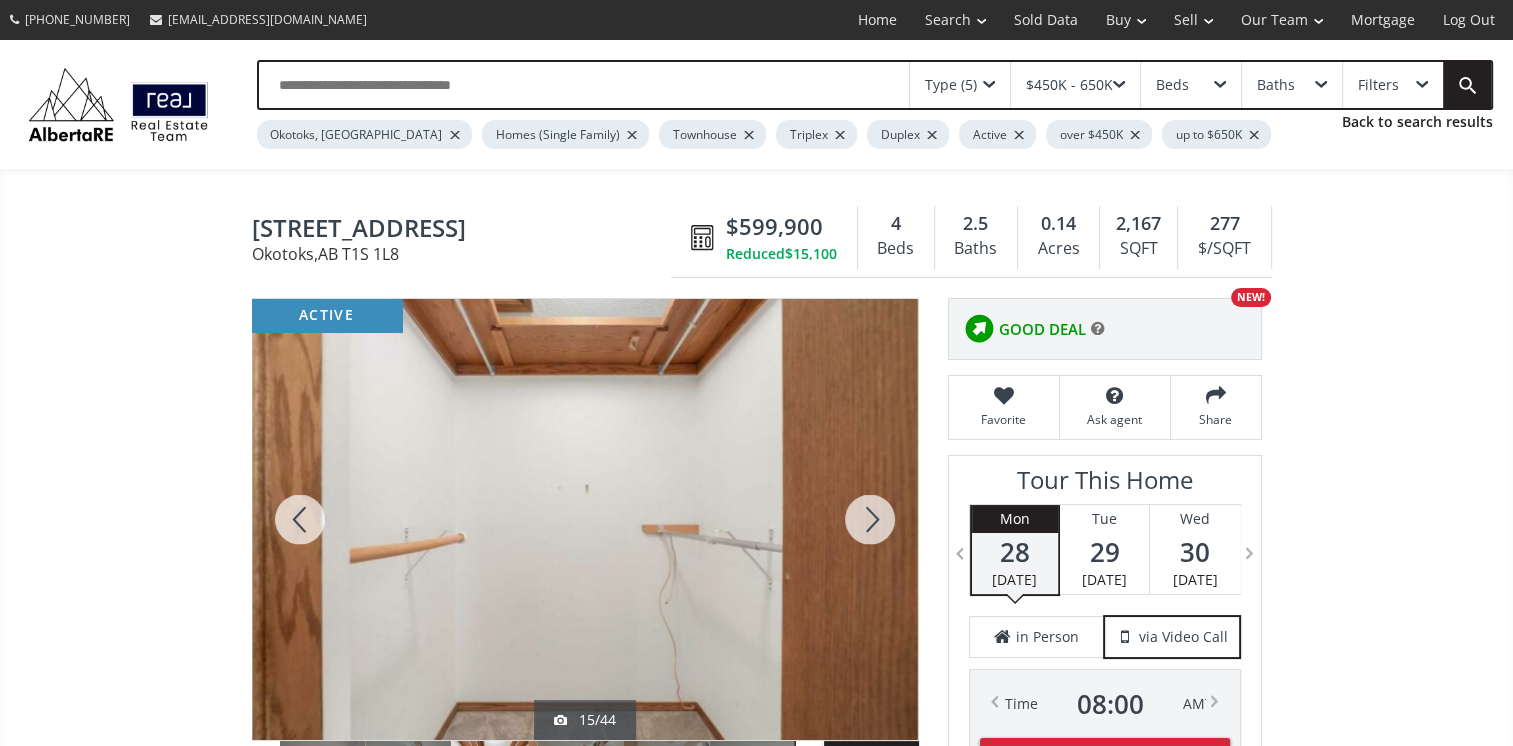 click at bounding box center (870, 519) 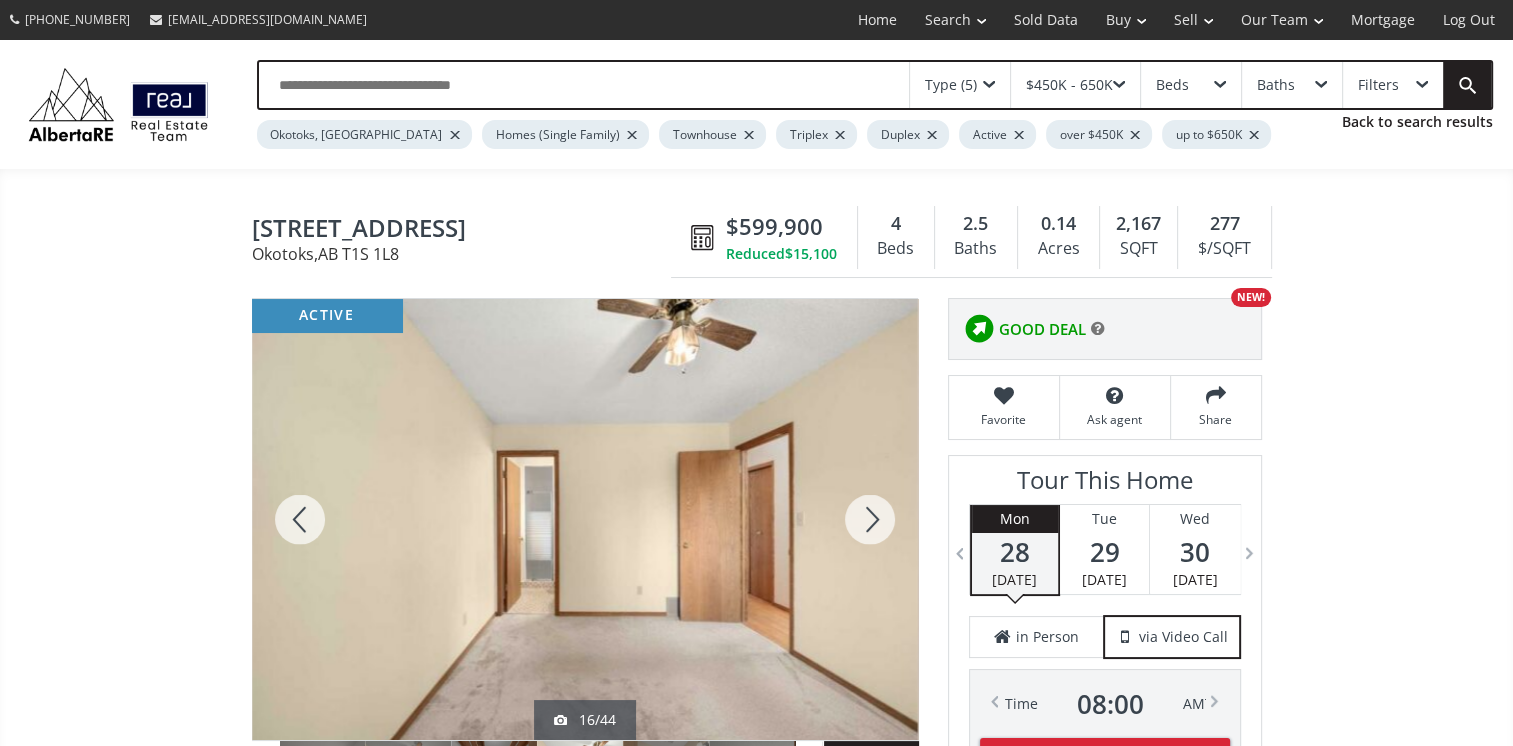 click at bounding box center (870, 519) 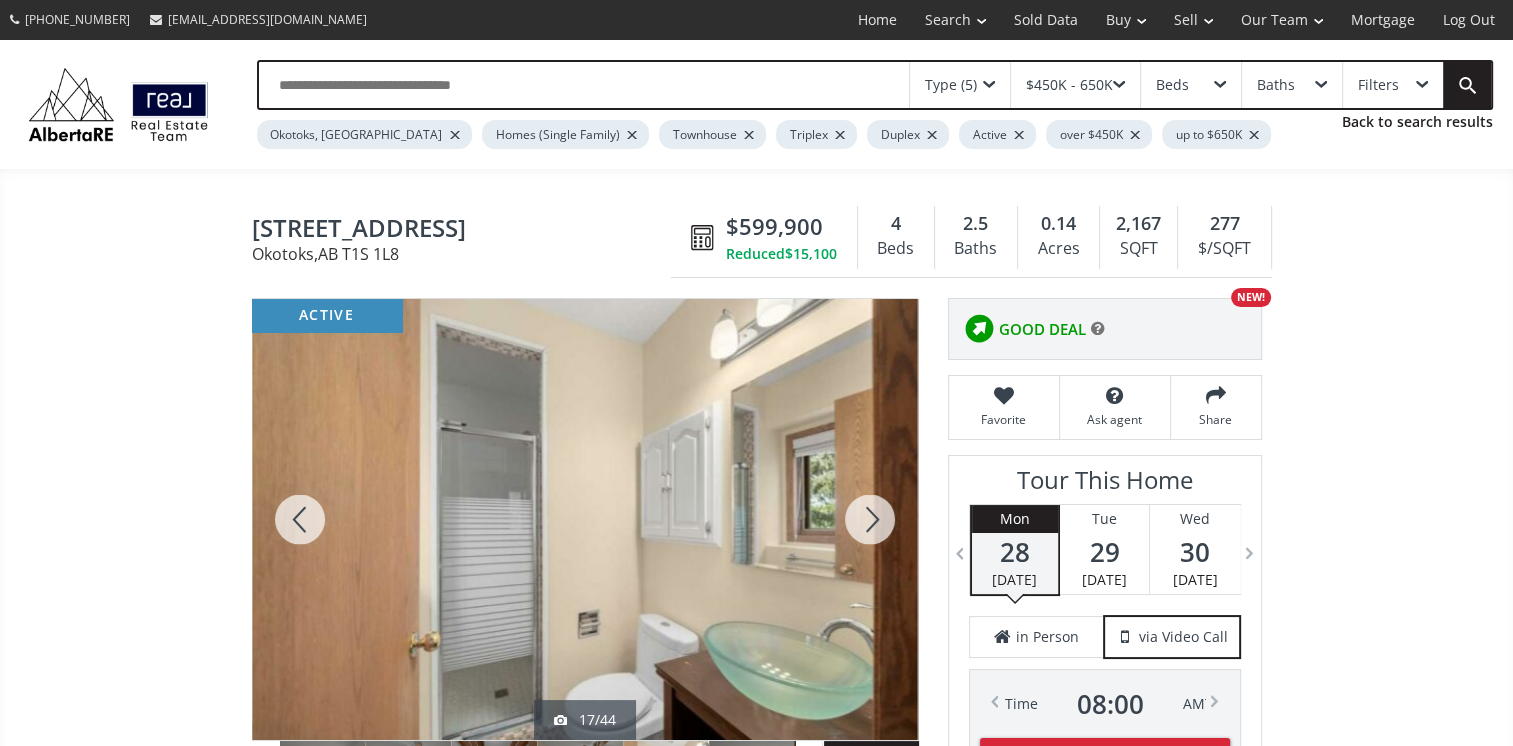 click at bounding box center (870, 519) 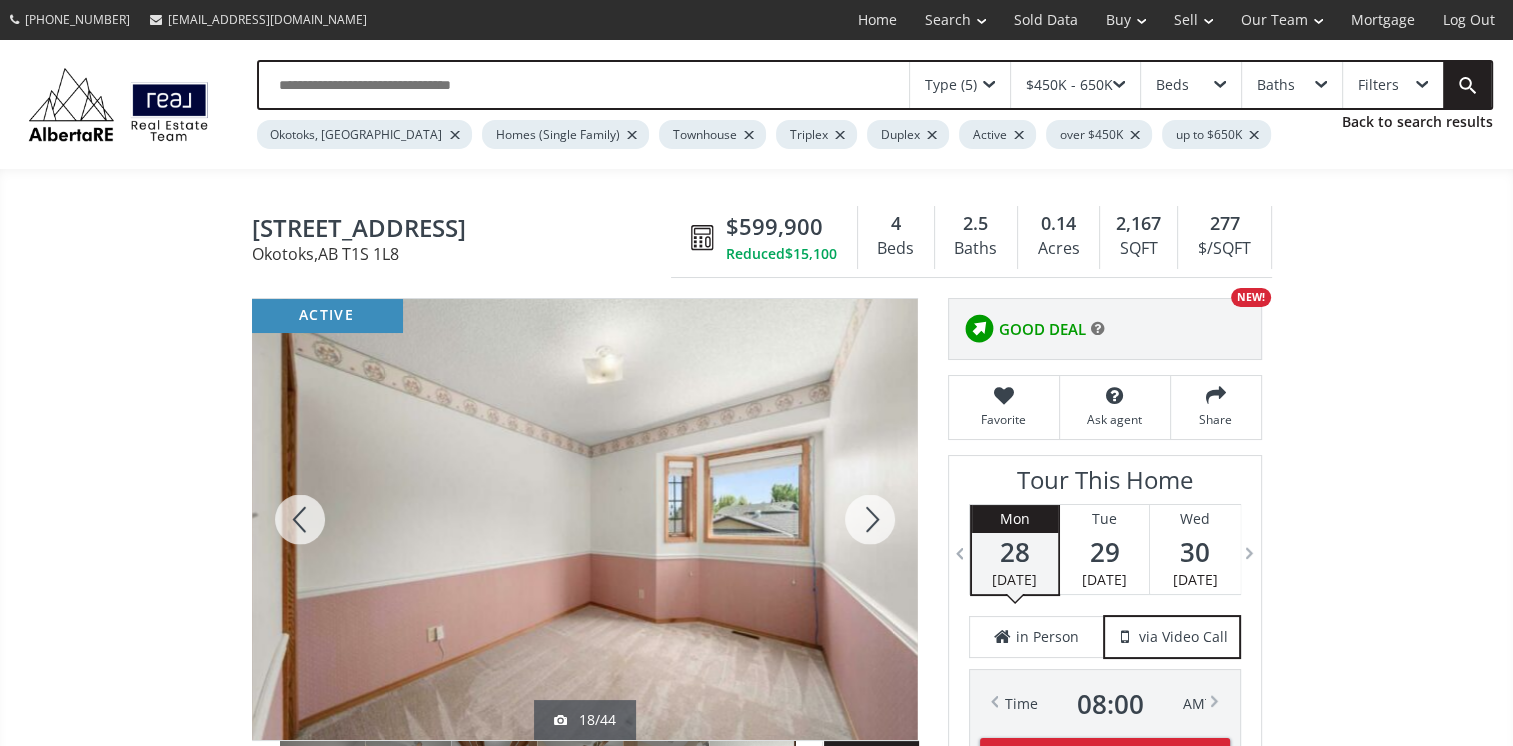 click at bounding box center [870, 519] 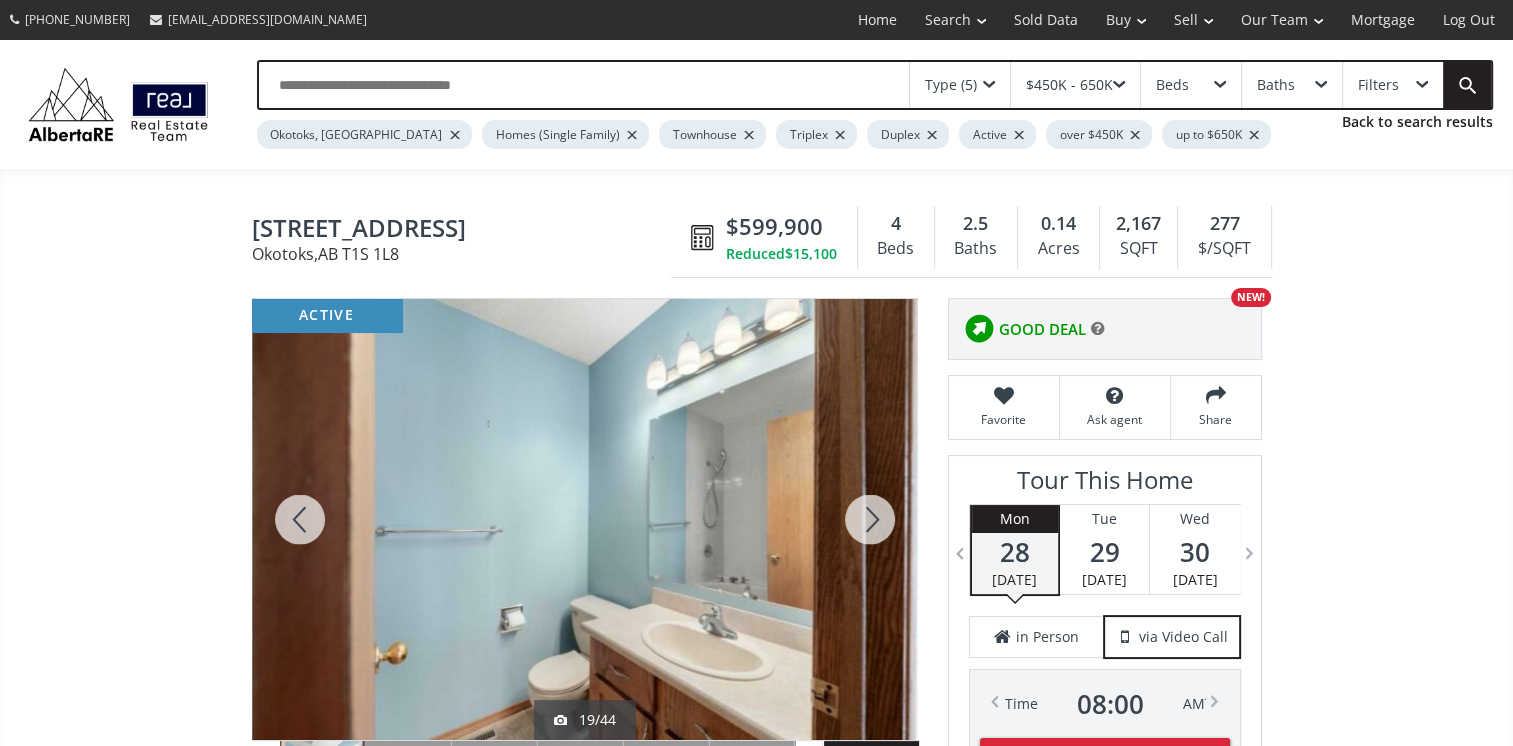 click at bounding box center [870, 519] 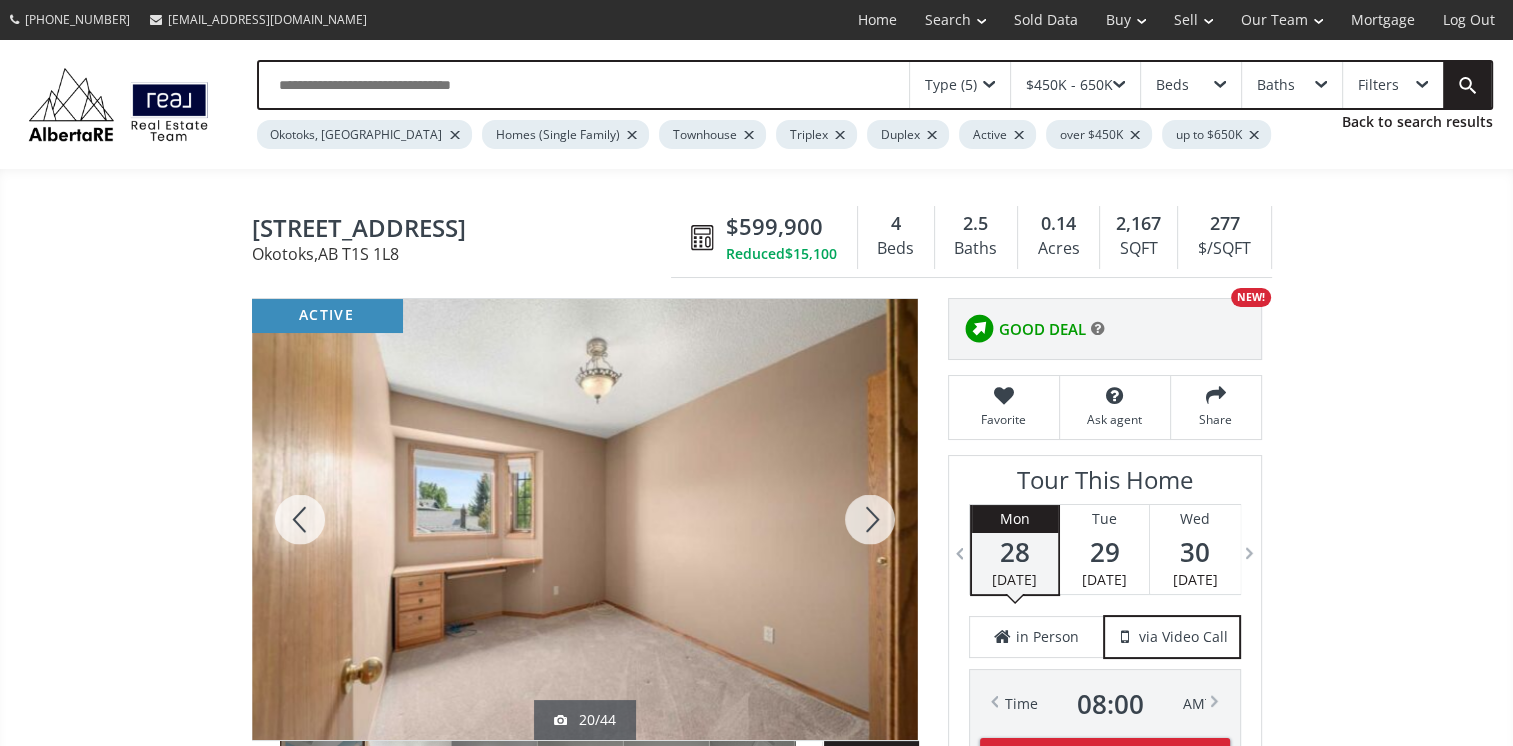 click at bounding box center (870, 519) 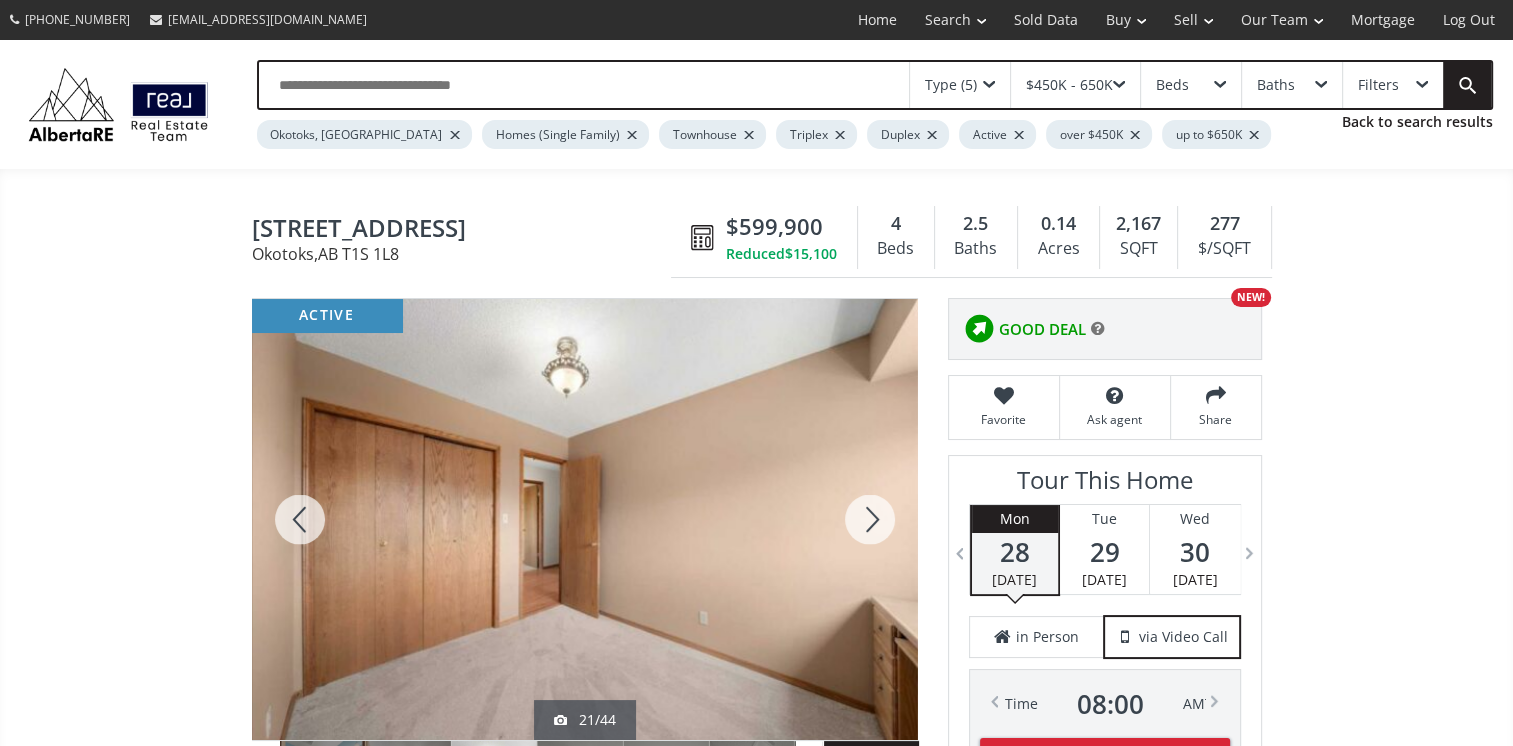 click at bounding box center (870, 519) 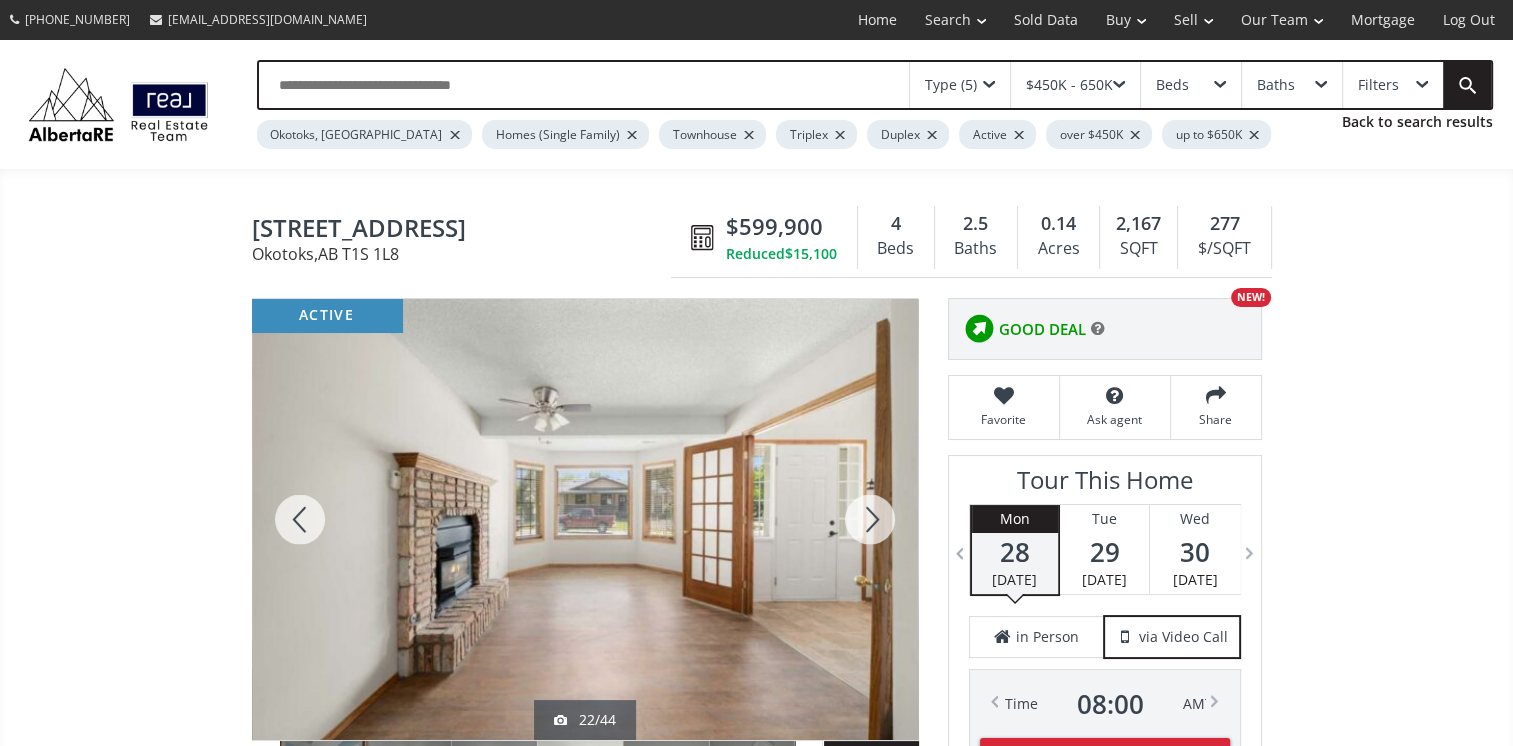 click at bounding box center (870, 519) 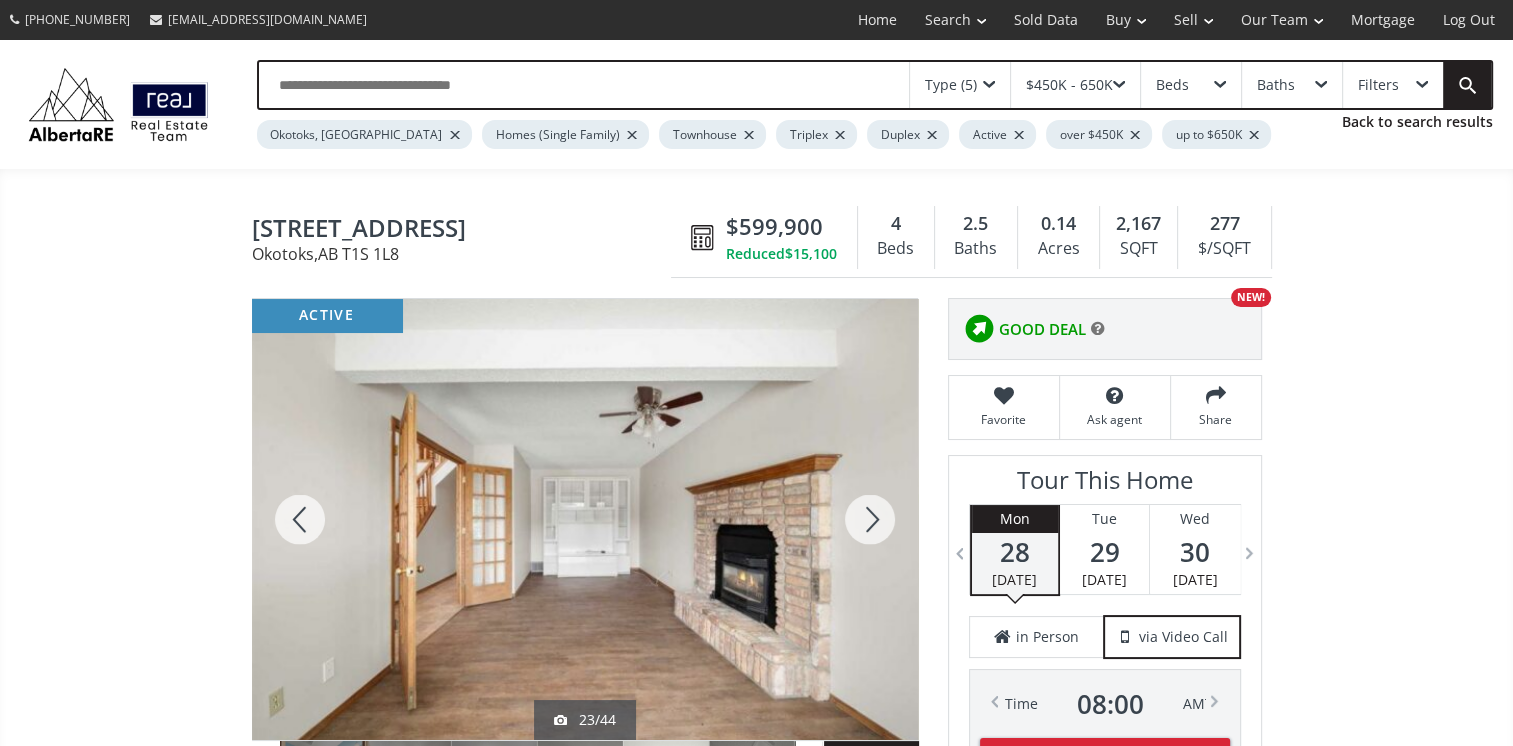 click at bounding box center [870, 519] 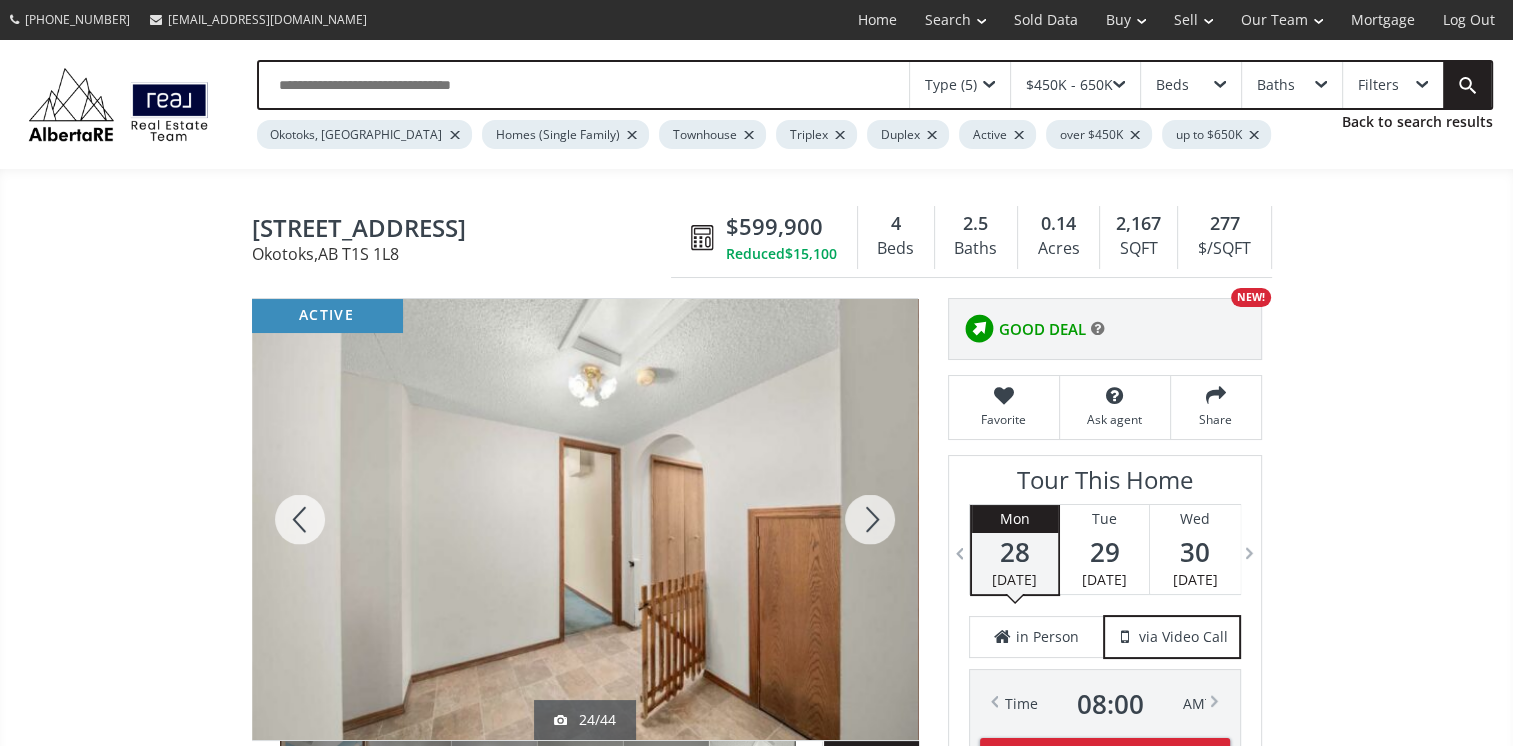 click at bounding box center (870, 519) 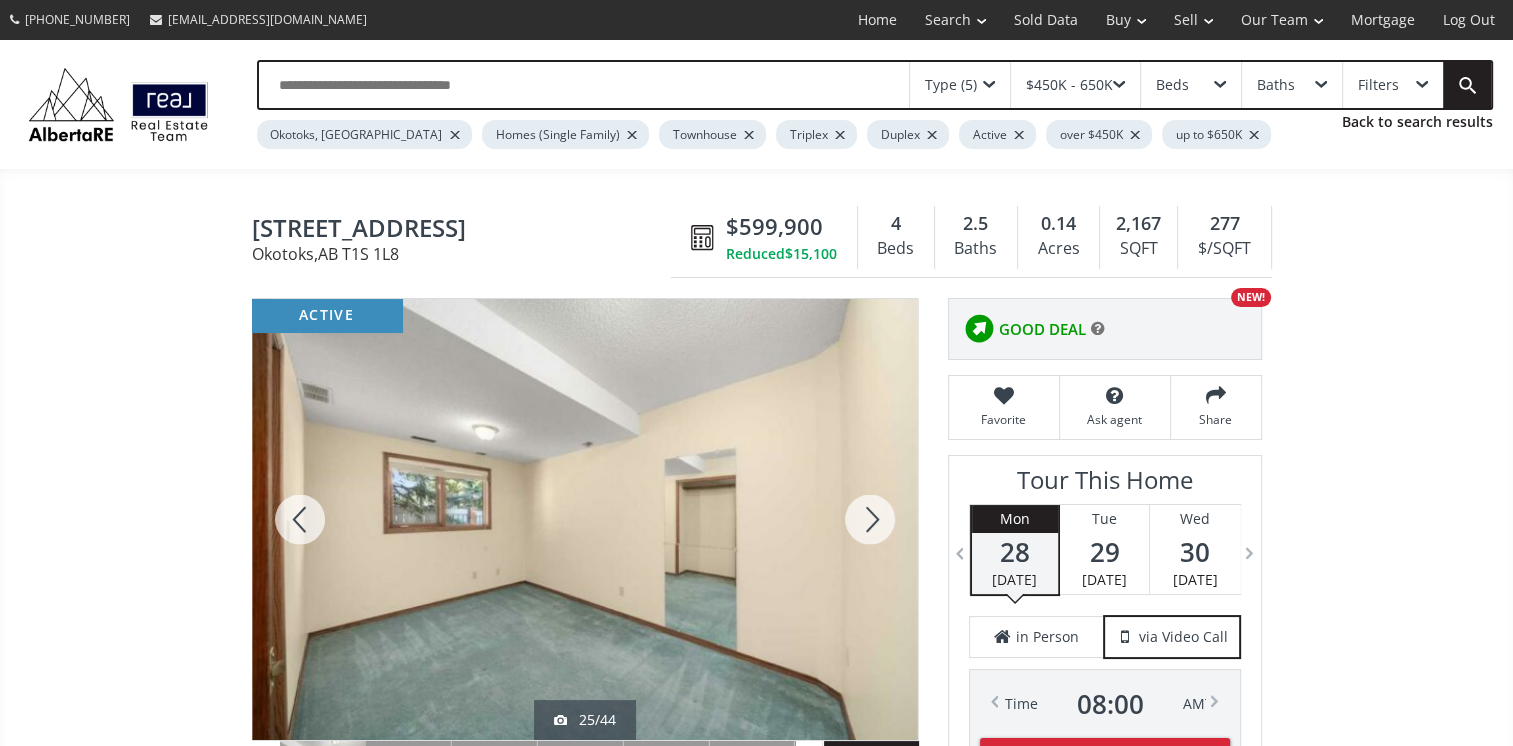 click at bounding box center (870, 519) 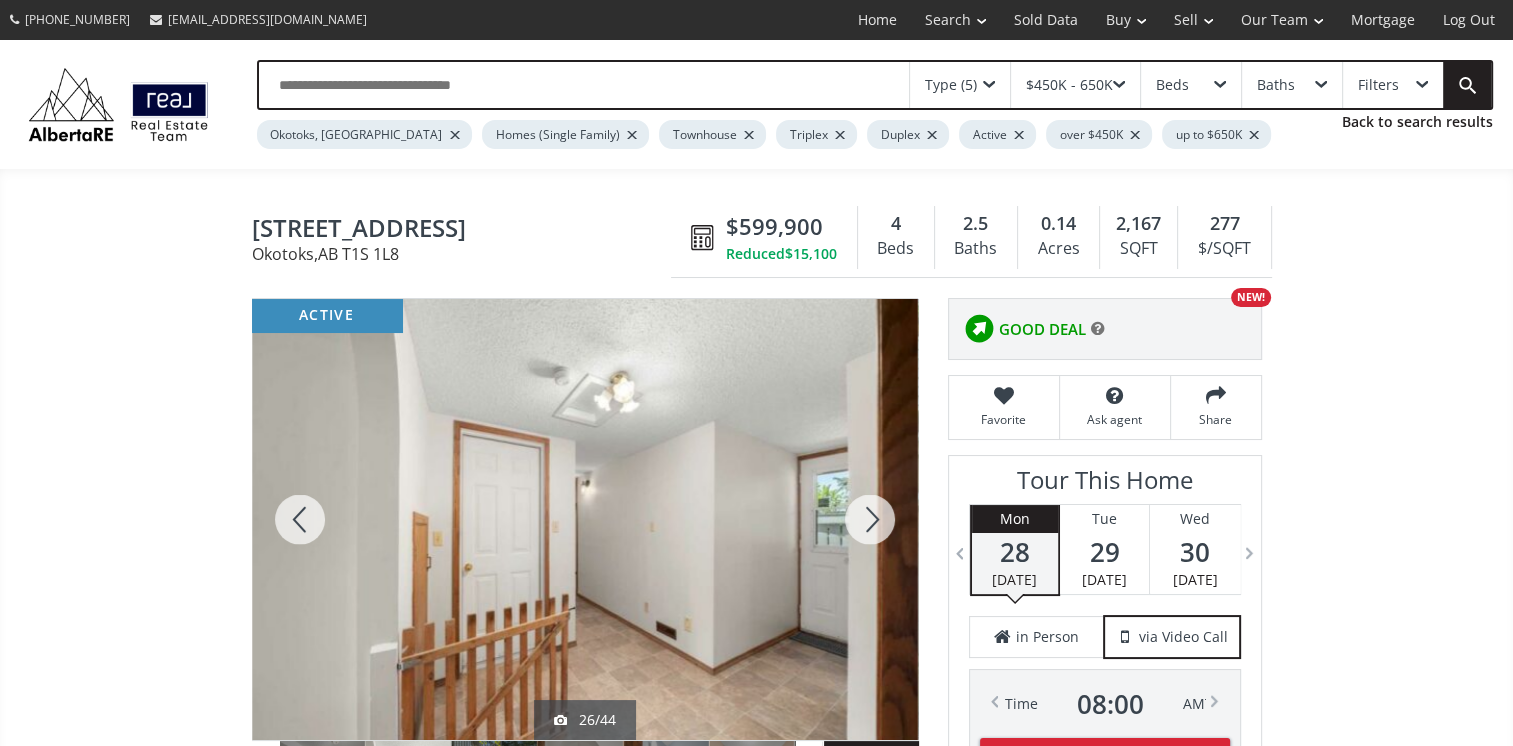 click at bounding box center [870, 519] 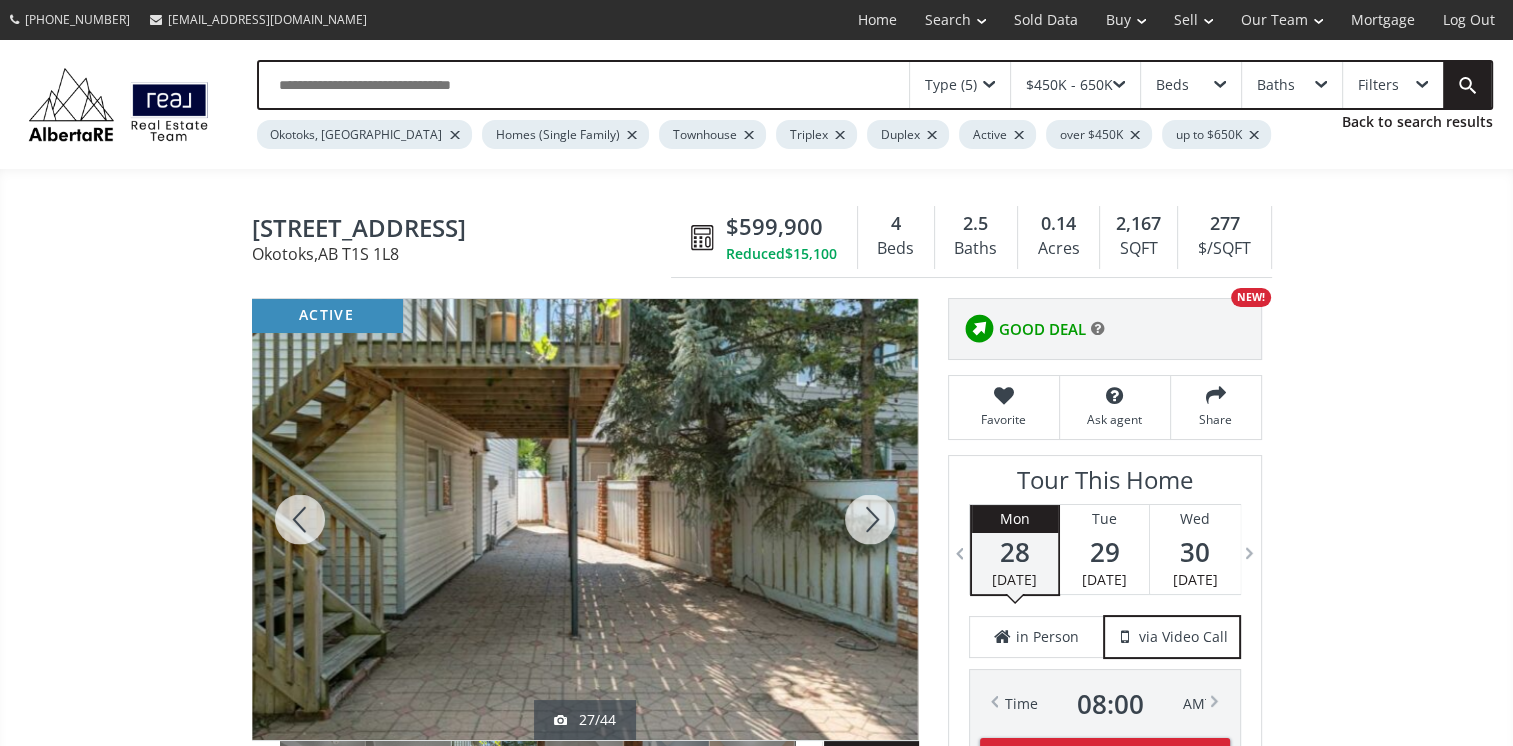 click at bounding box center [870, 519] 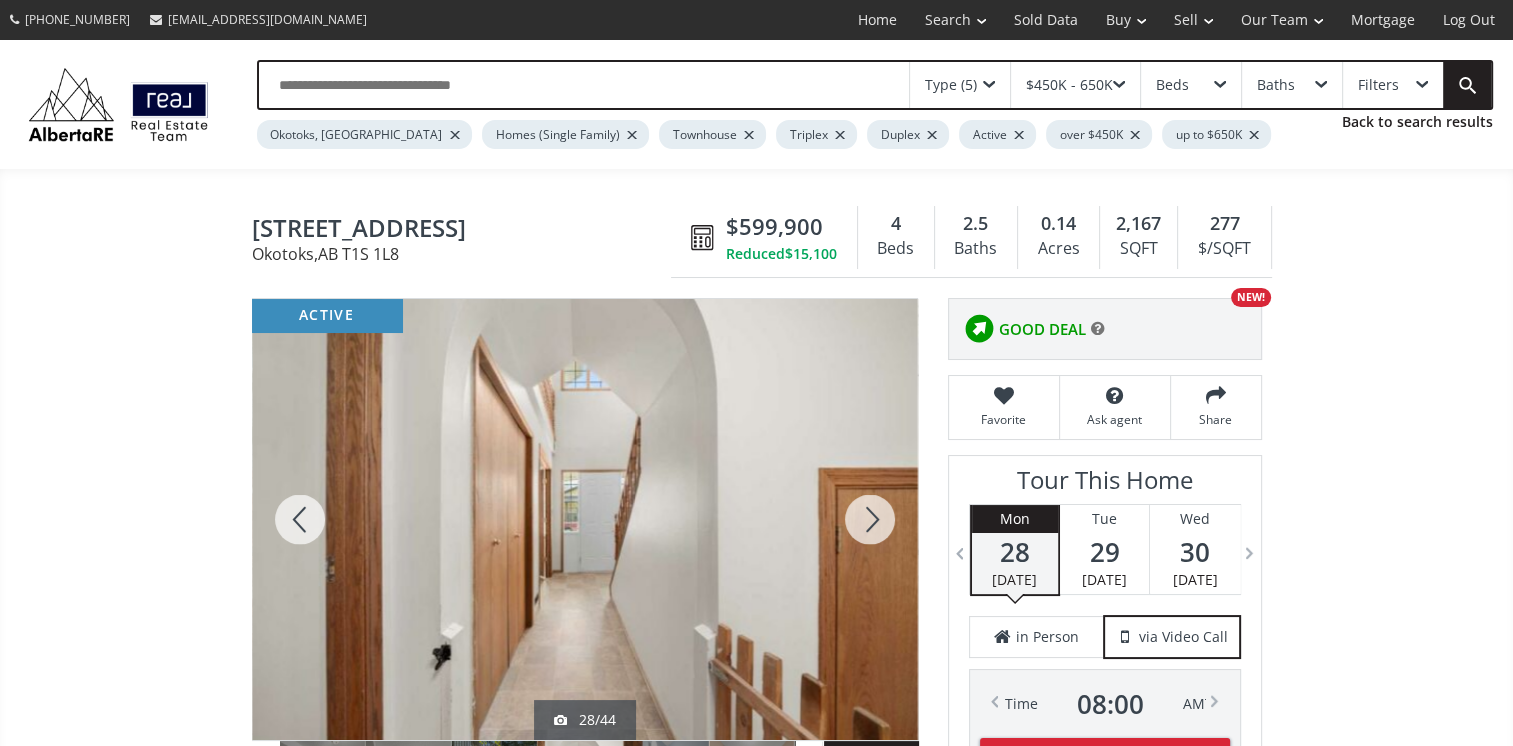 click at bounding box center [300, 519] 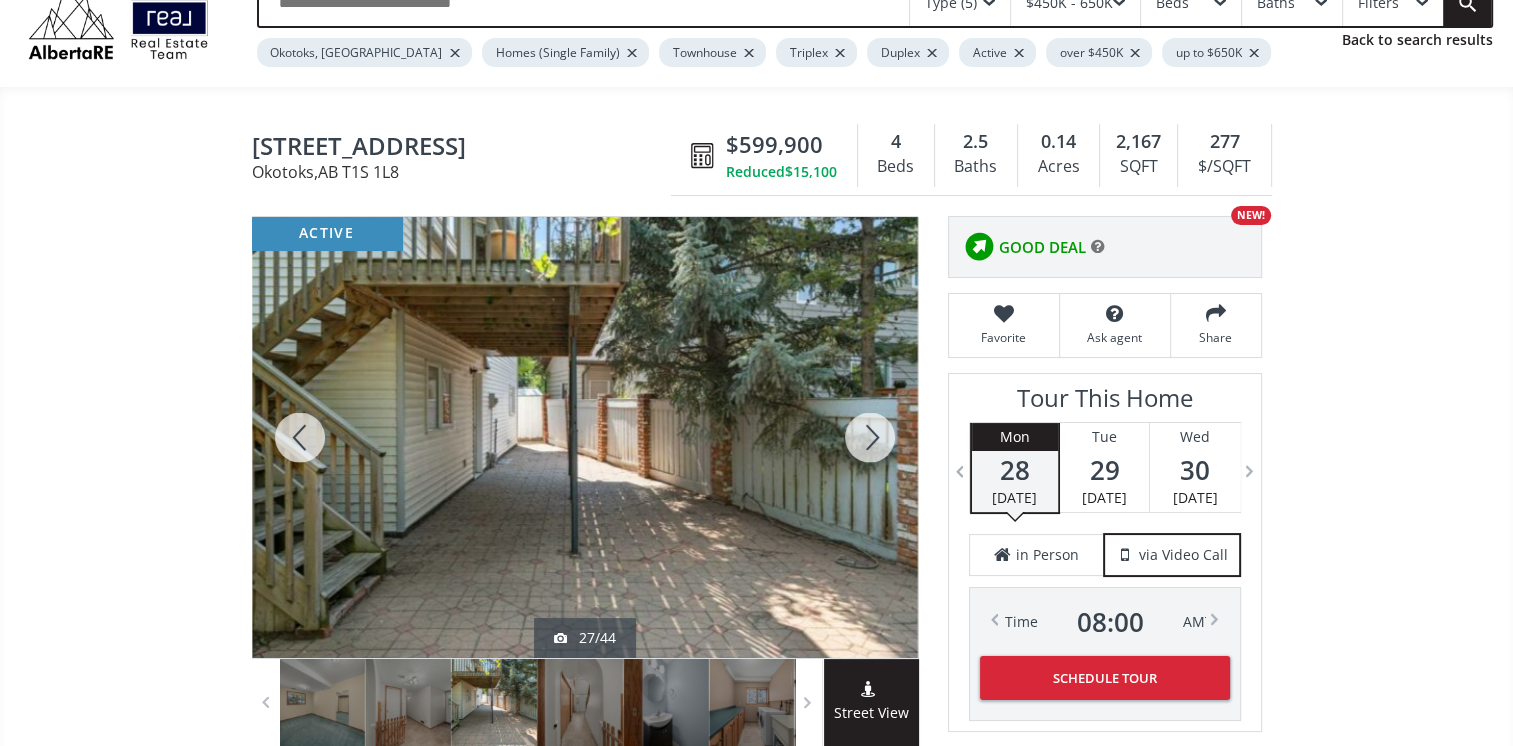 scroll, scrollTop: 100, scrollLeft: 0, axis: vertical 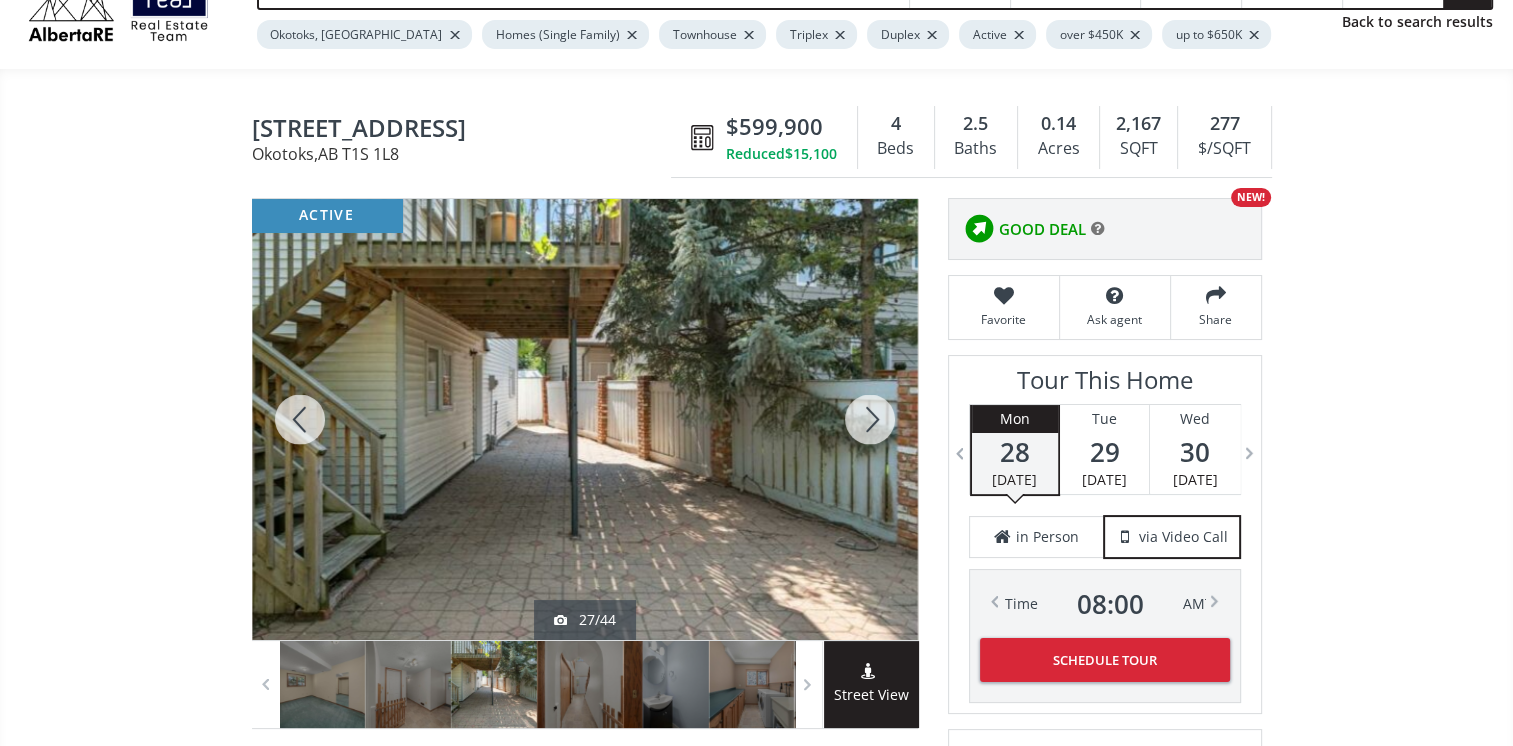 click at bounding box center (870, 419) 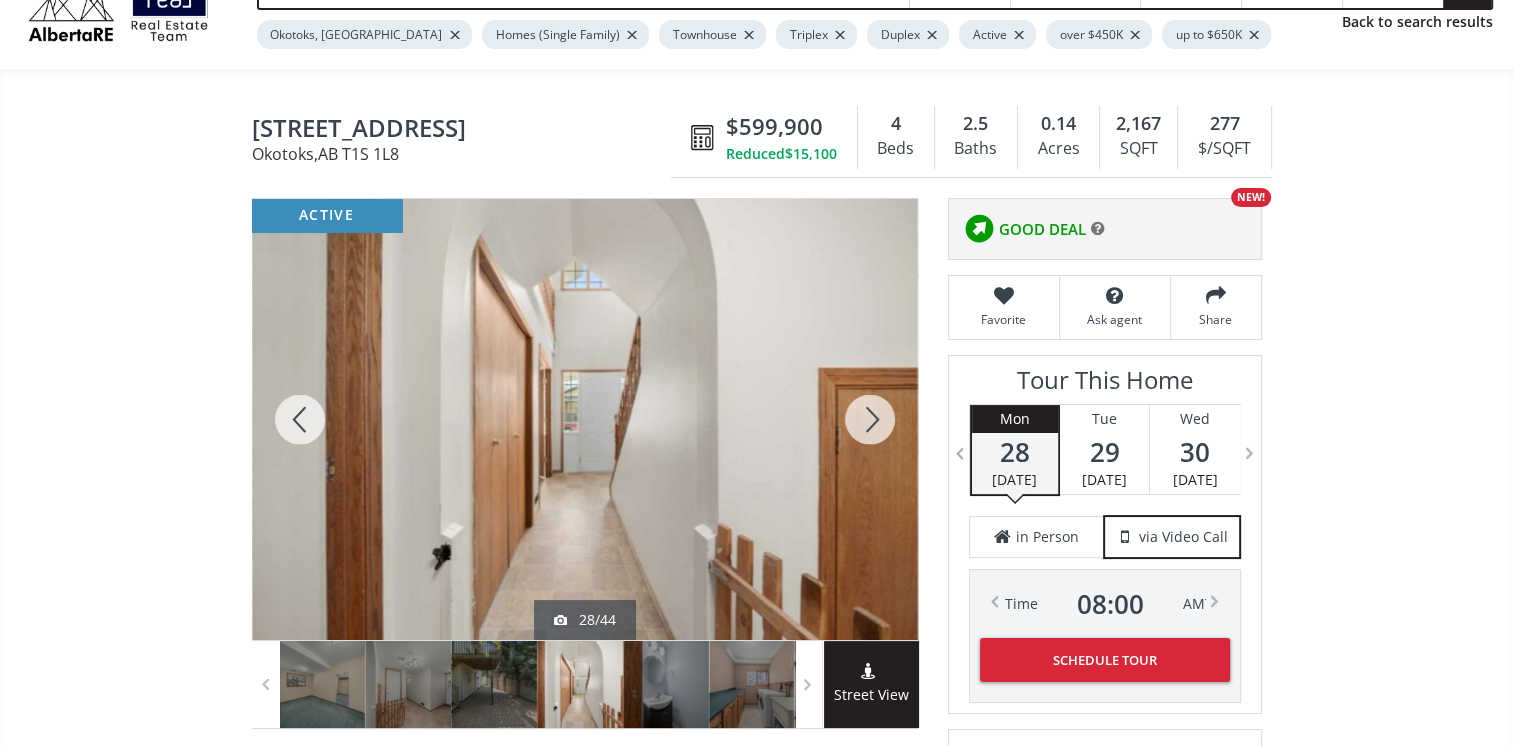 click at bounding box center (870, 419) 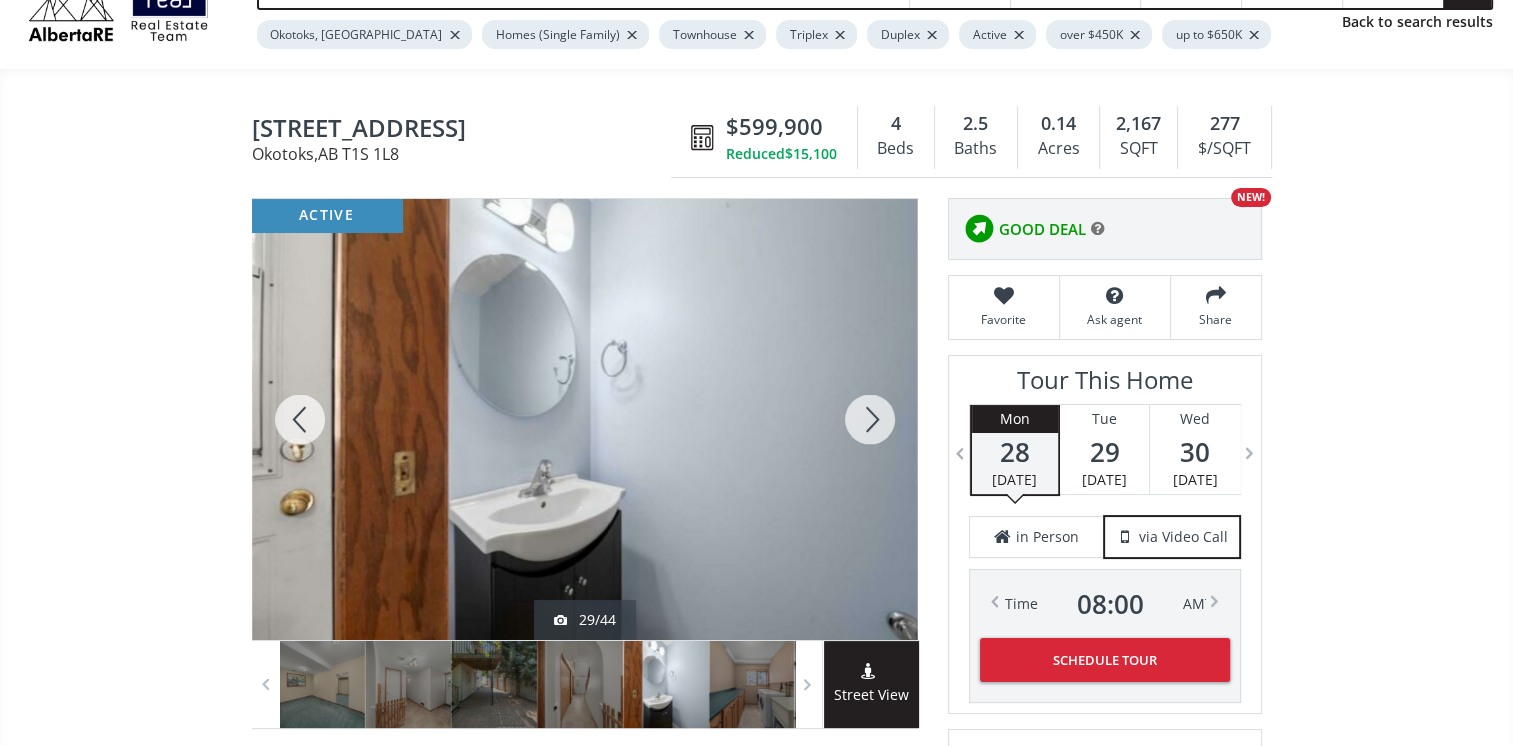 click at bounding box center [870, 419] 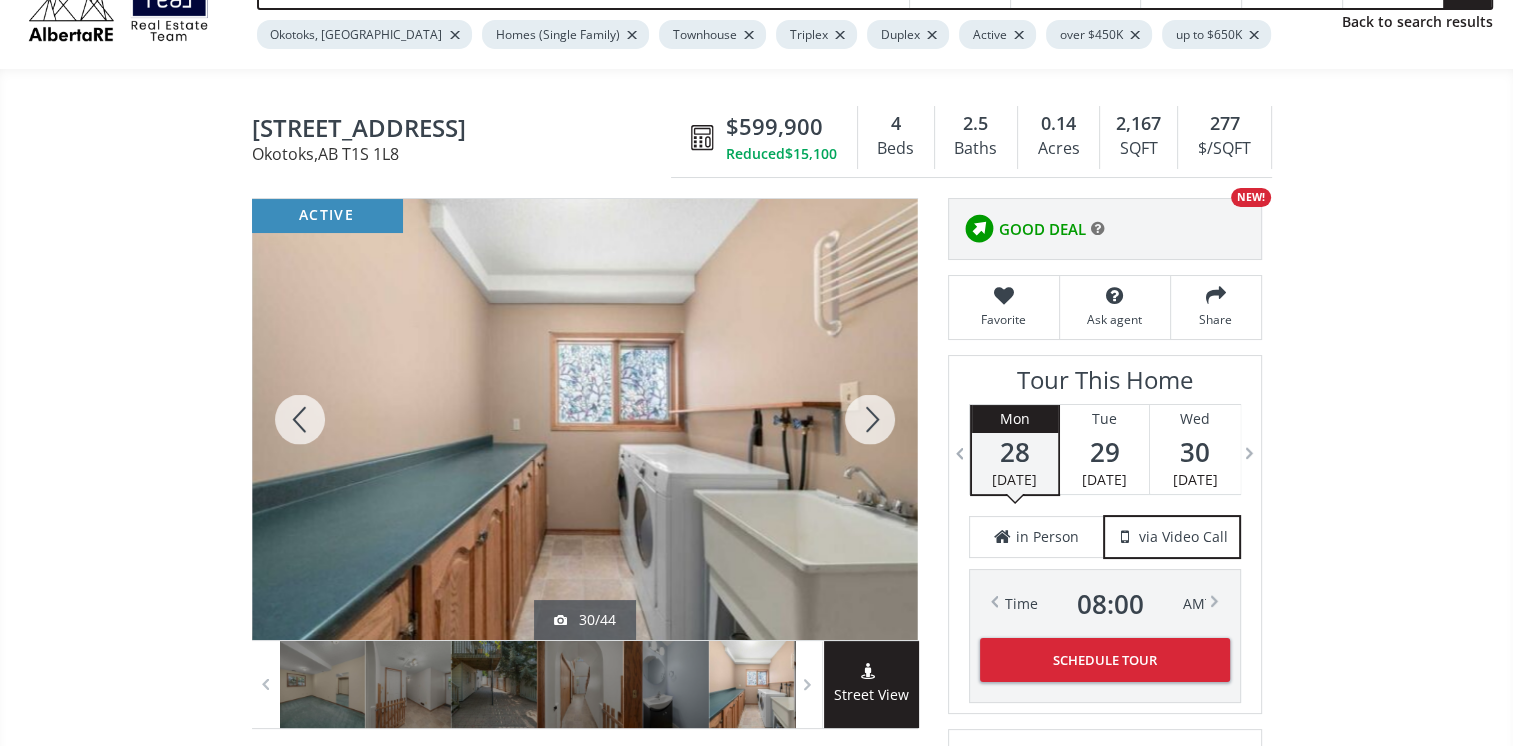 click at bounding box center (870, 419) 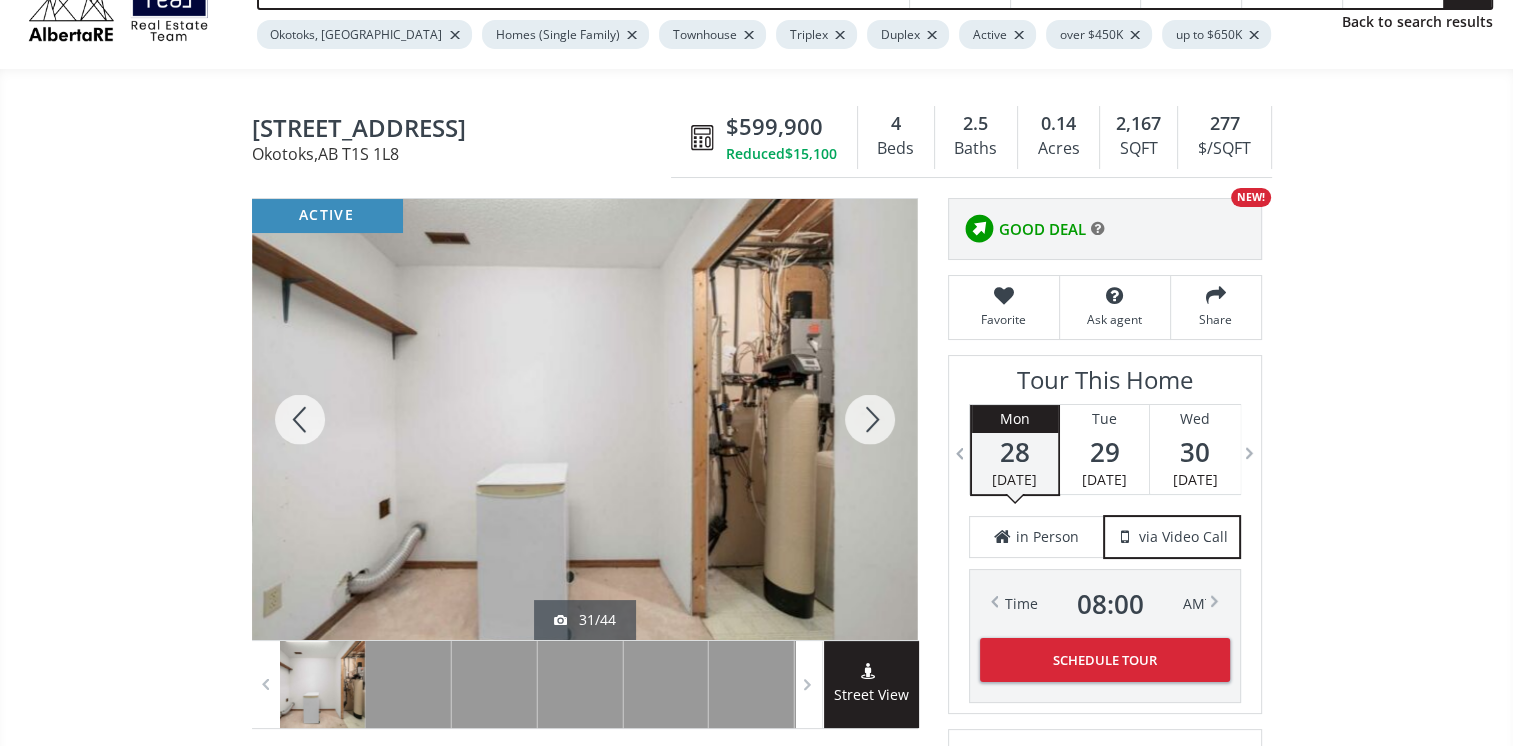click at bounding box center (870, 419) 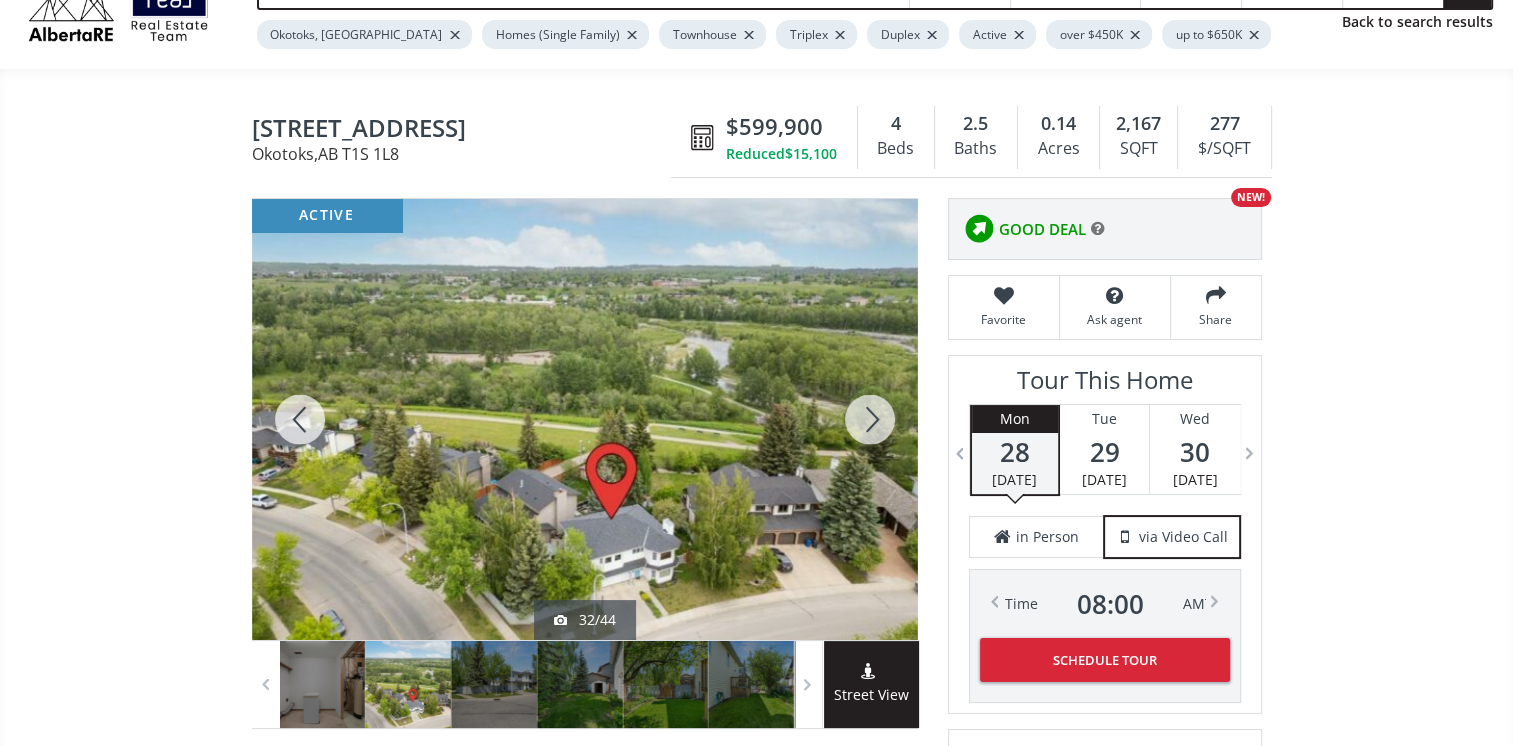 click at bounding box center (870, 419) 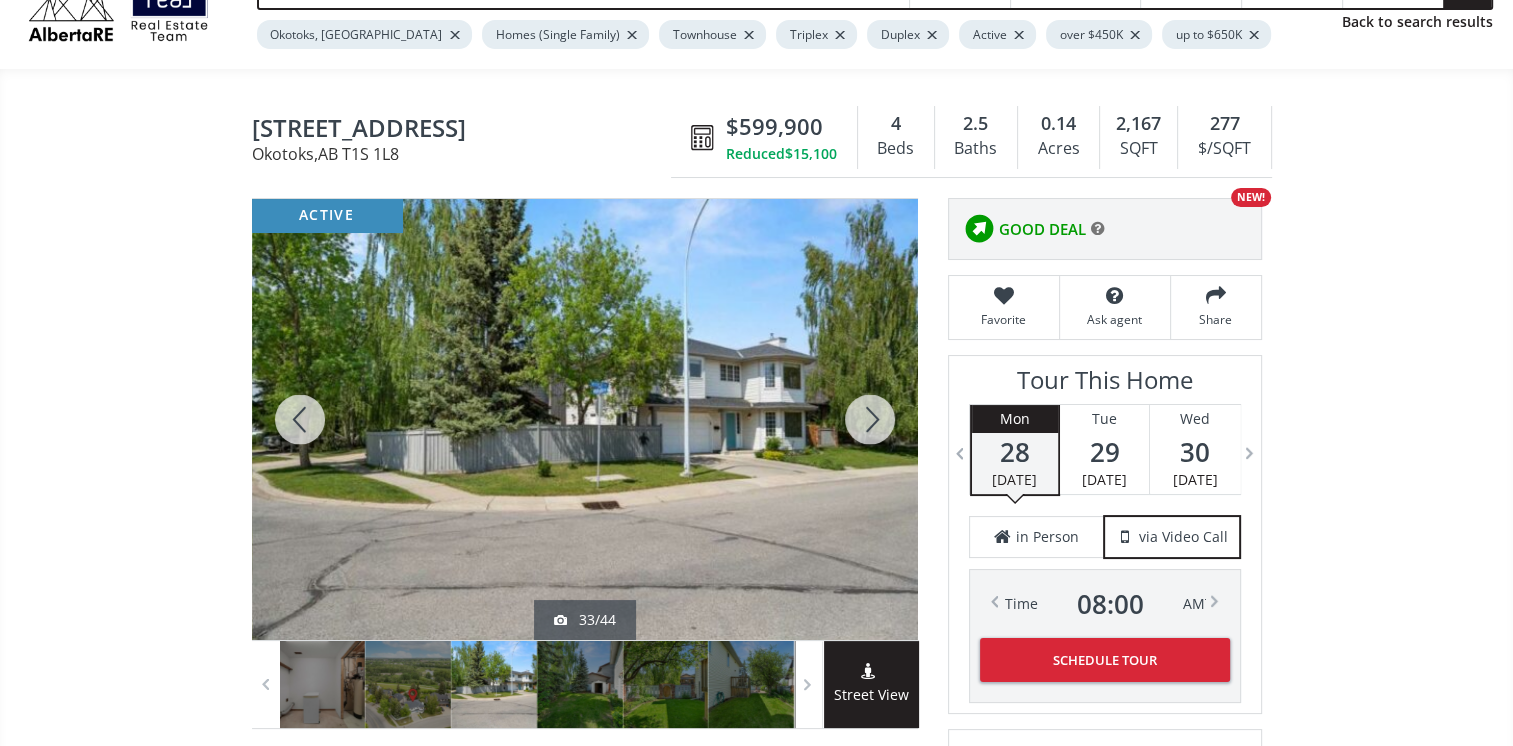 click at bounding box center [870, 419] 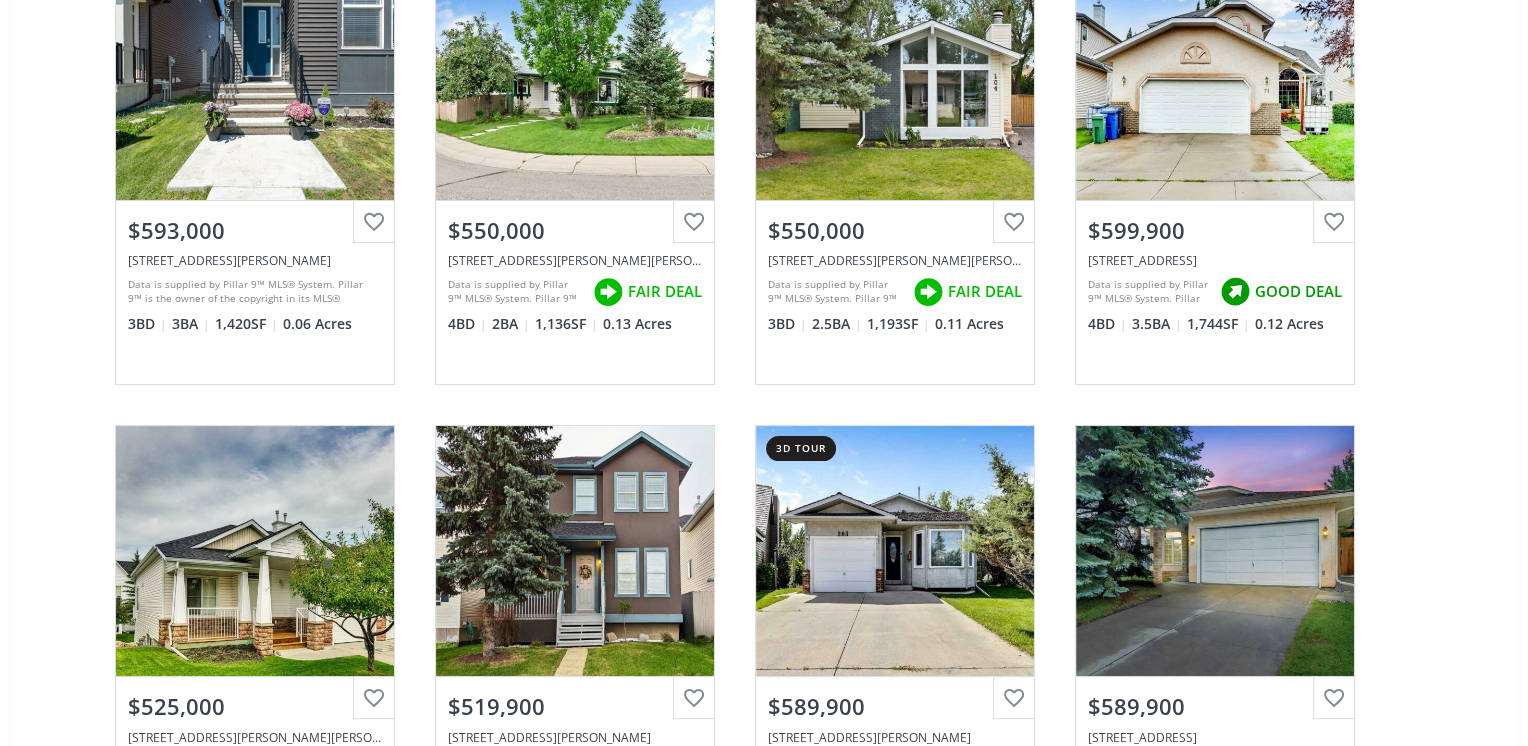 scroll, scrollTop: 0, scrollLeft: 0, axis: both 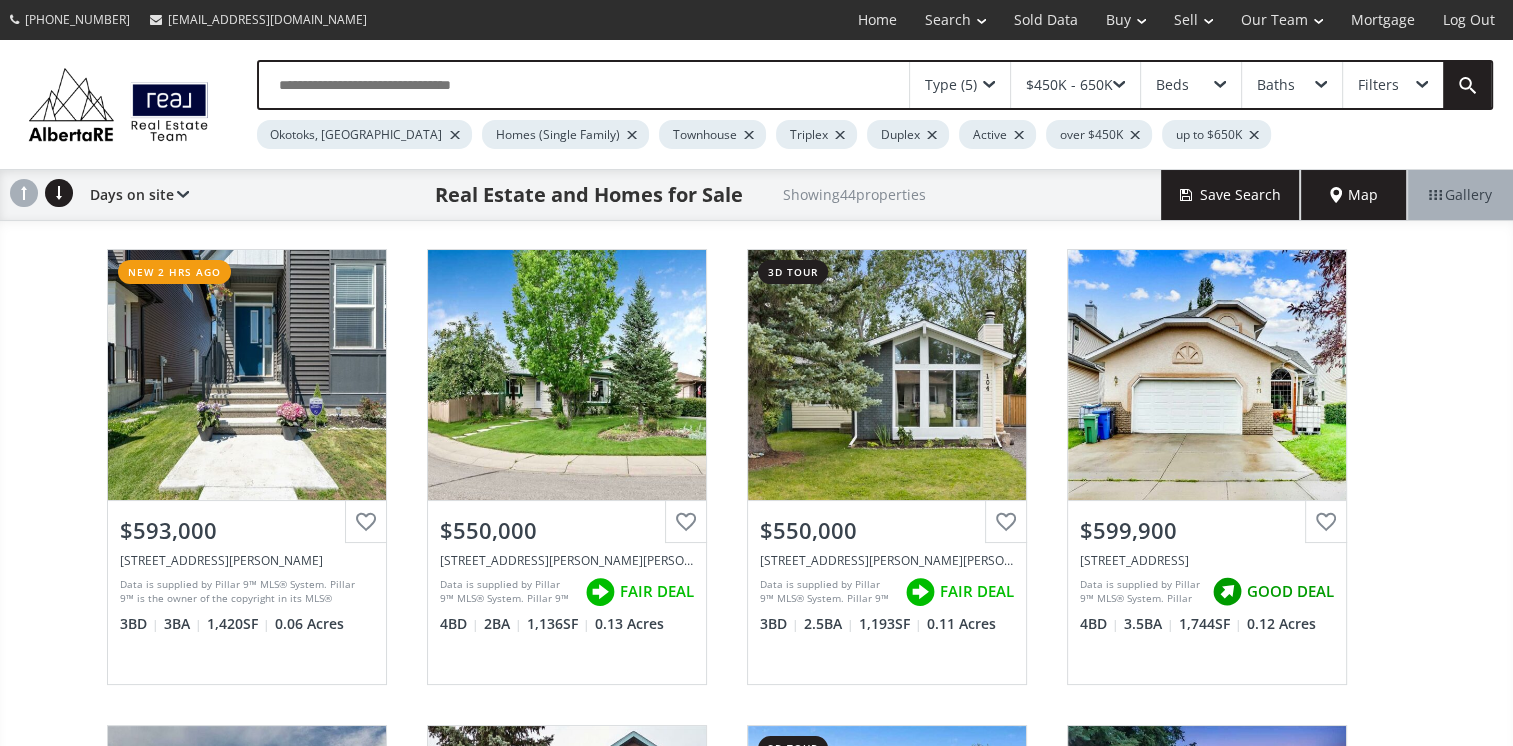 click on "Map" at bounding box center [1354, 195] 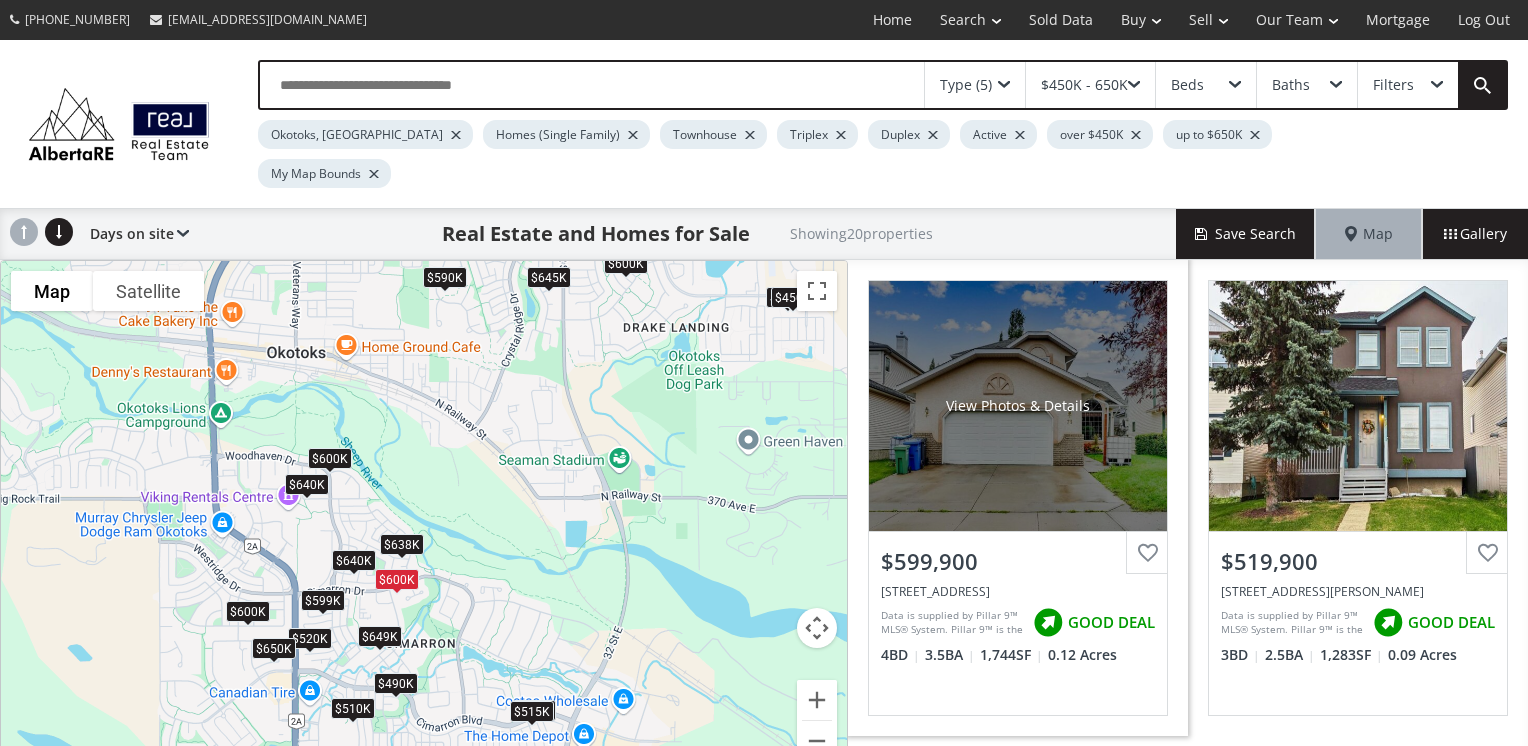 drag, startPoint x: 640, startPoint y: 422, endPoint x: 858, endPoint y: 342, distance: 232.21542 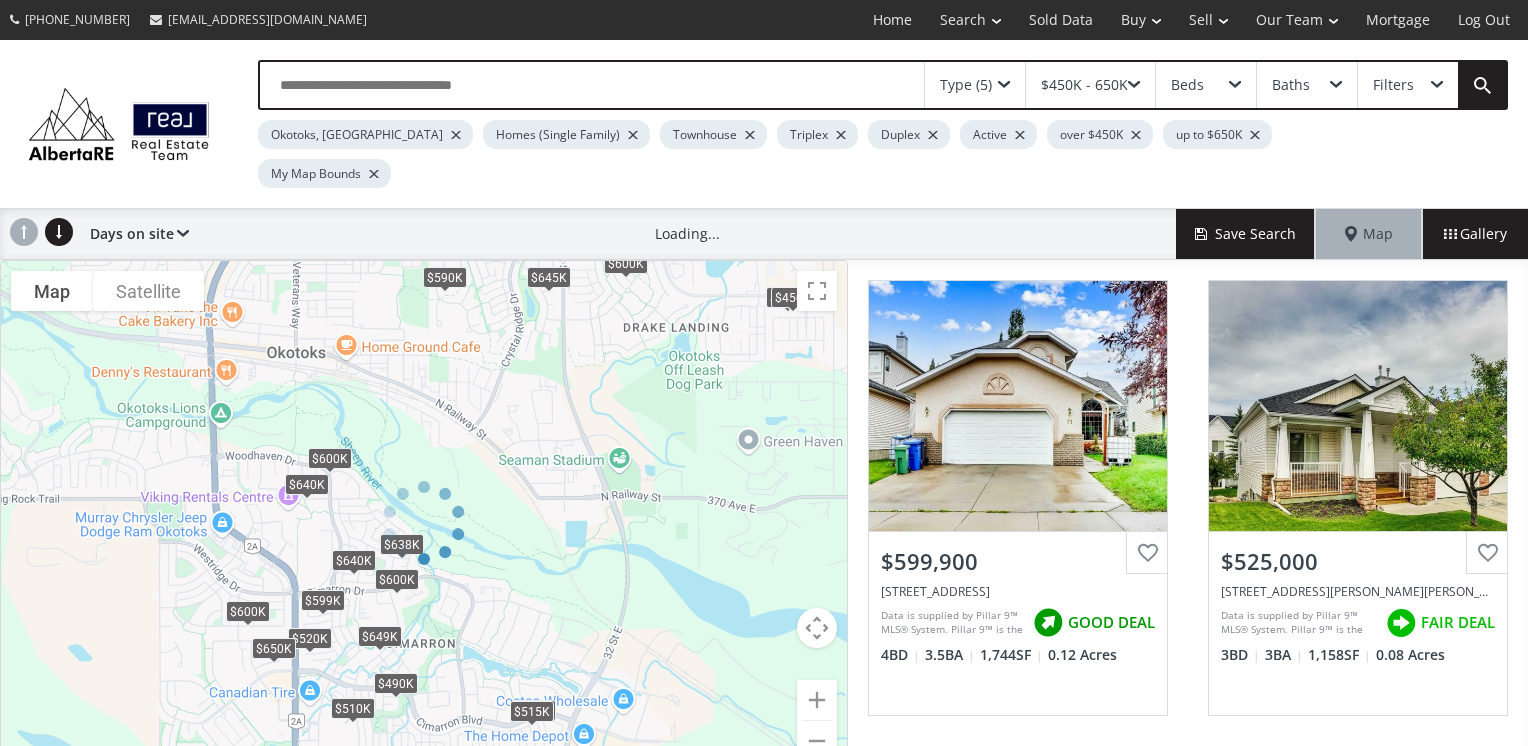 drag, startPoint x: 640, startPoint y: 497, endPoint x: 705, endPoint y: 372, distance: 140.89003 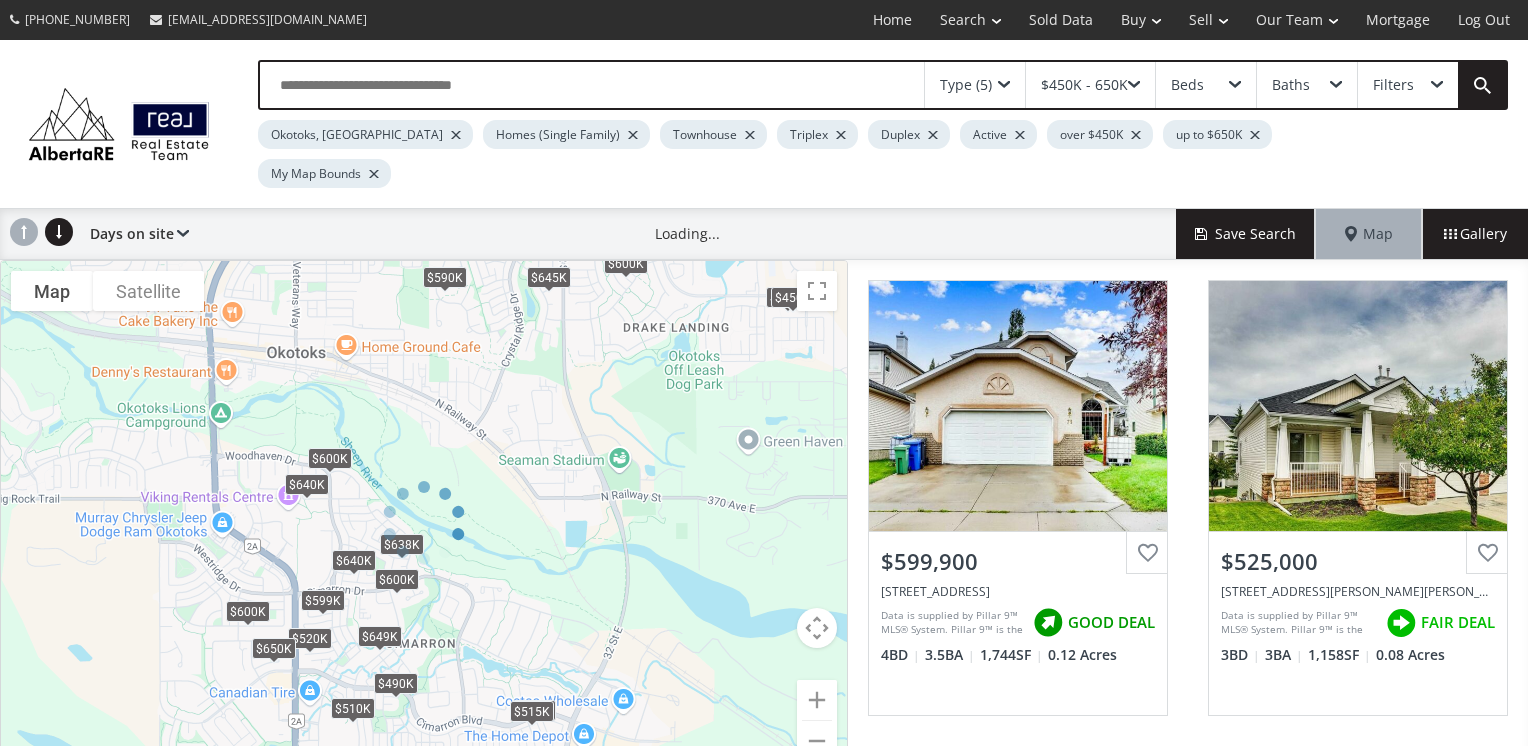 click at bounding box center [424, 523] 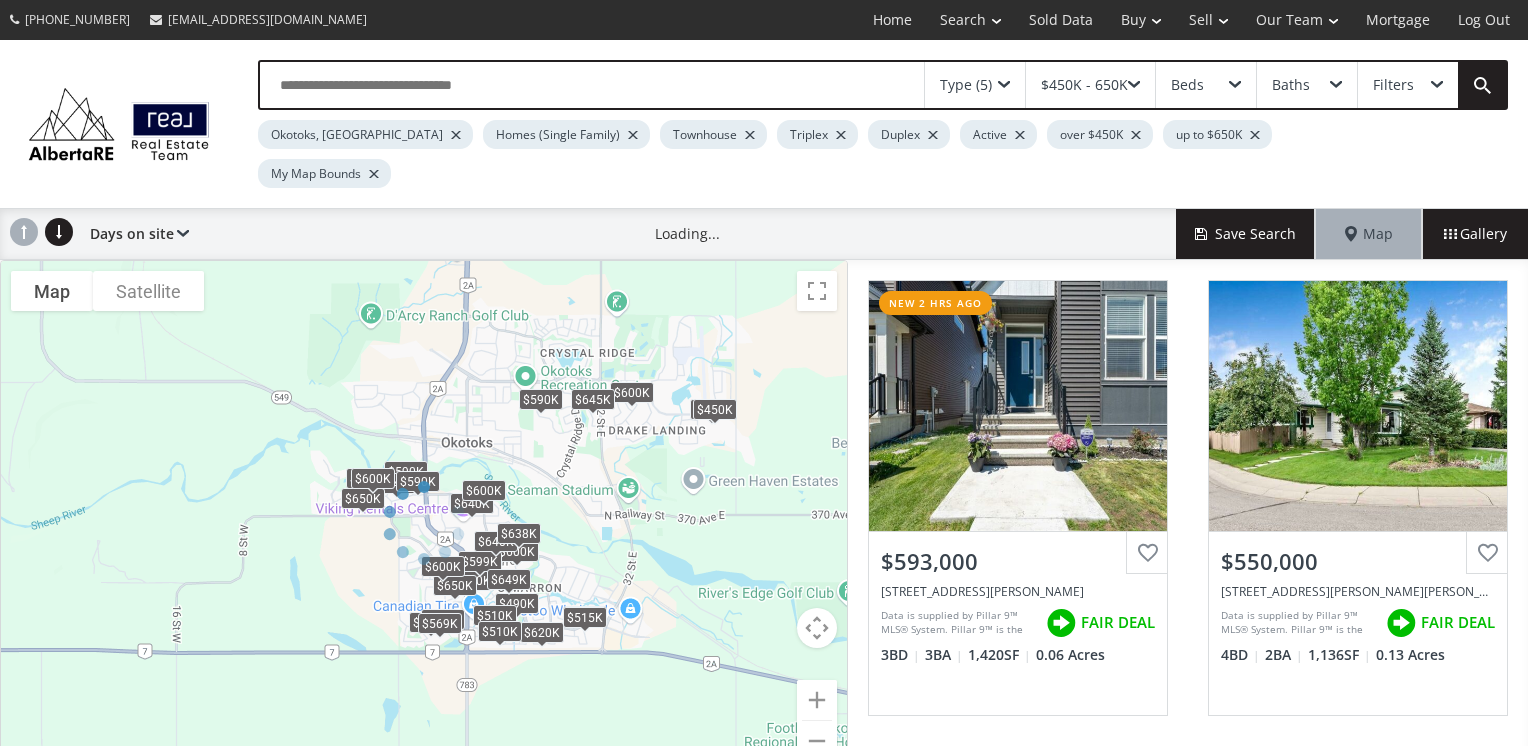 drag, startPoint x: 611, startPoint y: 533, endPoint x: 666, endPoint y: 392, distance: 151.34729 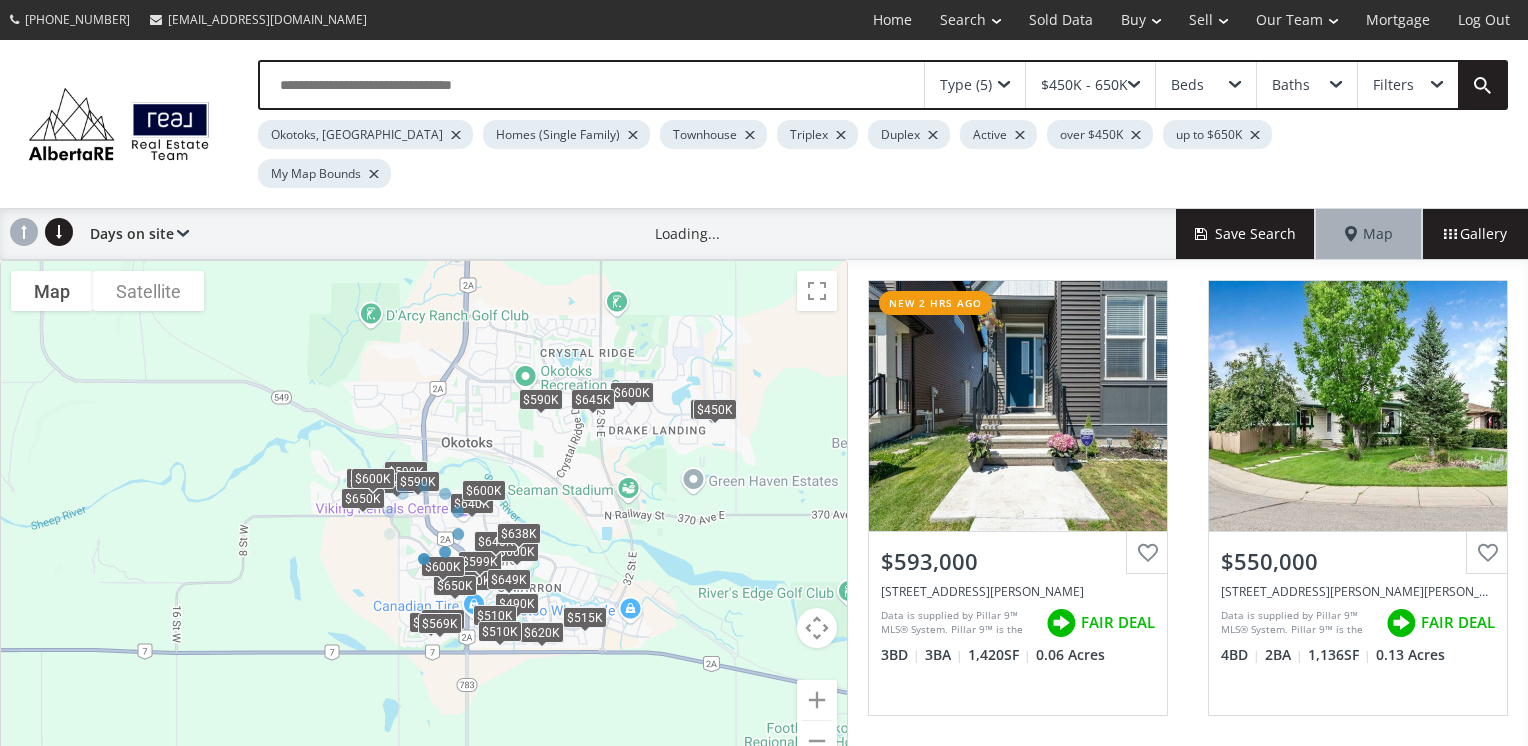 click at bounding box center [424, 523] 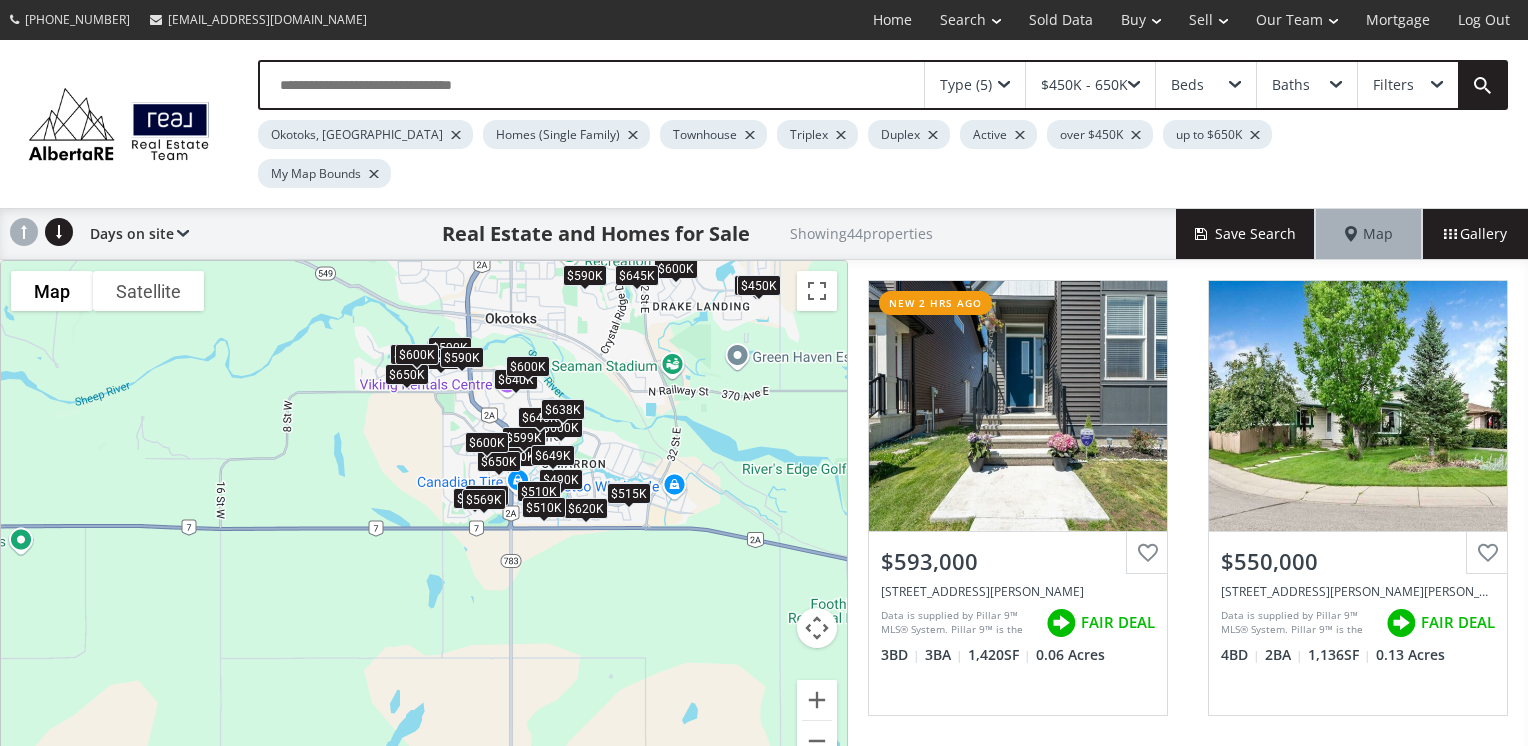 drag, startPoint x: 620, startPoint y: 500, endPoint x: 689, endPoint y: 336, distance: 177.92415 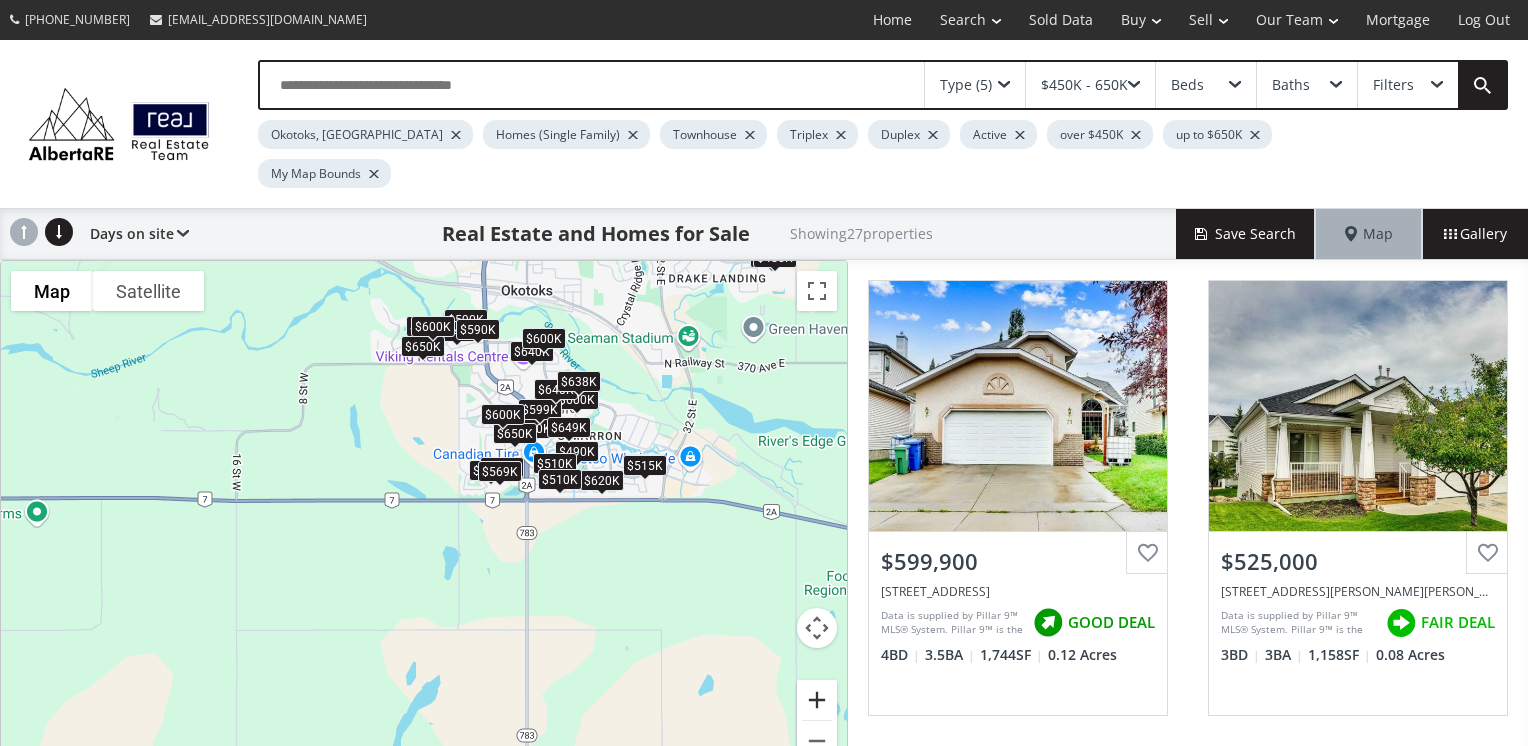 click at bounding box center (817, 700) 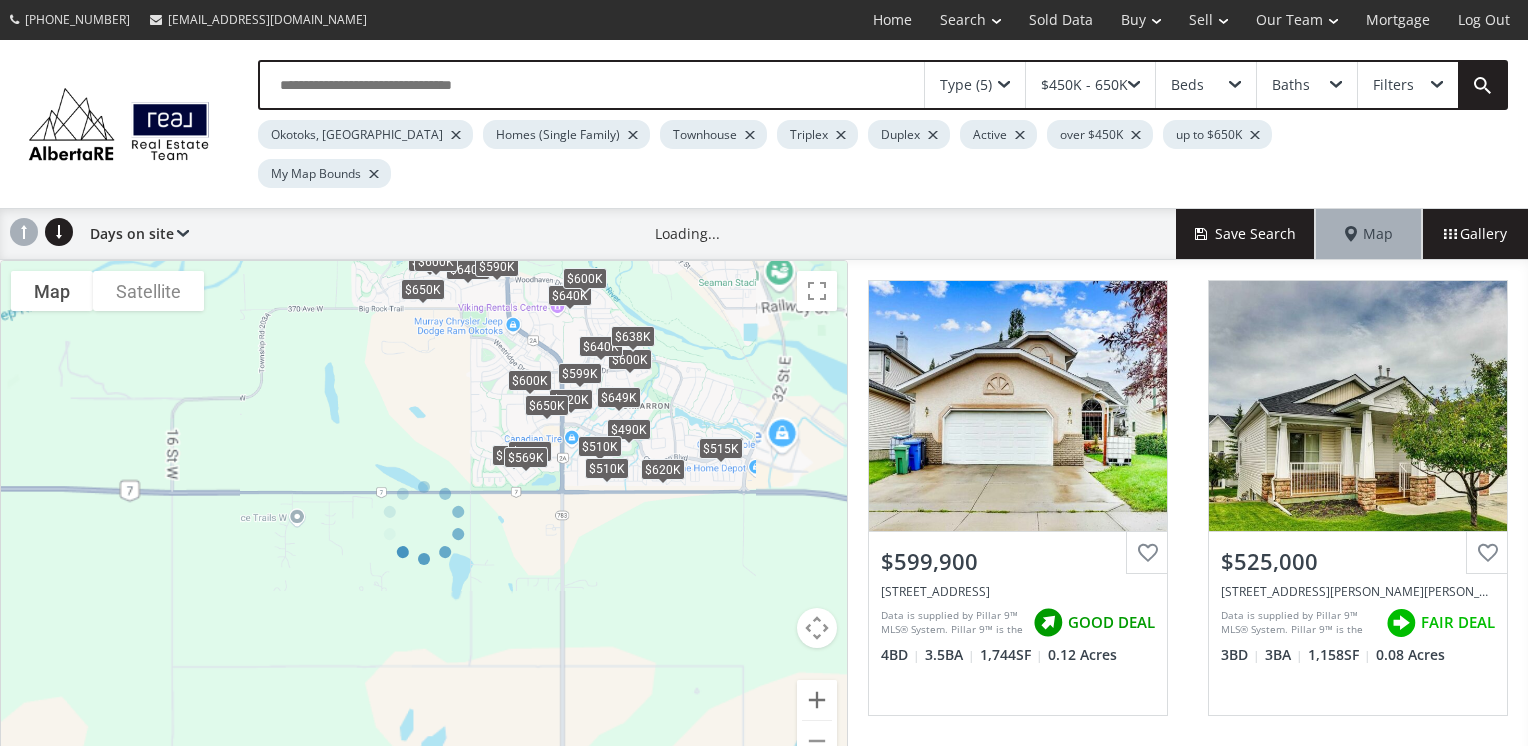 click at bounding box center [424, 523] 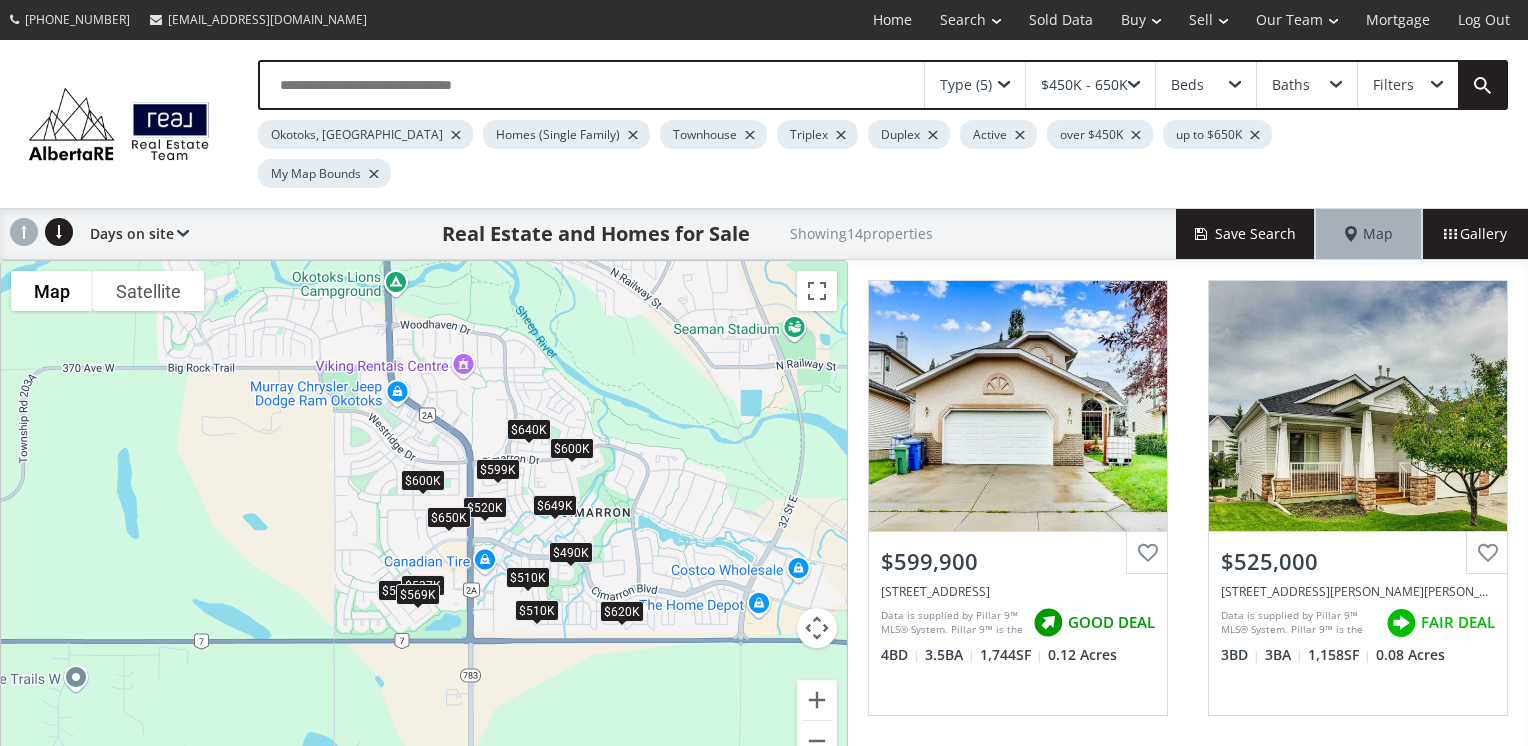 drag, startPoint x: 620, startPoint y: 440, endPoint x: 454, endPoint y: 629, distance: 251.5492 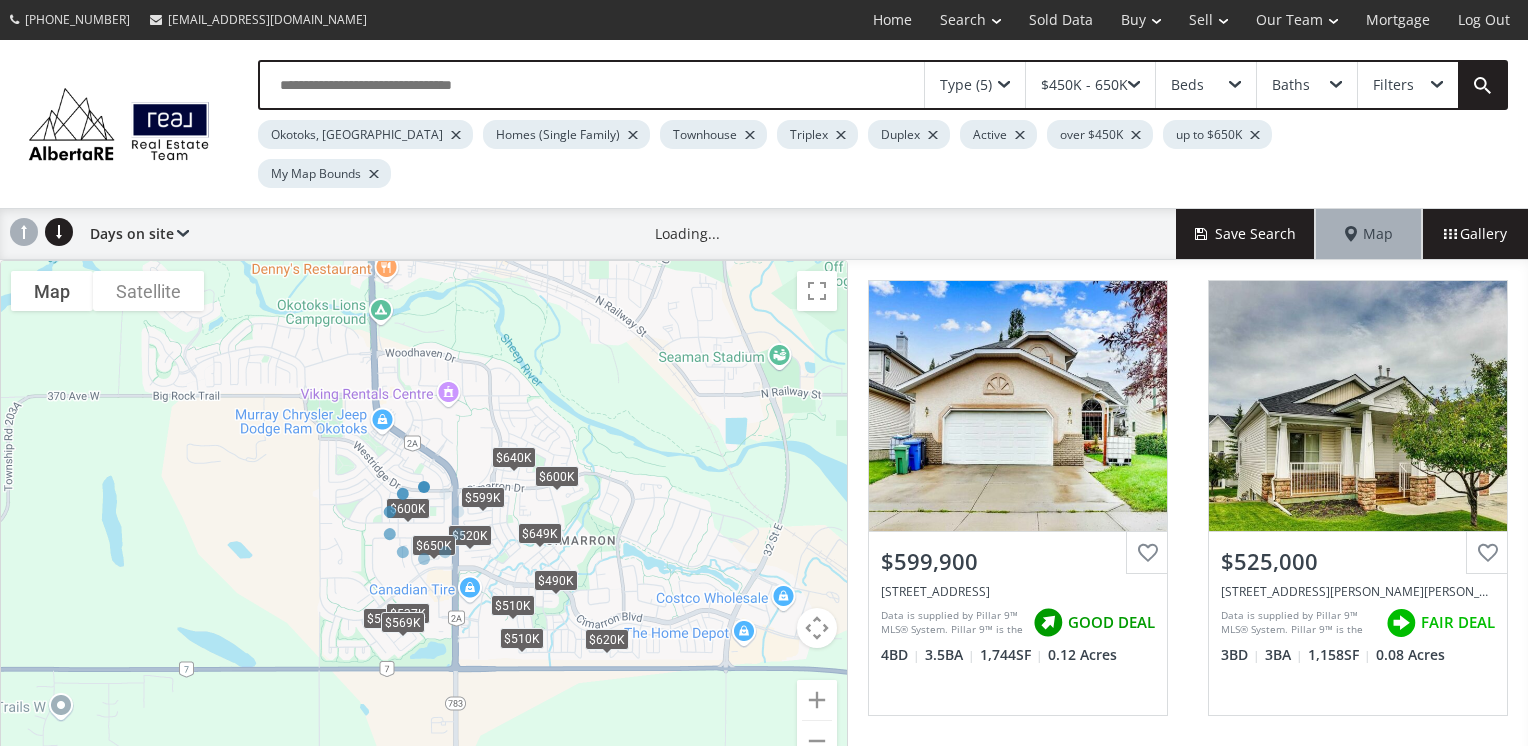 click on "To navigate the map with touch gestures double-tap and hold your finger on the map, then drag the map. ← Move left → Move right ↑ Move up ↓ Move down + Zoom in - Zoom out Home Jump left by 75% End Jump right by 75% Page Up Jump up by 75% Page Down Jump down by 75% To navigate, press the arrow keys. $600K $525K $520K $537K $490K $510K $599K $620K $569K $650K $640K $510K $649K $600K Map Terrain Satellite Labels Clear Draw Keyboard shortcuts Map Data Map data ©2025 Google Map data ©2025 Google 200 m  Click to toggle between metric and imperial units Terms Report a map error" at bounding box center (424, 523) 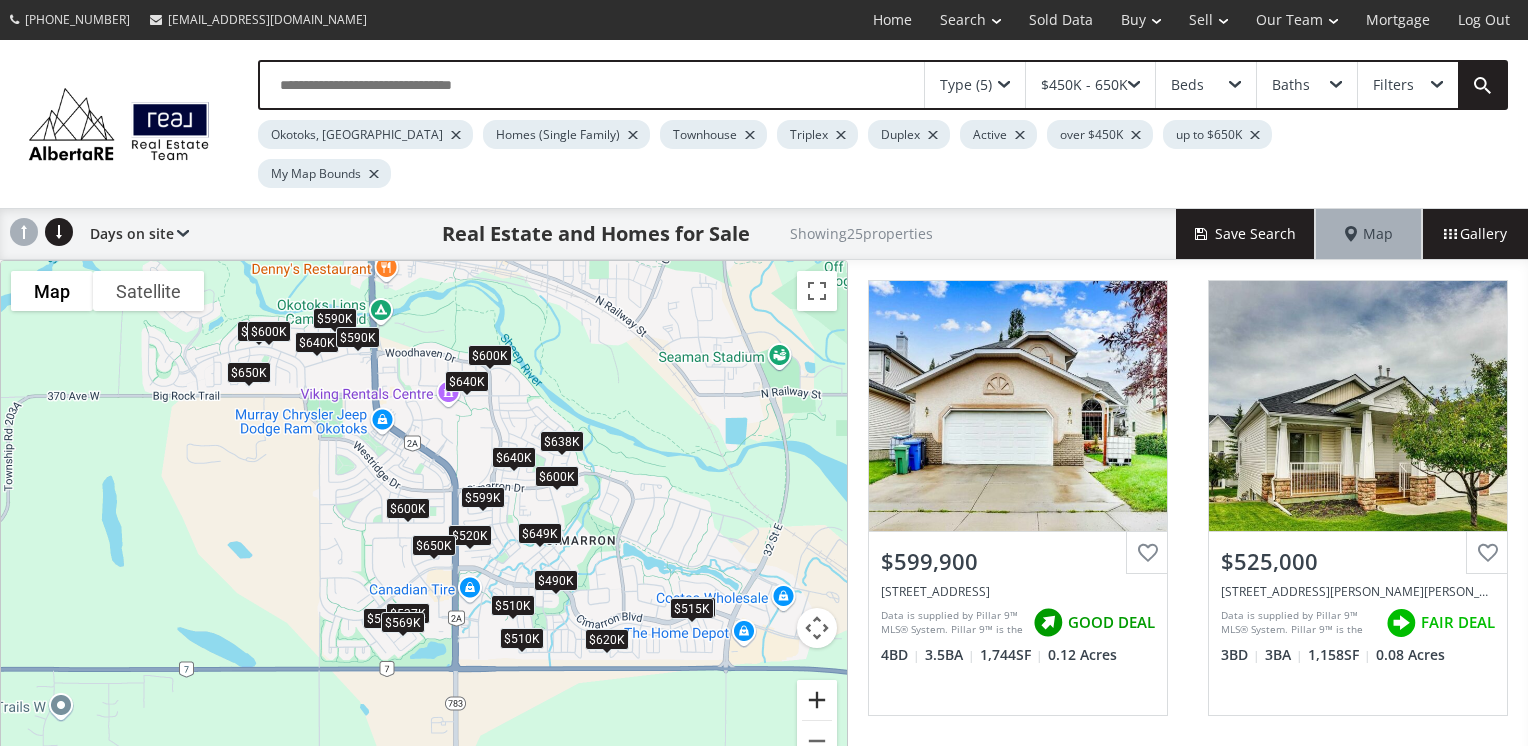 click at bounding box center (817, 700) 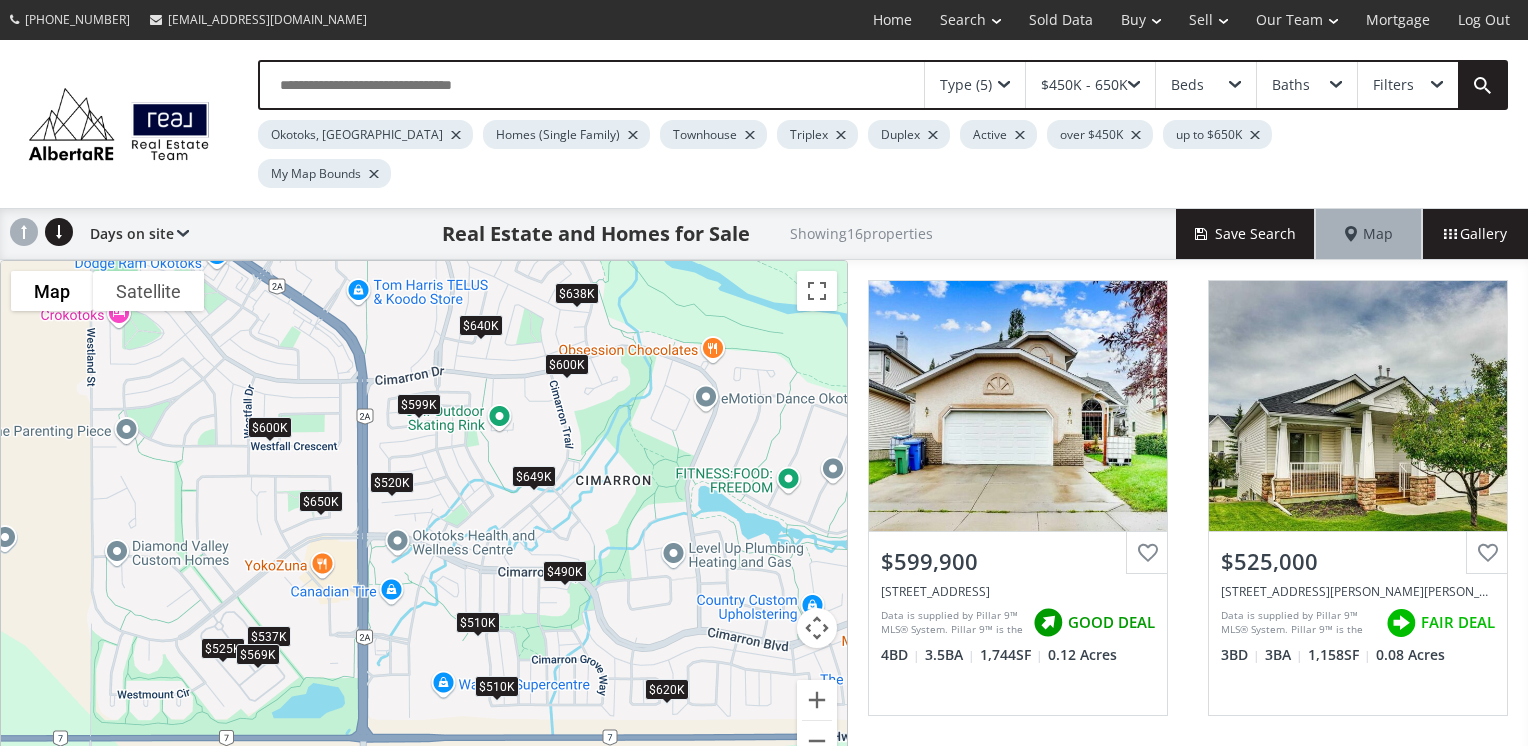 drag, startPoint x: 648, startPoint y: 482, endPoint x: 524, endPoint y: 404, distance: 146.49232 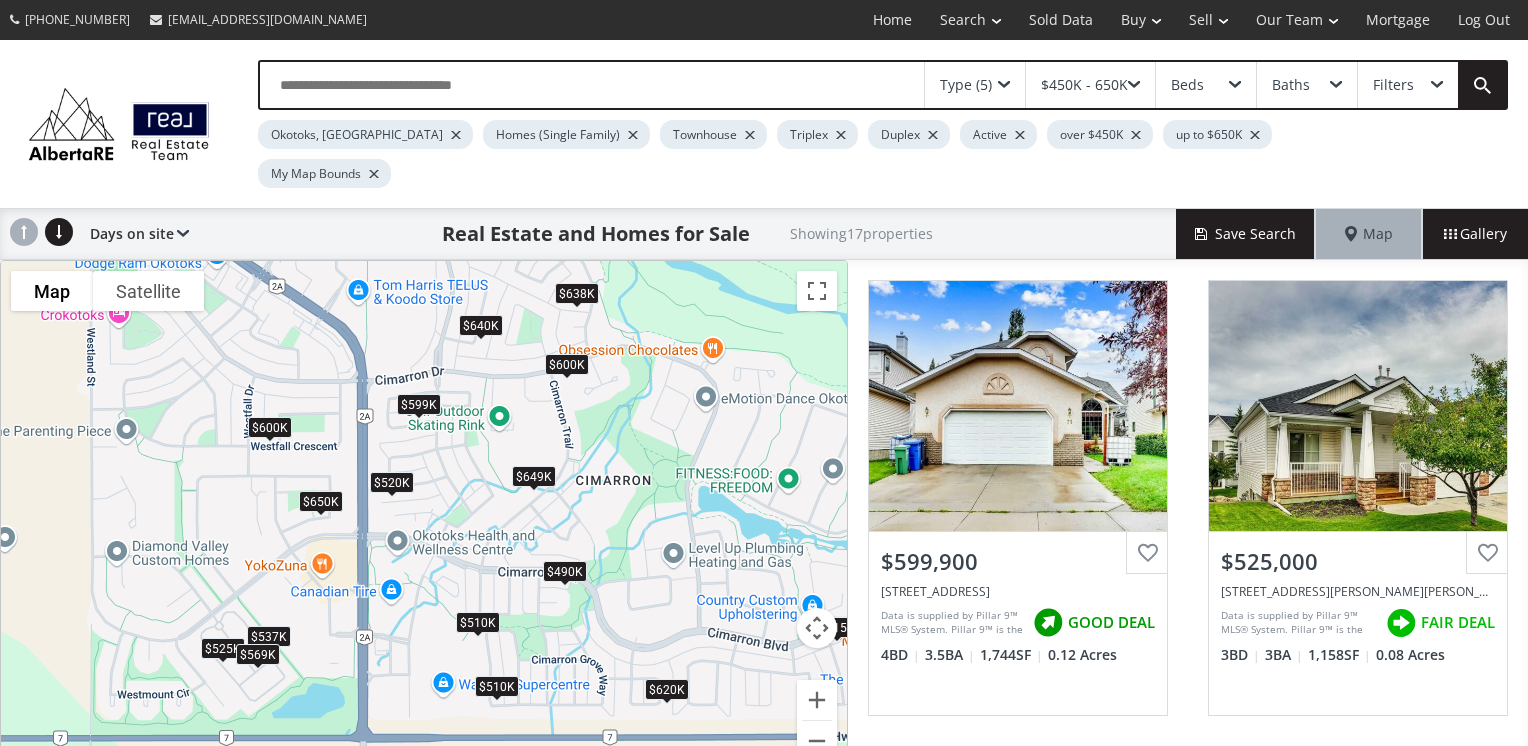click on "$490K" at bounding box center [565, 571] 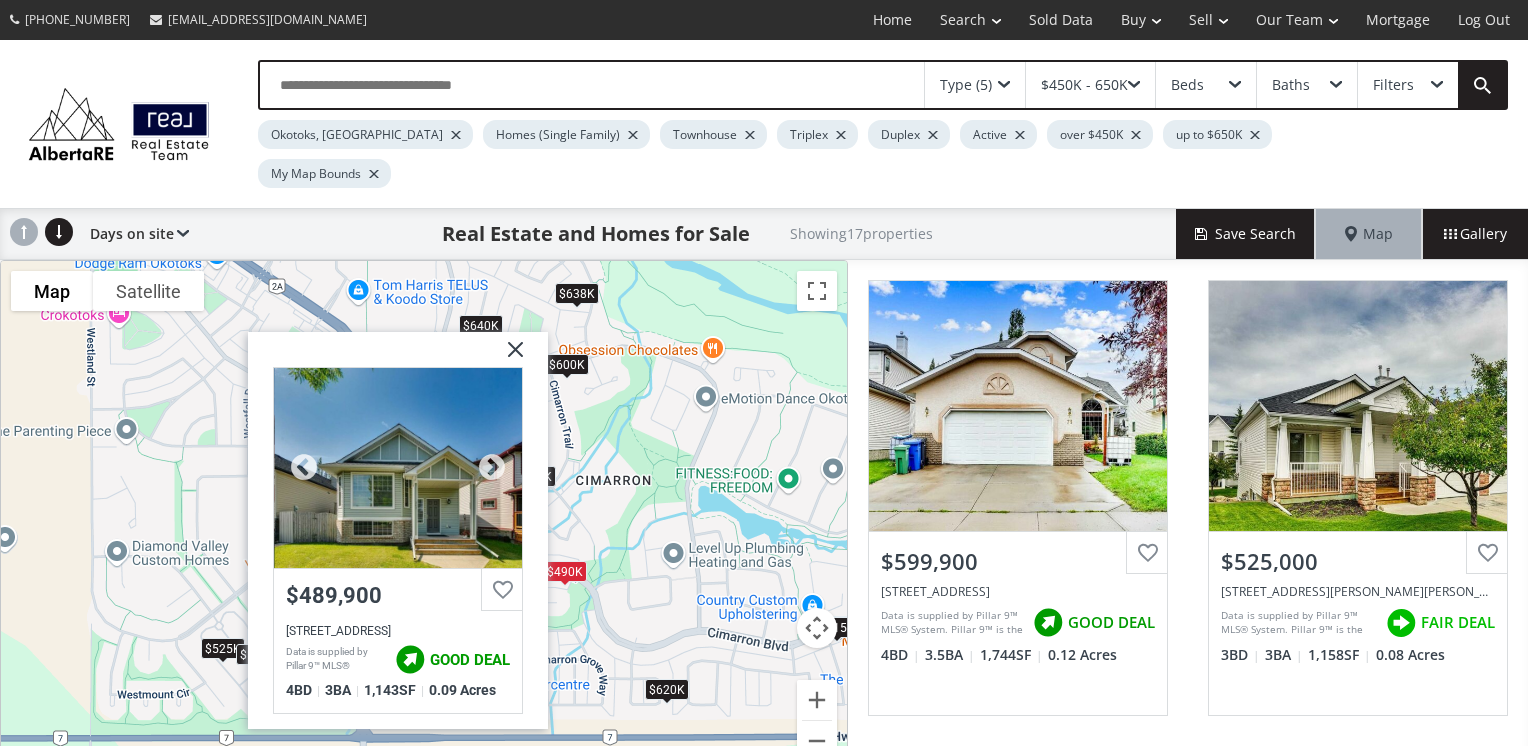 click at bounding box center [398, 468] 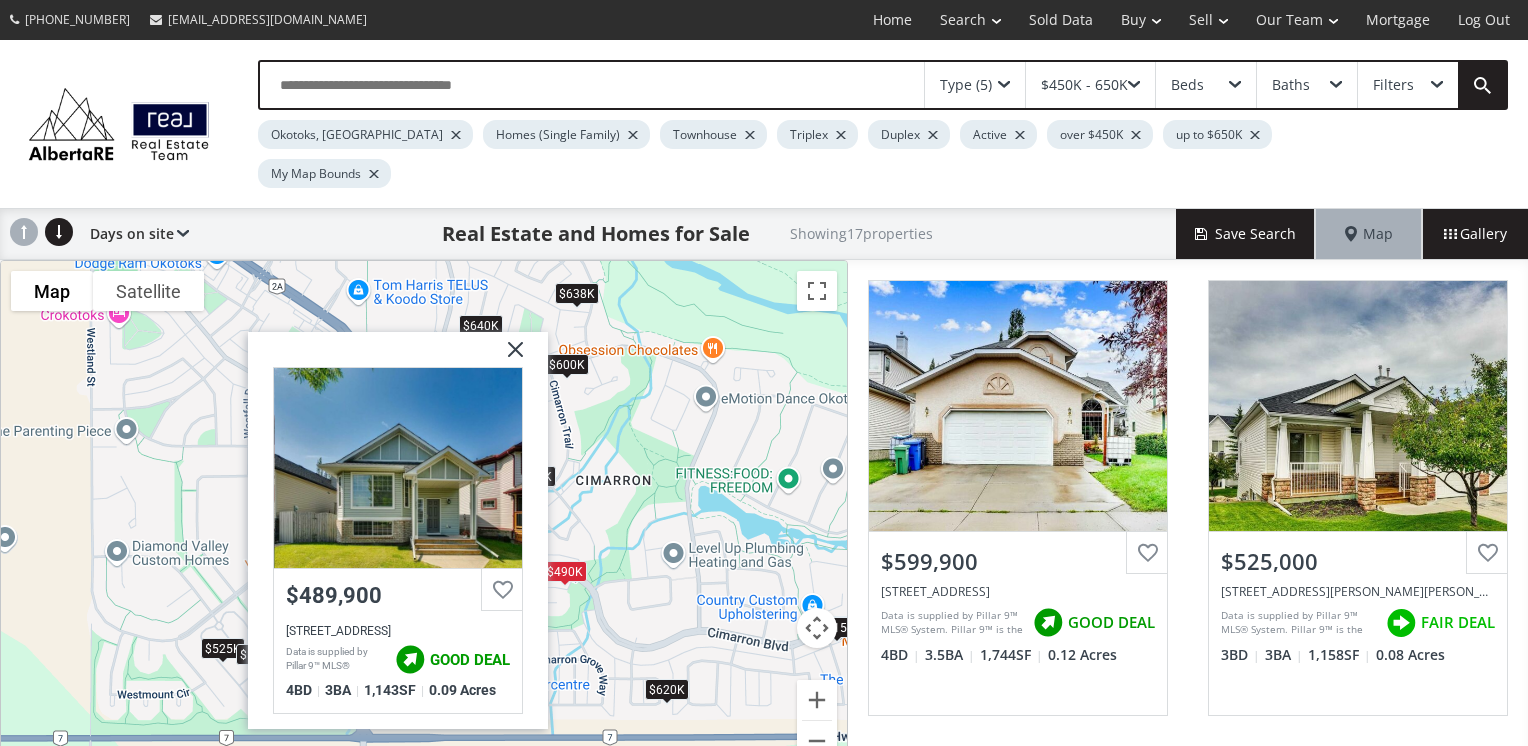 click on "To navigate, press the arrow keys. $600K $525K $520K $537K $490K $510K $515K $599K $620K $569K $650K $640K $638K $510K $515K $649K $600[GEOGRAPHIC_DATA] AB T1S 2H2 $489,900 [STREET_ADDRESS][GEOGRAPHIC_DATA] 2H2 Data is supplied by Pillar 9™ MLS® System. Pillar 9™ is the owner of the copyright in its MLS® System. Data is deemed reliable but is not guaranteed accurate by Pillar 9™. The trademarks MLS®, Multiple Listing Service® and the associated logos are owned by The Canadian Real Estate Association (CREA) and identify the quality of services provided by real estate professionals who are members of CREA. Used under license.
Last updated: [DATE] 12:53:25  GOOD DEAL 4  BD 3  BA 1,143  SF 0.09   Acres" at bounding box center [424, 523] 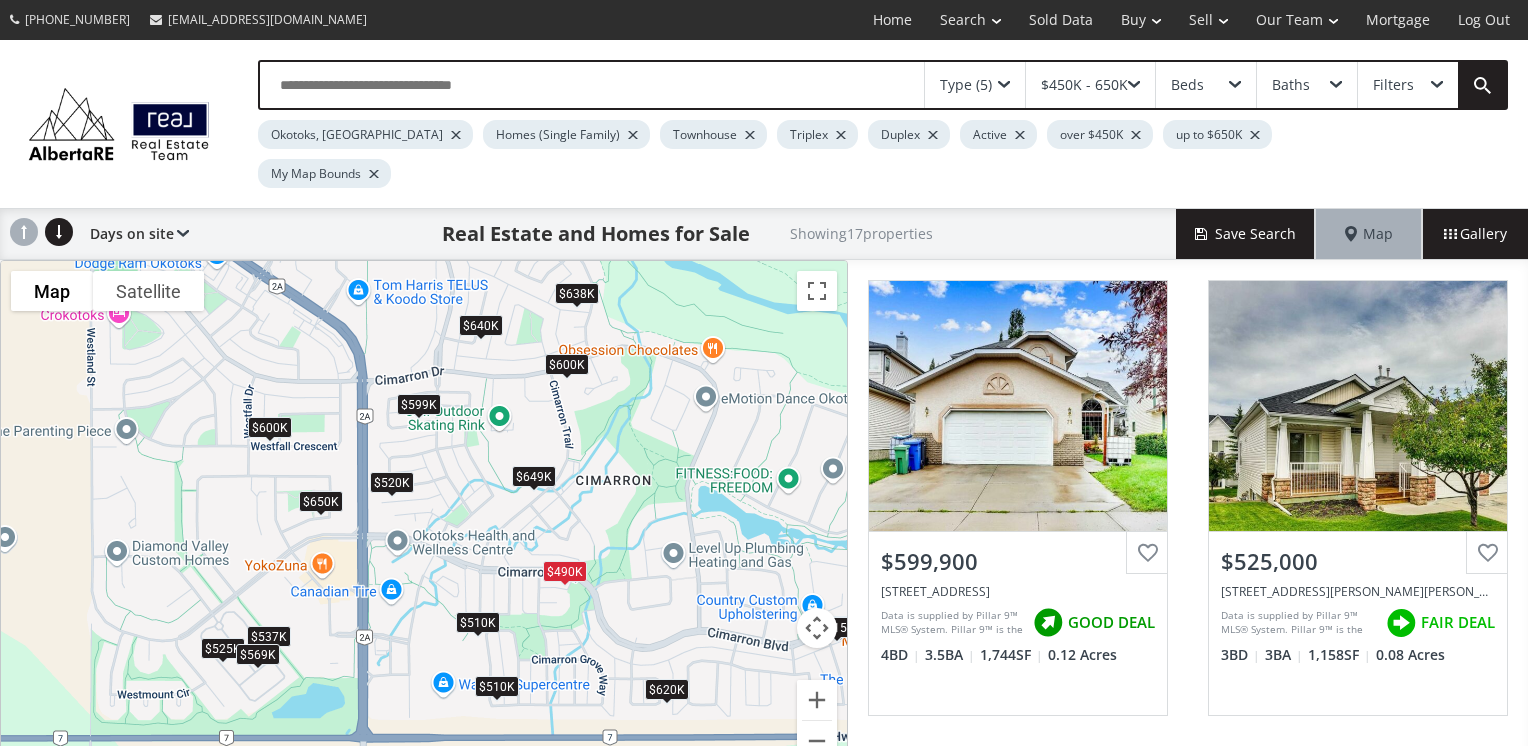 click on "To navigate, press the arrow keys. $600K $525K $520K $537K $490K $510K $515K $599K $620K $569K $650K $640K $638K $510K $515K $649K $600K" at bounding box center [424, 523] 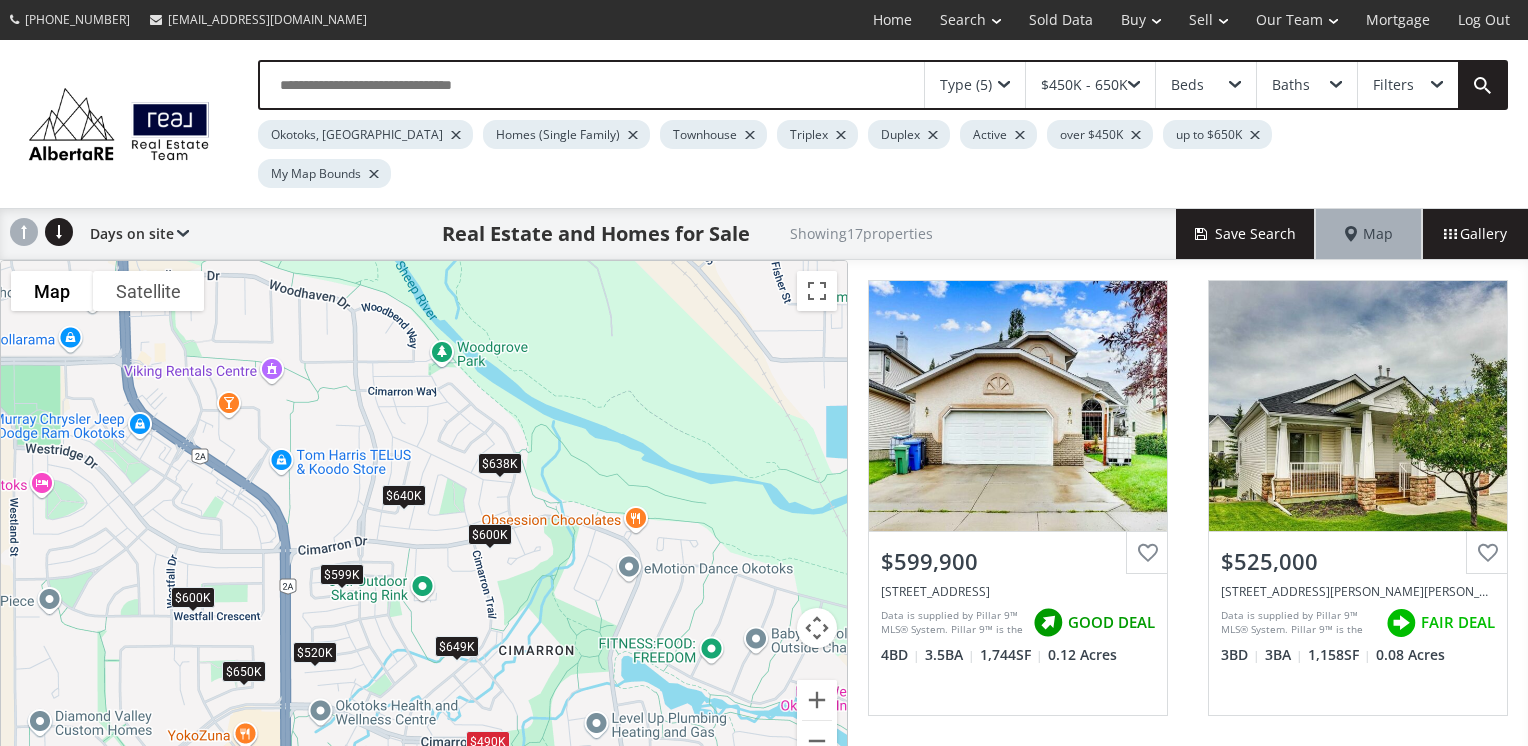 drag, startPoint x: 658, startPoint y: 496, endPoint x: 555, endPoint y: 617, distance: 158.90248 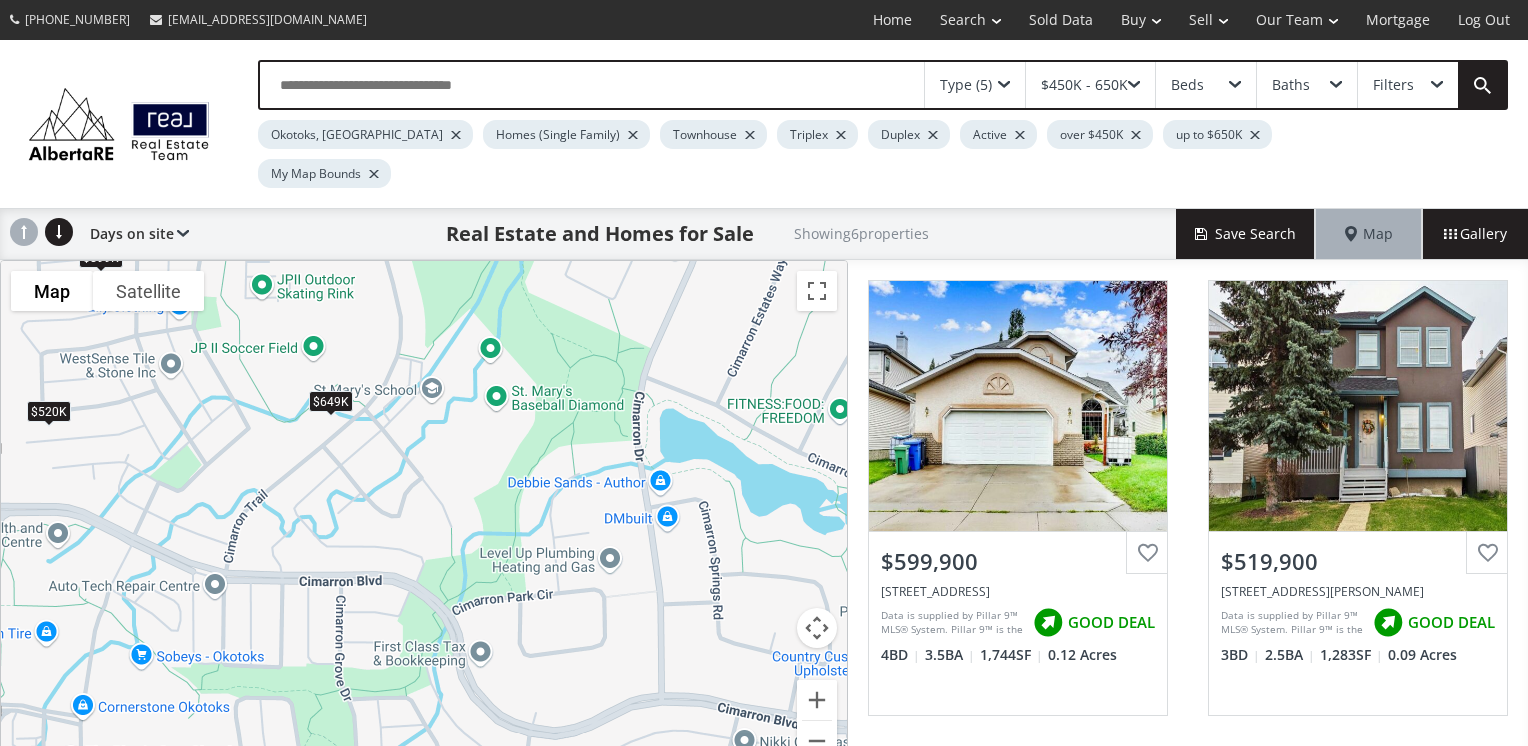 drag, startPoint x: 578, startPoint y: 496, endPoint x: 579, endPoint y: 271, distance: 225.00223 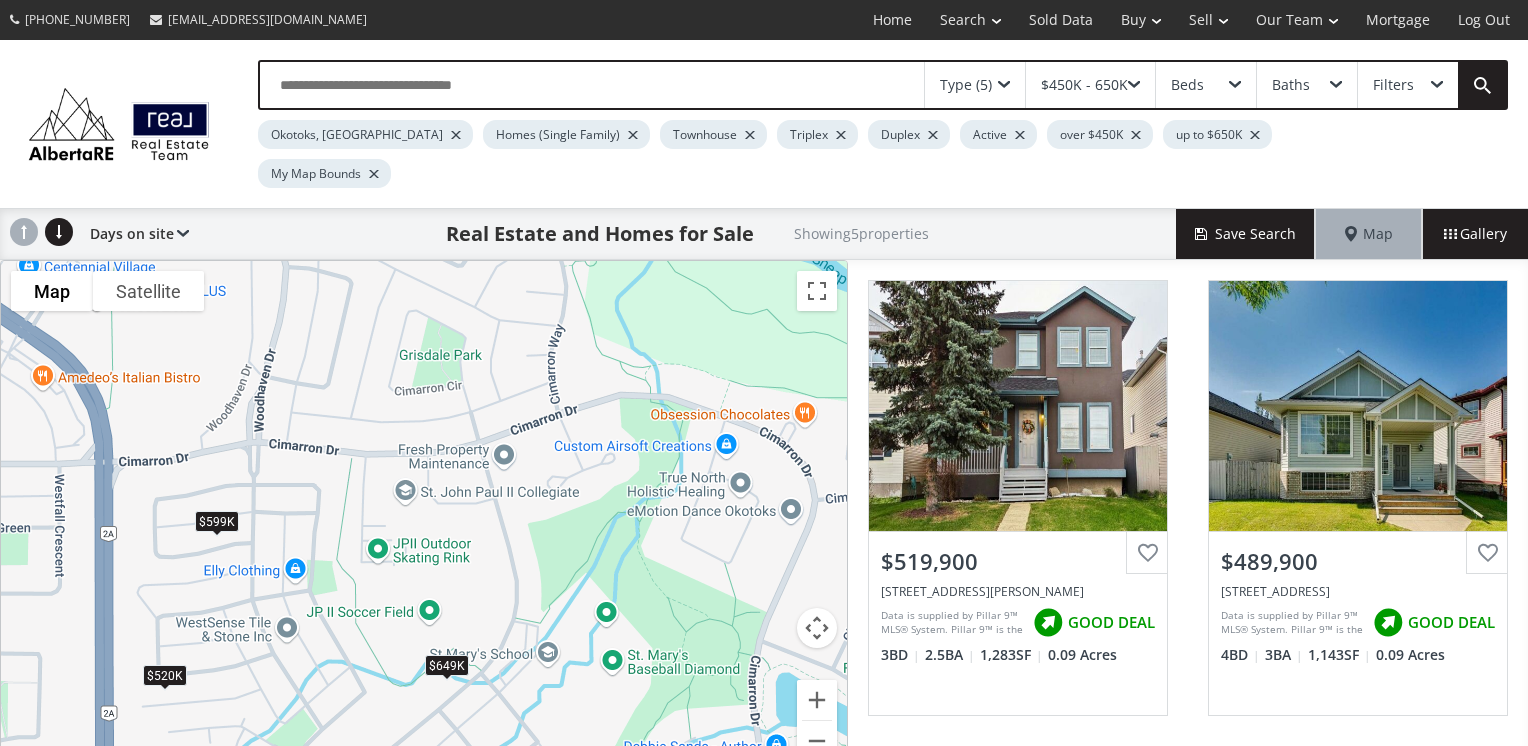 drag, startPoint x: 626, startPoint y: 496, endPoint x: 738, endPoint y: 758, distance: 284.9351 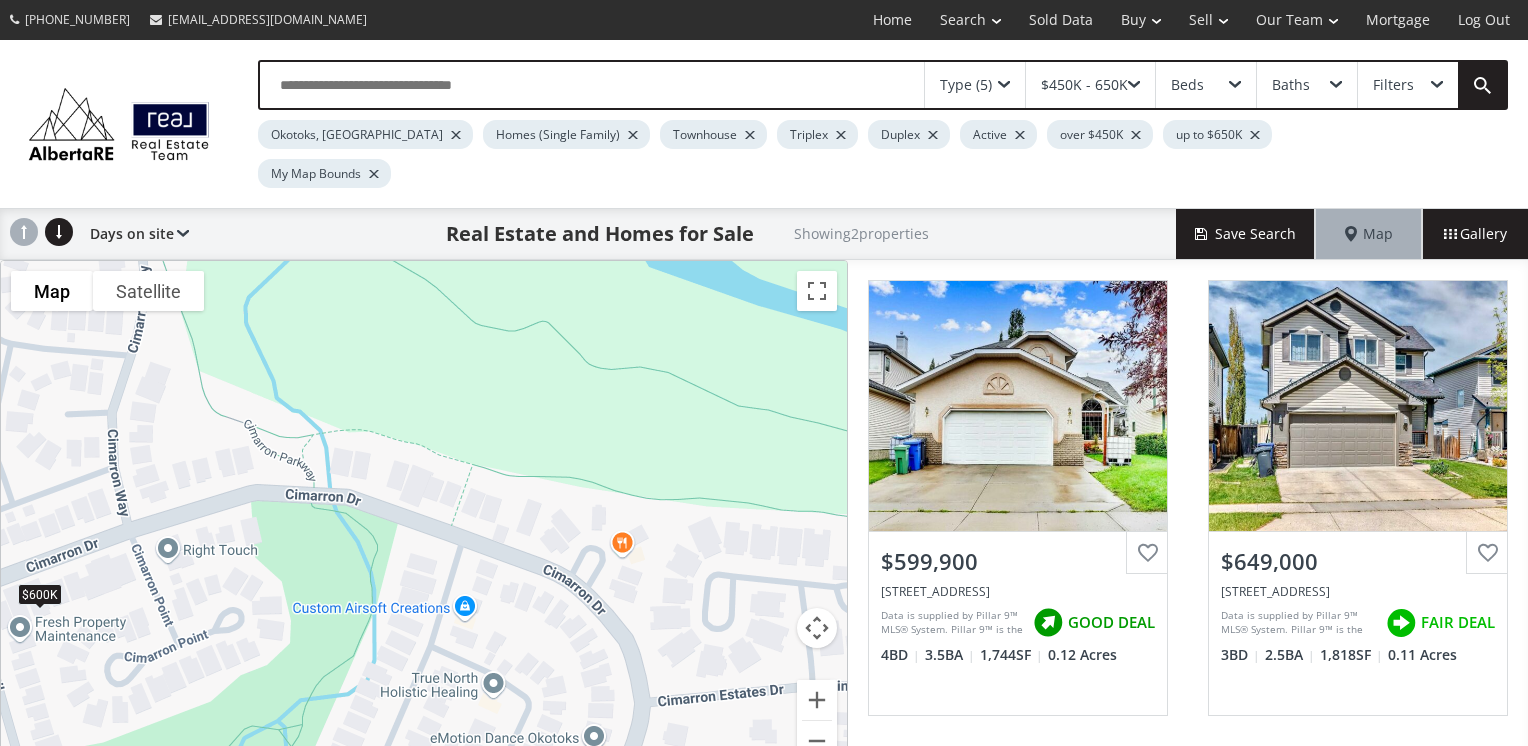 drag, startPoint x: 601, startPoint y: 400, endPoint x: 331, endPoint y: 707, distance: 408.8386 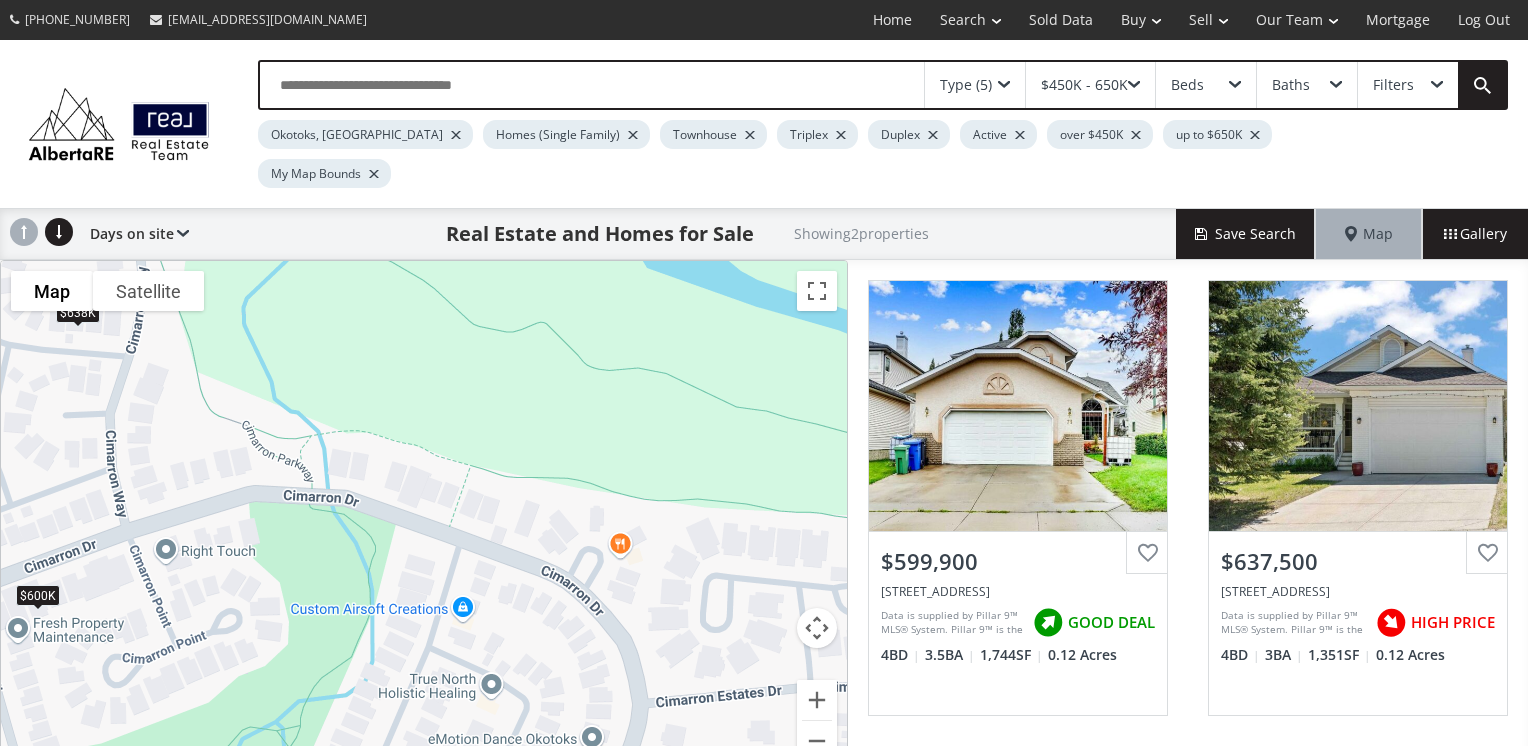 click on "To navigate, press the arrow keys. $600K $638K" at bounding box center [424, 523] 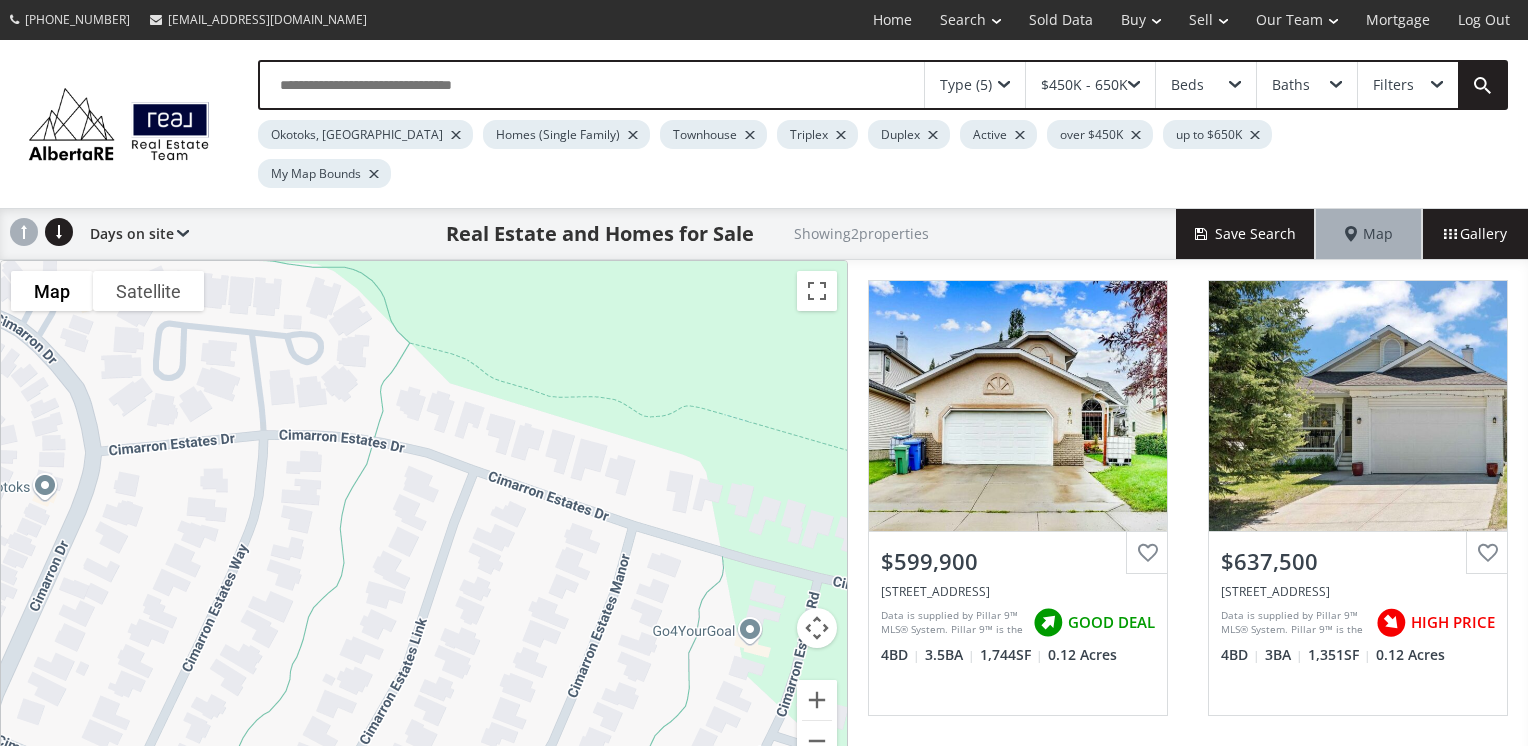 drag, startPoint x: 622, startPoint y: 561, endPoint x: 102, endPoint y: 280, distance: 591.0677 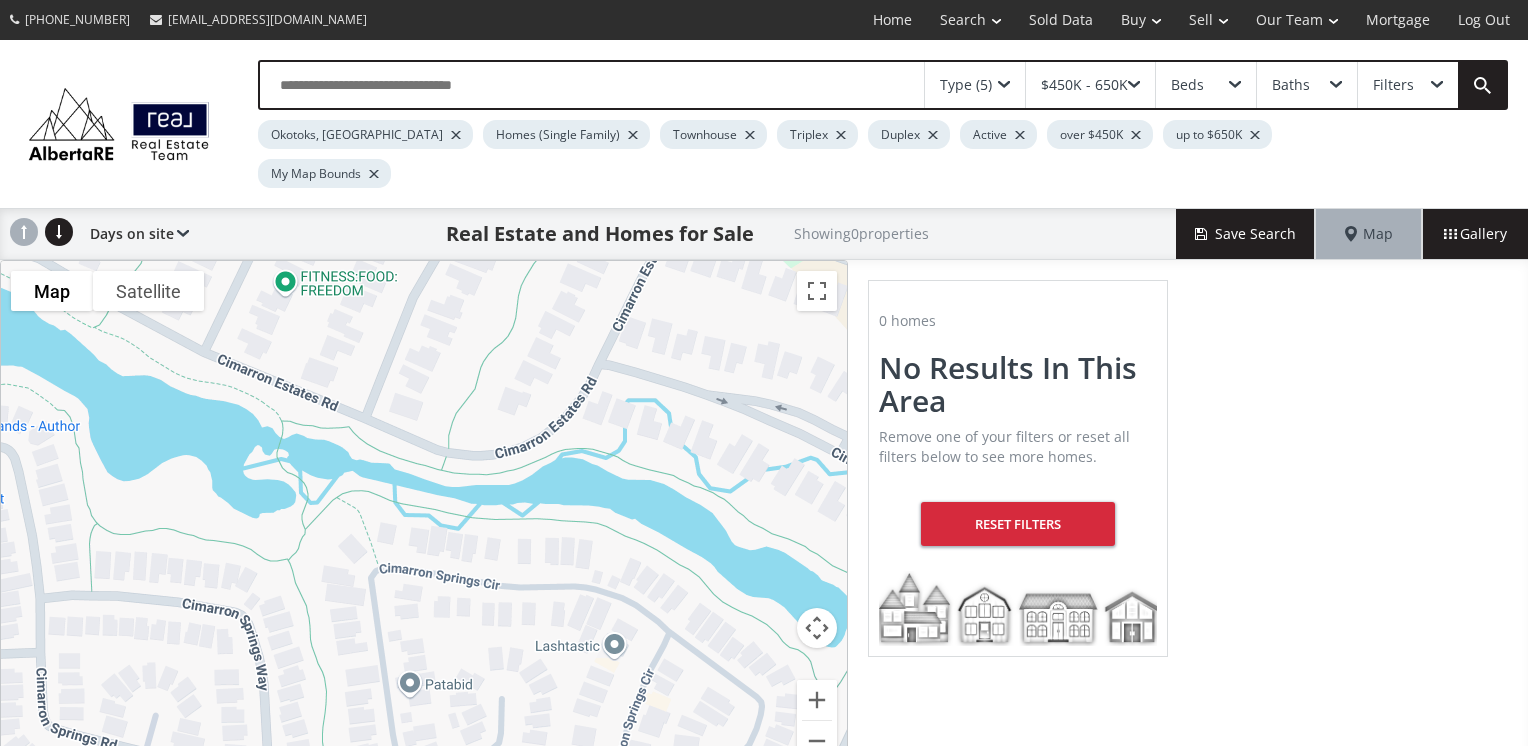 drag, startPoint x: 573, startPoint y: 439, endPoint x: 469, endPoint y: -74, distance: 523.4358 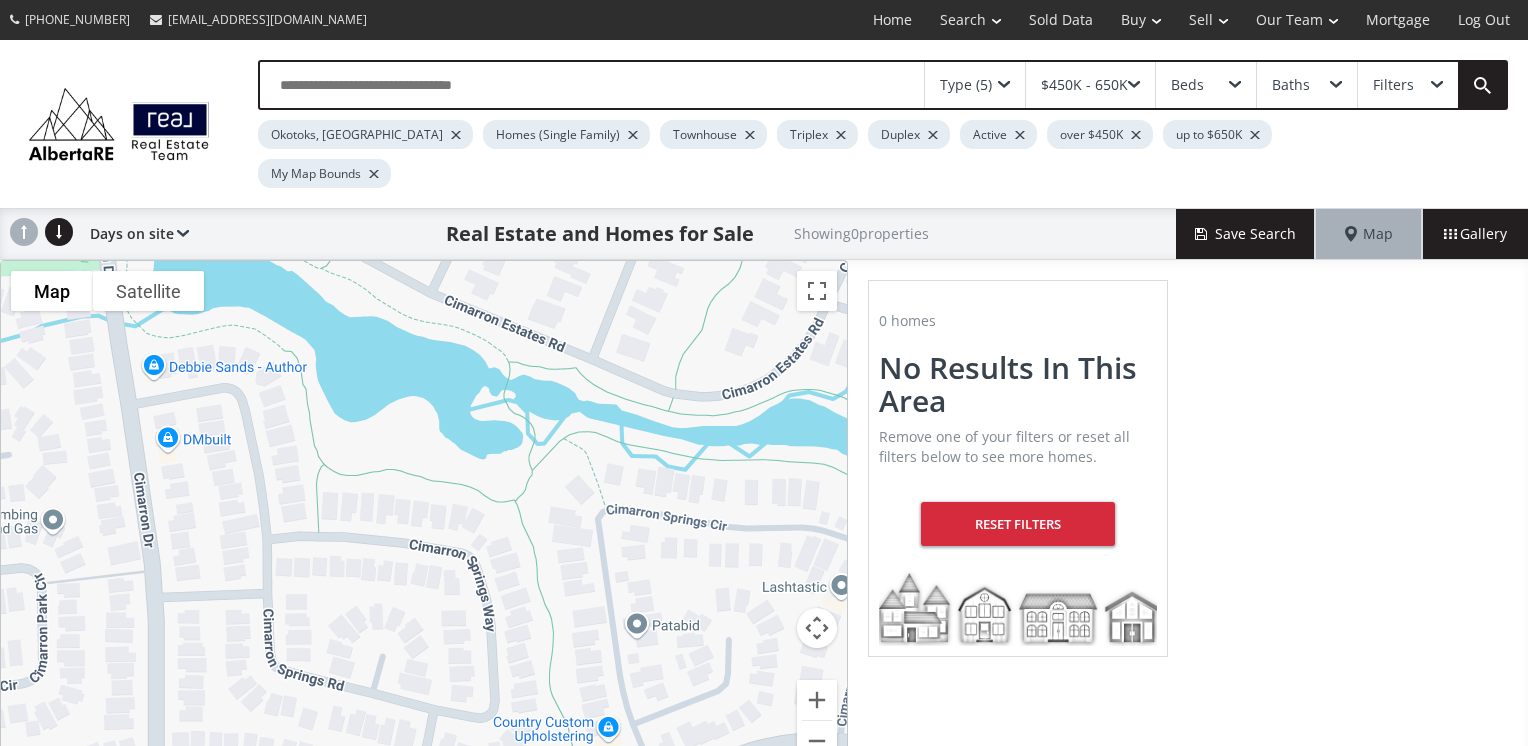 drag, startPoint x: 556, startPoint y: 437, endPoint x: 791, endPoint y: 384, distance: 240.90247 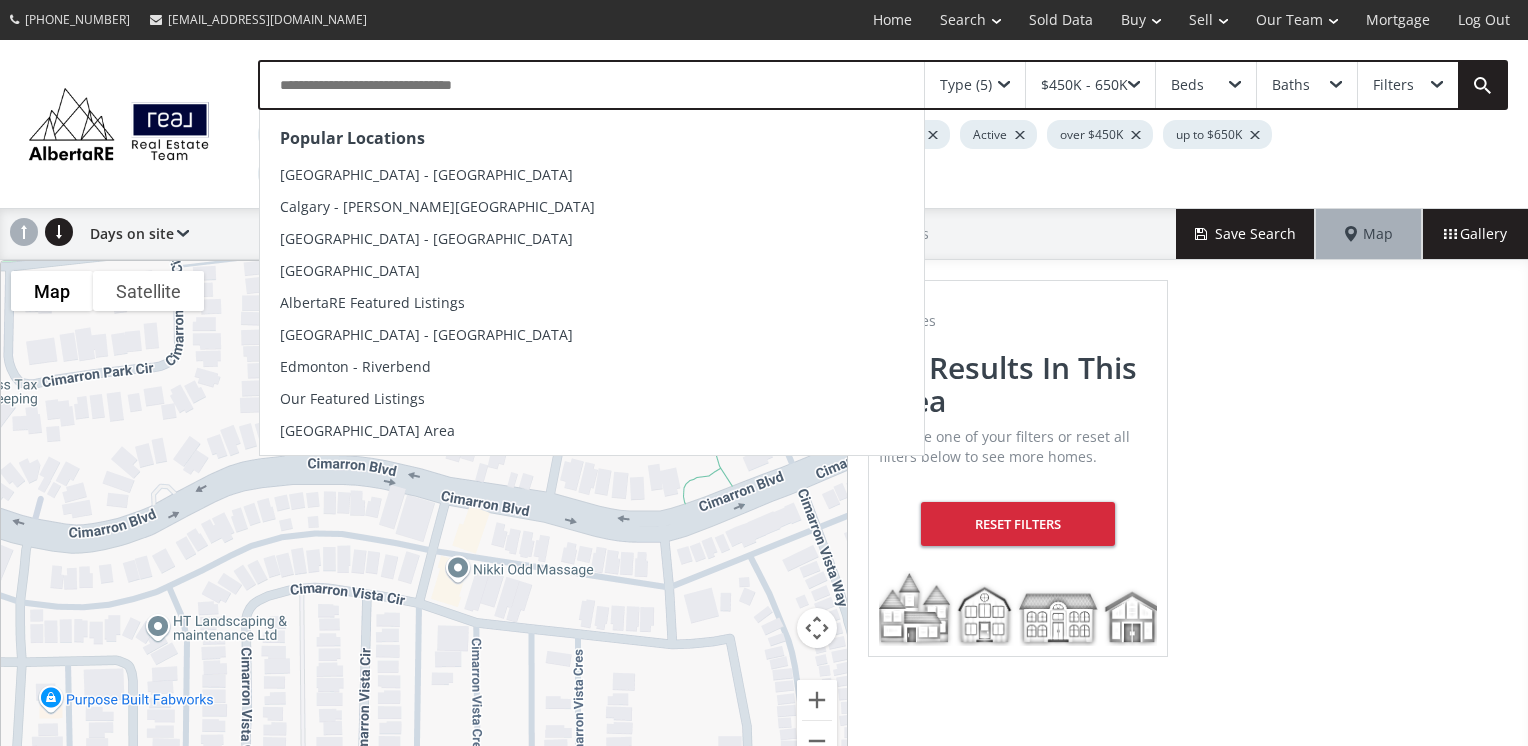 drag, startPoint x: 618, startPoint y: 410, endPoint x: 741, endPoint y: 74, distance: 357.80582 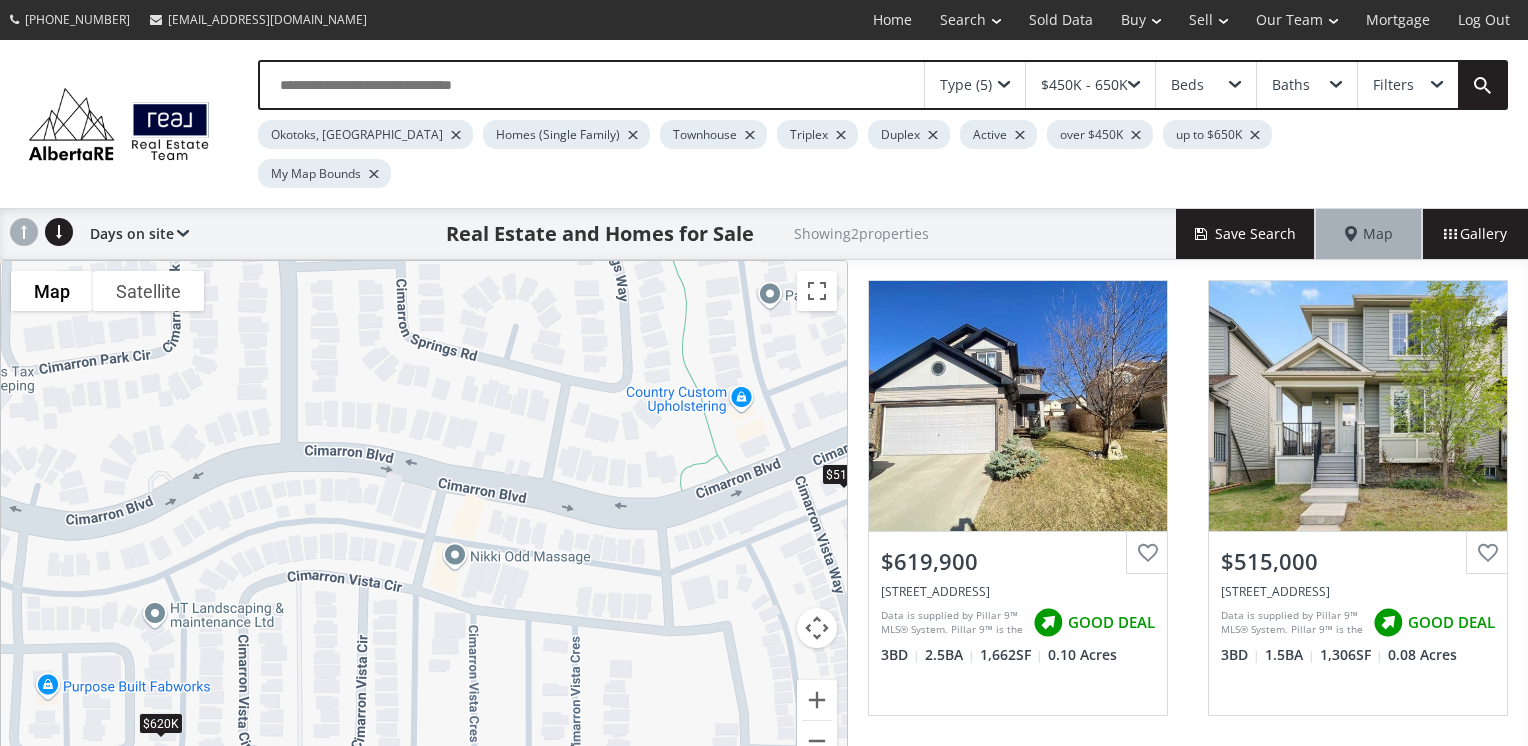 drag, startPoint x: 670, startPoint y: 554, endPoint x: 682, endPoint y: 517, distance: 38.8973 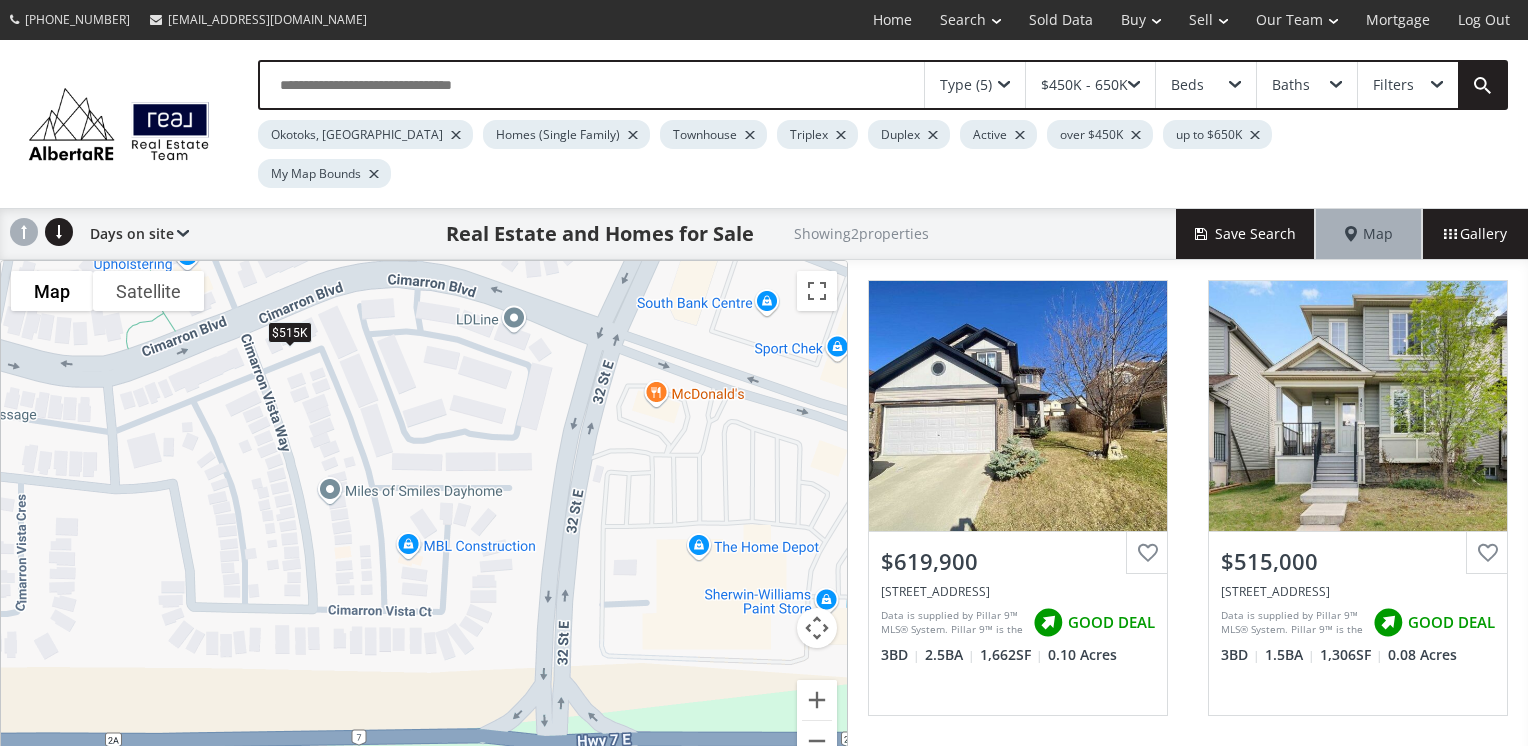 drag, startPoint x: 661, startPoint y: 519, endPoint x: 130, endPoint y: 400, distance: 544.17096 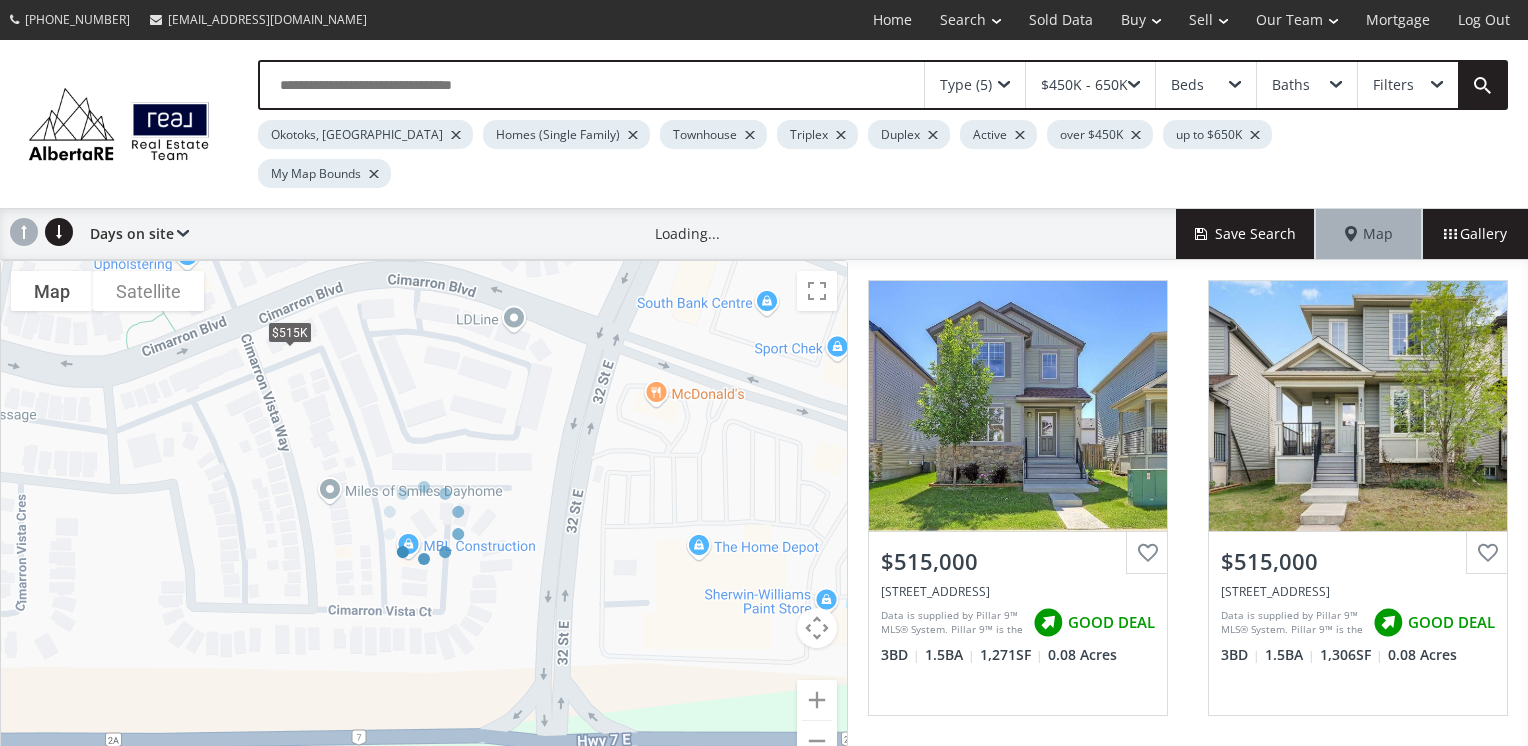 drag, startPoint x: 565, startPoint y: 501, endPoint x: 398, endPoint y: 497, distance: 167.0479 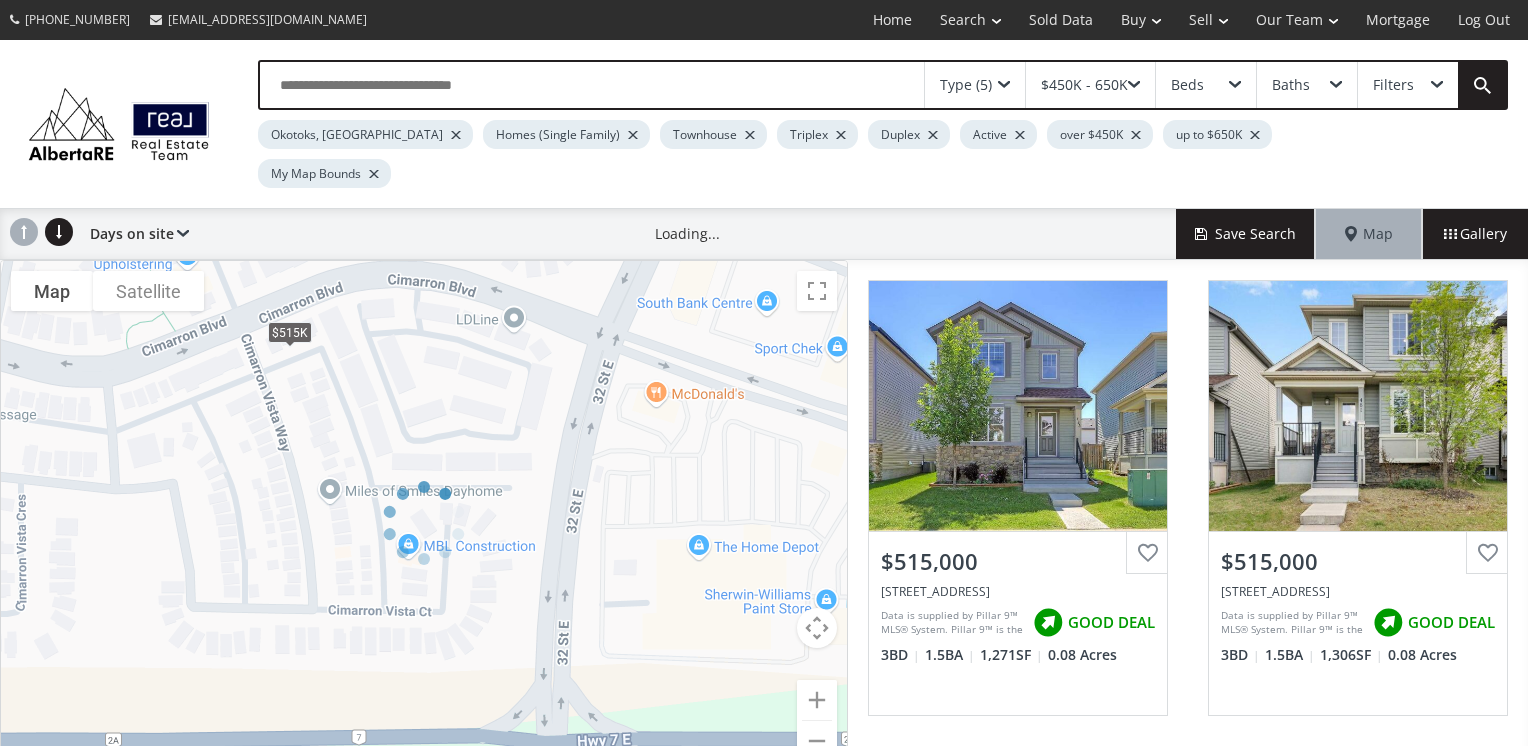 click at bounding box center [424, 523] 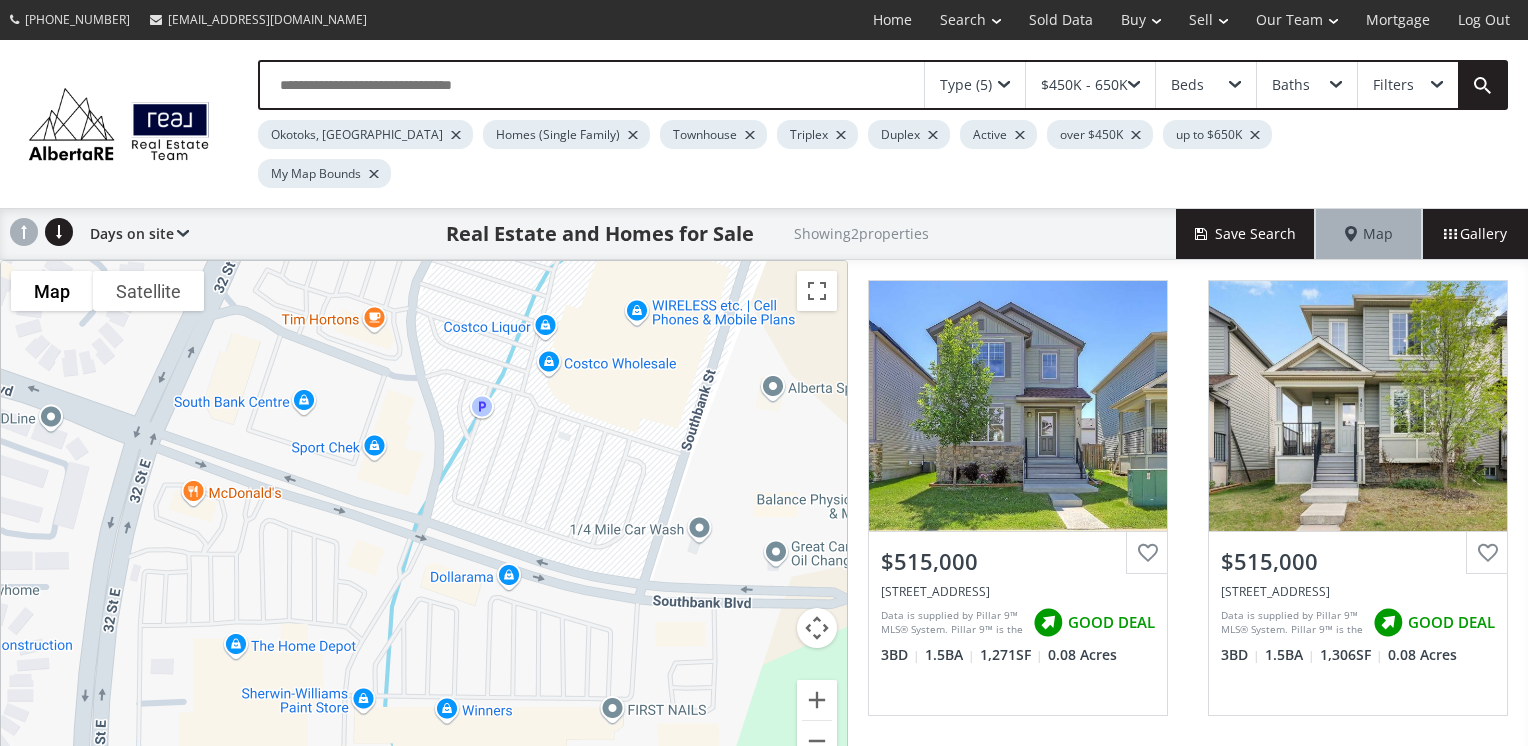 drag, startPoint x: 468, startPoint y: 370, endPoint x: 3, endPoint y: 471, distance: 475.8424 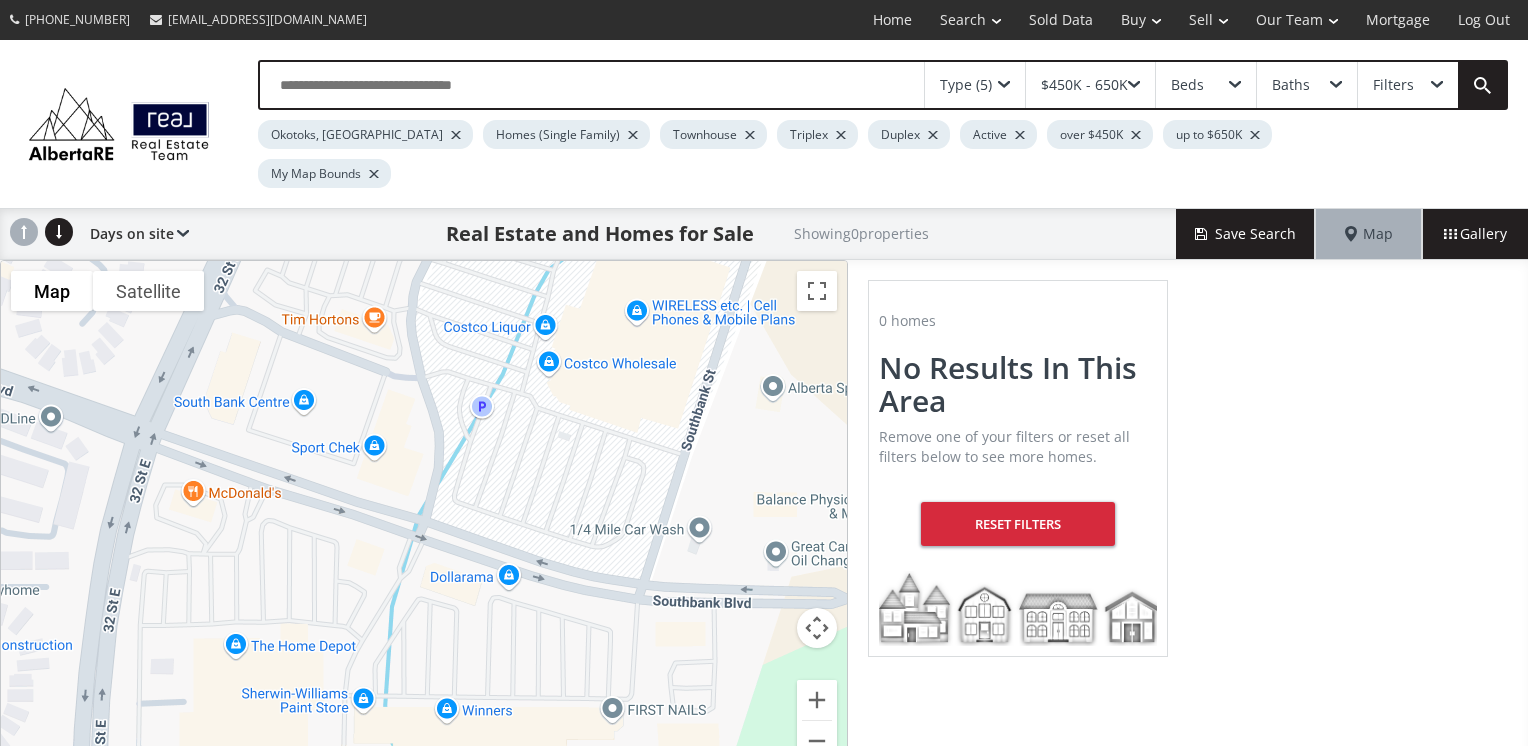 drag, startPoint x: 704, startPoint y: 511, endPoint x: 576, endPoint y: 517, distance: 128.14055 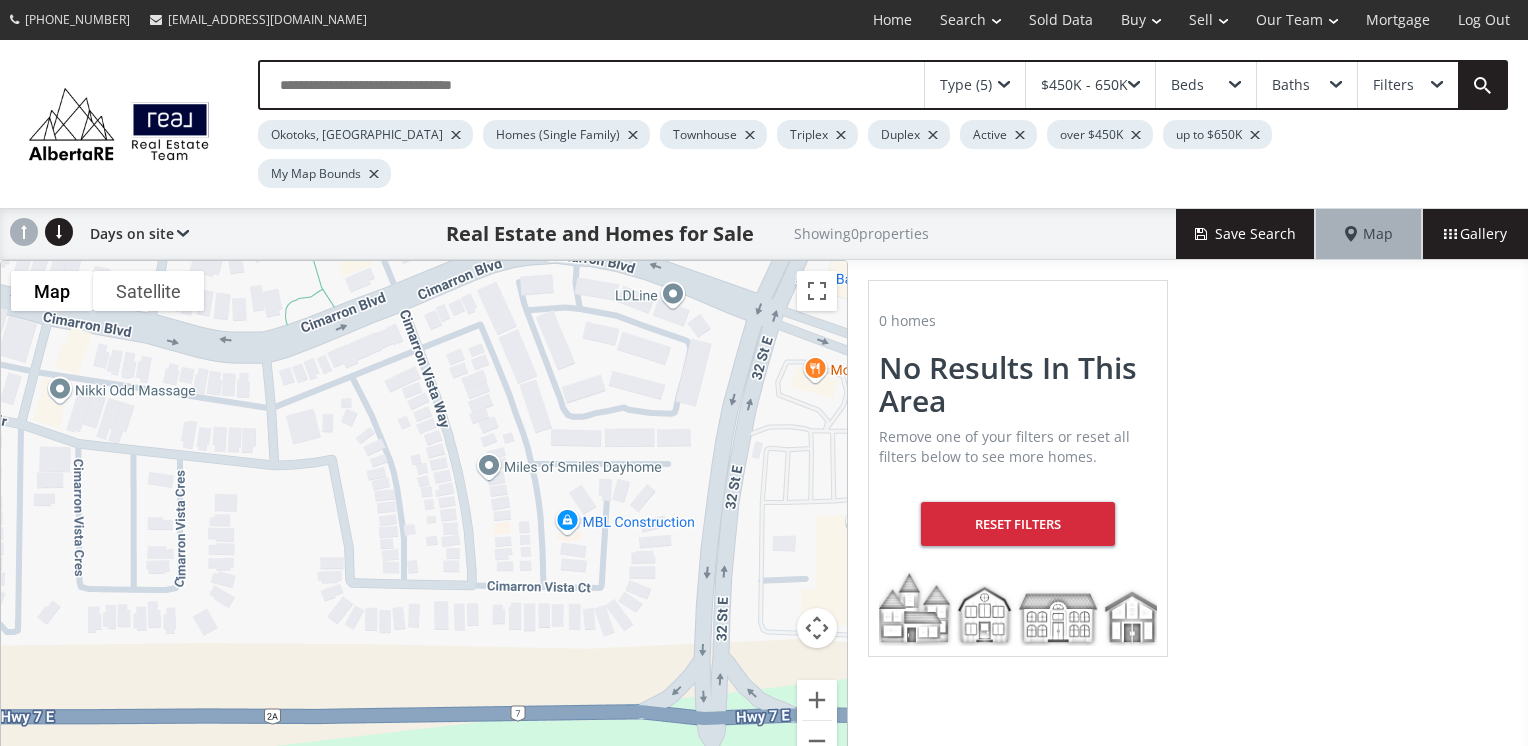 drag, startPoint x: 597, startPoint y: 425, endPoint x: 1271, endPoint y: 322, distance: 681.82477 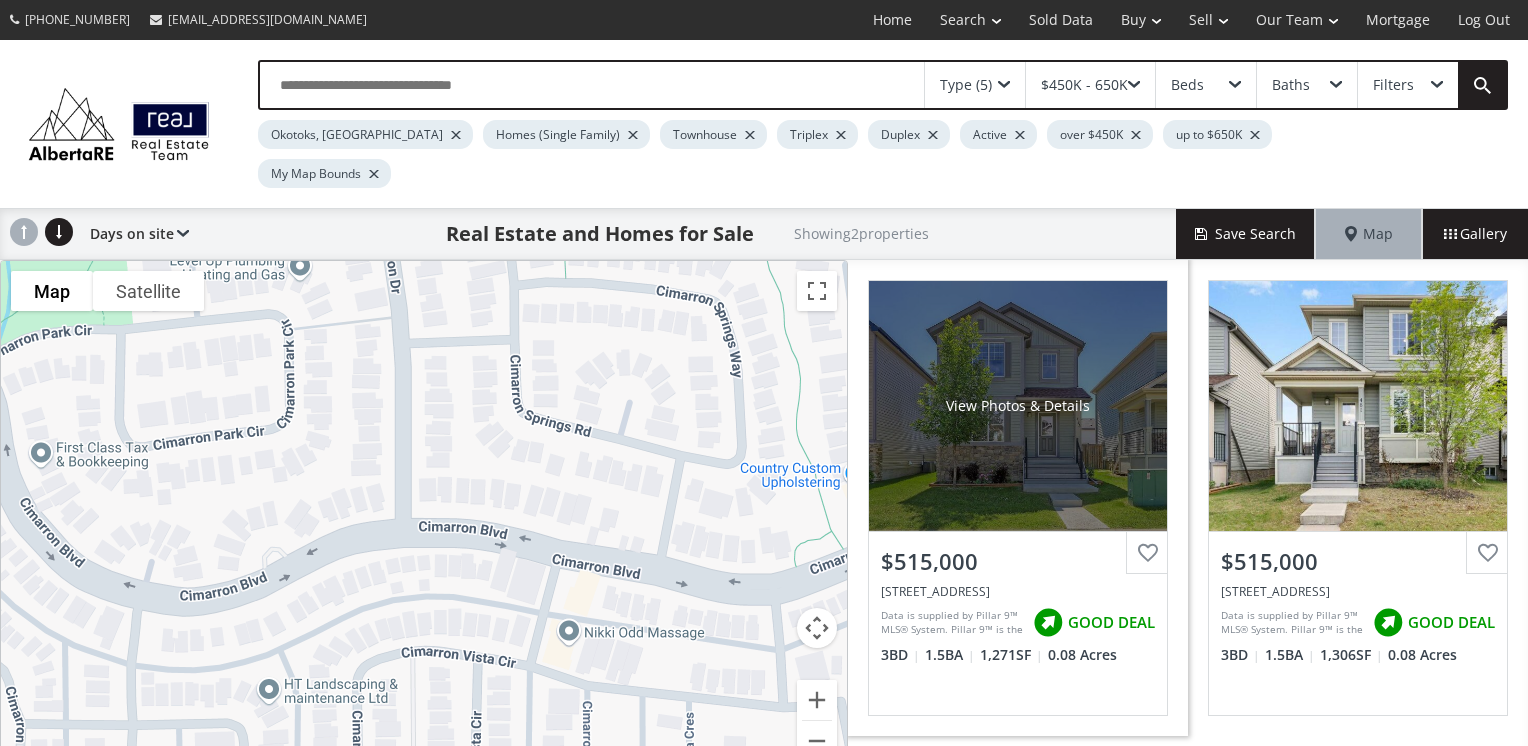 drag, startPoint x: 608, startPoint y: 392, endPoint x: 972, endPoint y: 585, distance: 412.00122 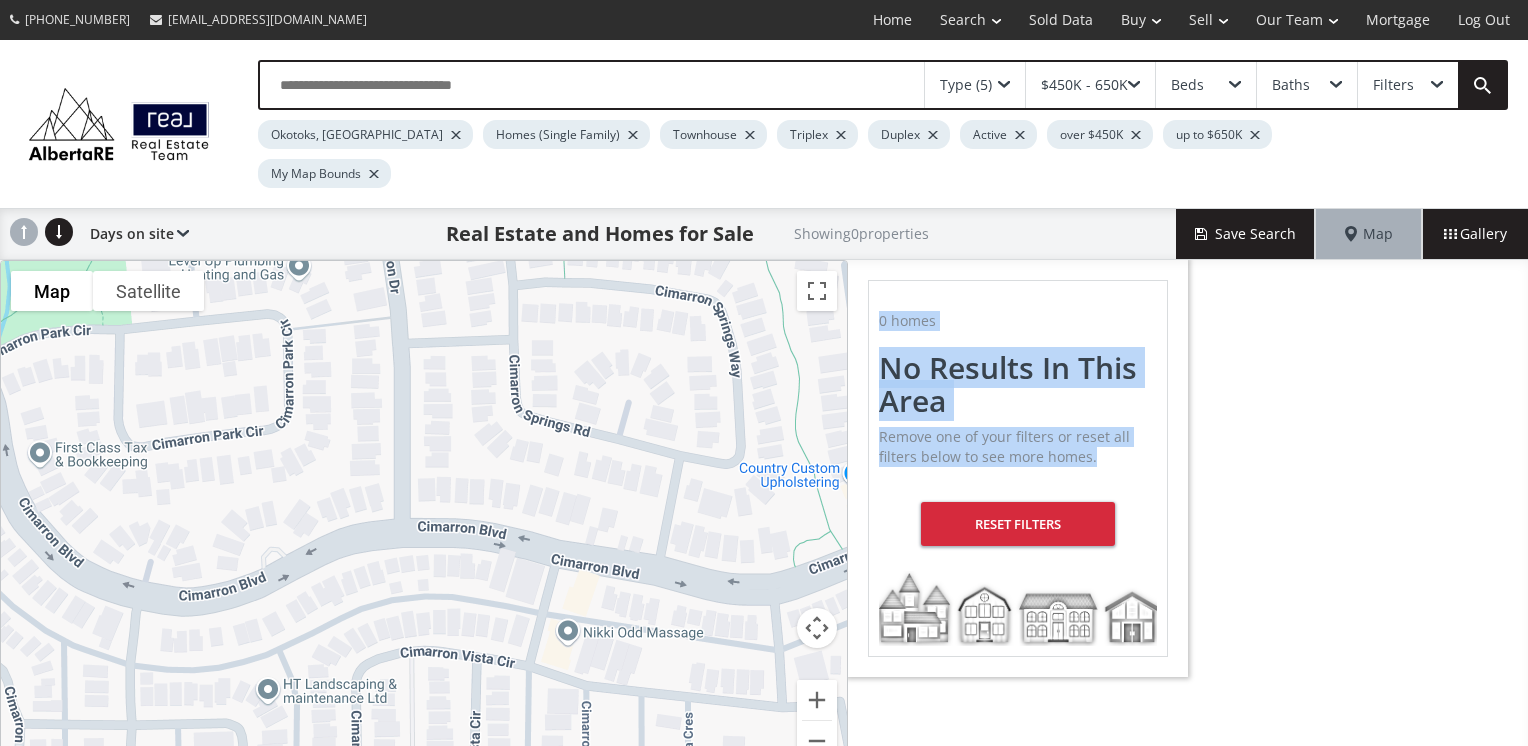 drag, startPoint x: 571, startPoint y: 406, endPoint x: 911, endPoint y: 556, distance: 371.61807 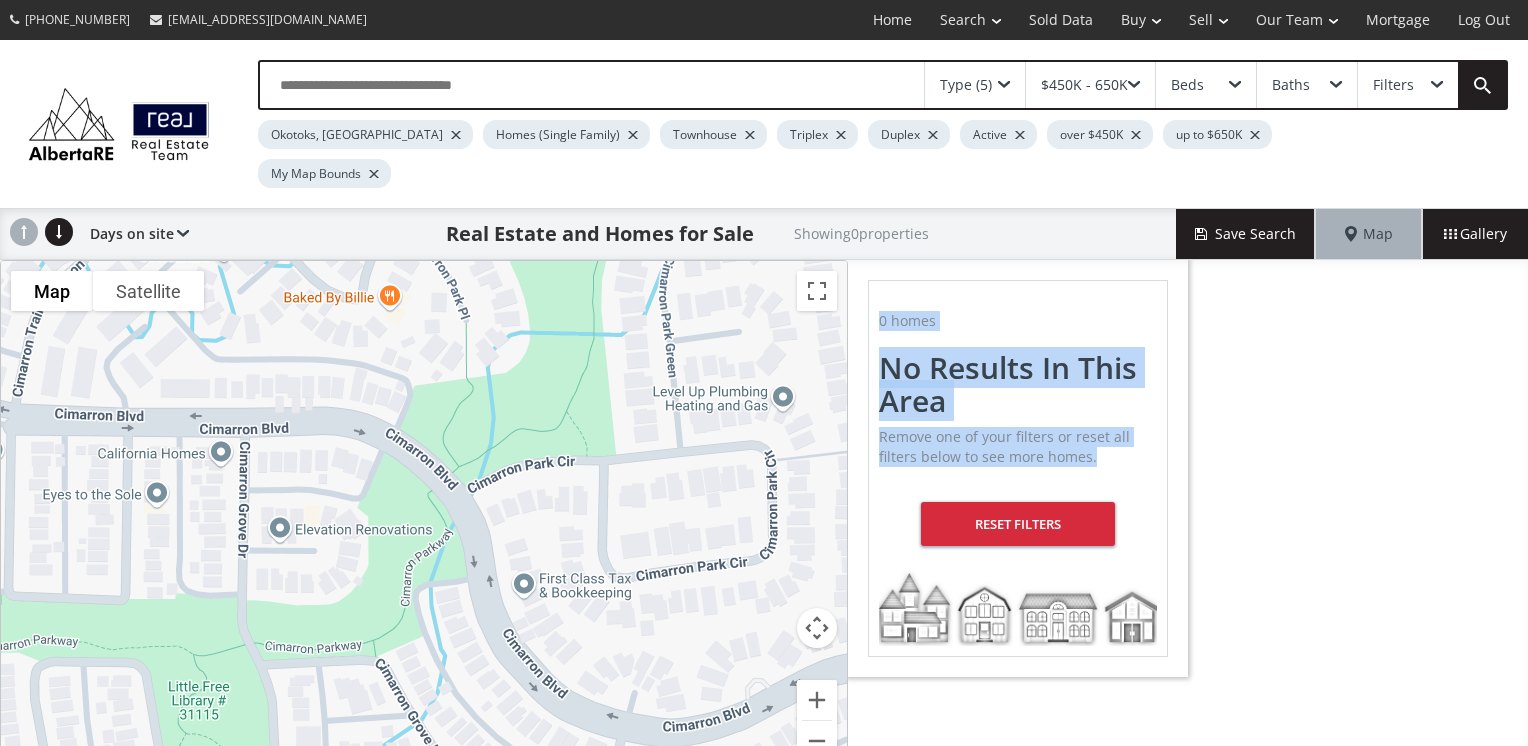 drag, startPoint x: 911, startPoint y: 556, endPoint x: 1030, endPoint y: 538, distance: 120.353645 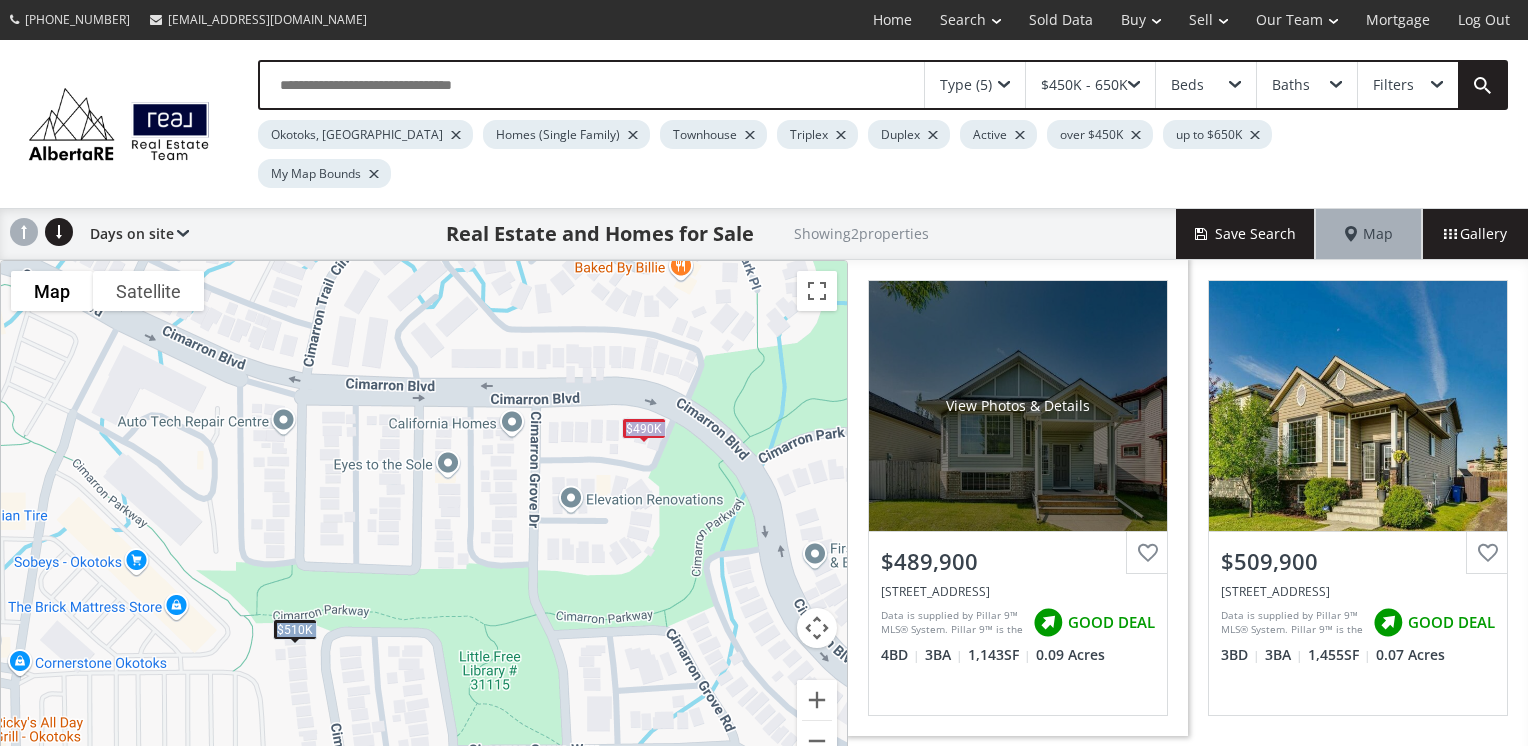 drag, startPoint x: 625, startPoint y: 379, endPoint x: 923, endPoint y: 354, distance: 299.0468 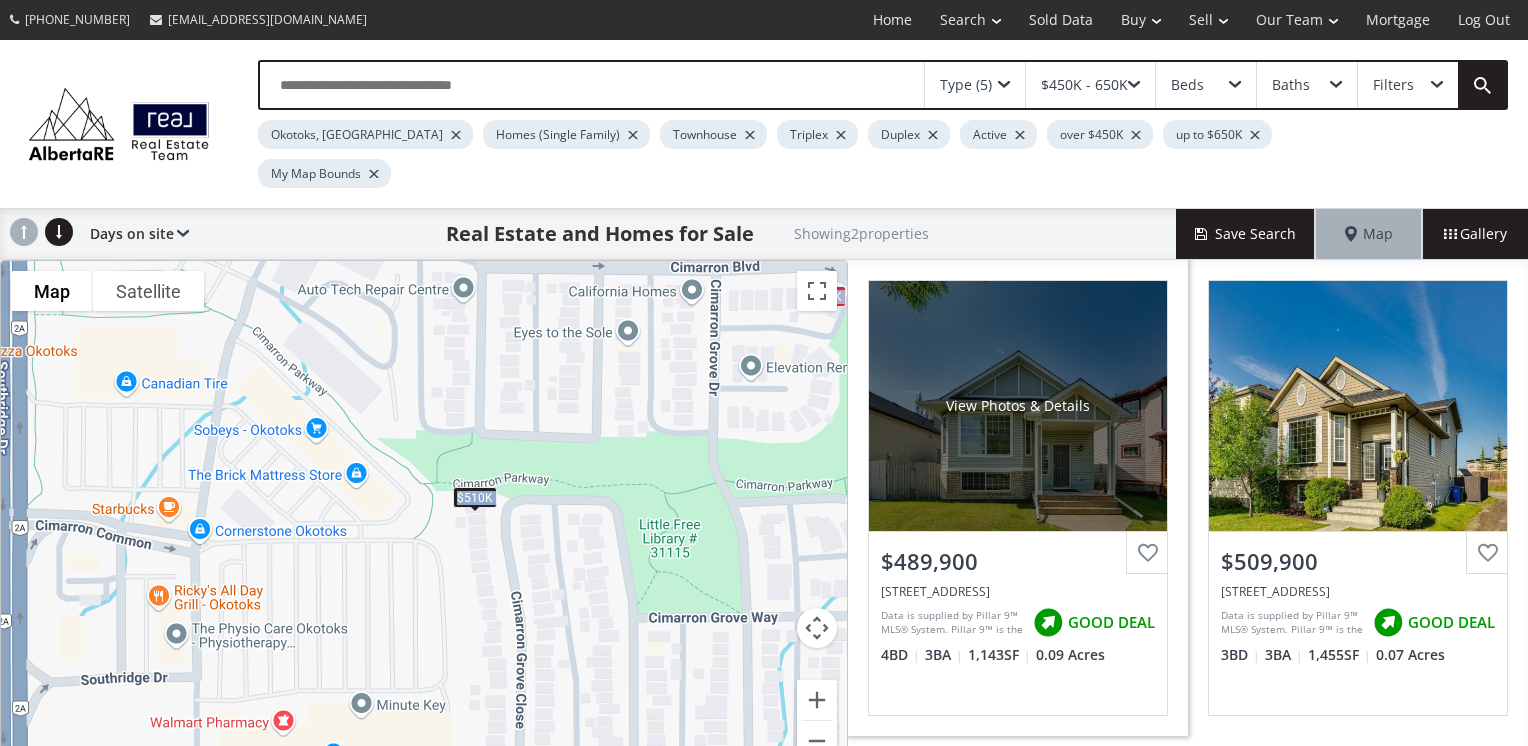 drag, startPoint x: 673, startPoint y: 566, endPoint x: 859, endPoint y: 432, distance: 229.24223 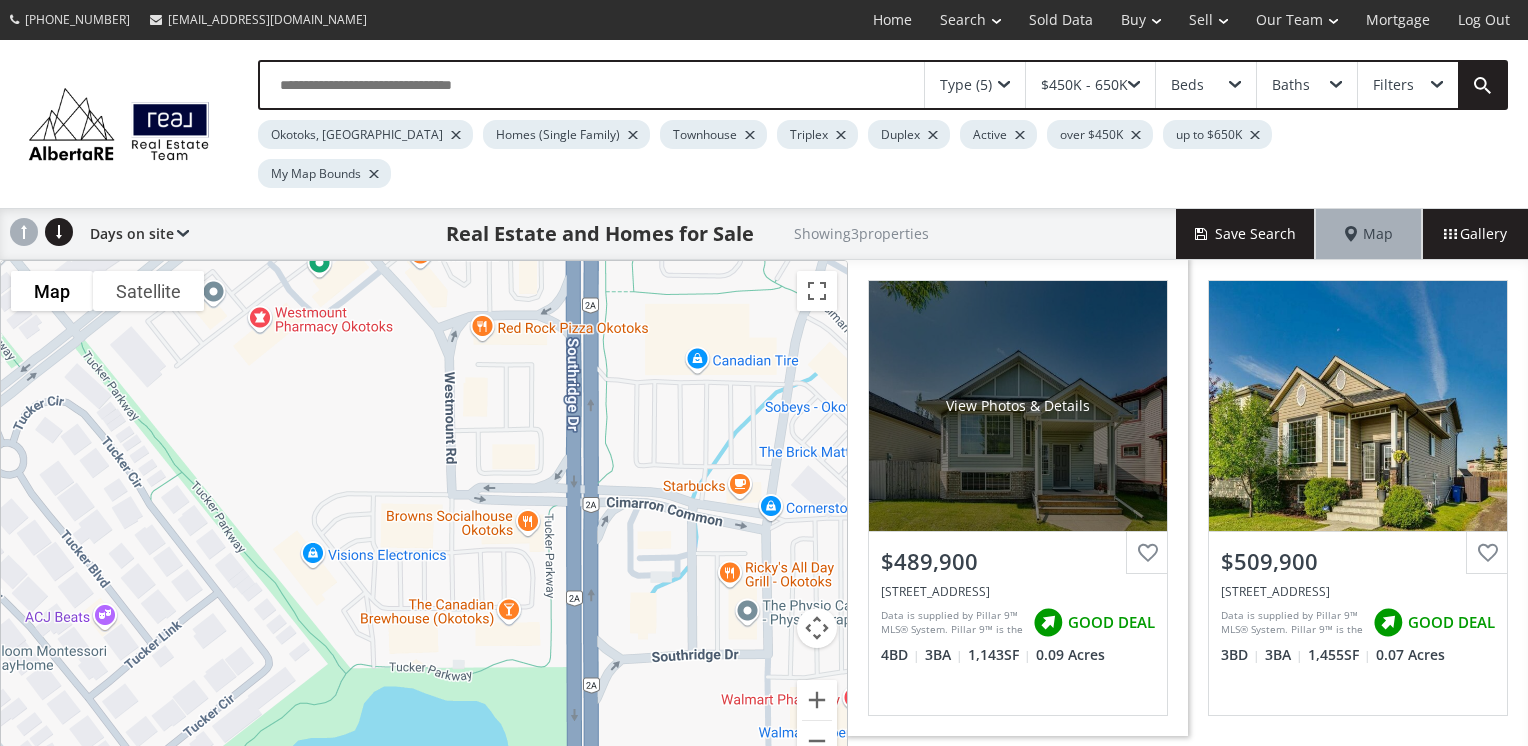 drag, startPoint x: 555, startPoint y: 389, endPoint x: 1160, endPoint y: 347, distance: 606.4561 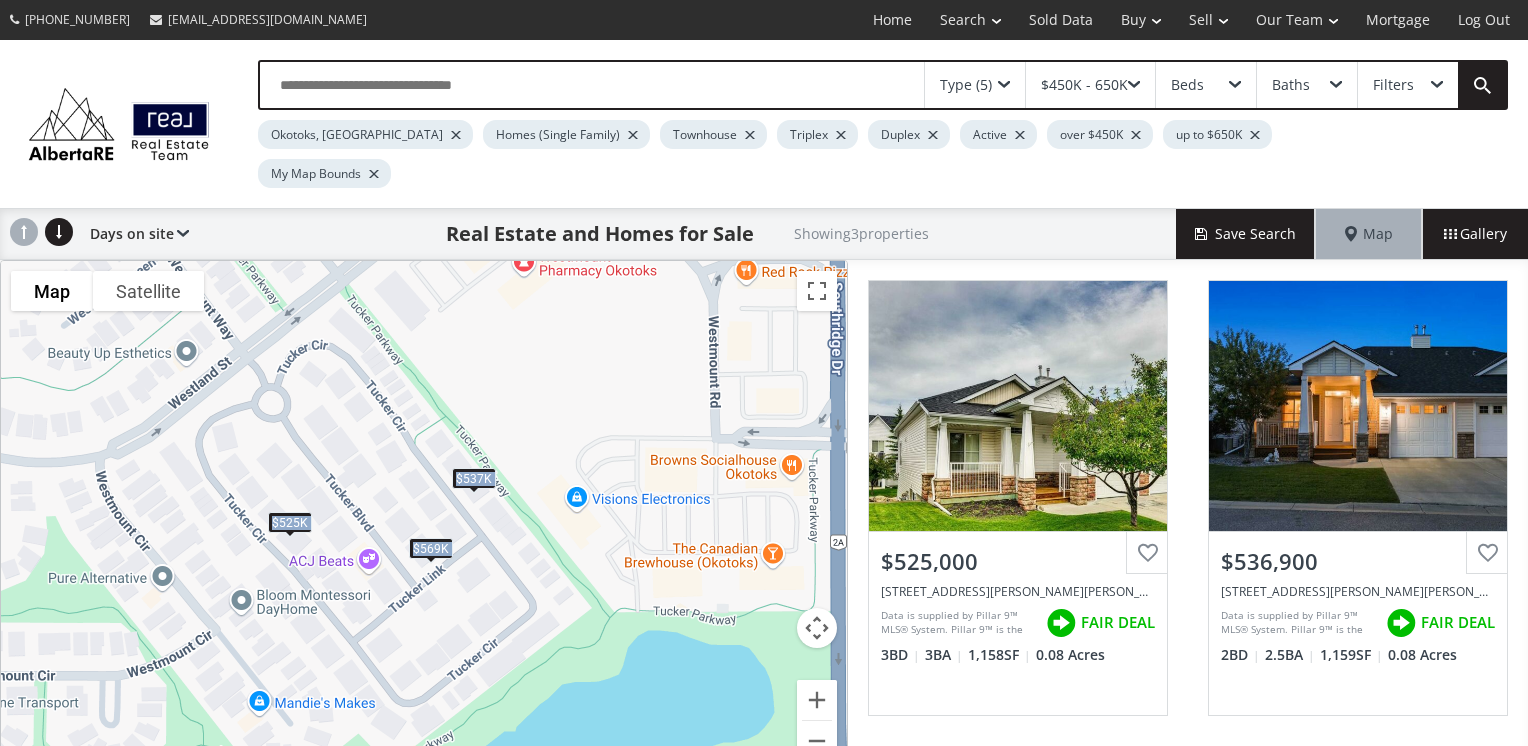 drag, startPoint x: 404, startPoint y: 377, endPoint x: 648, endPoint y: 336, distance: 247.4207 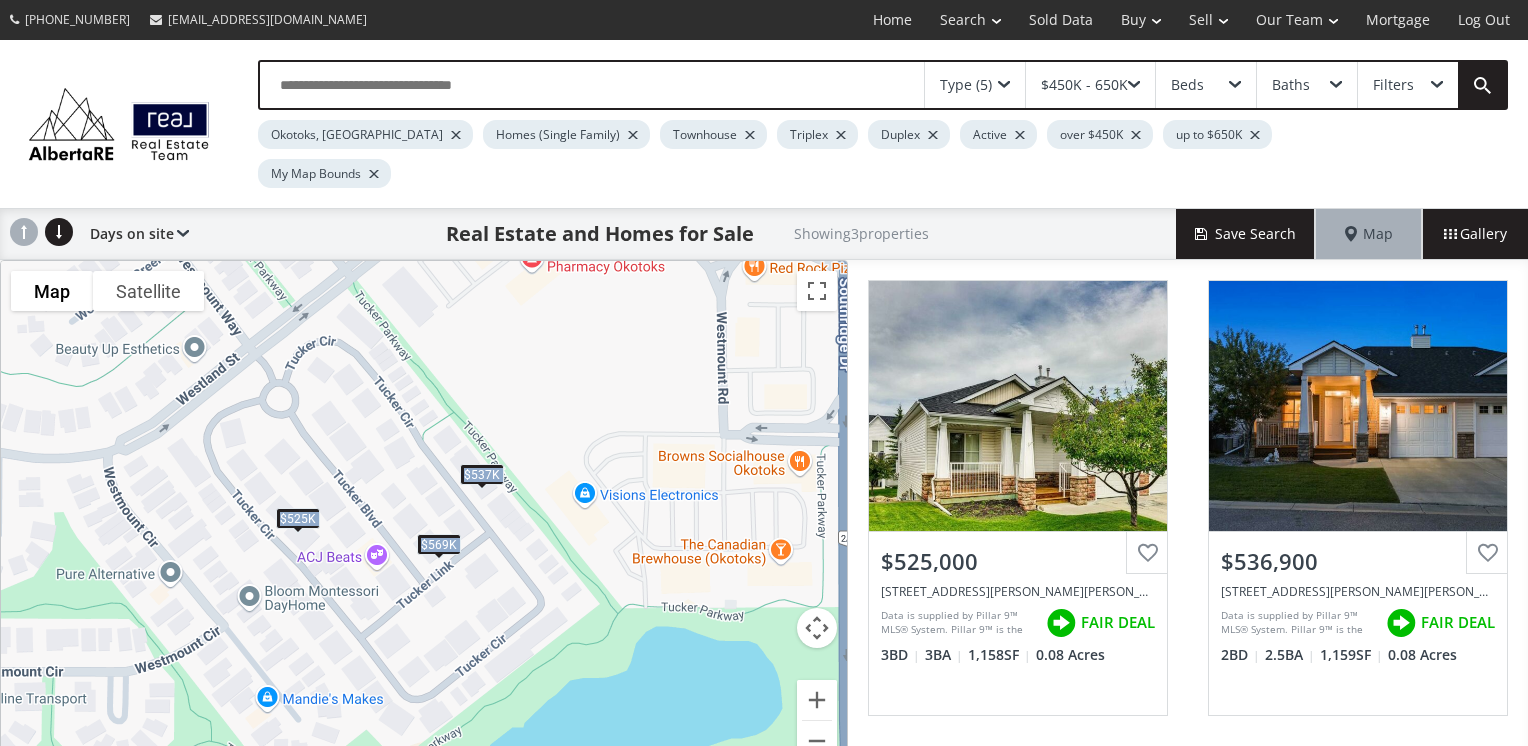 click on "$525K" at bounding box center (298, 518) 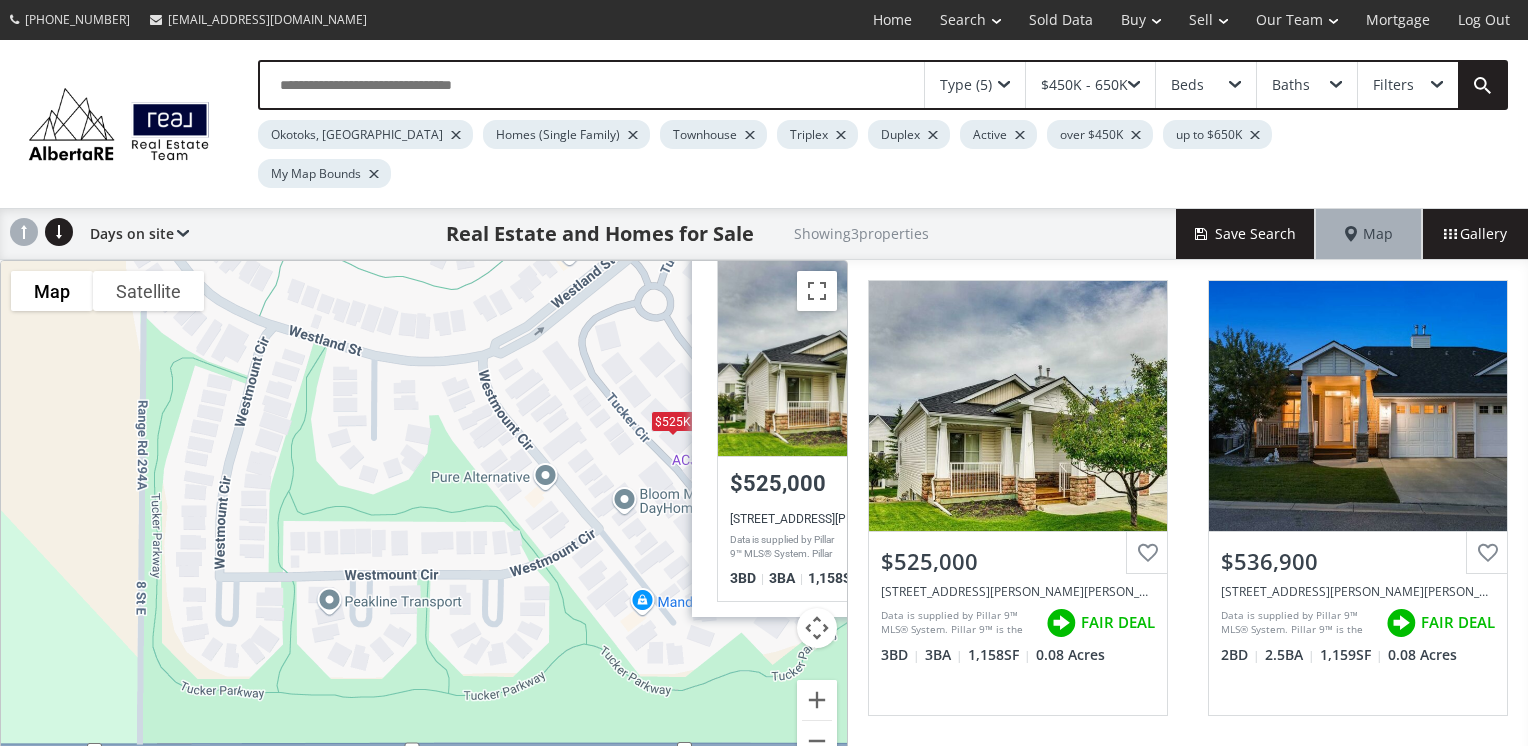 drag, startPoint x: 155, startPoint y: 609, endPoint x: 525, endPoint y: 512, distance: 382.5036 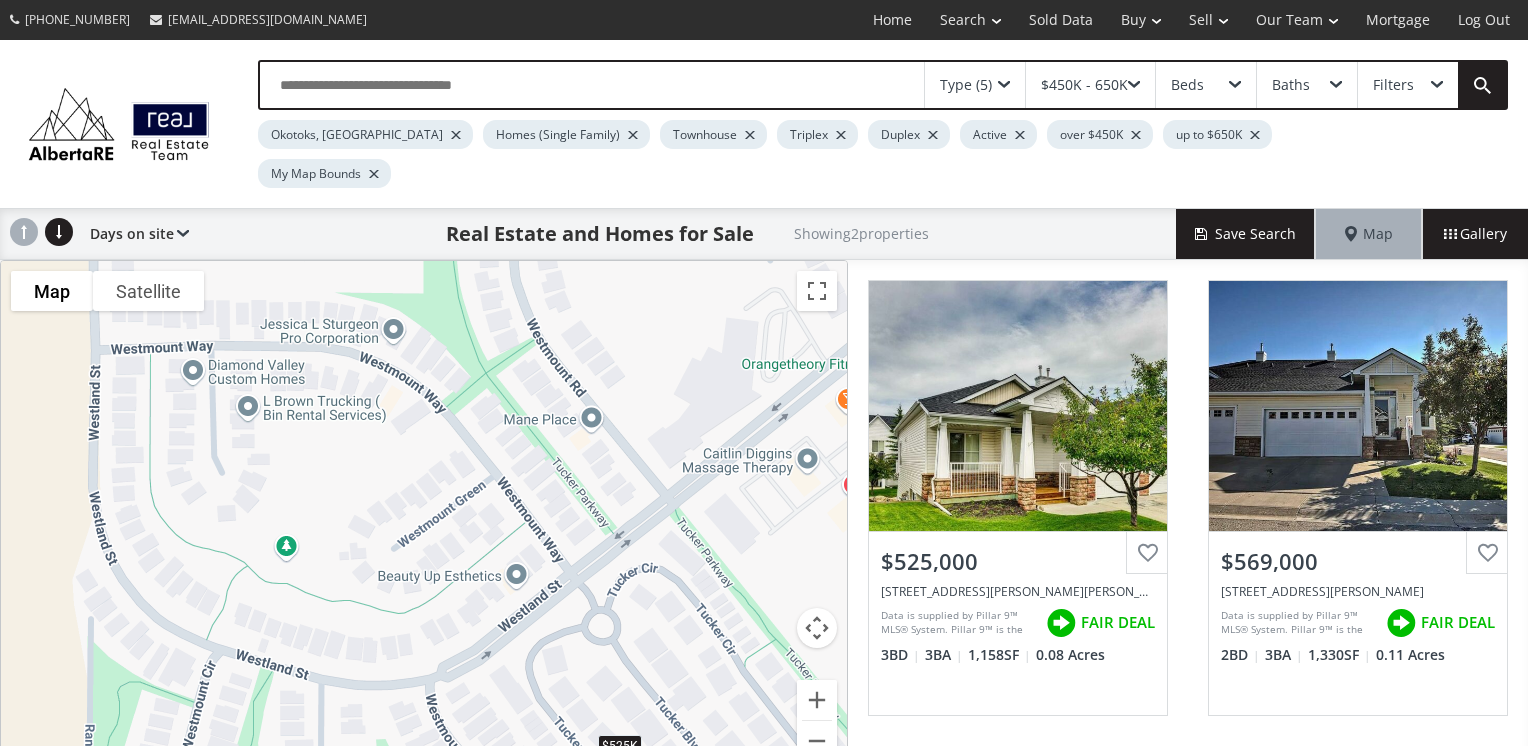 drag, startPoint x: 566, startPoint y: 359, endPoint x: 510, endPoint y: 689, distance: 334.7178 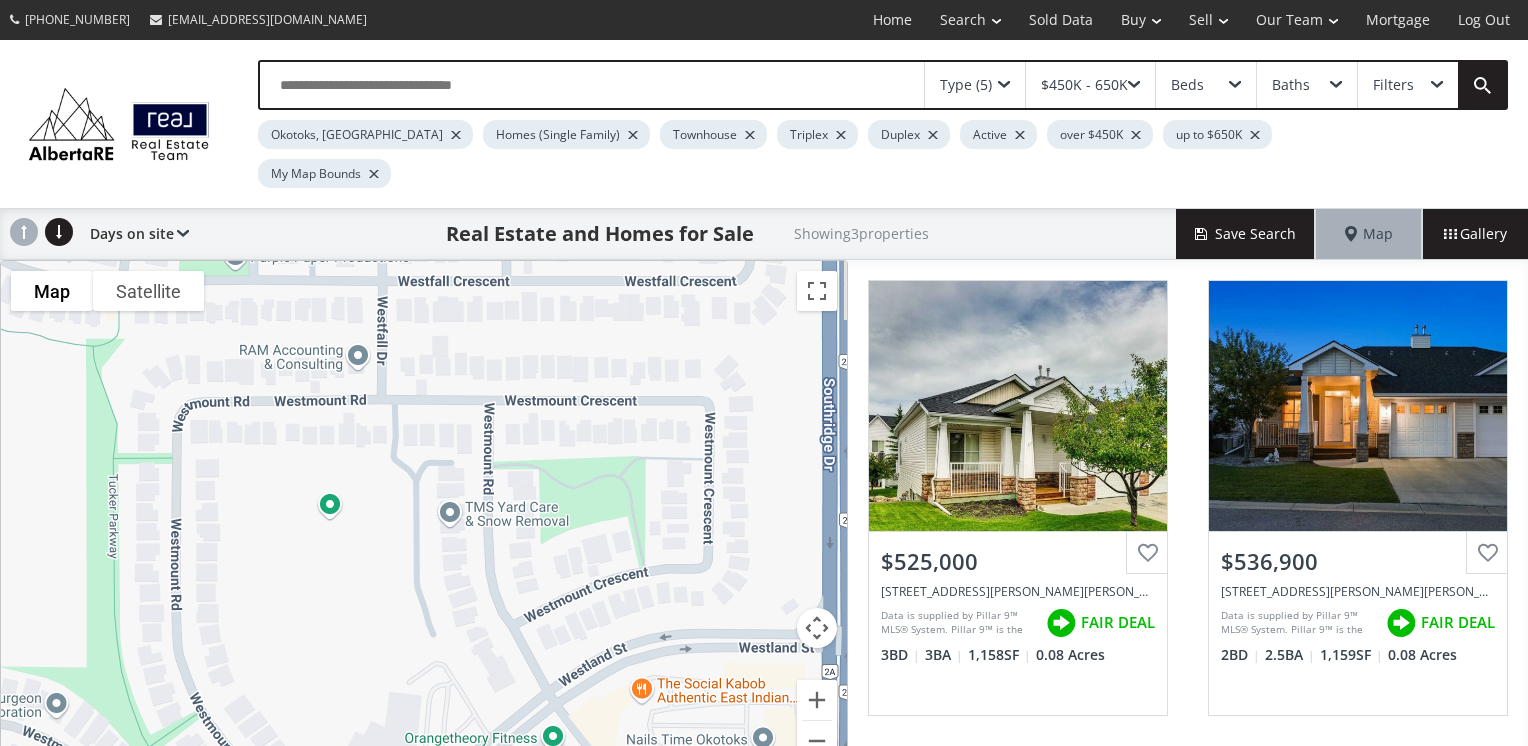 drag, startPoint x: 624, startPoint y: 408, endPoint x: 224, endPoint y: 787, distance: 551.0363 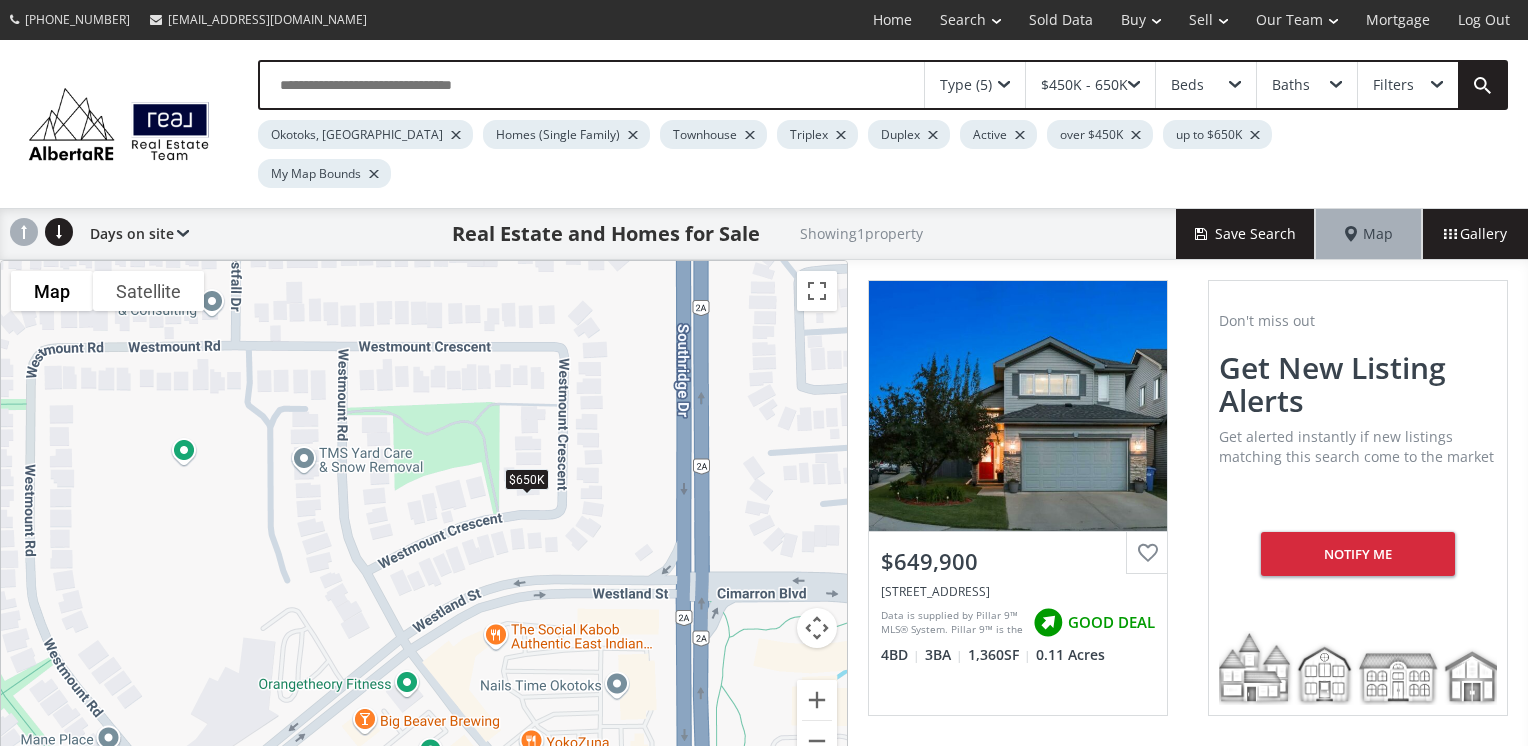 drag, startPoint x: 699, startPoint y: 558, endPoint x: 616, endPoint y: 506, distance: 97.94386 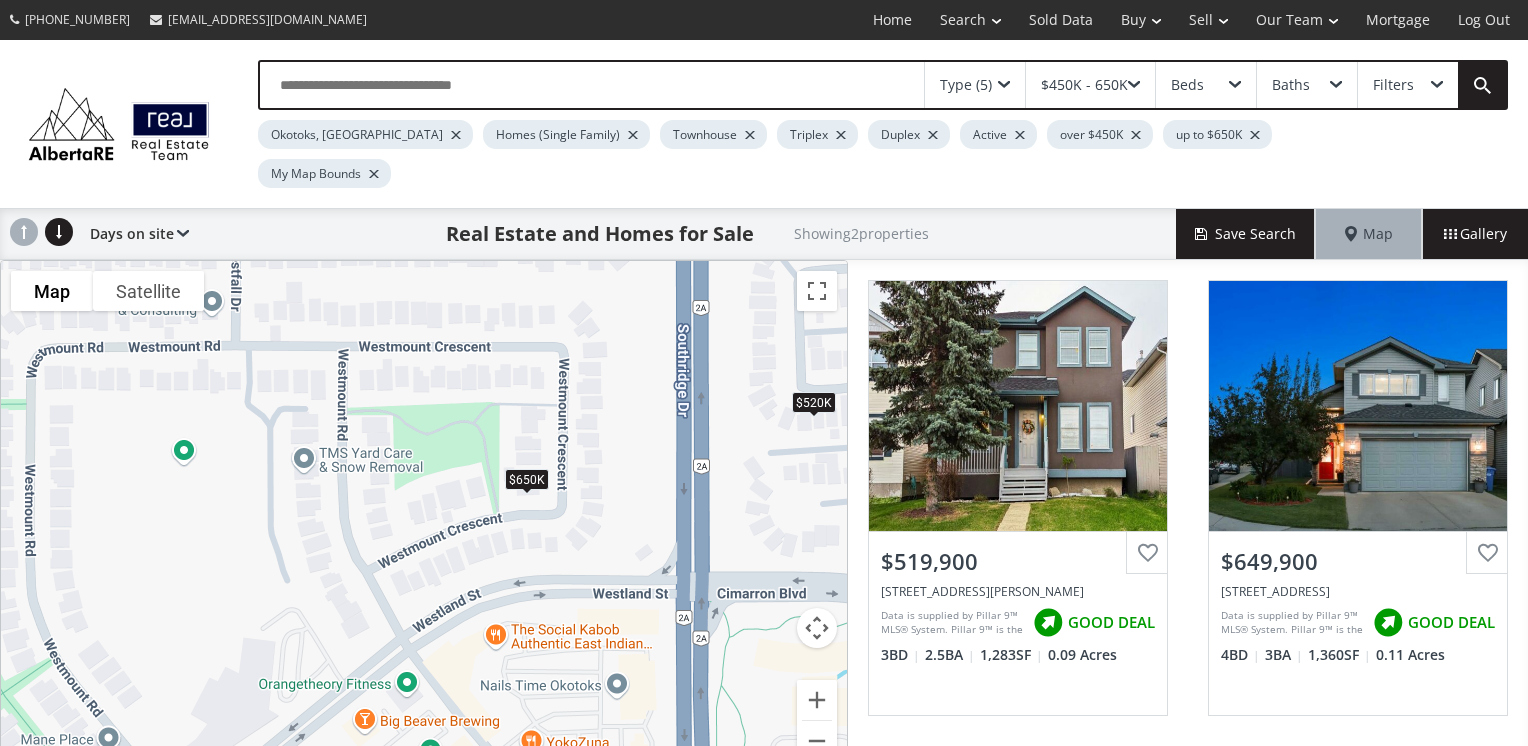 click on "To navigate, press the arrow keys. $520K $650K" at bounding box center [424, 523] 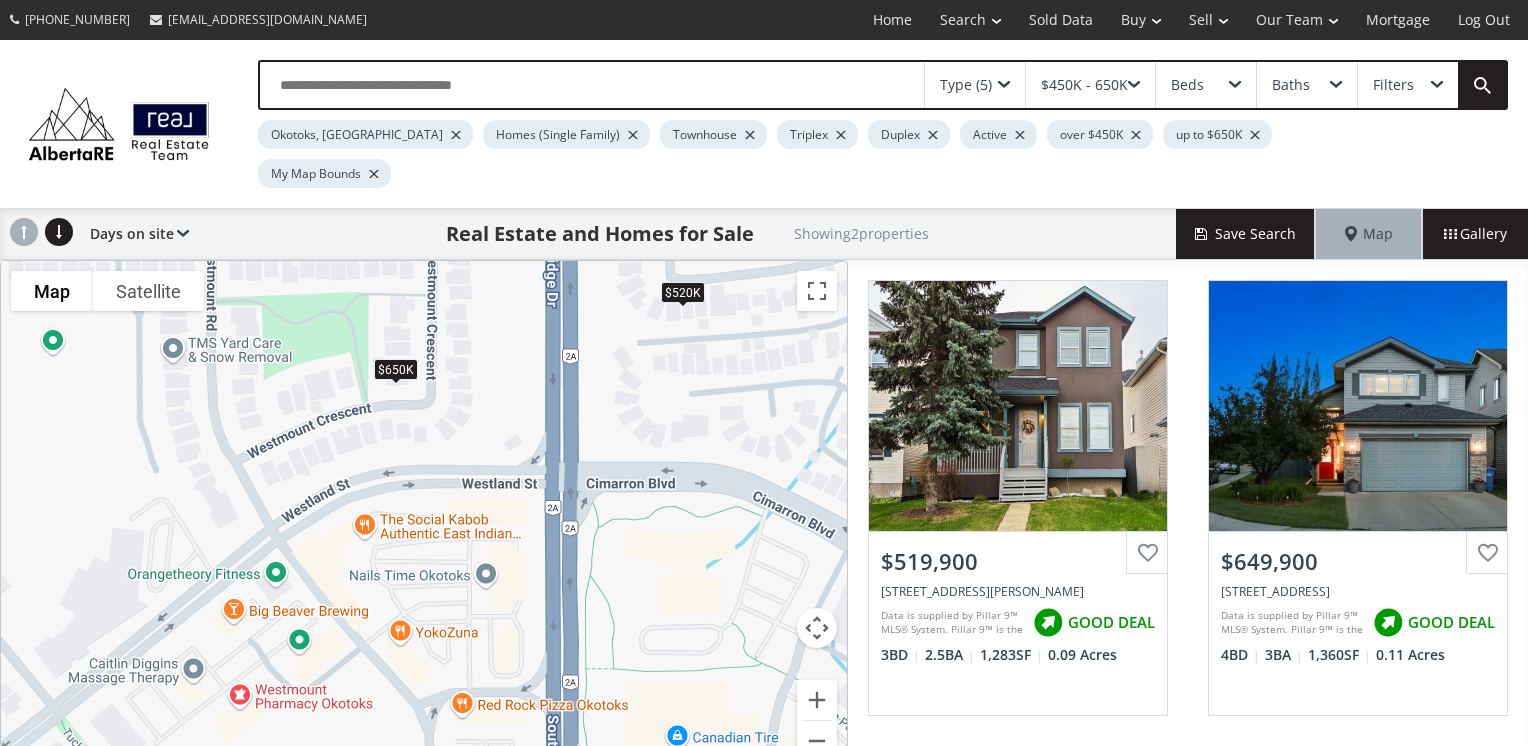 drag, startPoint x: 580, startPoint y: 453, endPoint x: 445, endPoint y: 342, distance: 174.77414 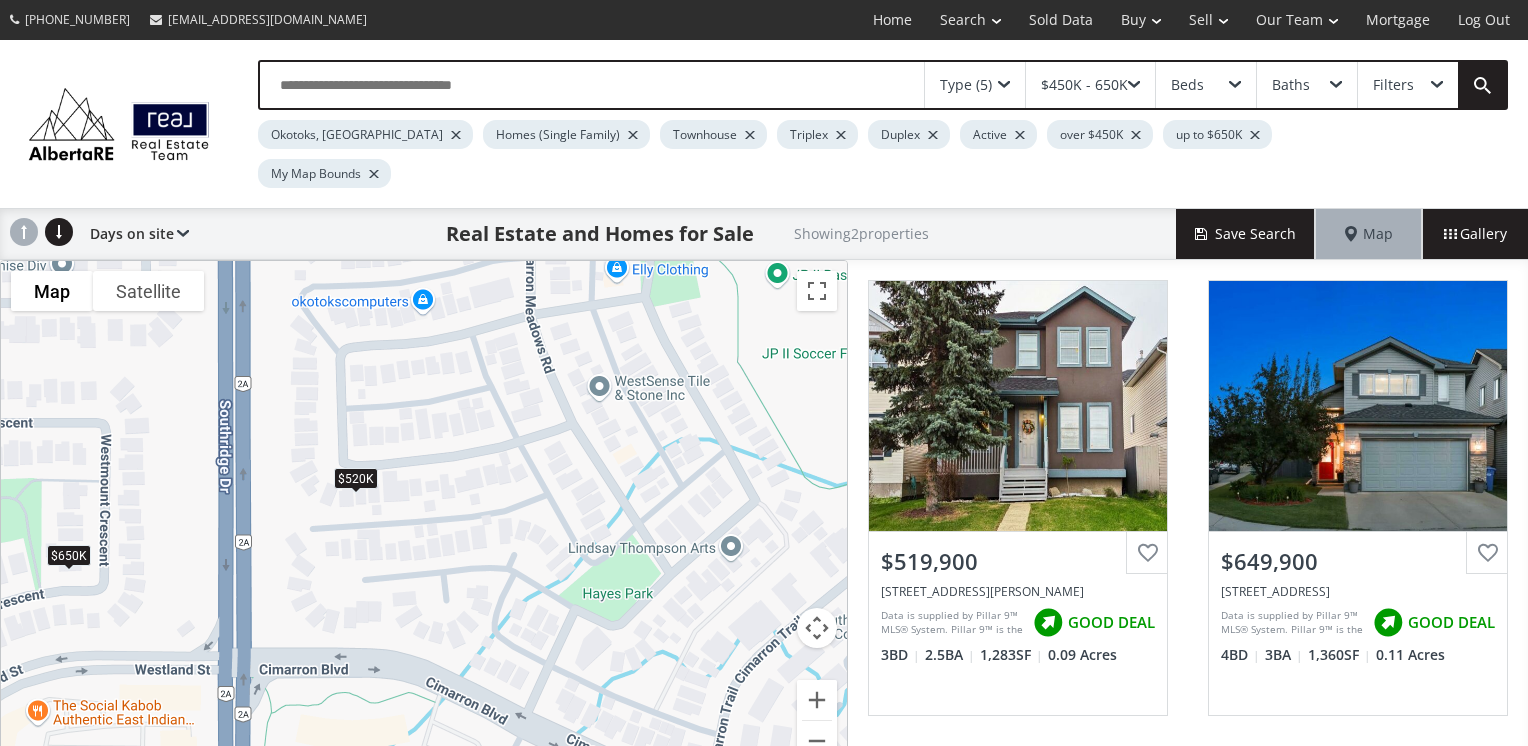drag, startPoint x: 642, startPoint y: 465, endPoint x: 284, endPoint y: 662, distance: 408.6233 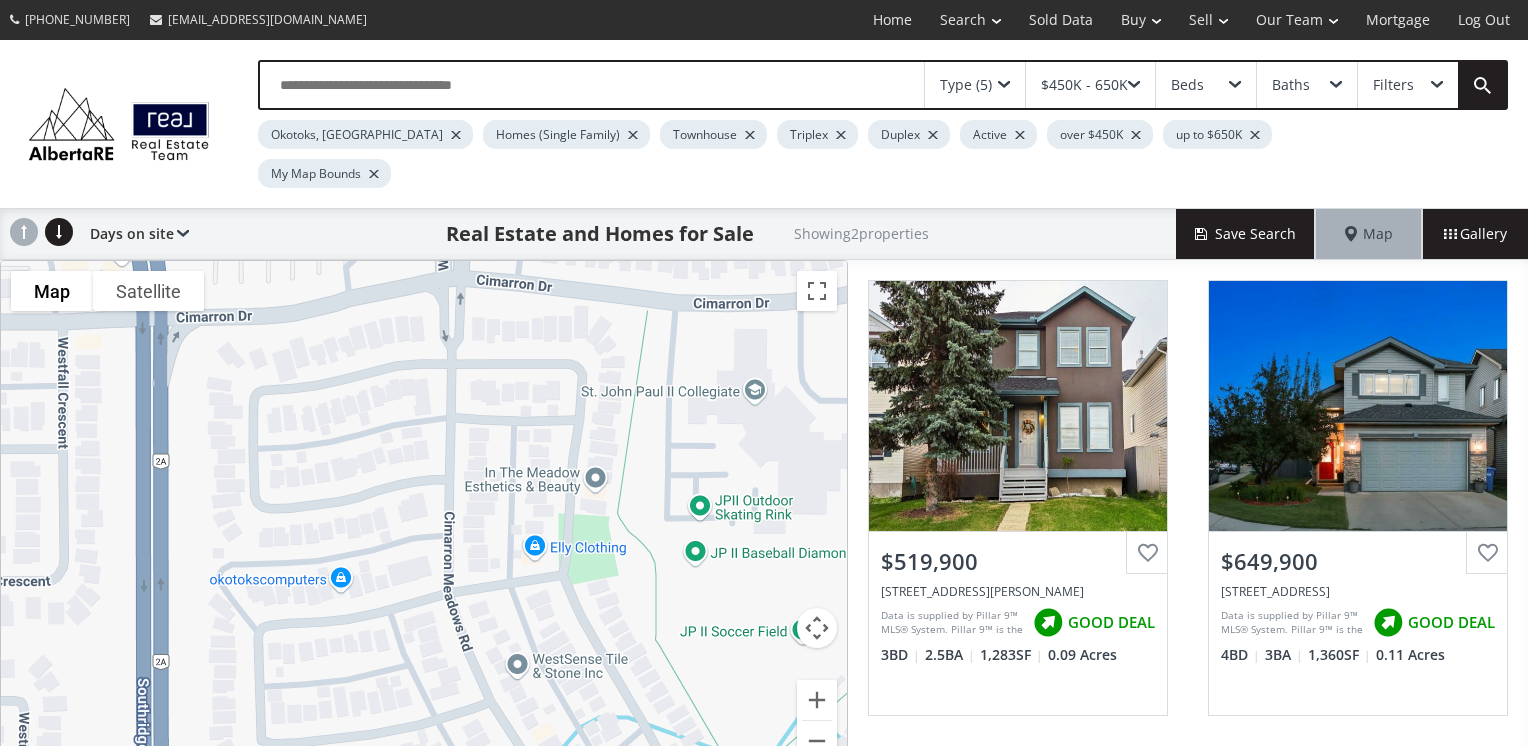 drag, startPoint x: 517, startPoint y: 508, endPoint x: 435, endPoint y: 789, distance: 292.72 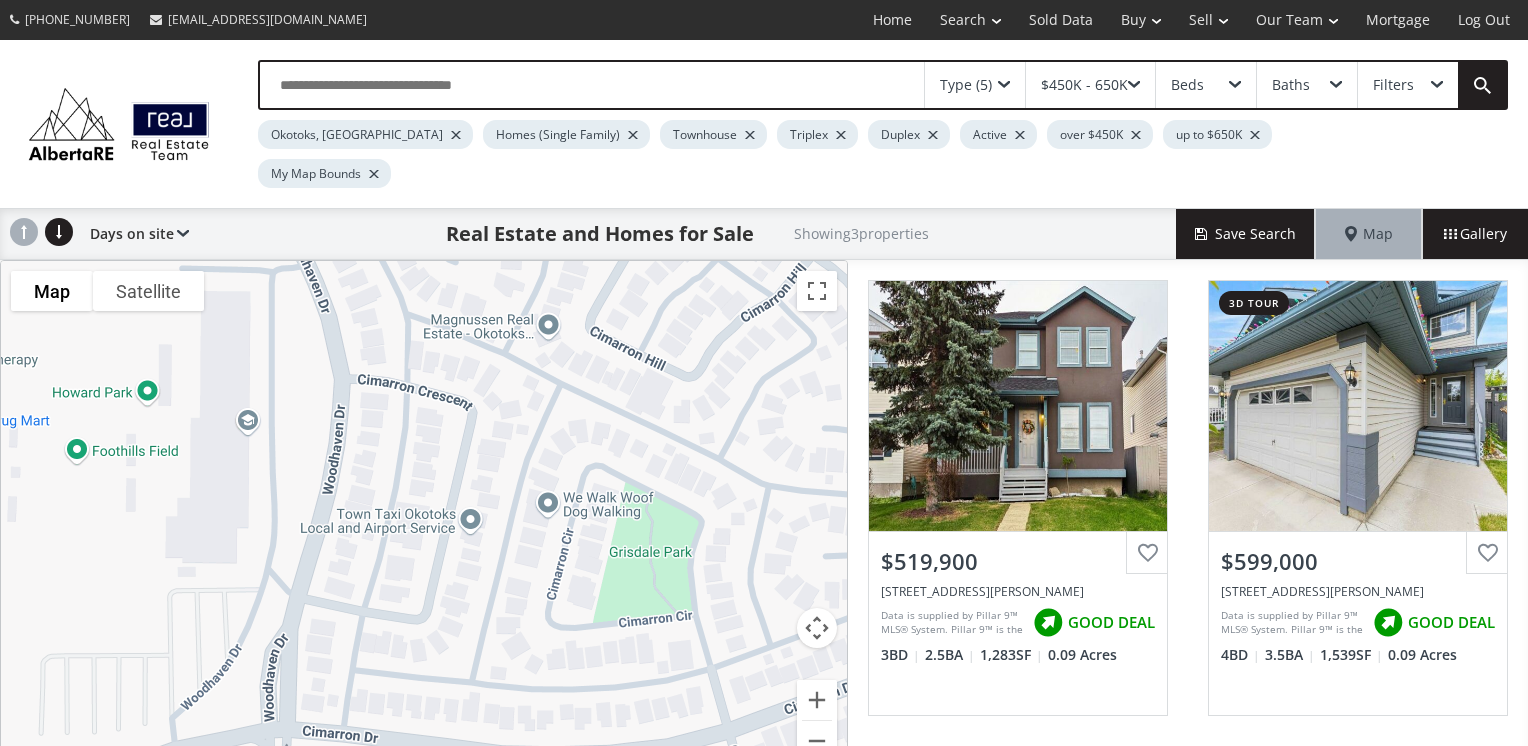 drag, startPoint x: 524, startPoint y: 335, endPoint x: 346, endPoint y: 789, distance: 487.6474 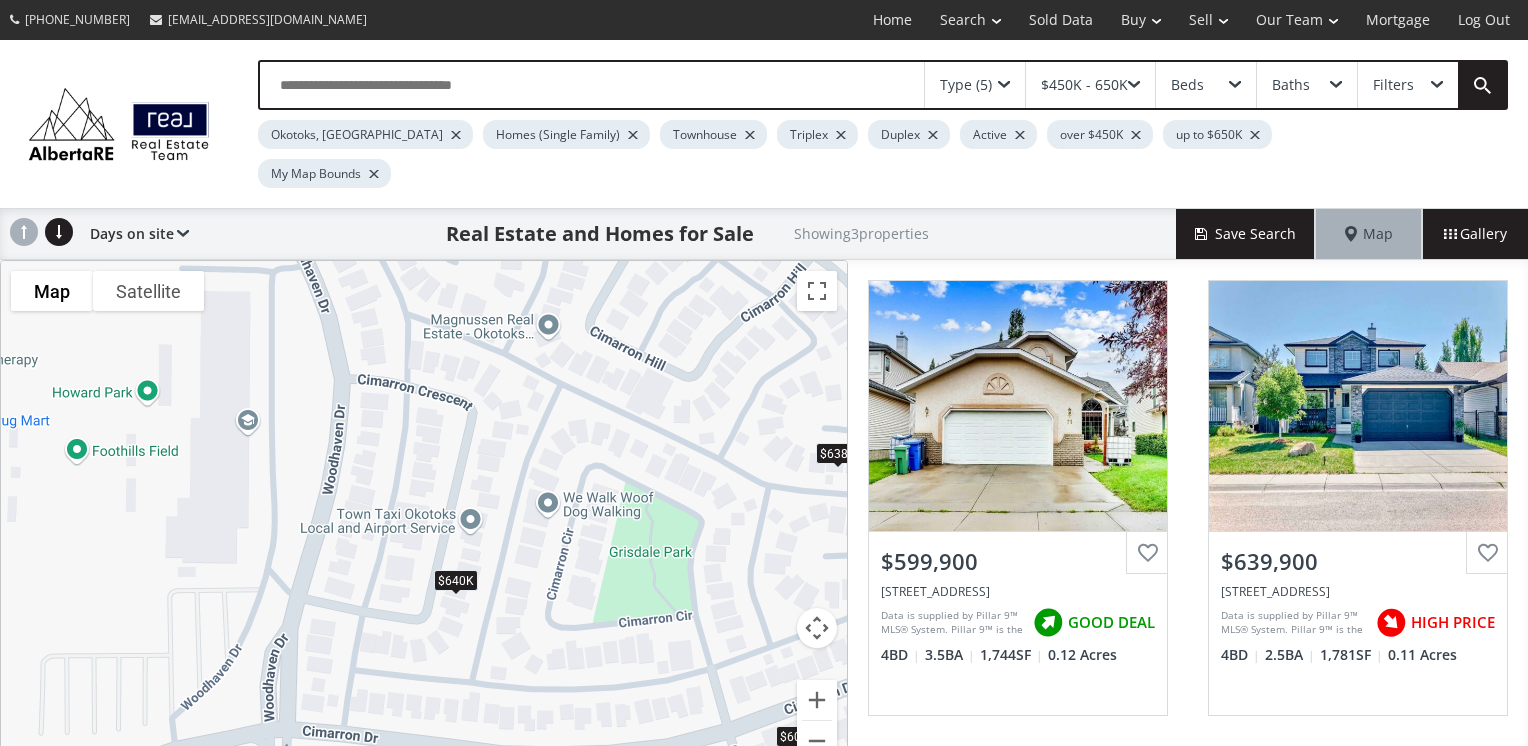 drag, startPoint x: 356, startPoint y: 328, endPoint x: 476, endPoint y: 404, distance: 142.04225 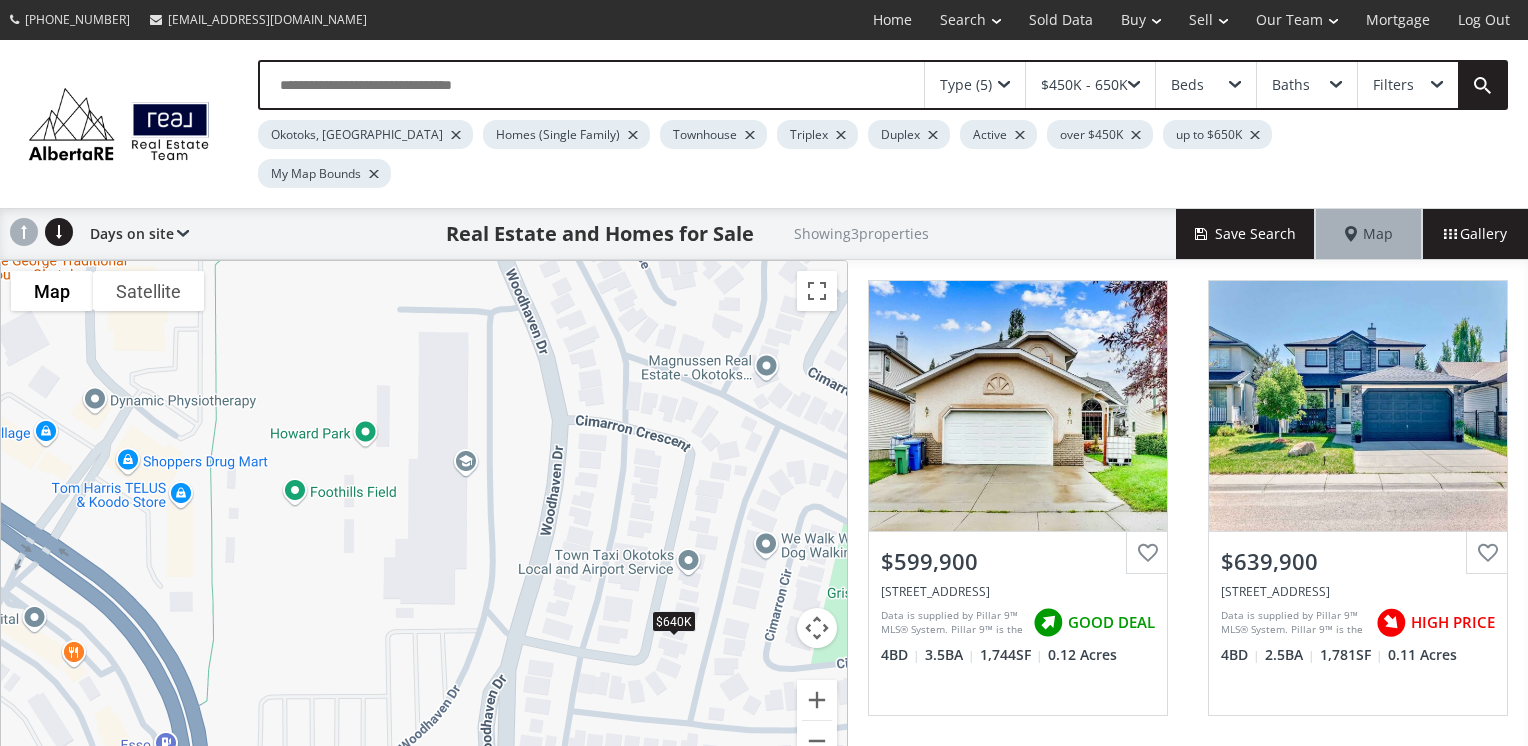 drag, startPoint x: 476, startPoint y: 404, endPoint x: 554, endPoint y: 393, distance: 78.77182 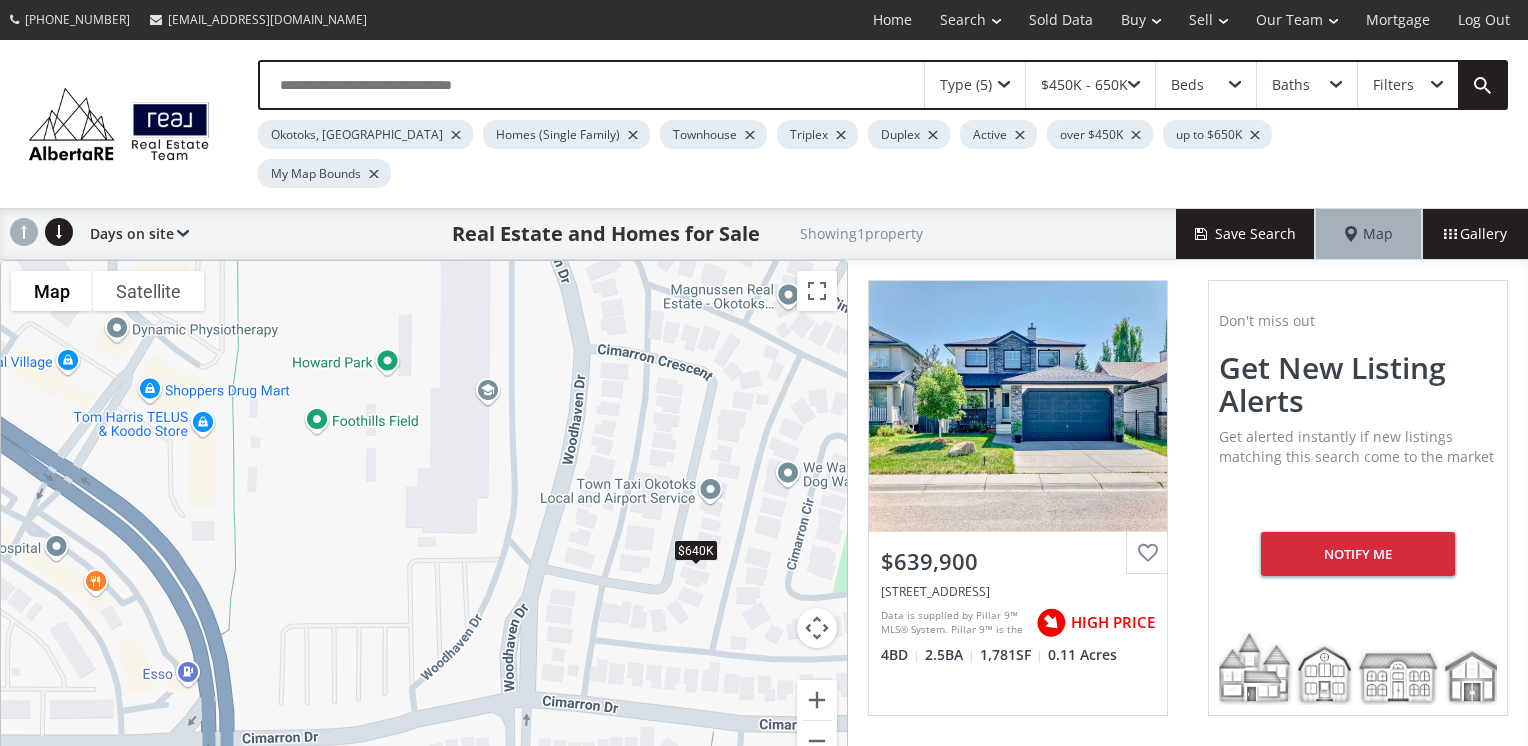 drag, startPoint x: 499, startPoint y: 451, endPoint x: 522, endPoint y: 376, distance: 78.44743 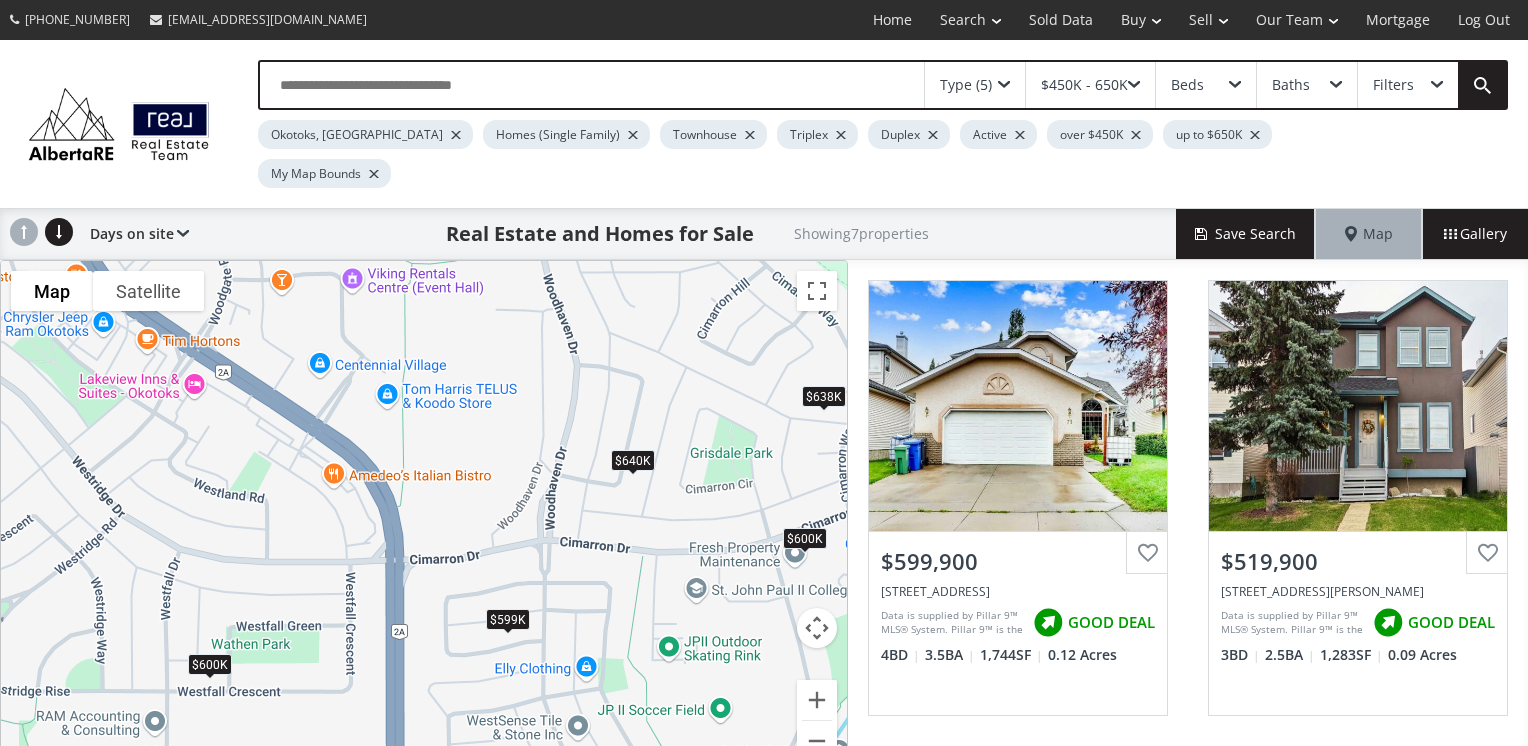 click on "$640K" at bounding box center (633, 460) 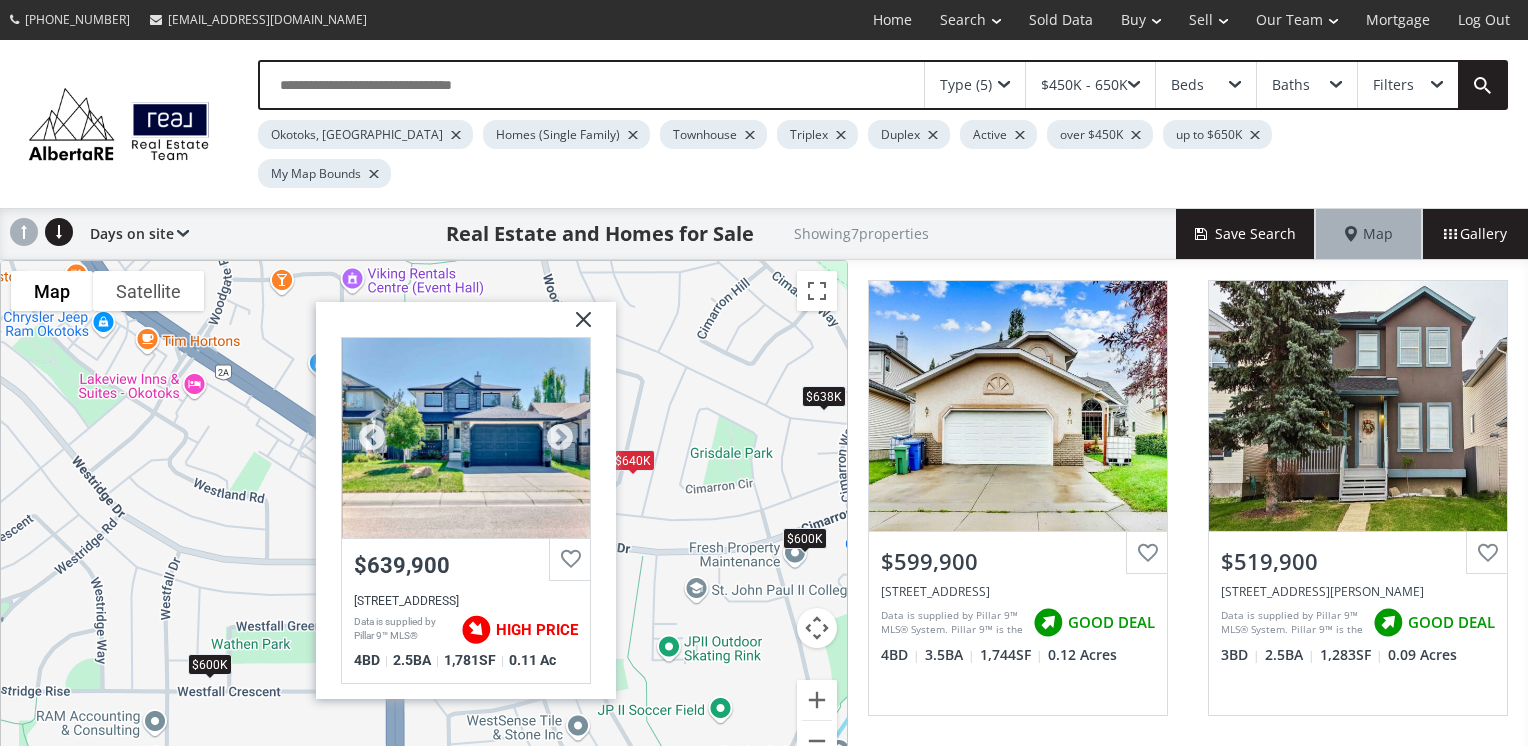 click at bounding box center (466, 438) 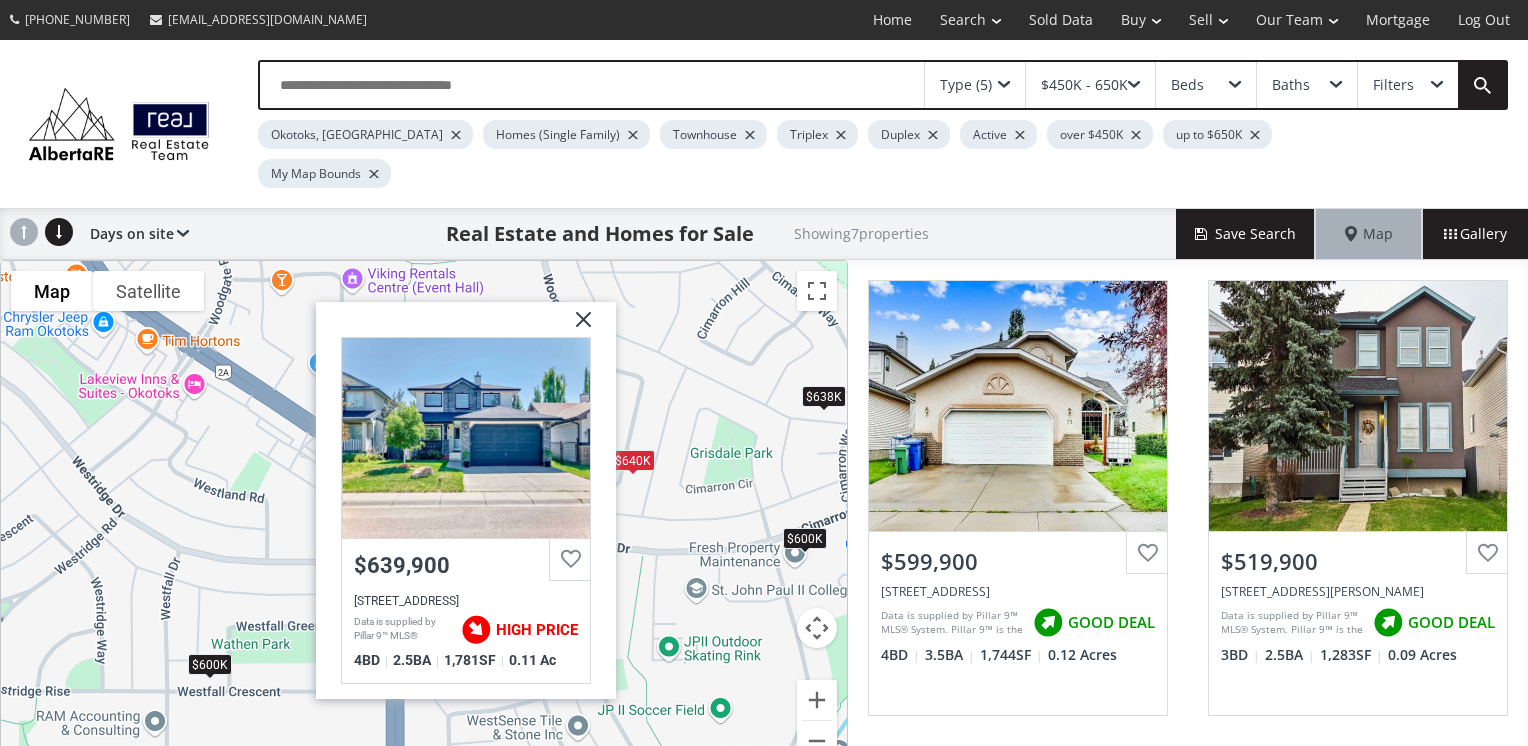 click on "To navigate, press the arrow keys. $600K $520K $599K $640K $638K $649K $600[GEOGRAPHIC_DATA] AB T1S 1S8 $639,900 [STREET_ADDRESS] Data is supplied by Pillar 9™ MLS® System. Pillar 9™ is the owner of the copyright in its MLS® System. Data is deemed reliable but is not guaranteed accurate by Pillar 9™. The trademarks MLS®, Multiple Listing Service® and the associated logos are owned by The Canadian Real Estate Association (CREA) and identify the quality of services provided by real estate professionals who are members of CREA. Used under license.
Last updated: [DATE] 16:15:16  HIGH PRICE 4  BD 2.5  BA 1,781  SF 0.11   Ac" at bounding box center [424, 523] 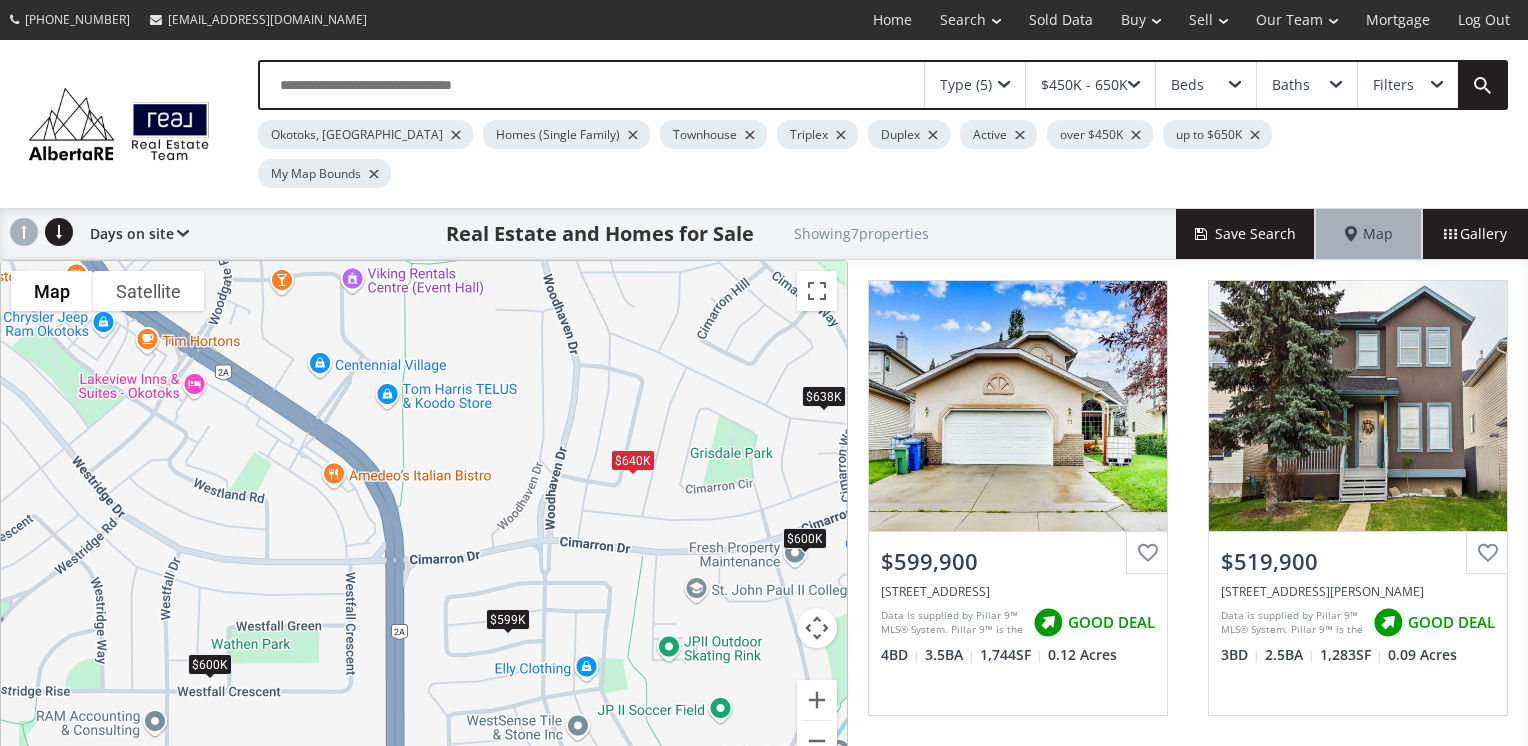 click on "$599K" at bounding box center [508, 619] 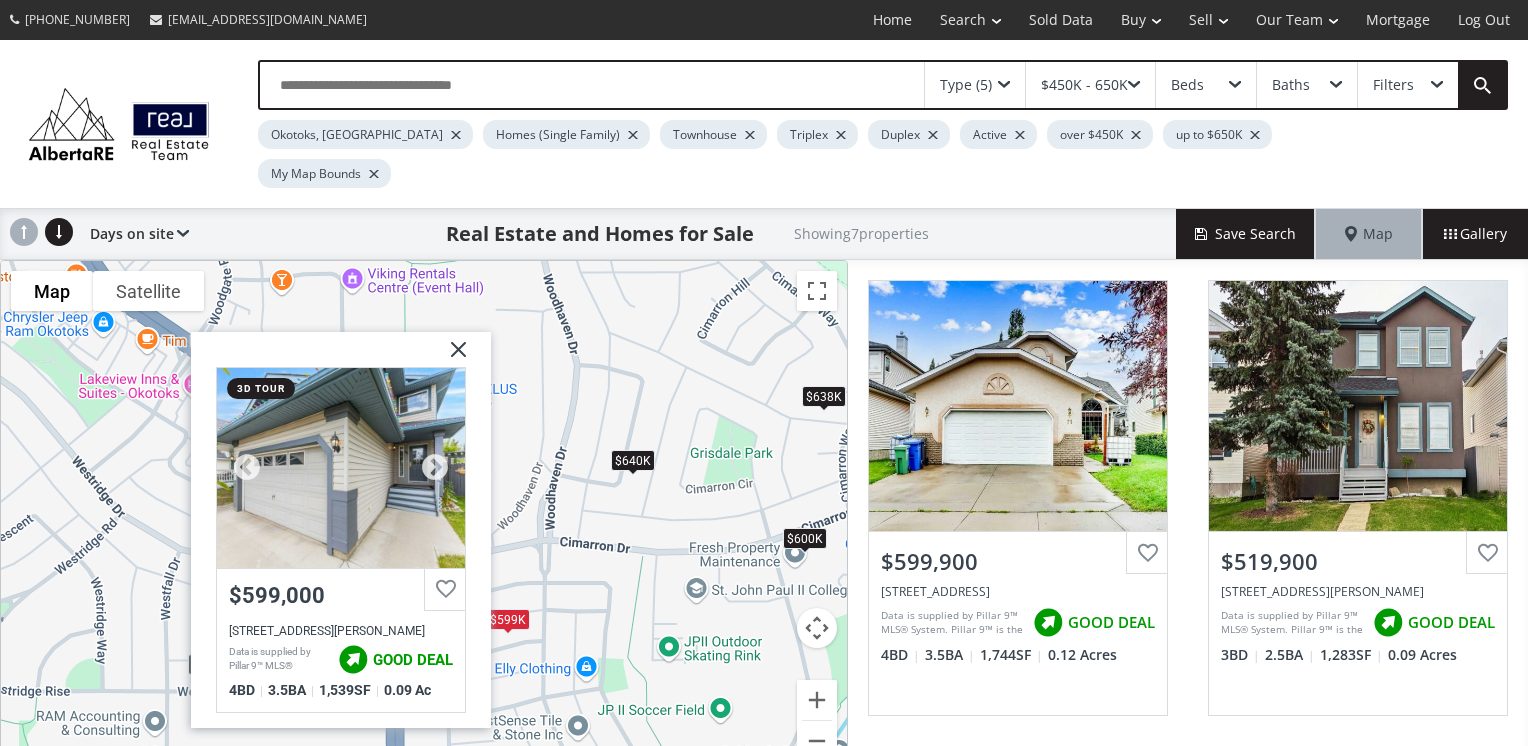 click at bounding box center (341, 468) 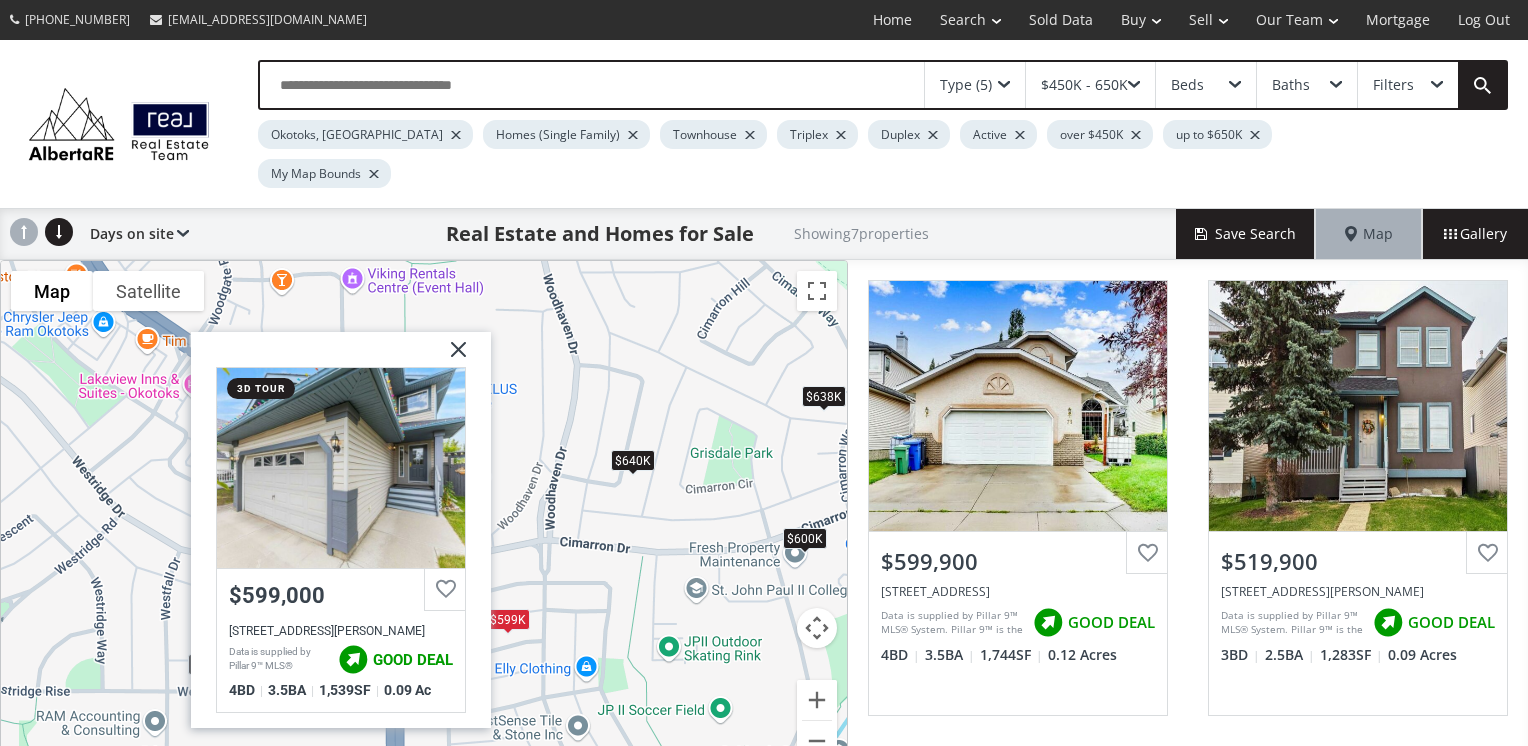 click at bounding box center (451, 357) 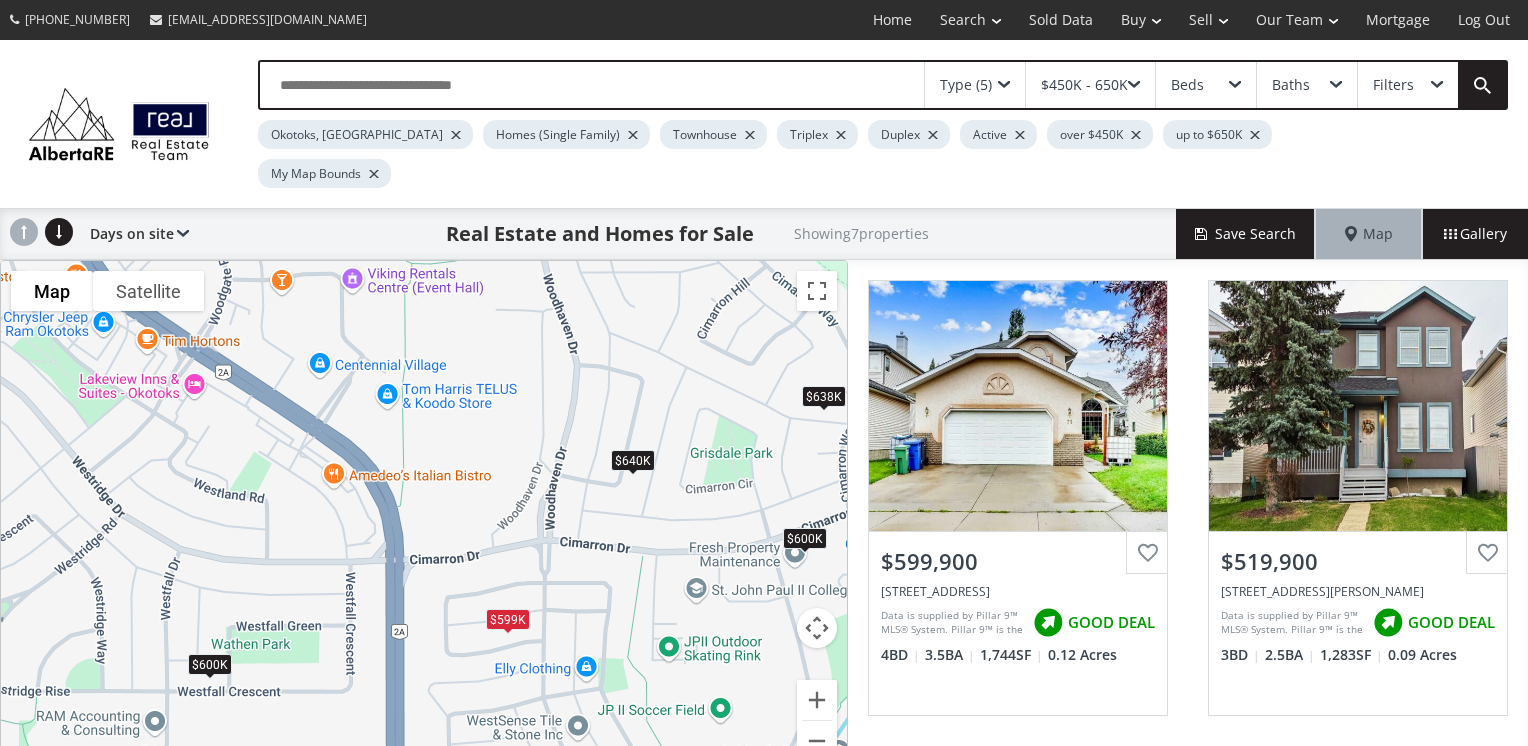 click at bounding box center (824, 410) 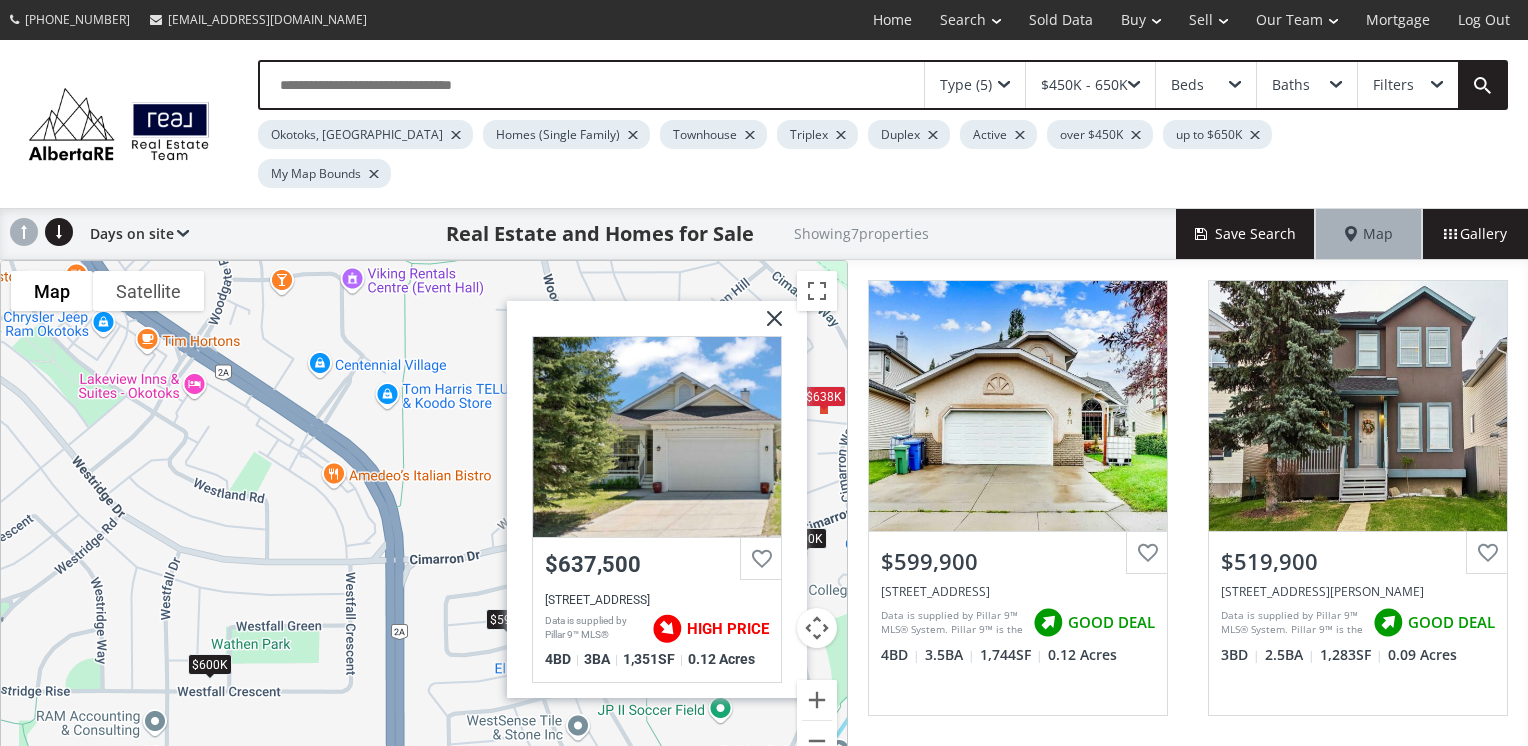 drag, startPoint x: 777, startPoint y: 270, endPoint x: 760, endPoint y: 298, distance: 32.75668 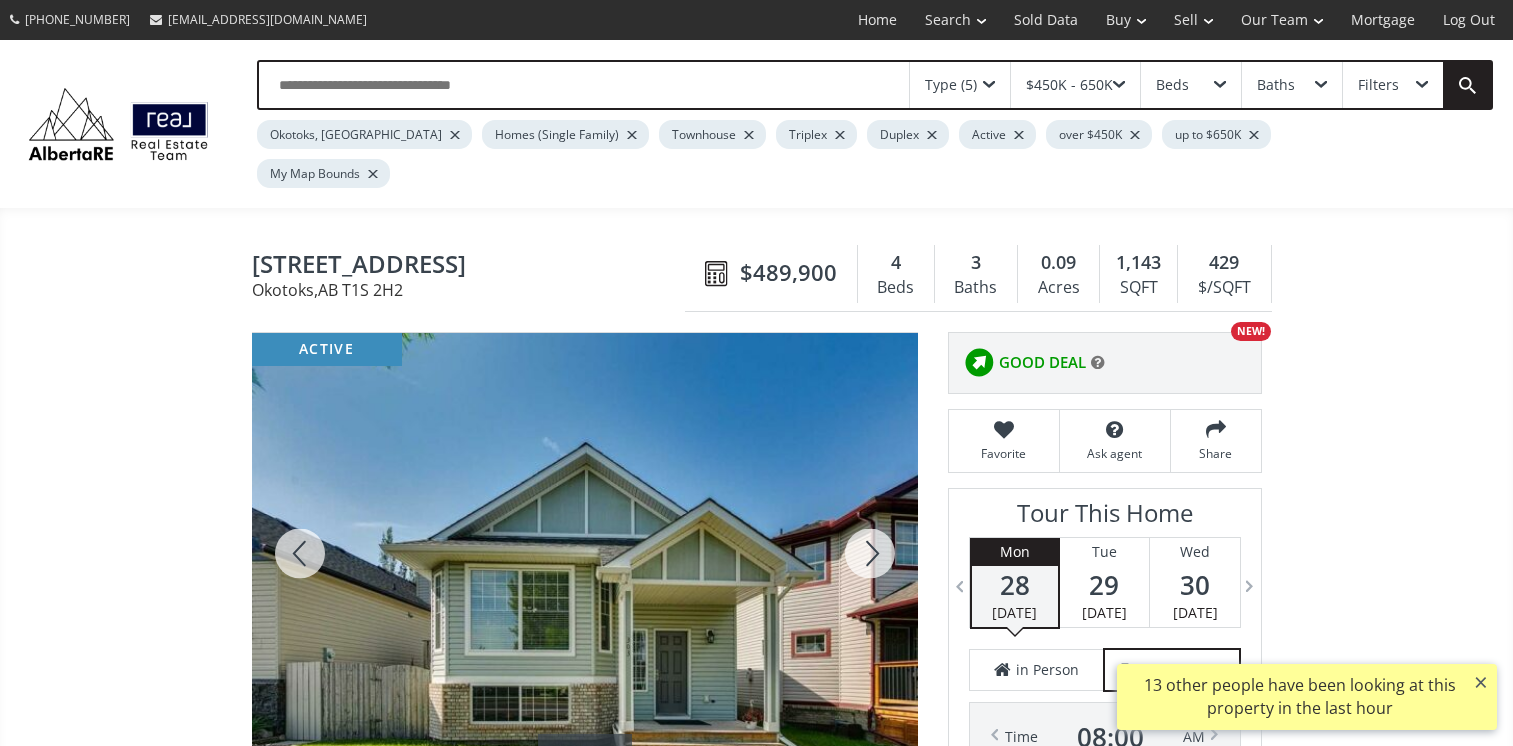 scroll, scrollTop: 100, scrollLeft: 0, axis: vertical 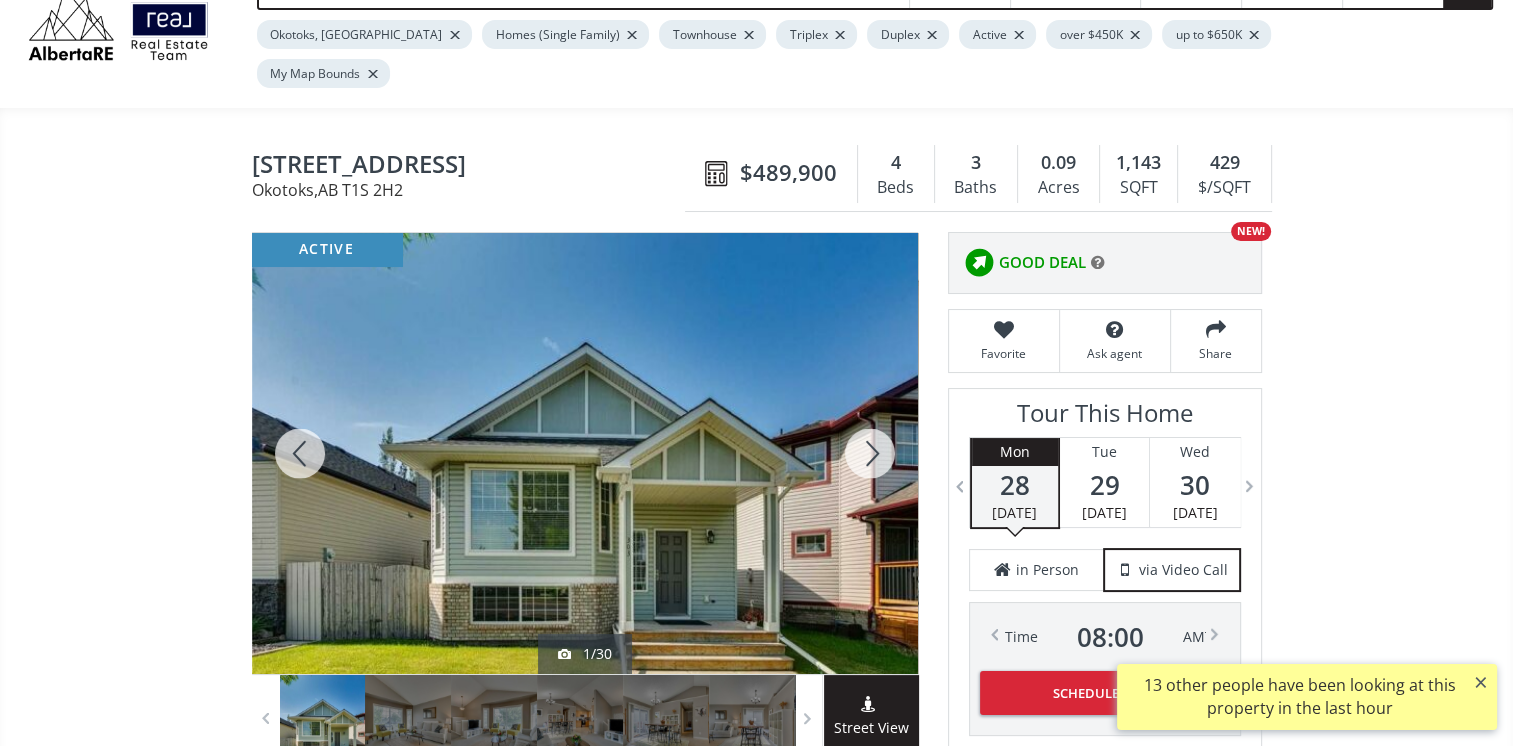 click at bounding box center [870, 453] 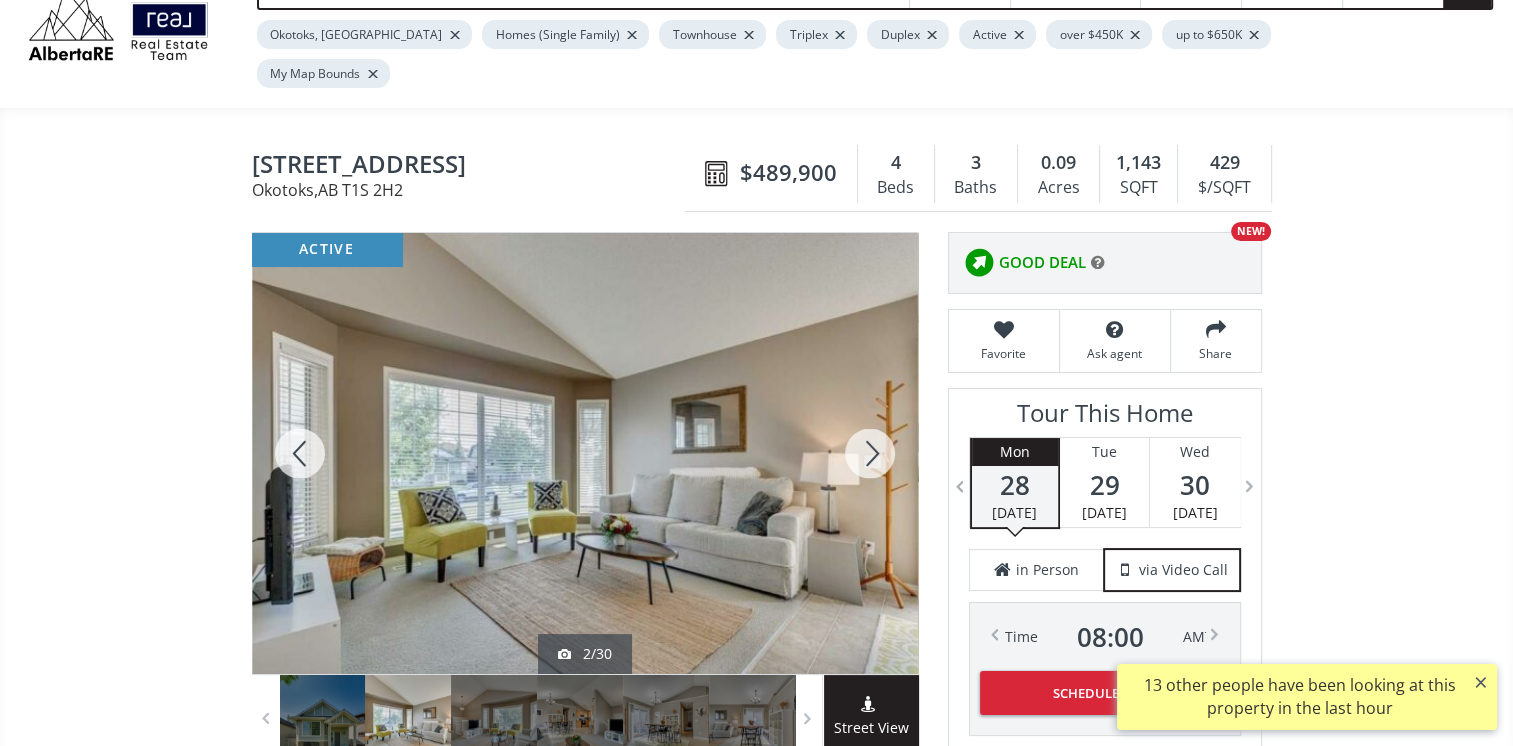 click at bounding box center [870, 453] 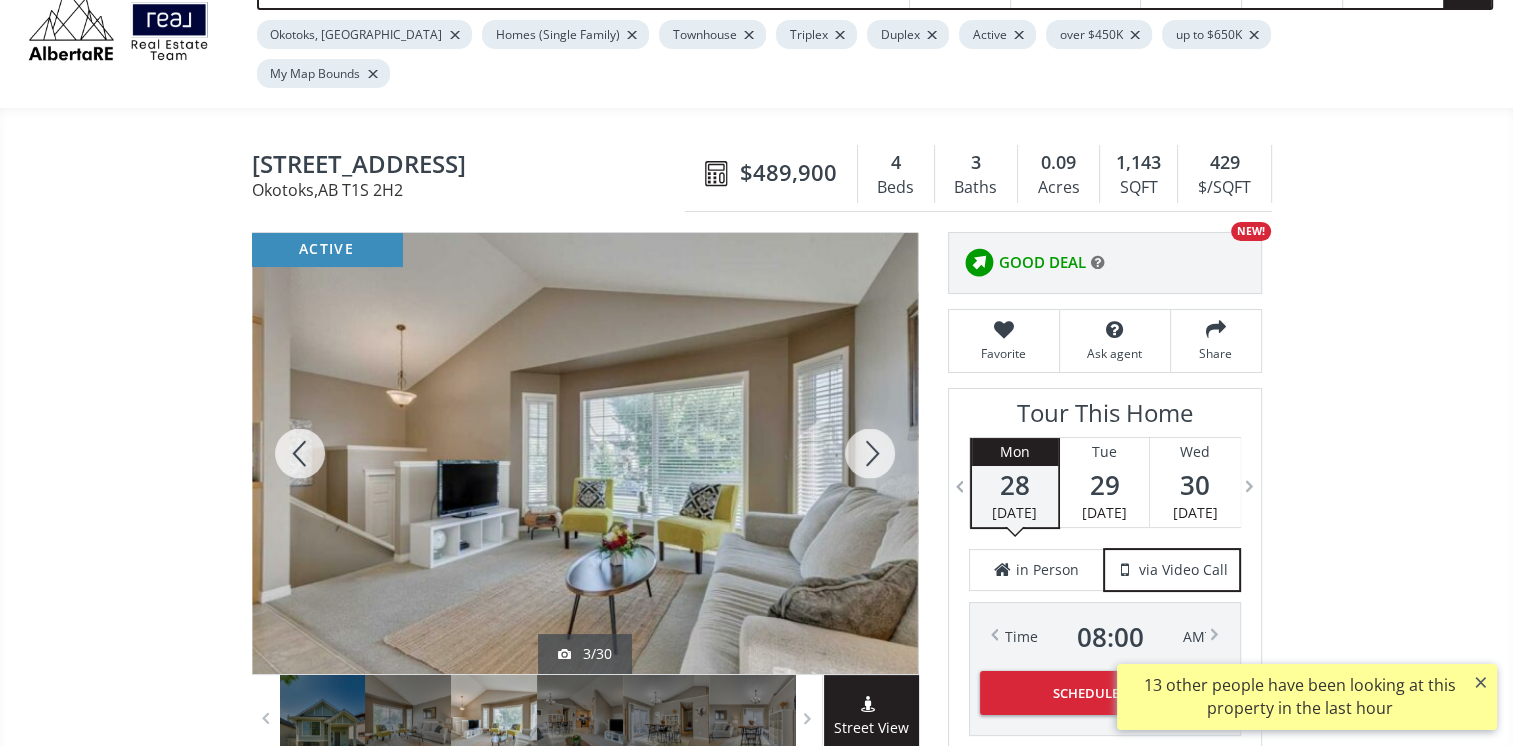 click at bounding box center [870, 453] 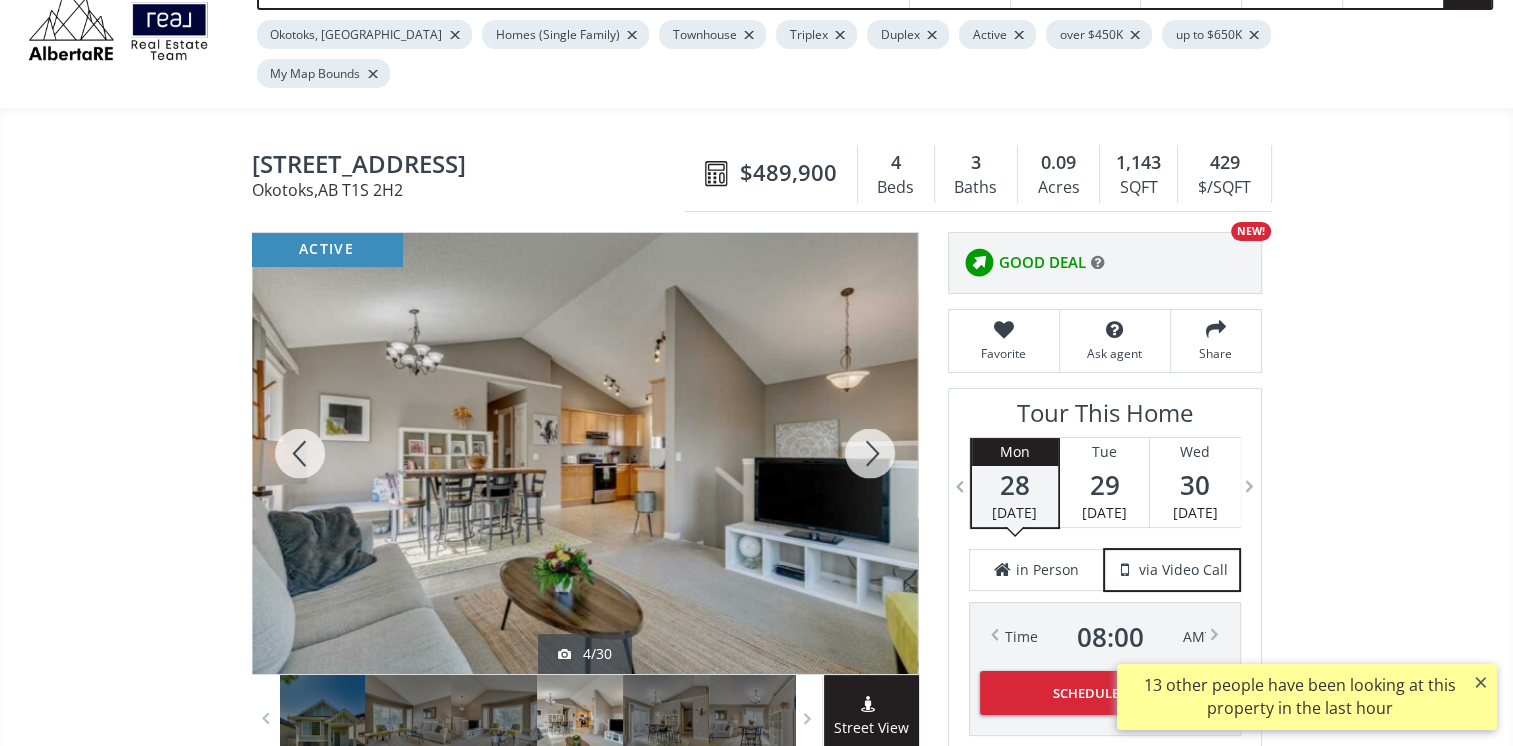 click at bounding box center (870, 453) 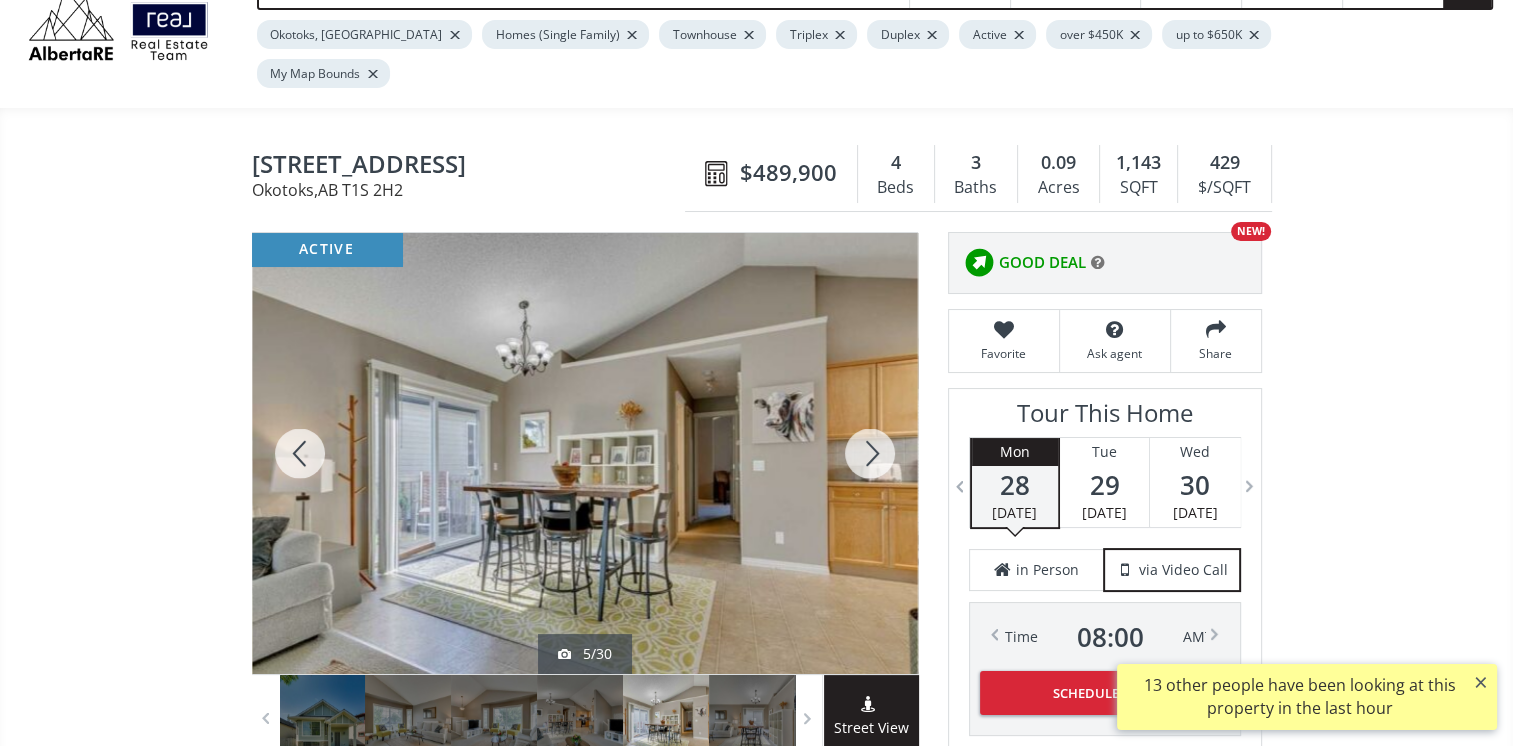 click at bounding box center [870, 453] 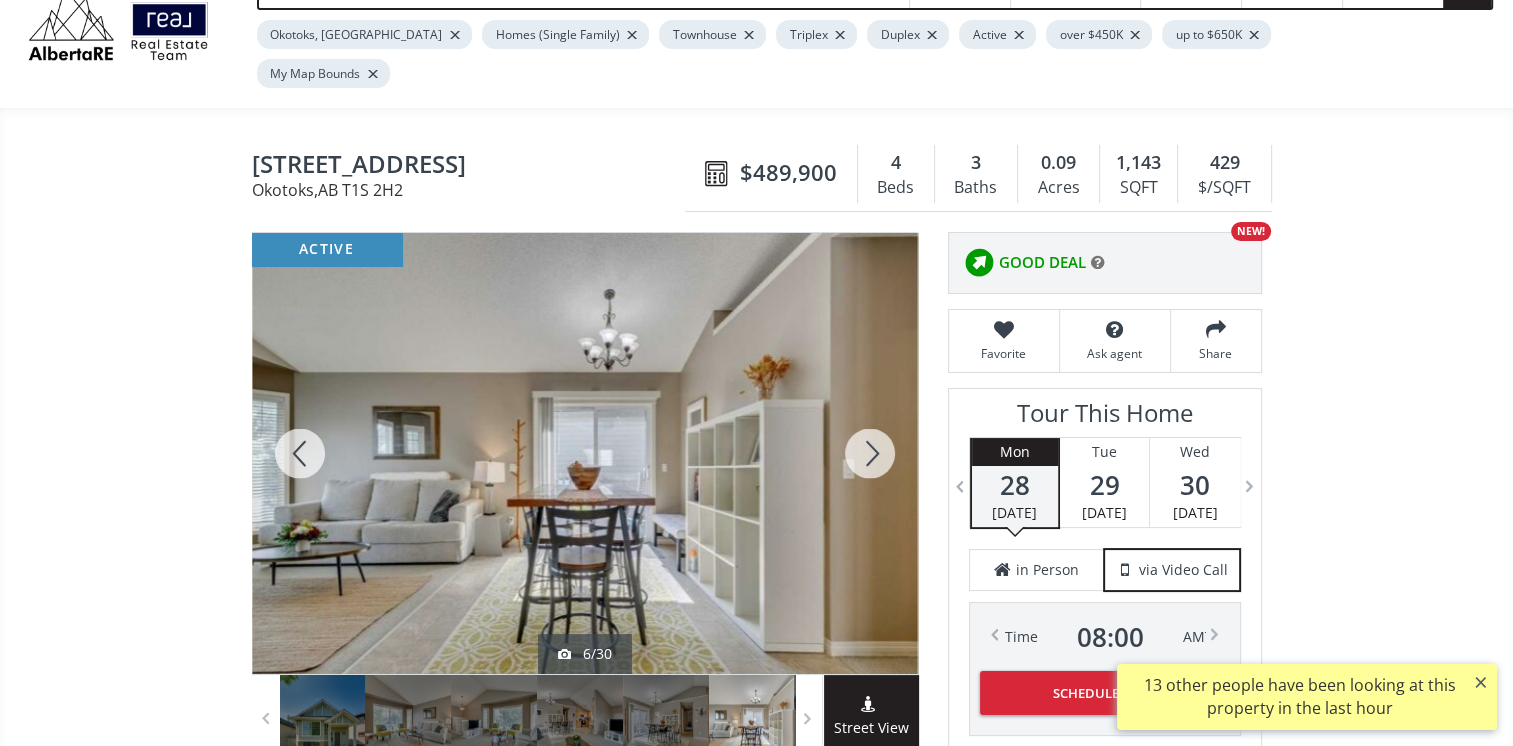 click at bounding box center [870, 453] 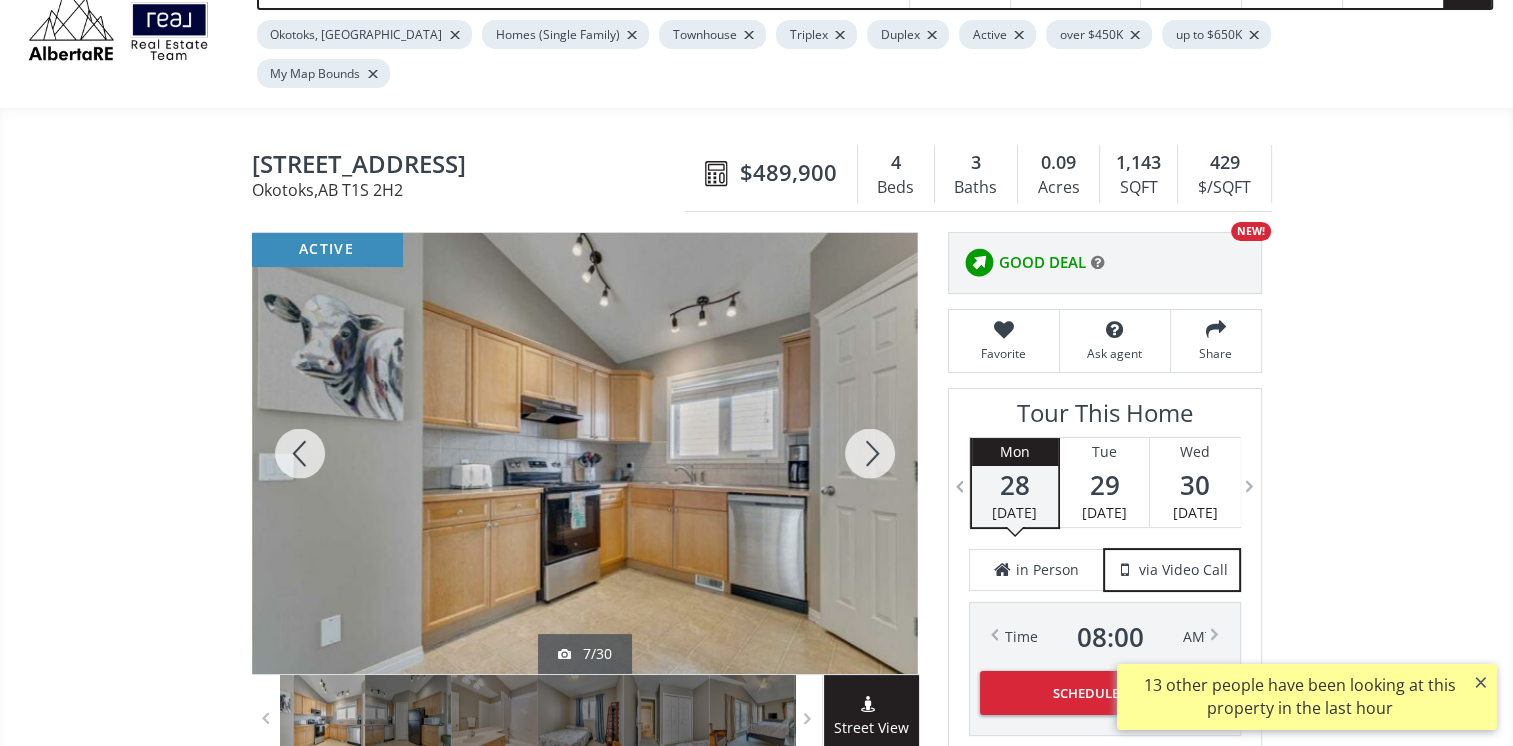 click at bounding box center [870, 453] 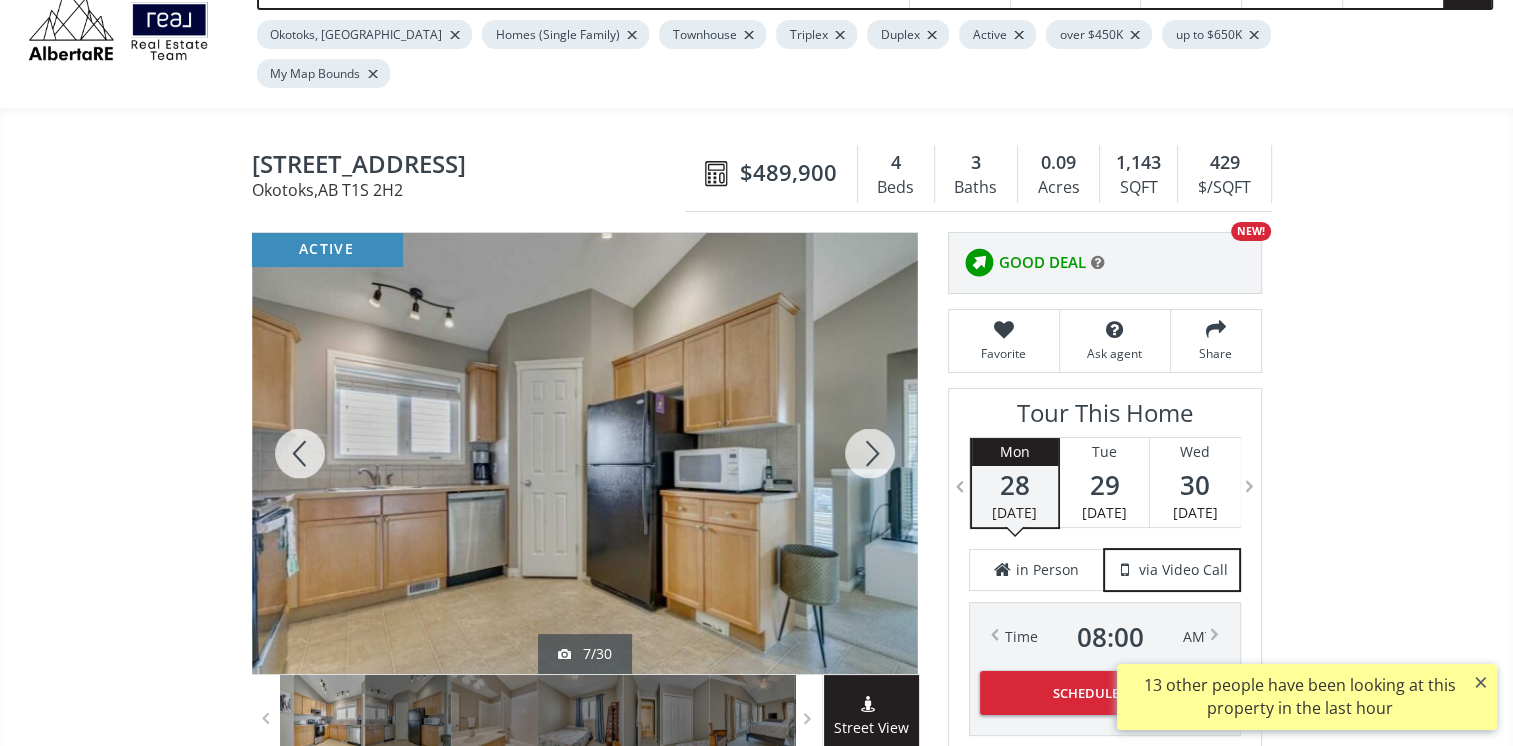 click at bounding box center [870, 453] 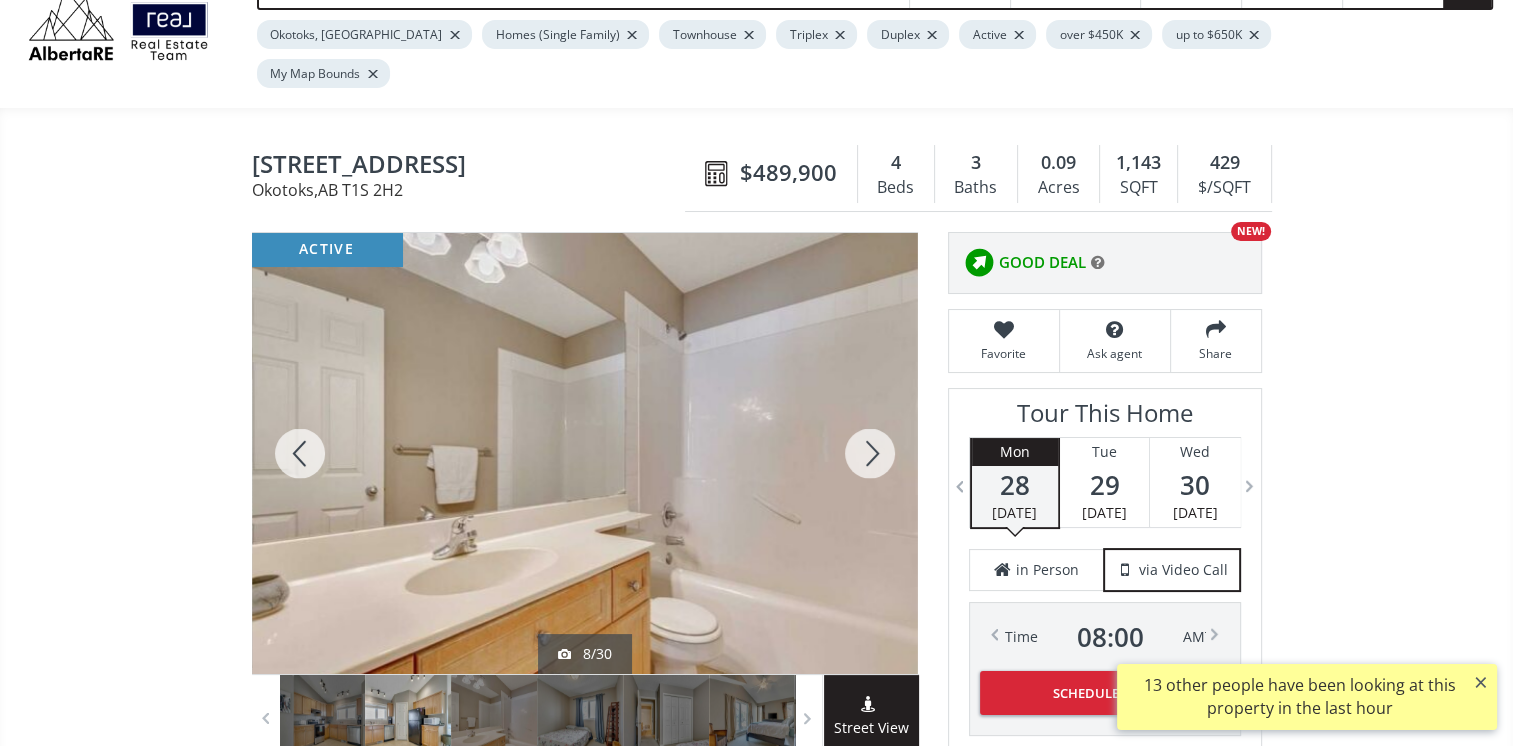 click at bounding box center [870, 453] 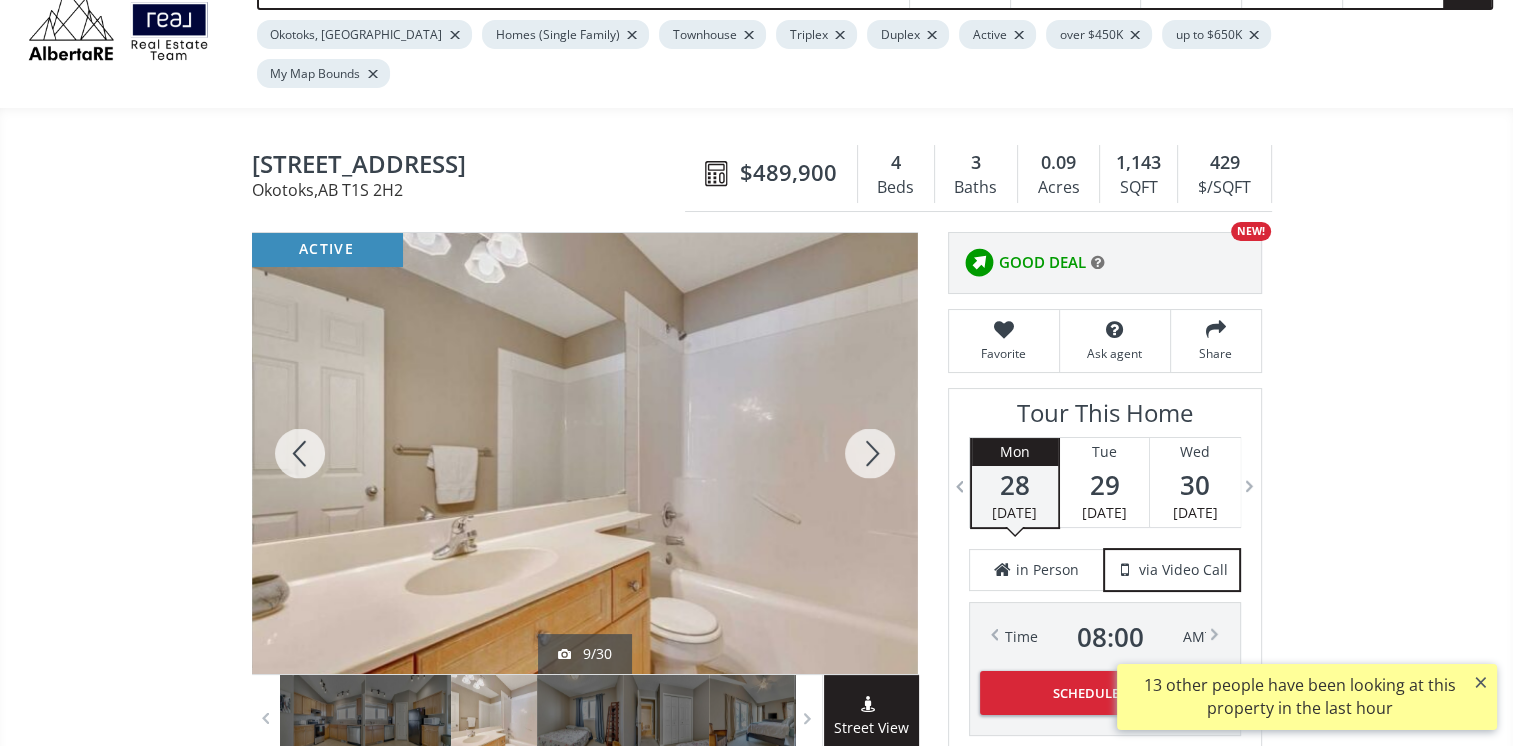 click at bounding box center [870, 453] 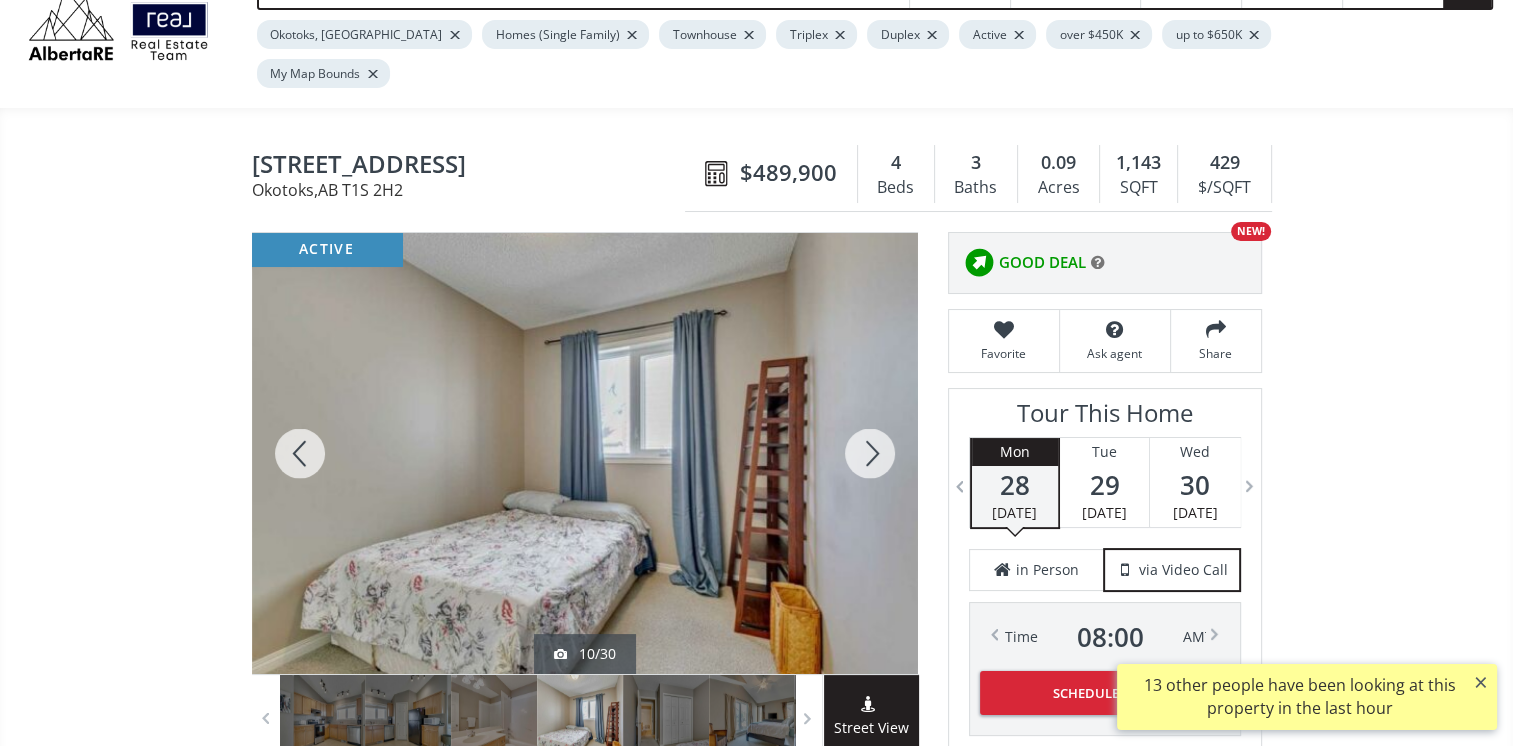 click at bounding box center (870, 453) 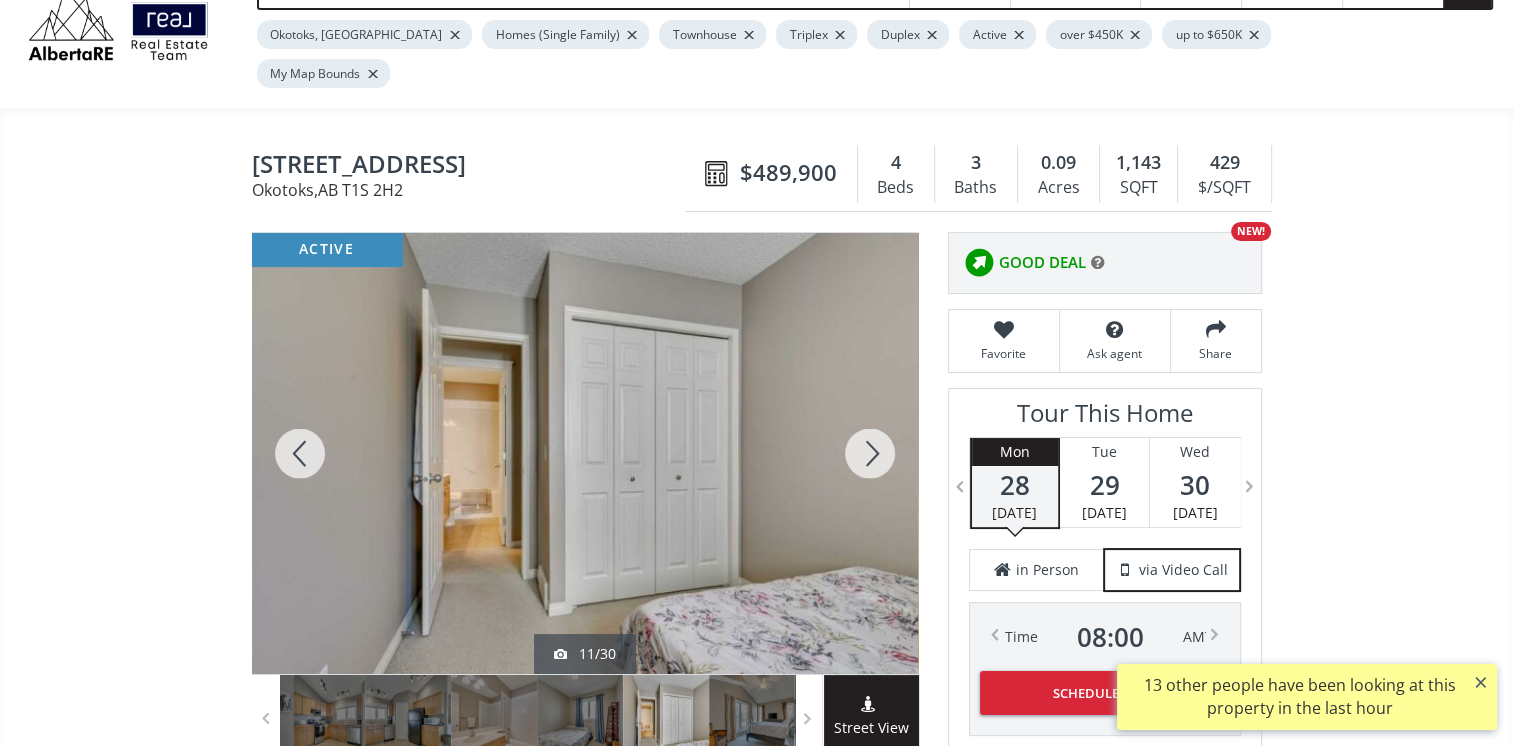 click at bounding box center (870, 453) 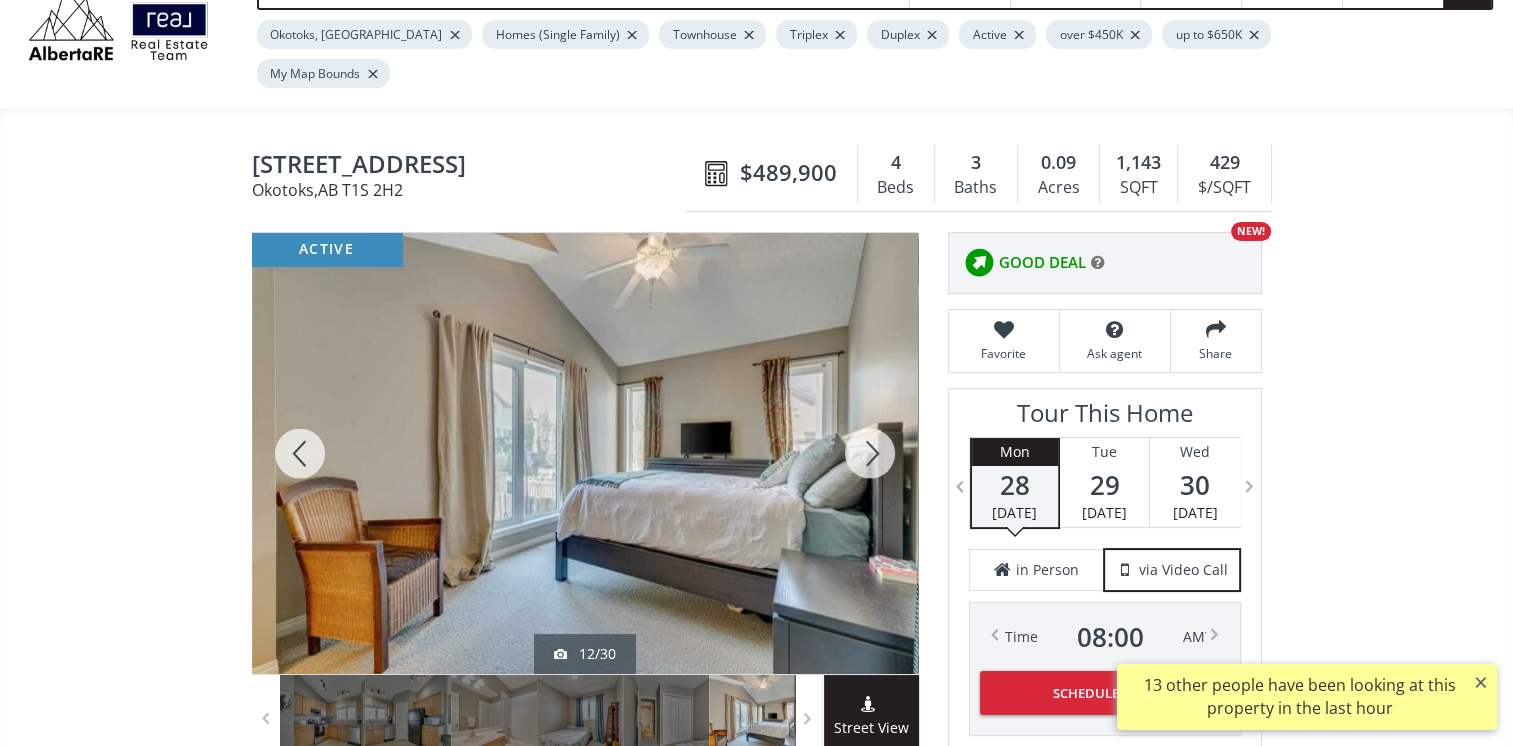 click at bounding box center [870, 453] 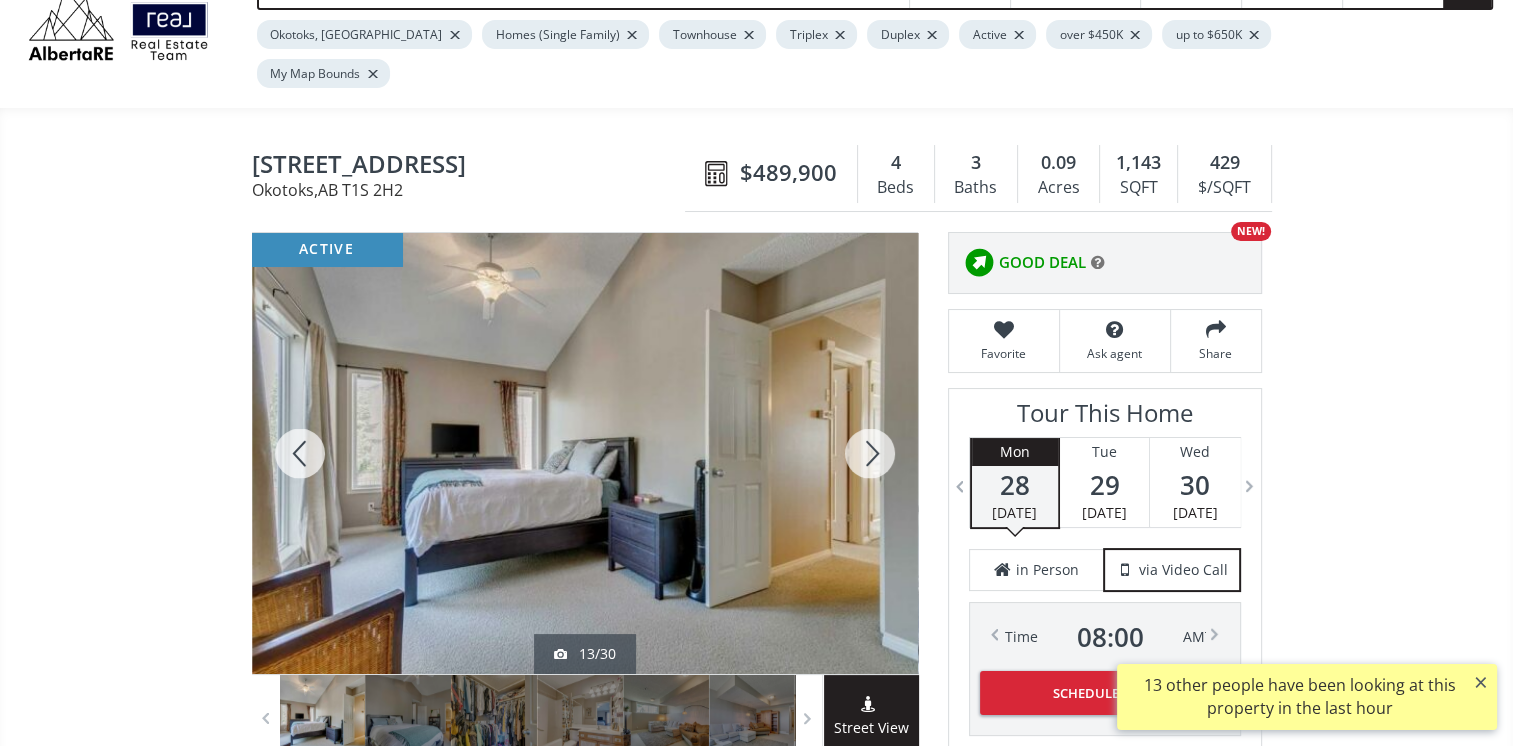 click at bounding box center [870, 453] 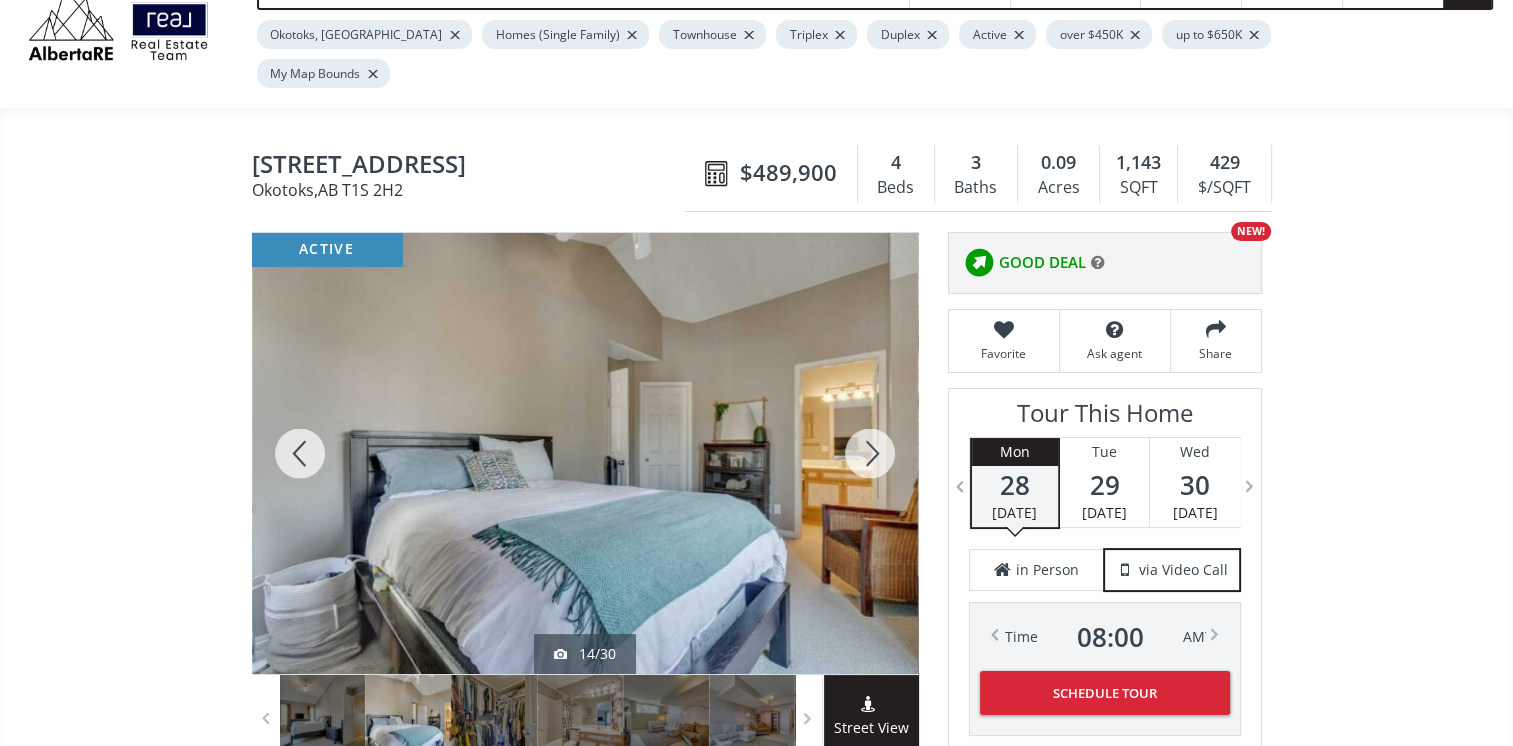 click at bounding box center [870, 453] 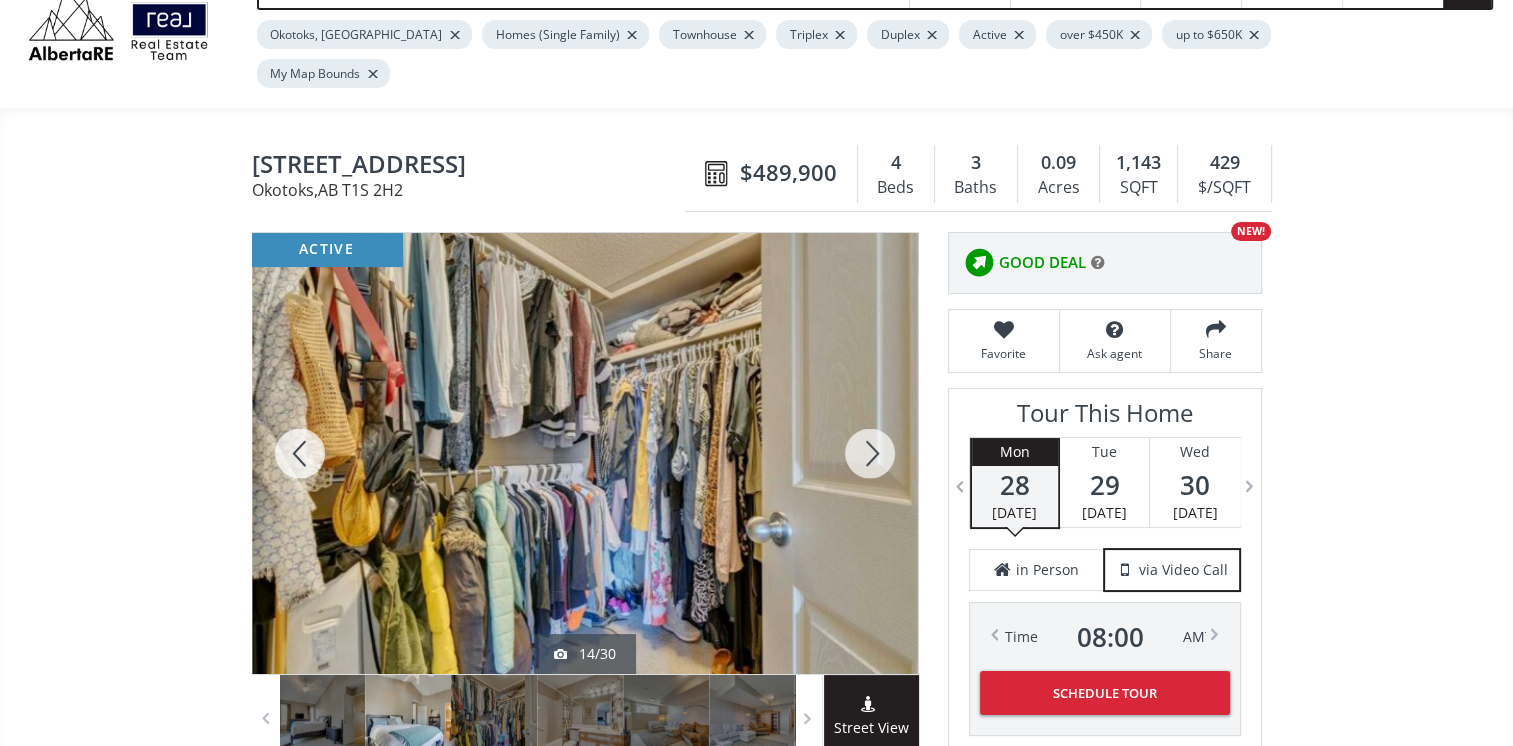 click at bounding box center (870, 453) 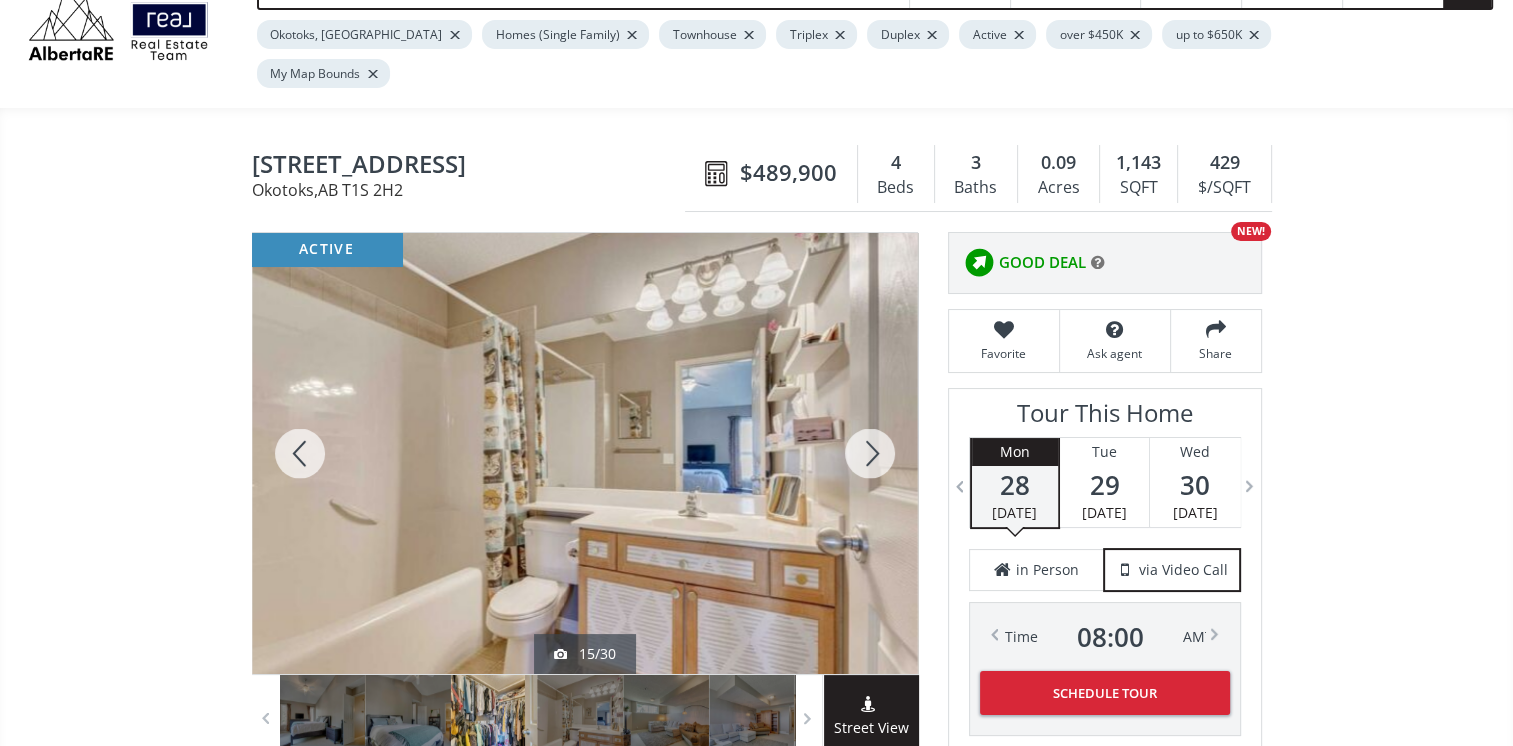 click at bounding box center (870, 453) 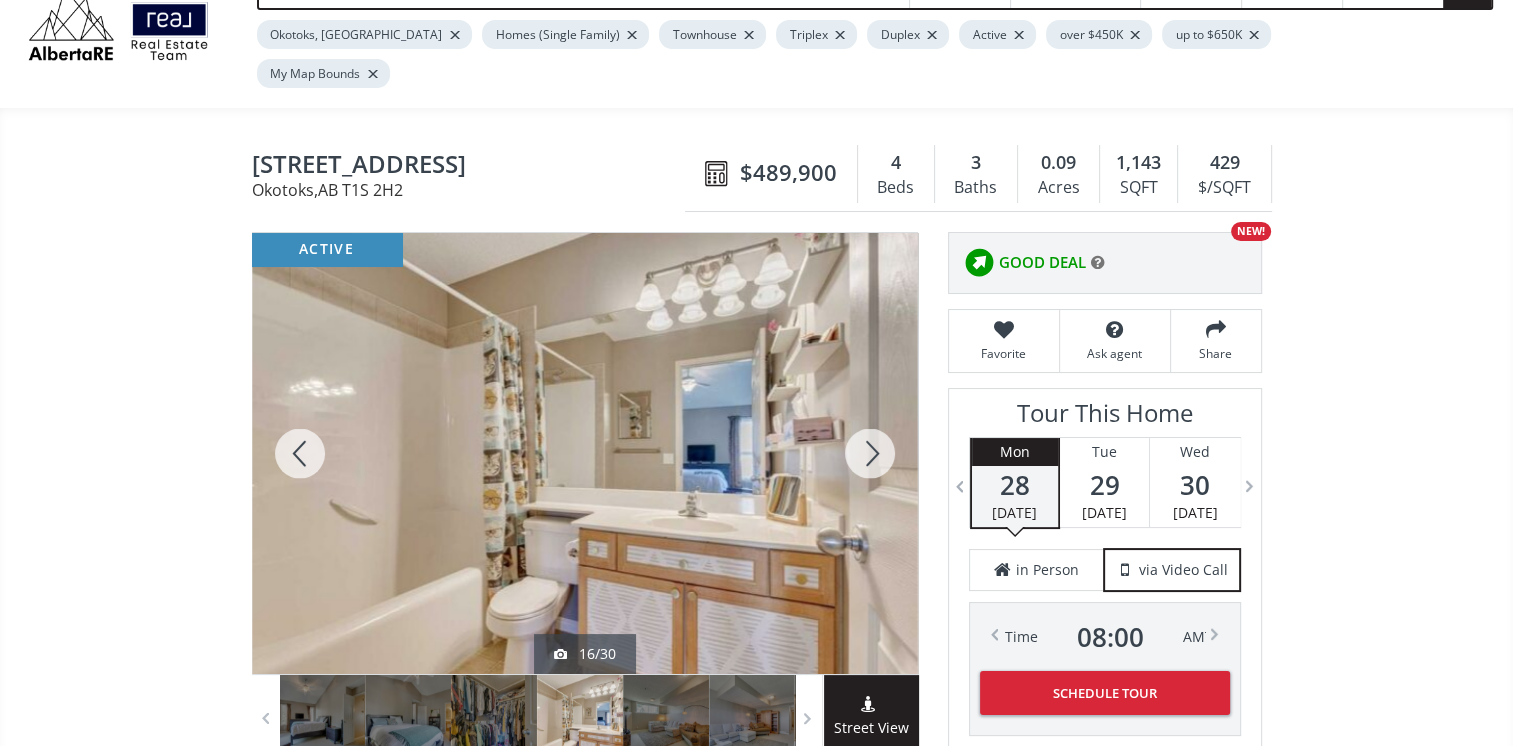 click at bounding box center (870, 453) 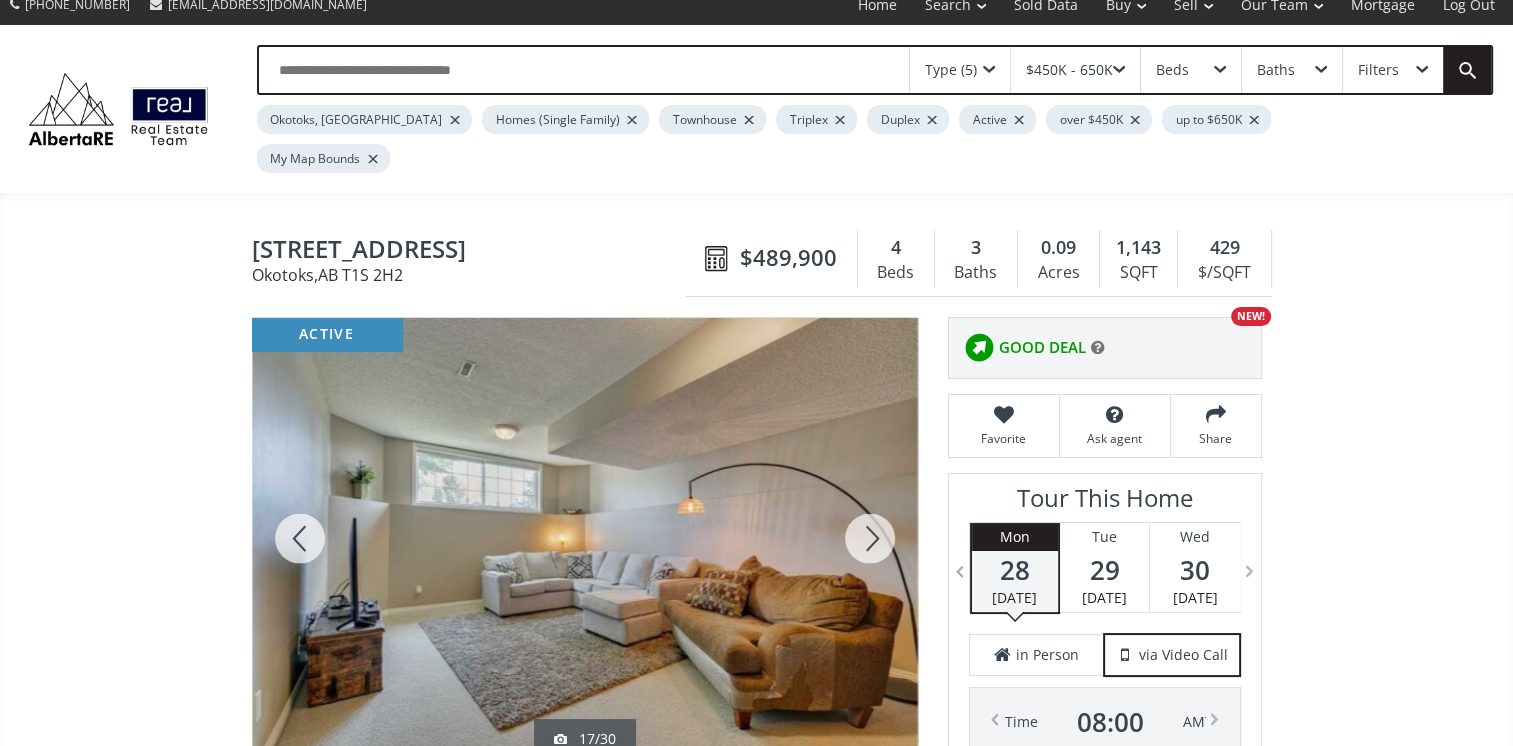 scroll, scrollTop: 0, scrollLeft: 0, axis: both 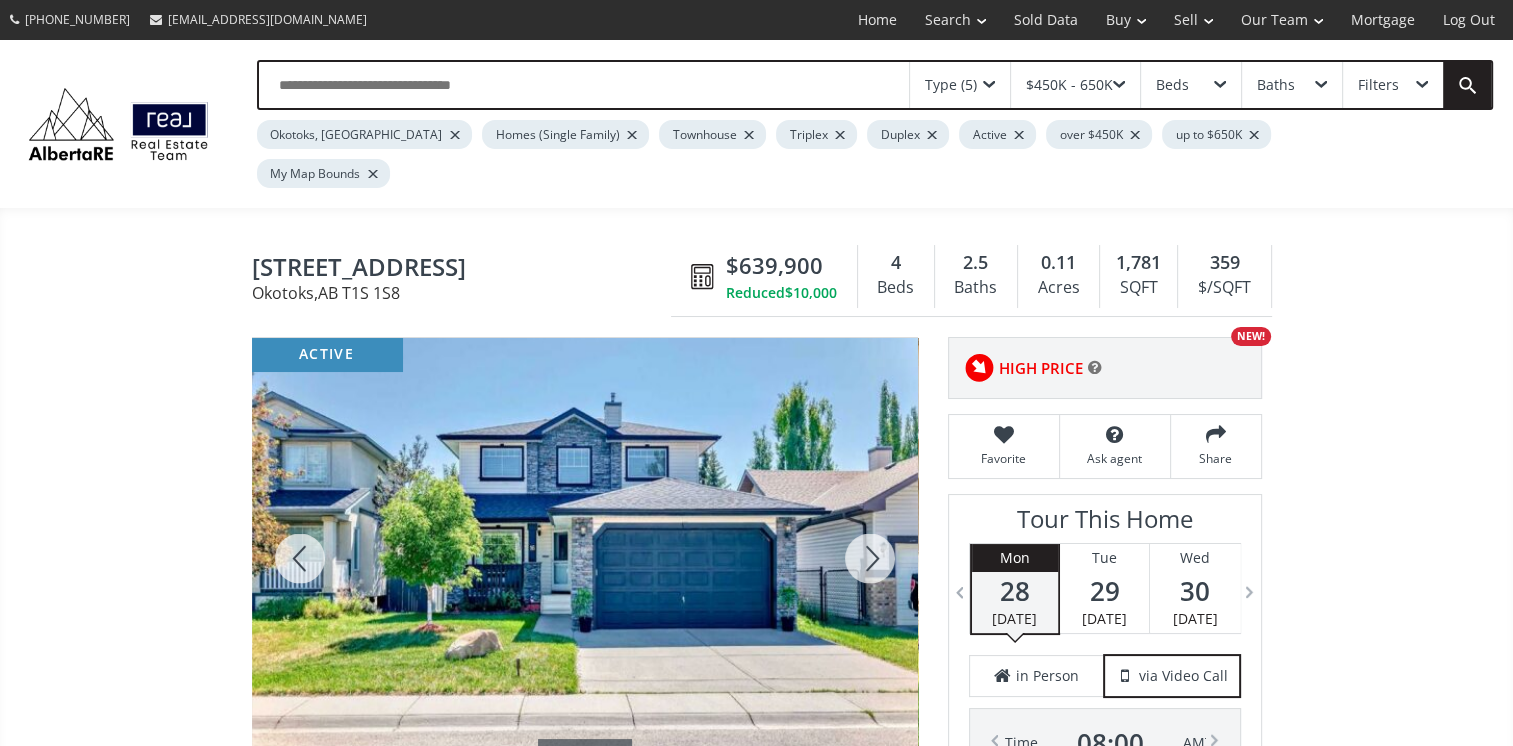 click at bounding box center [870, 558] 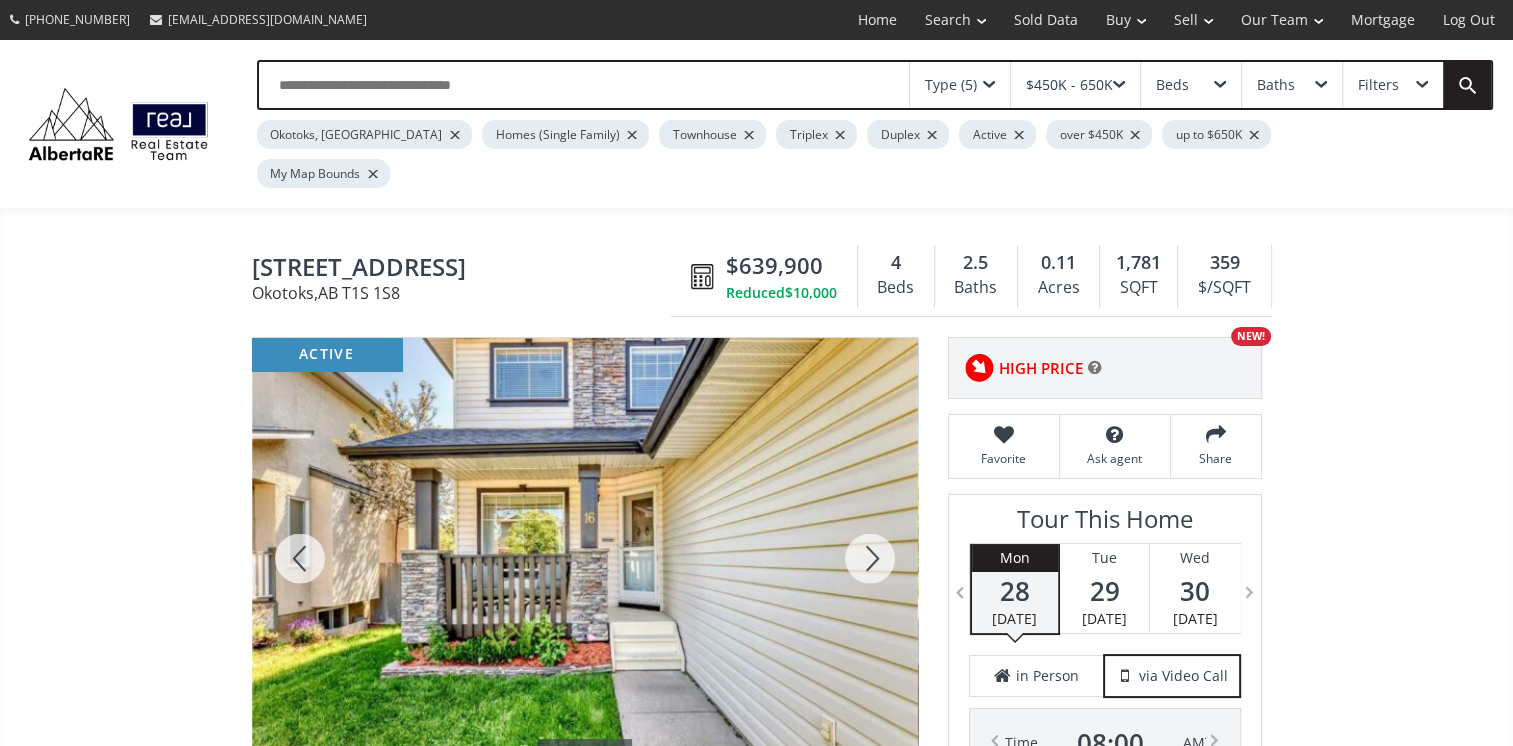 click at bounding box center [870, 558] 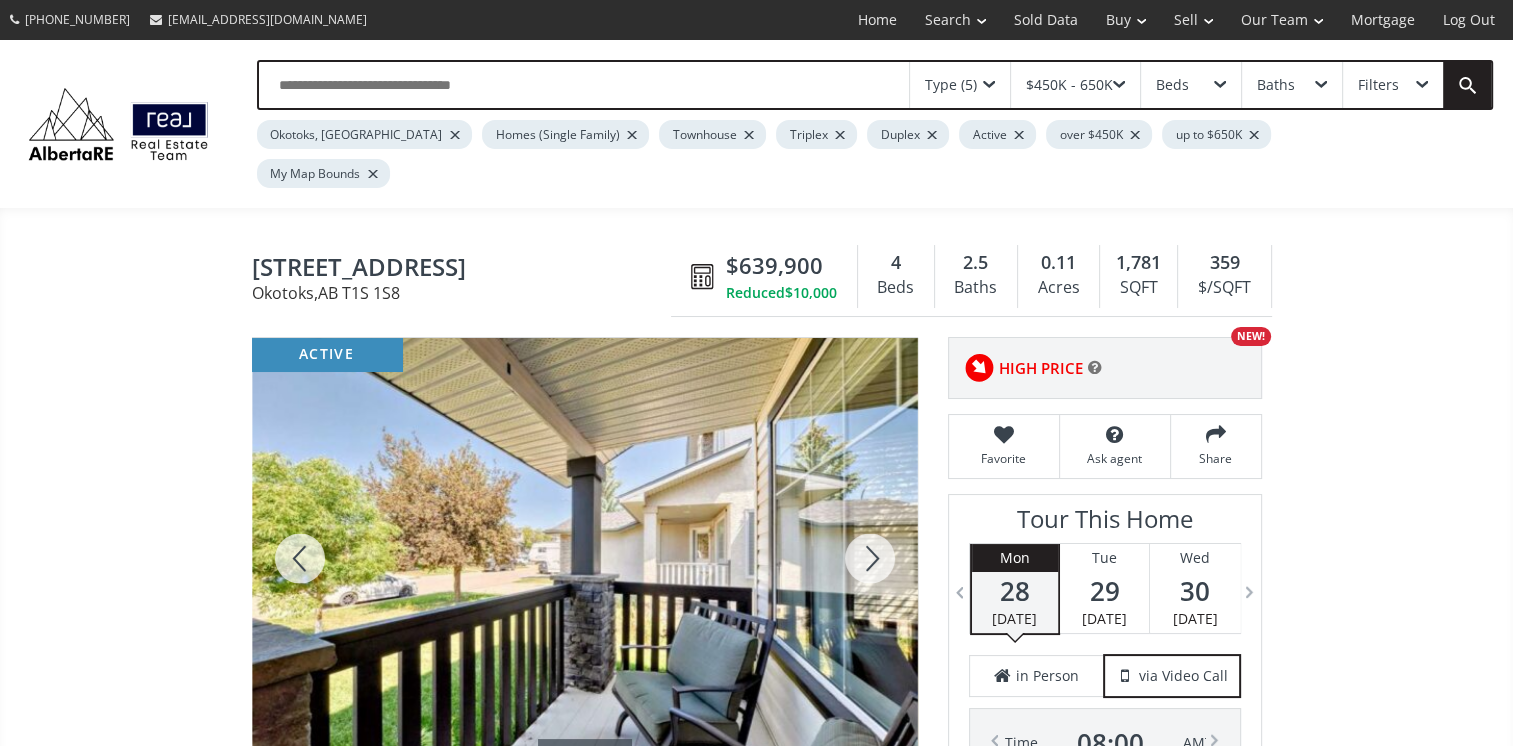 click at bounding box center [870, 558] 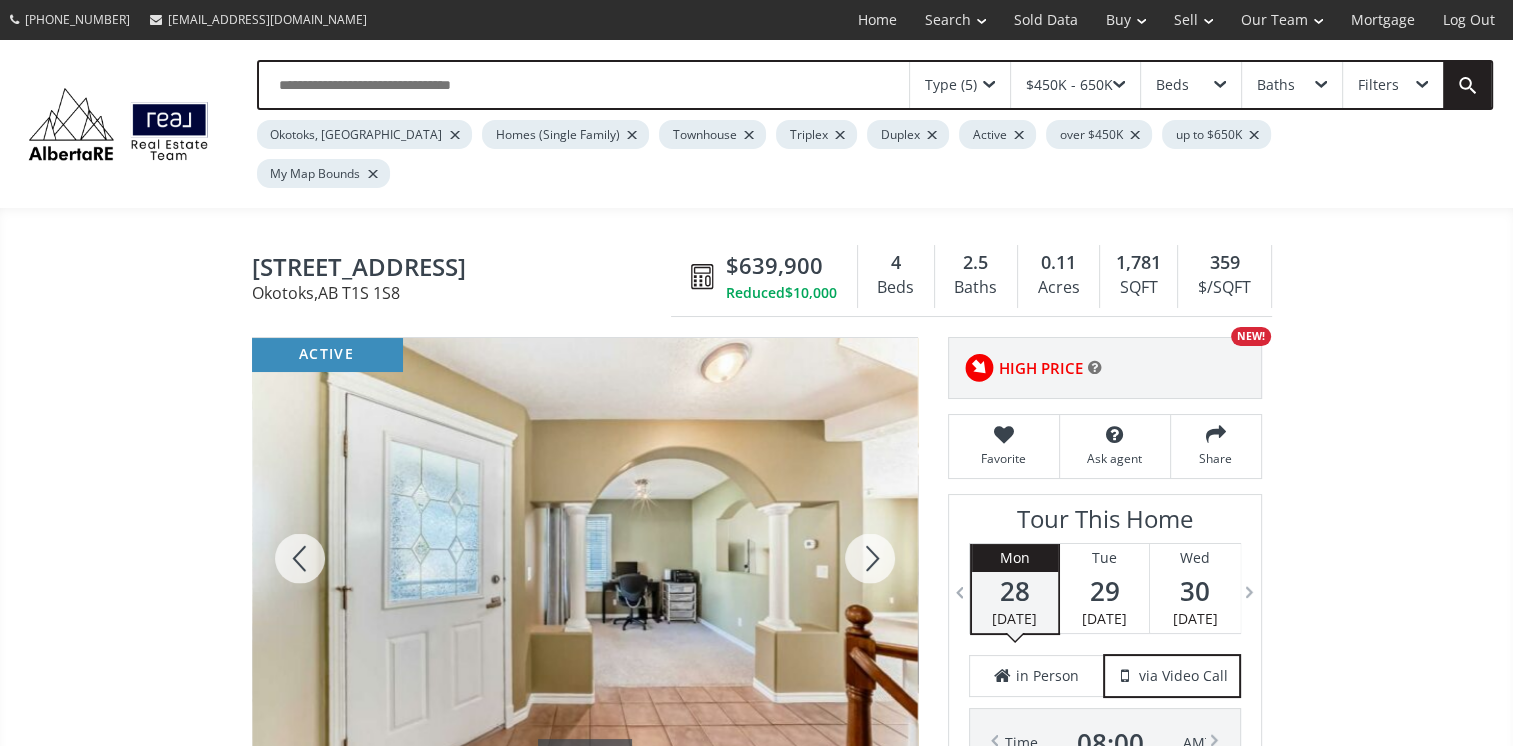 click at bounding box center [870, 558] 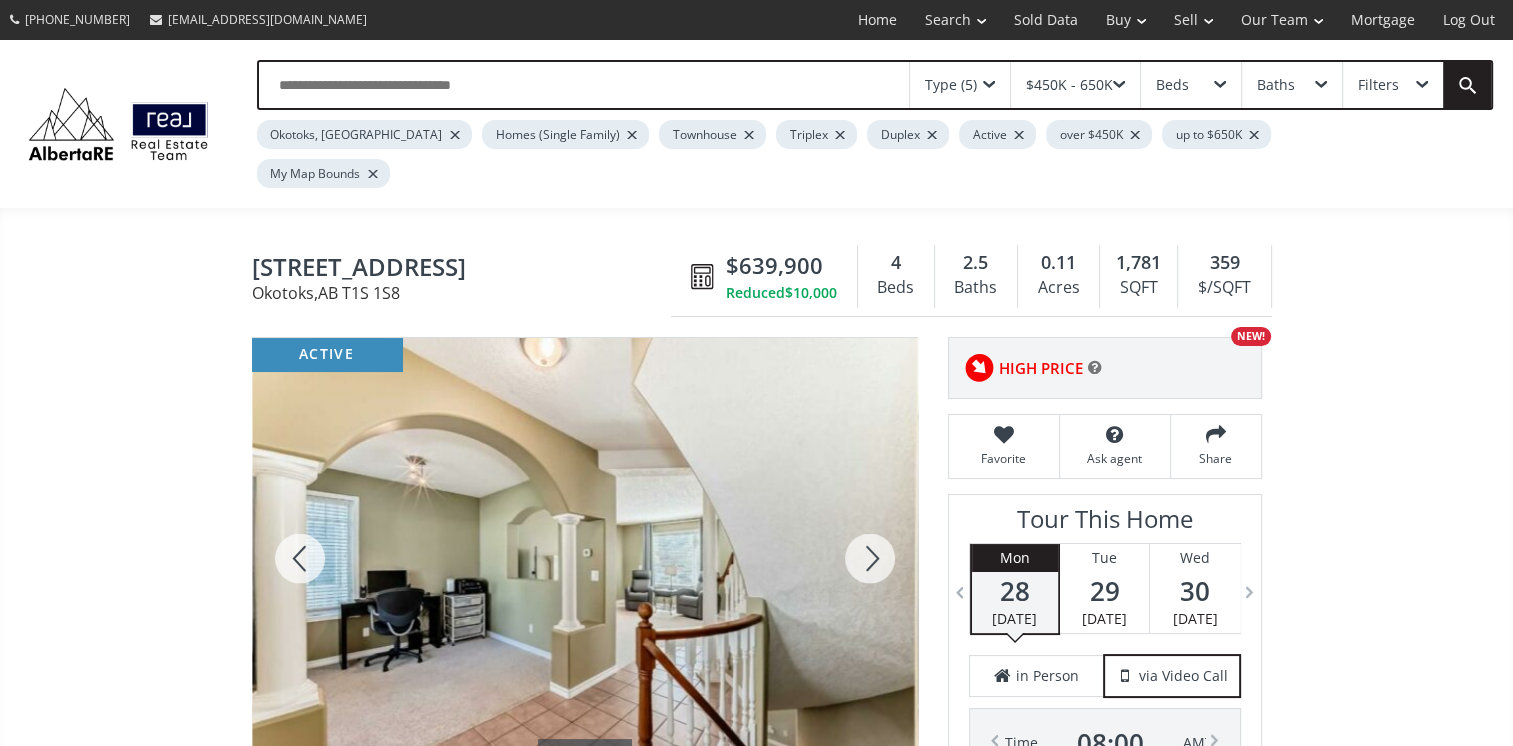click at bounding box center [870, 558] 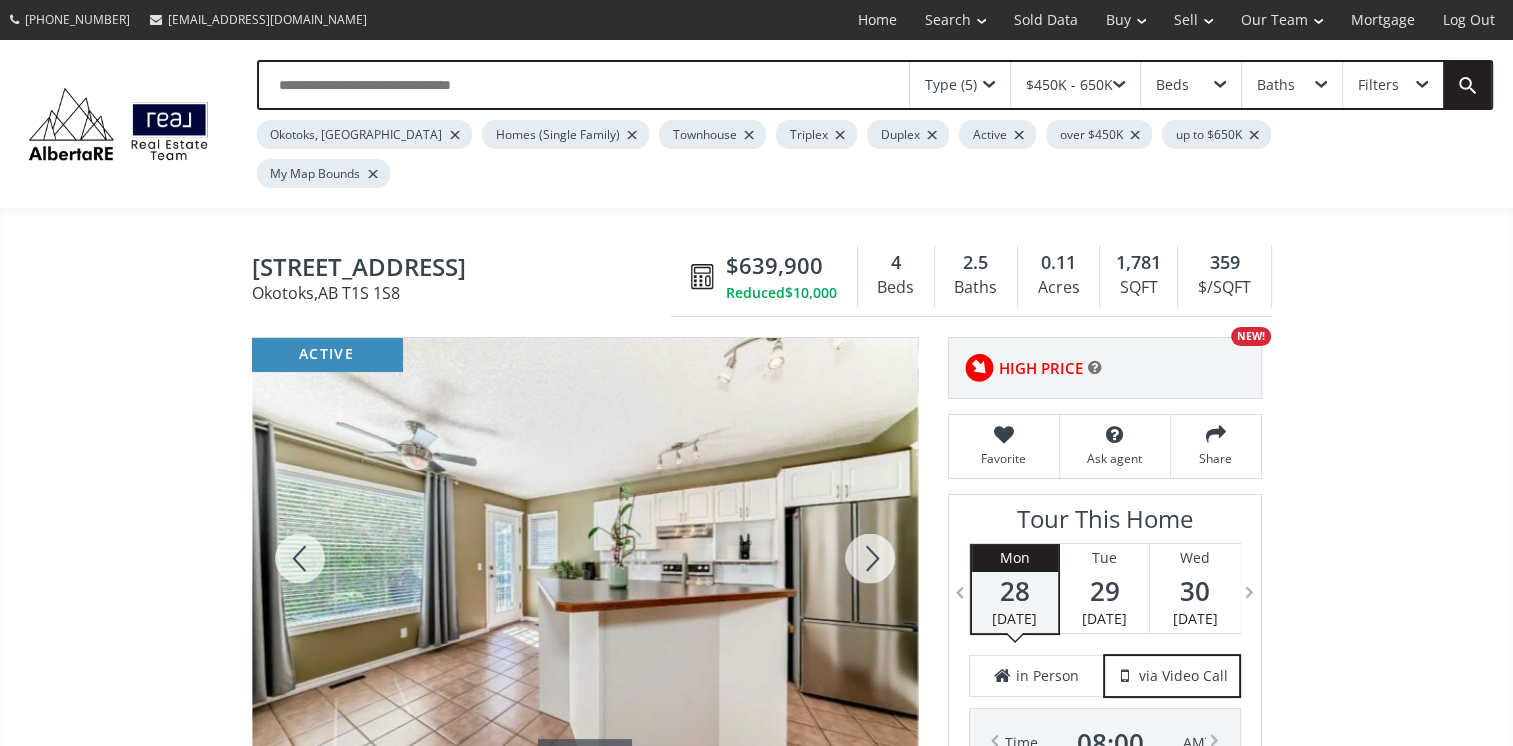 click at bounding box center [870, 558] 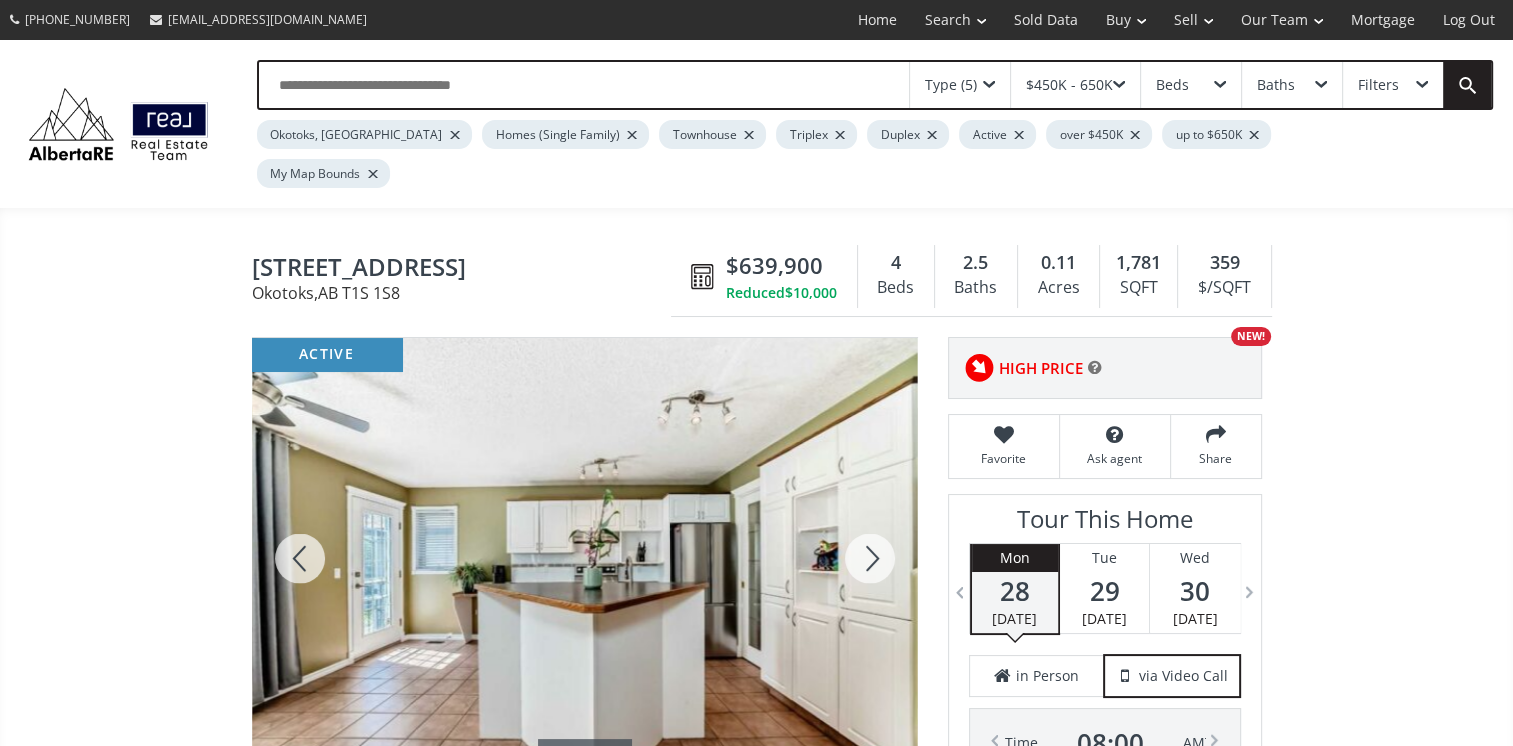 click at bounding box center (870, 558) 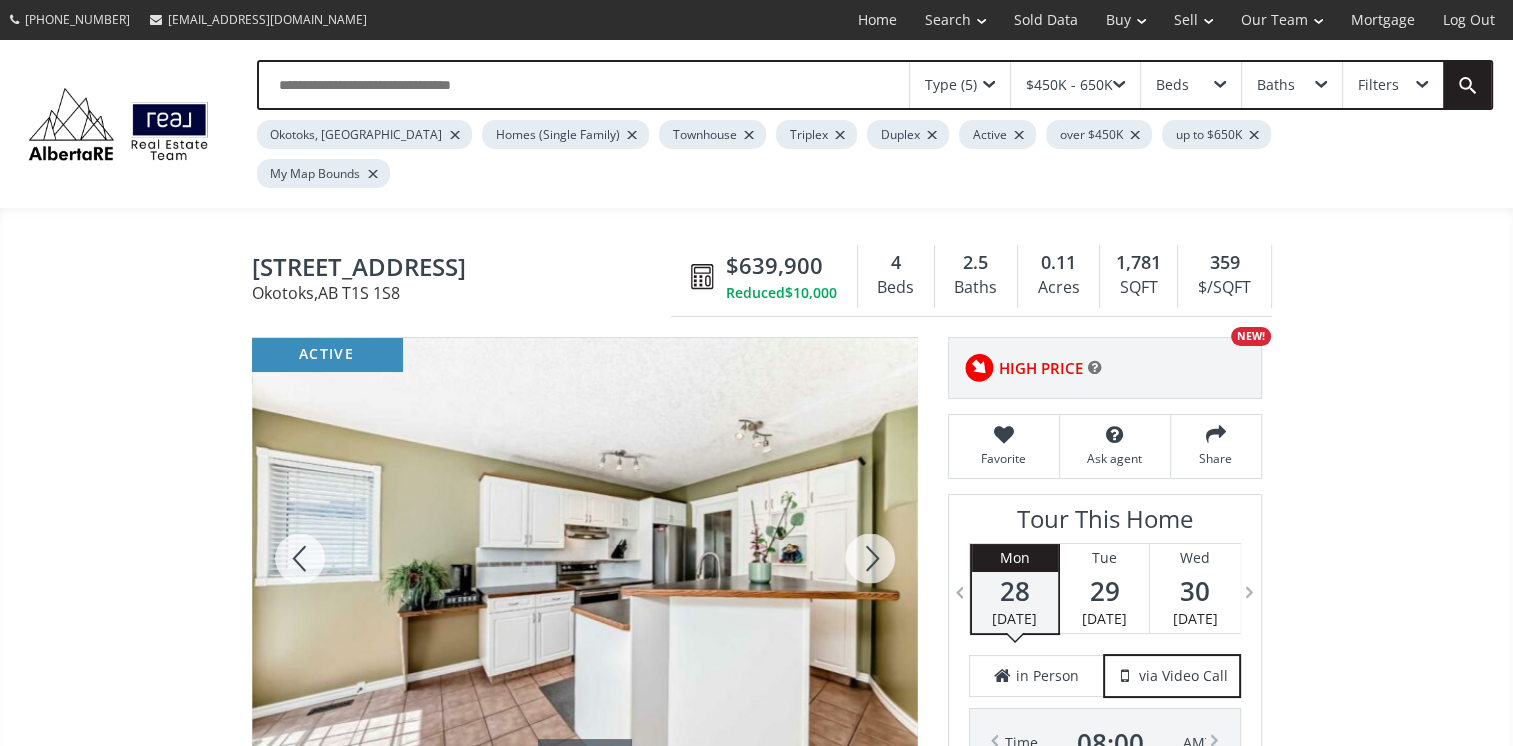 click at bounding box center (870, 558) 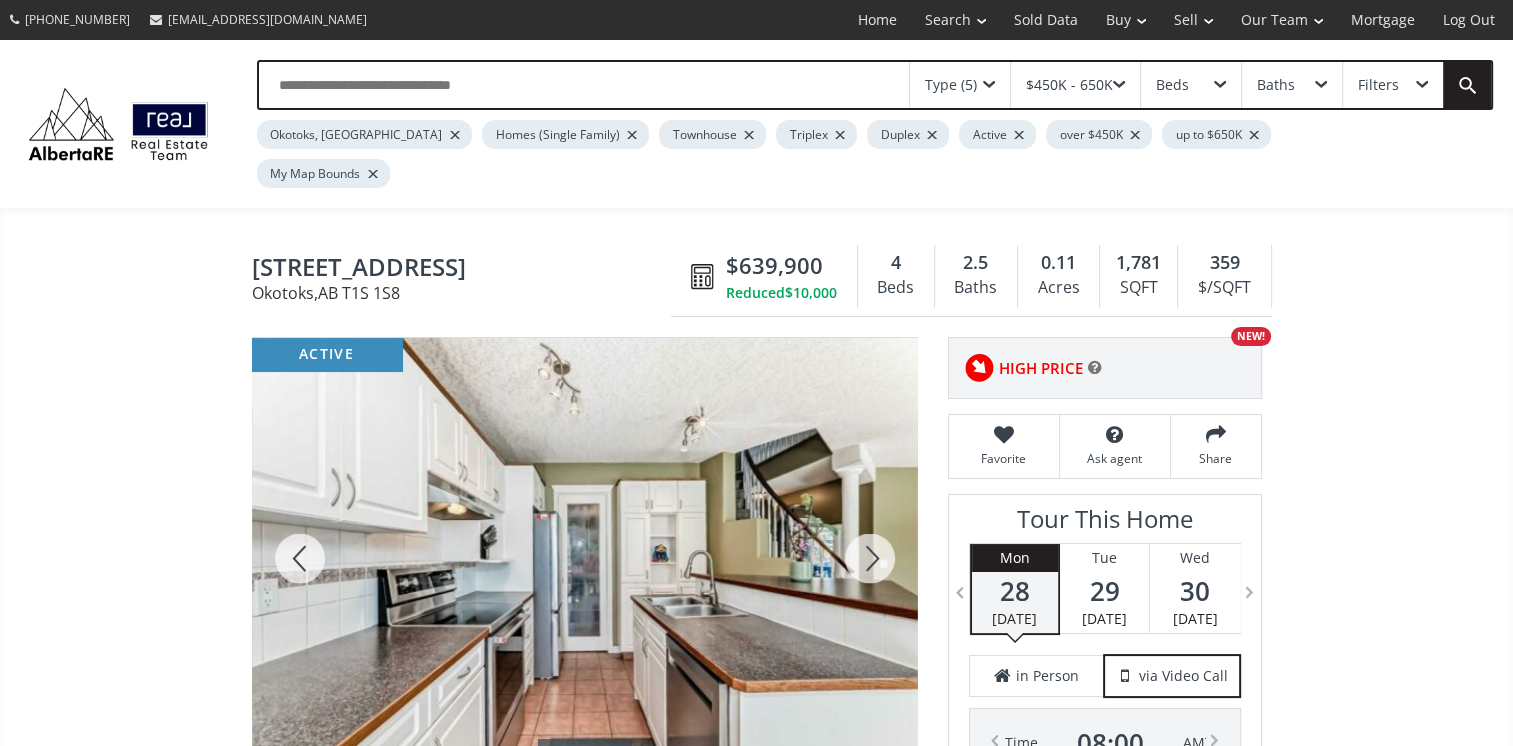 click at bounding box center (870, 558) 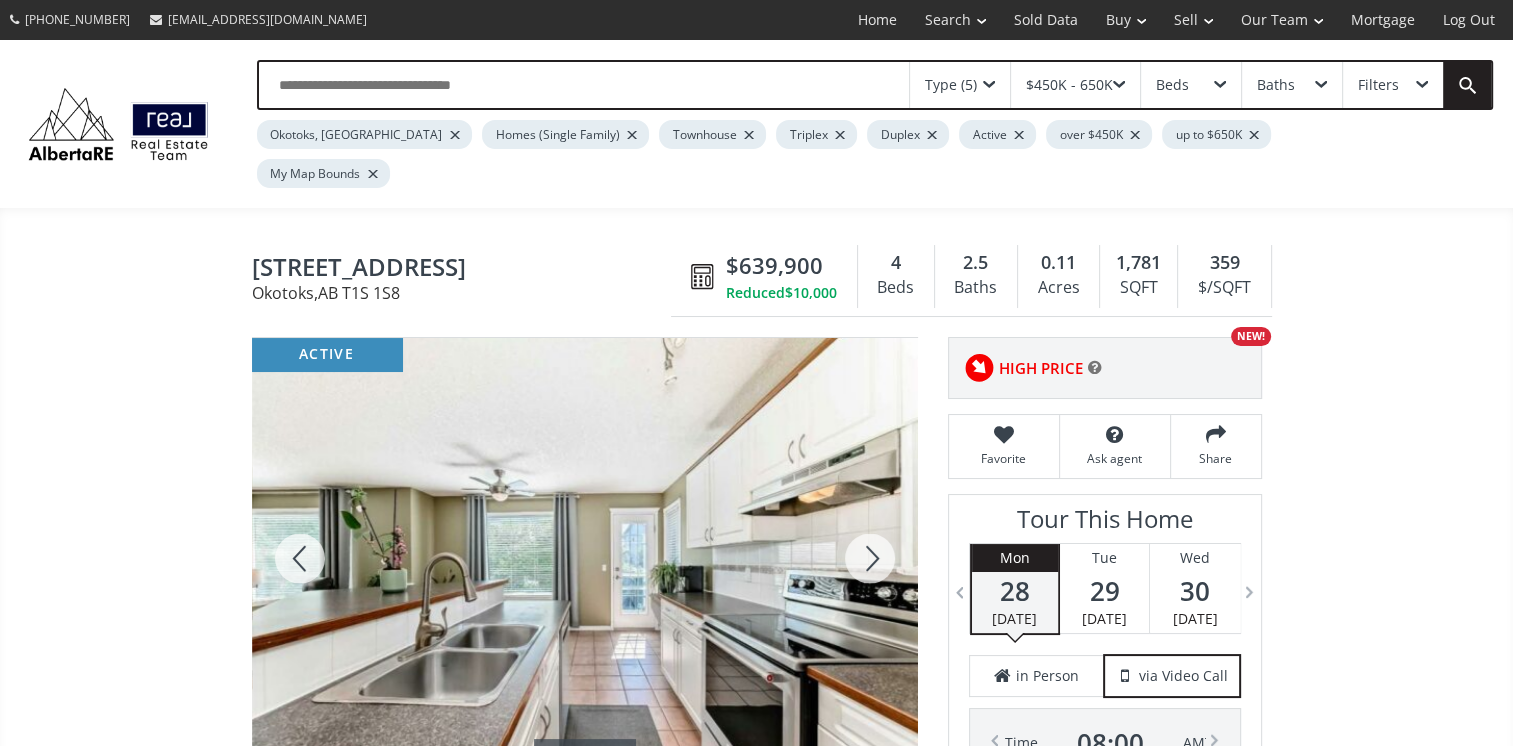 click at bounding box center [870, 558] 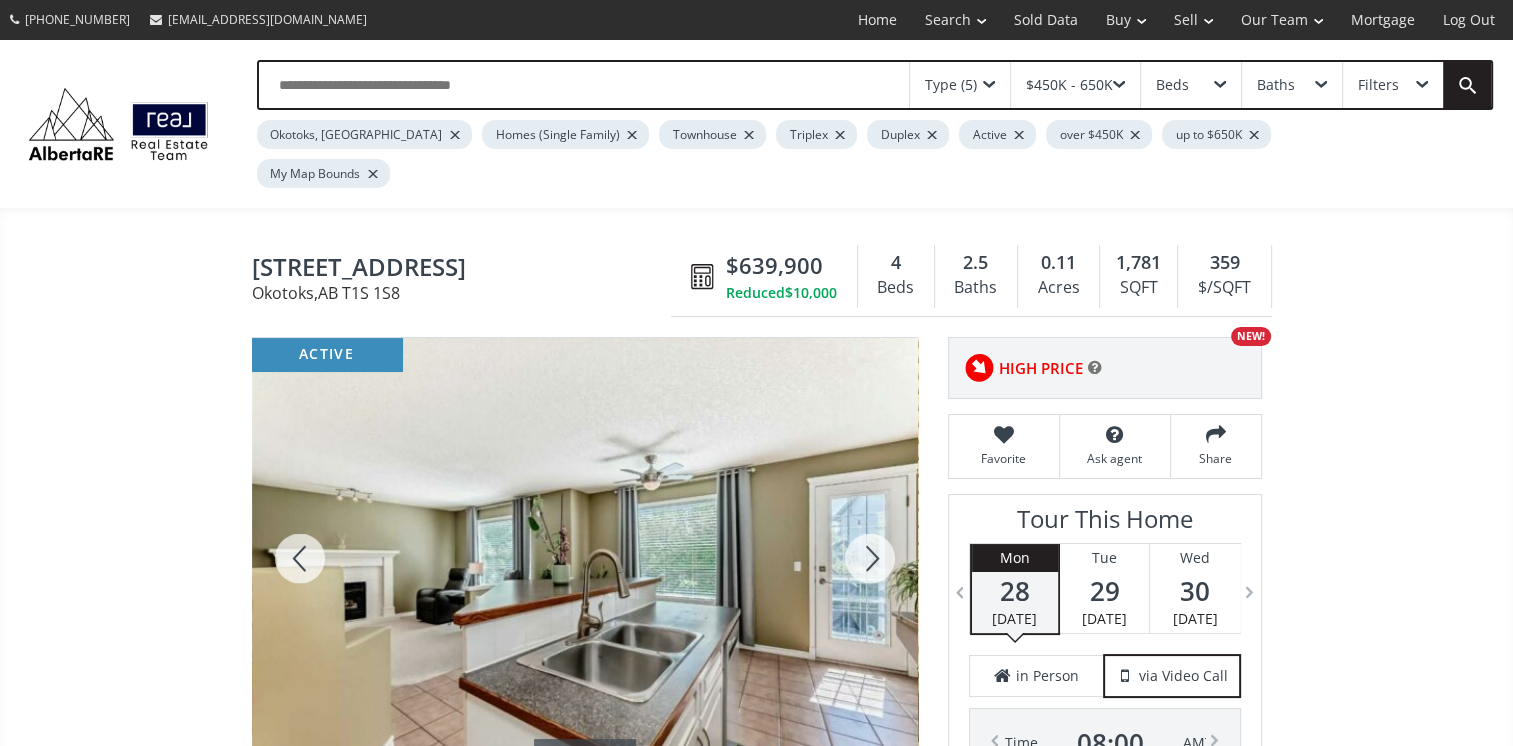 click at bounding box center (870, 558) 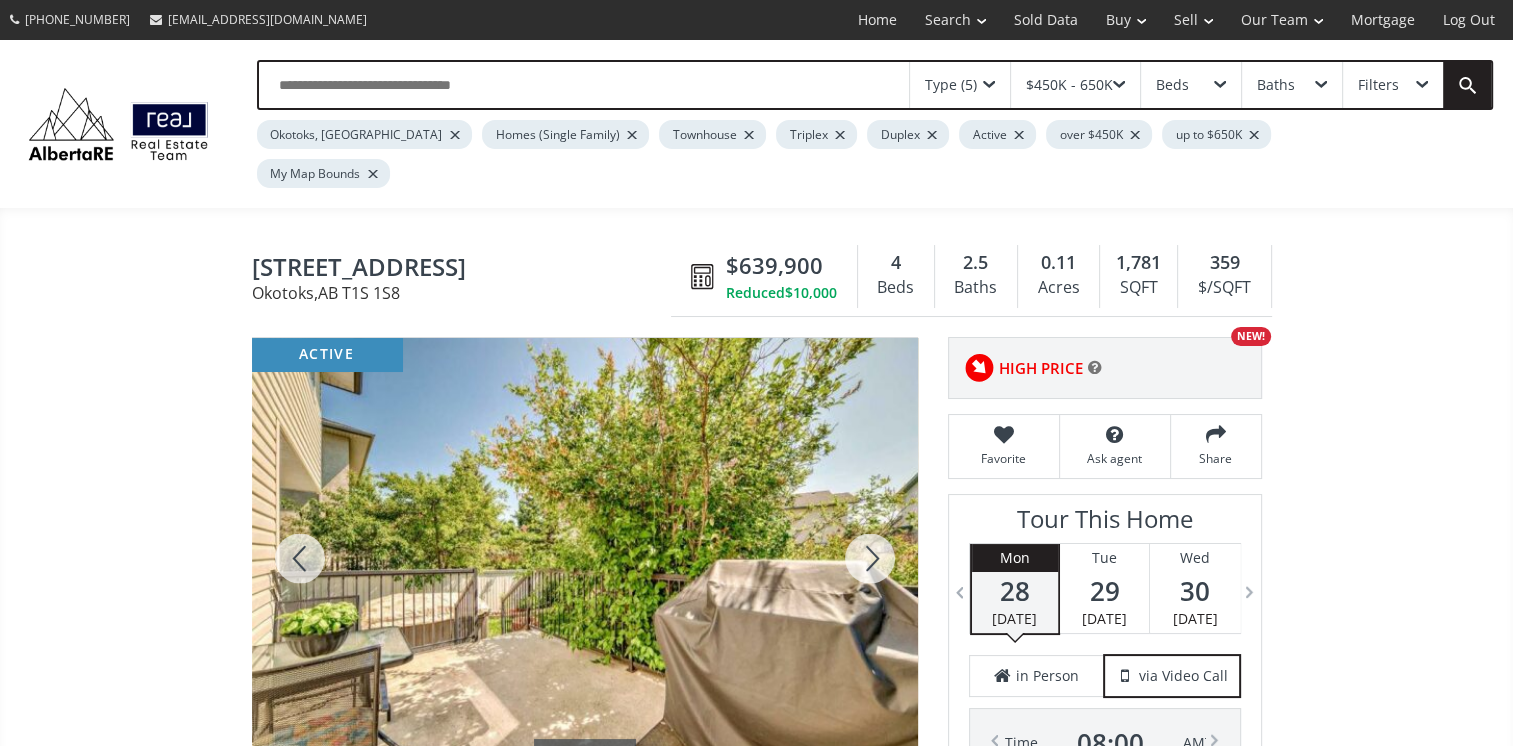 click at bounding box center [870, 558] 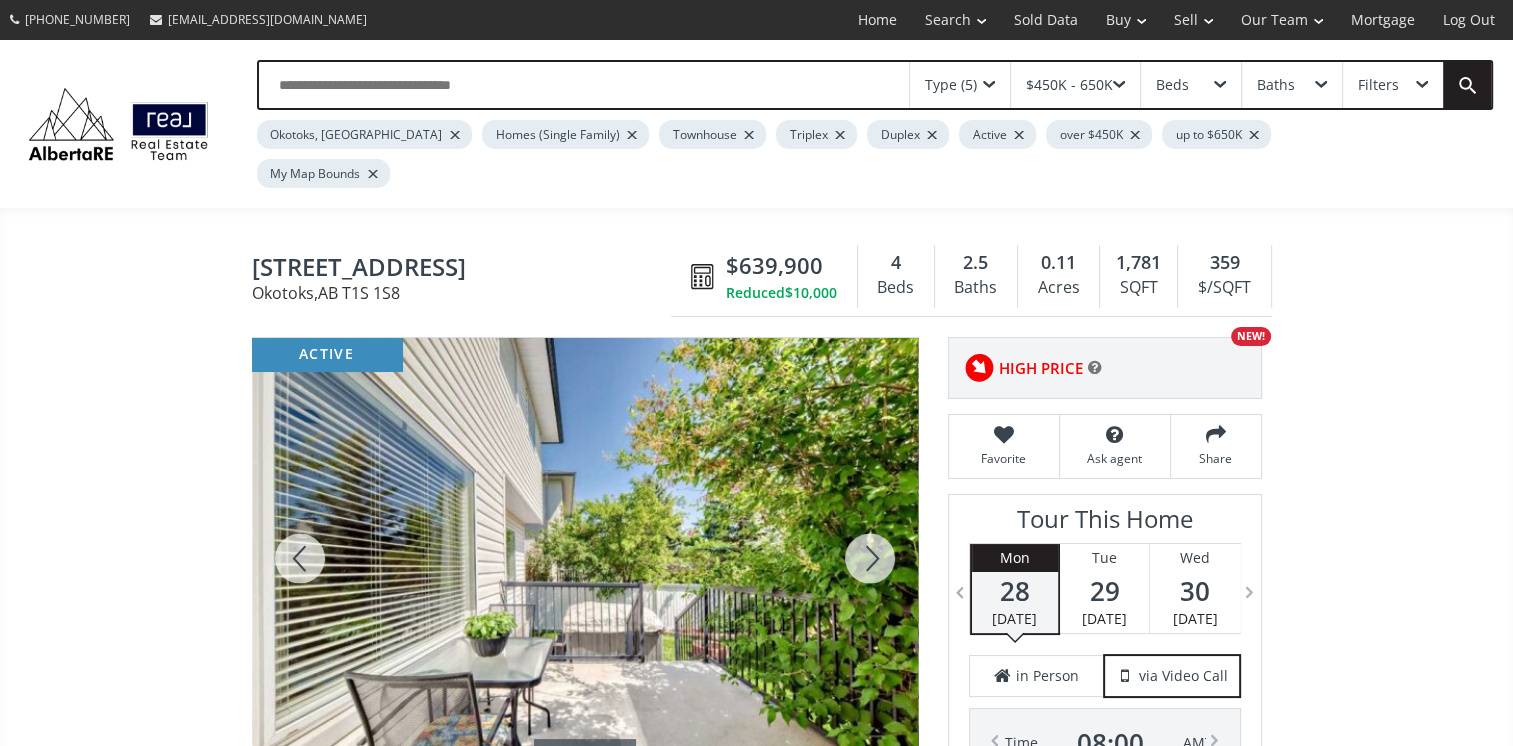 click at bounding box center (870, 558) 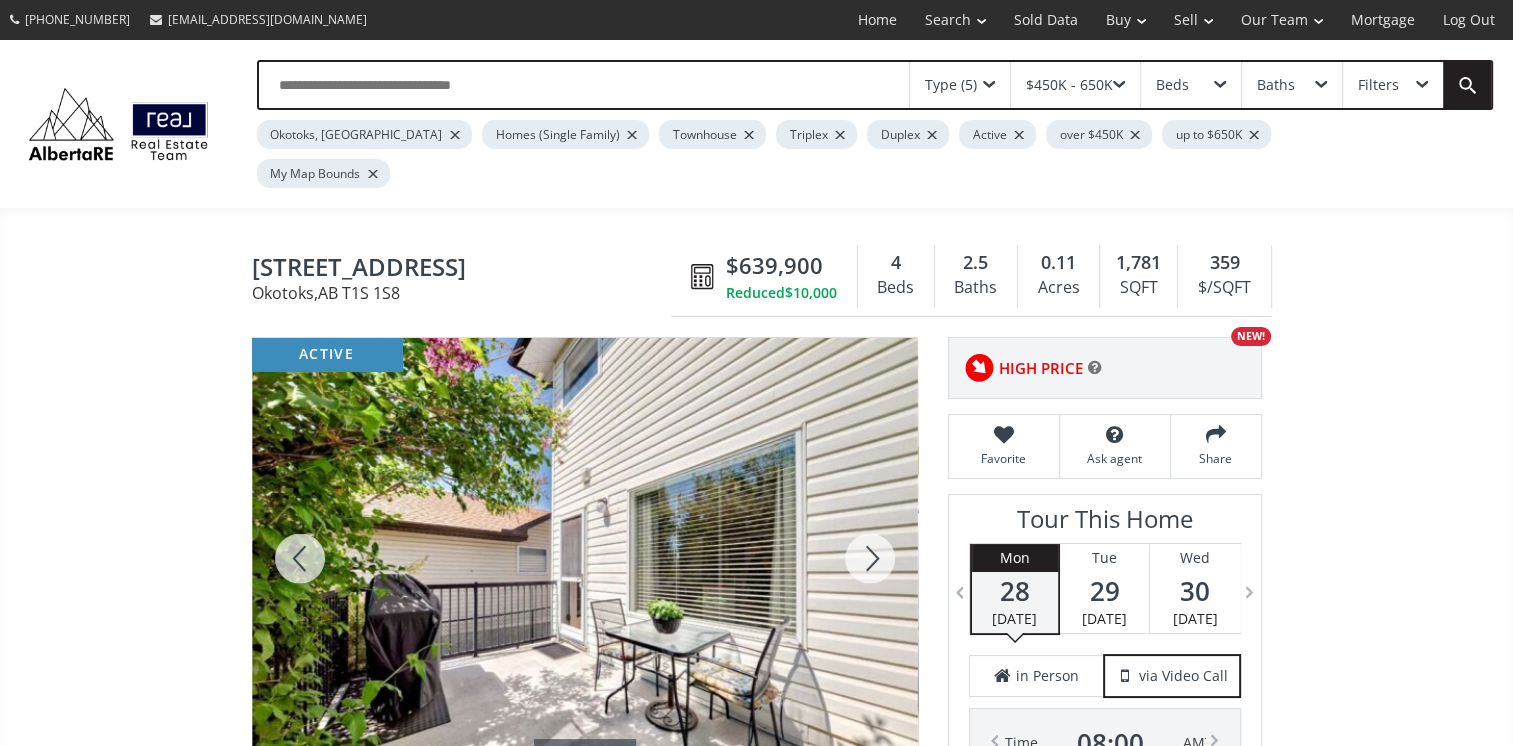 click at bounding box center (870, 558) 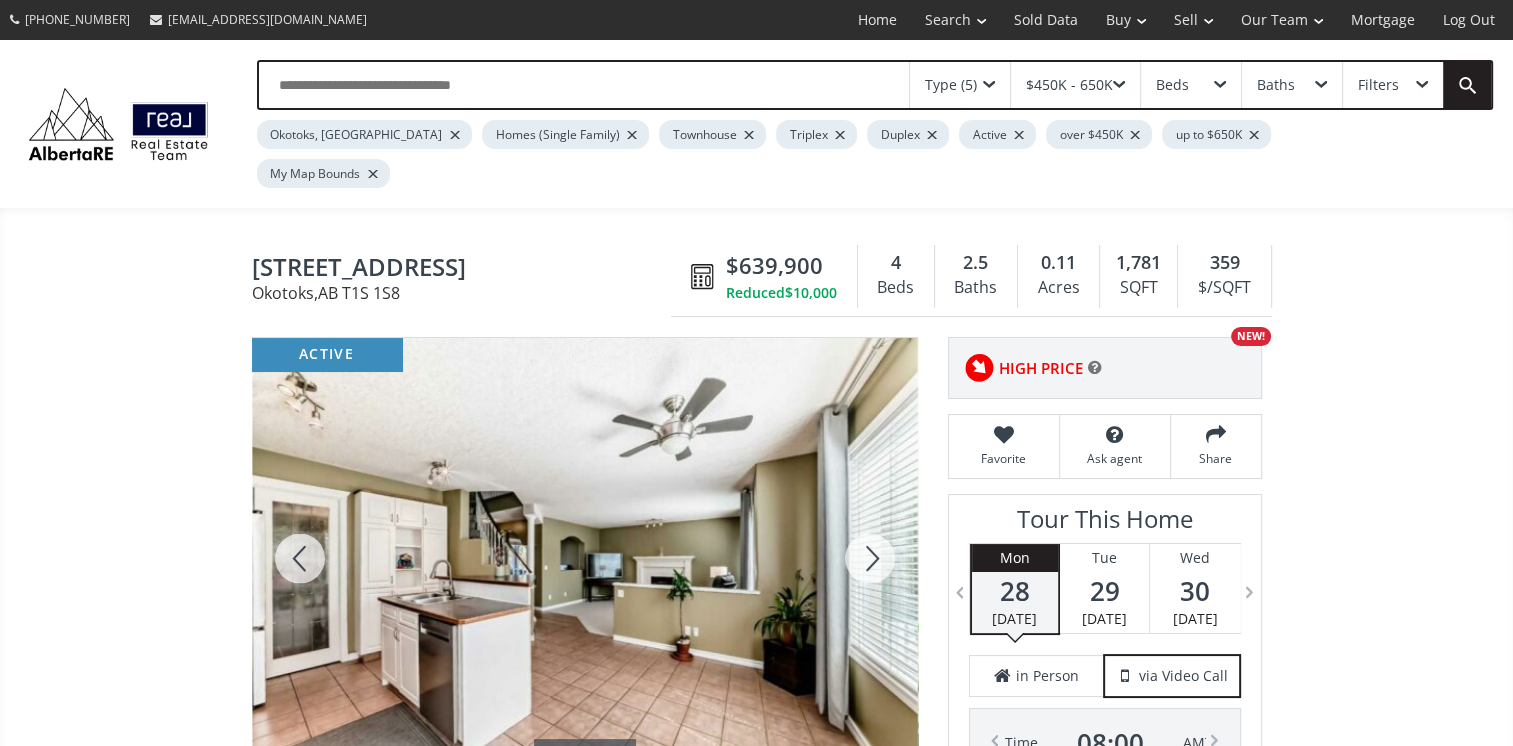 click at bounding box center [870, 558] 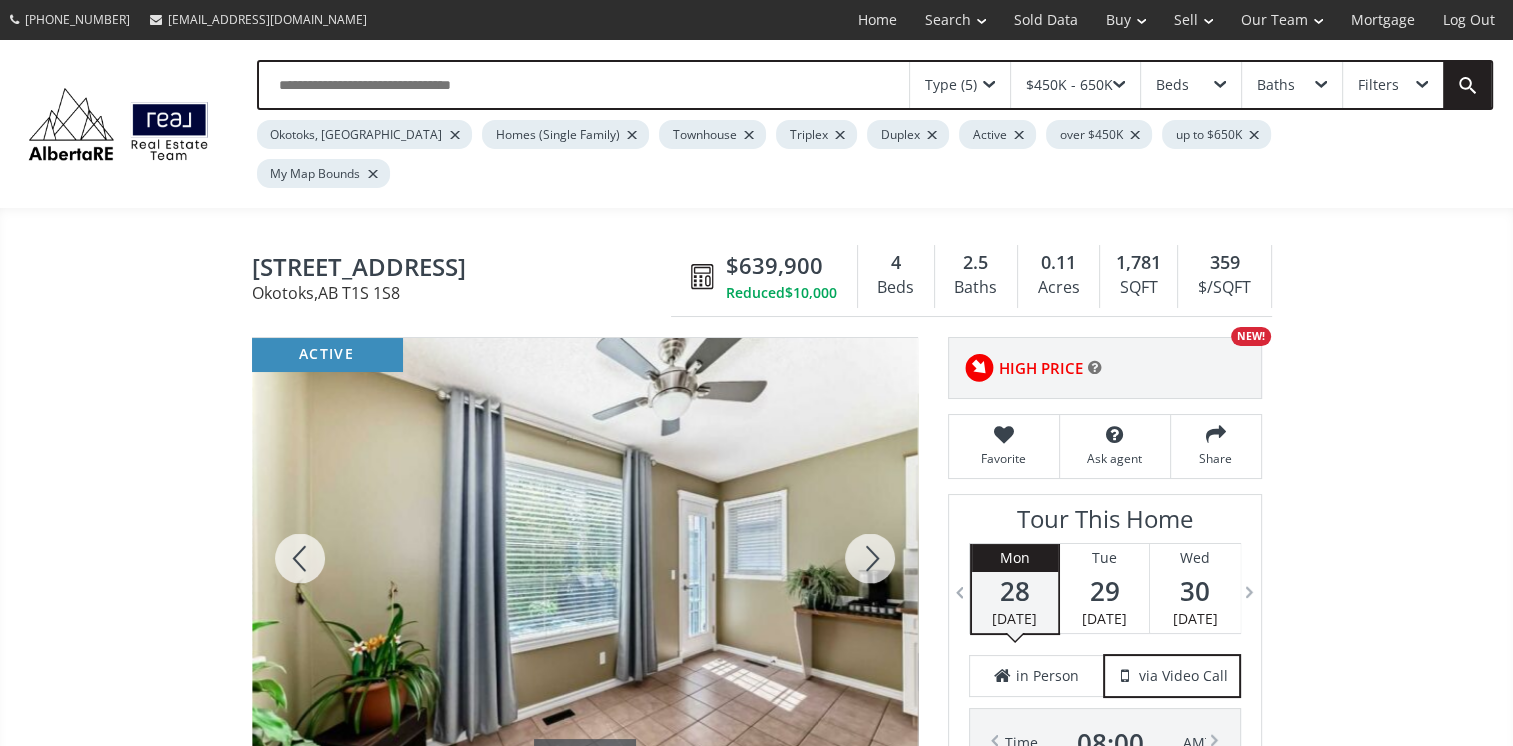 click at bounding box center (870, 558) 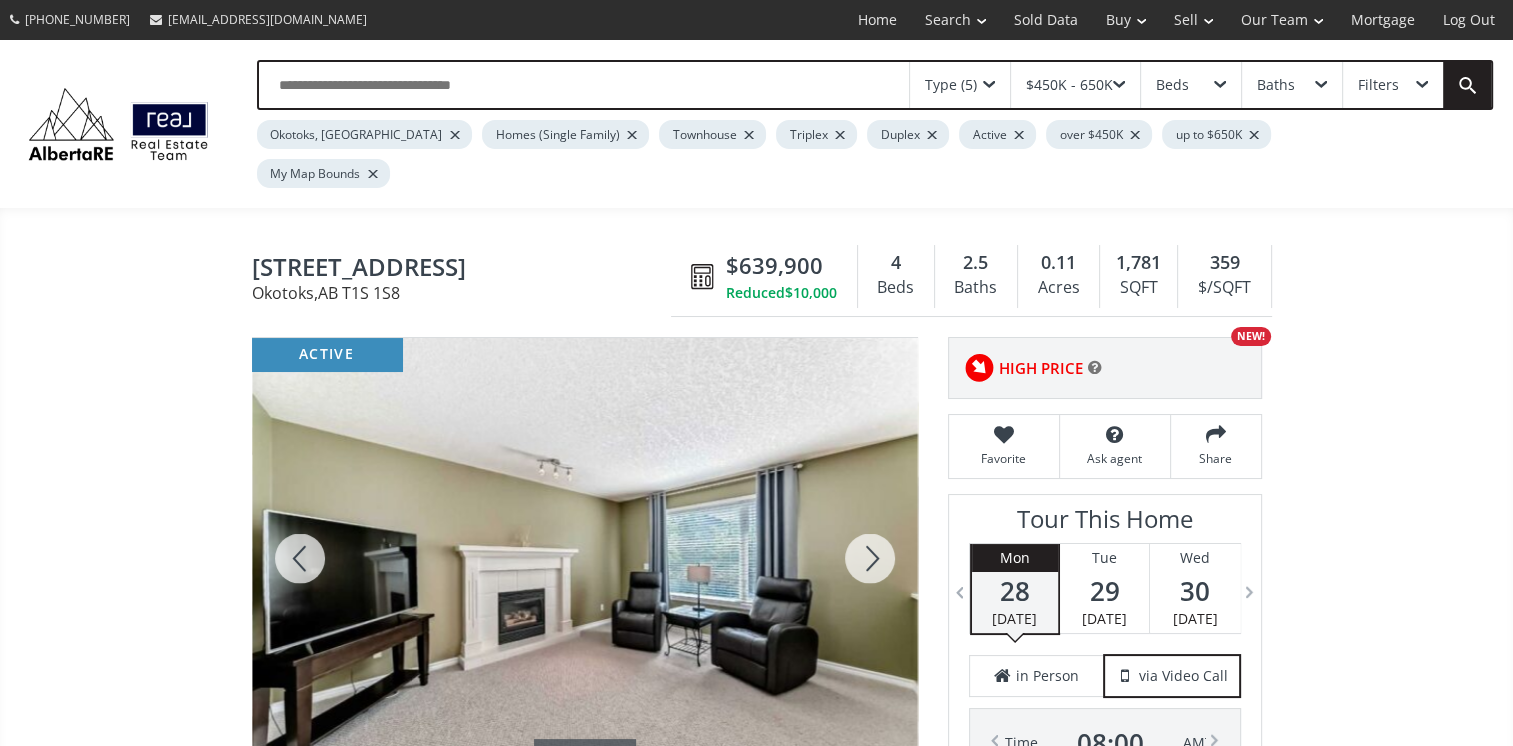 click at bounding box center [870, 558] 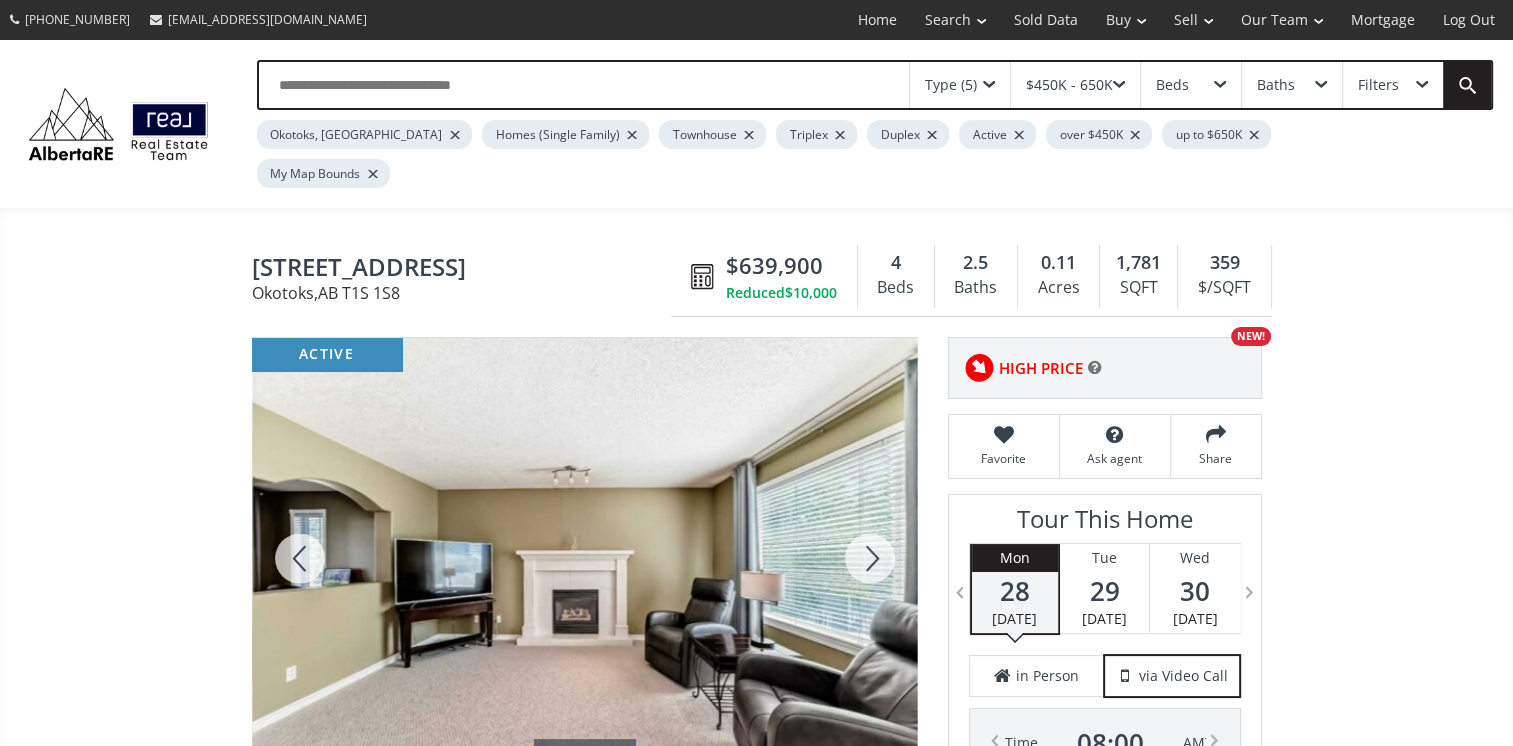 click at bounding box center [870, 558] 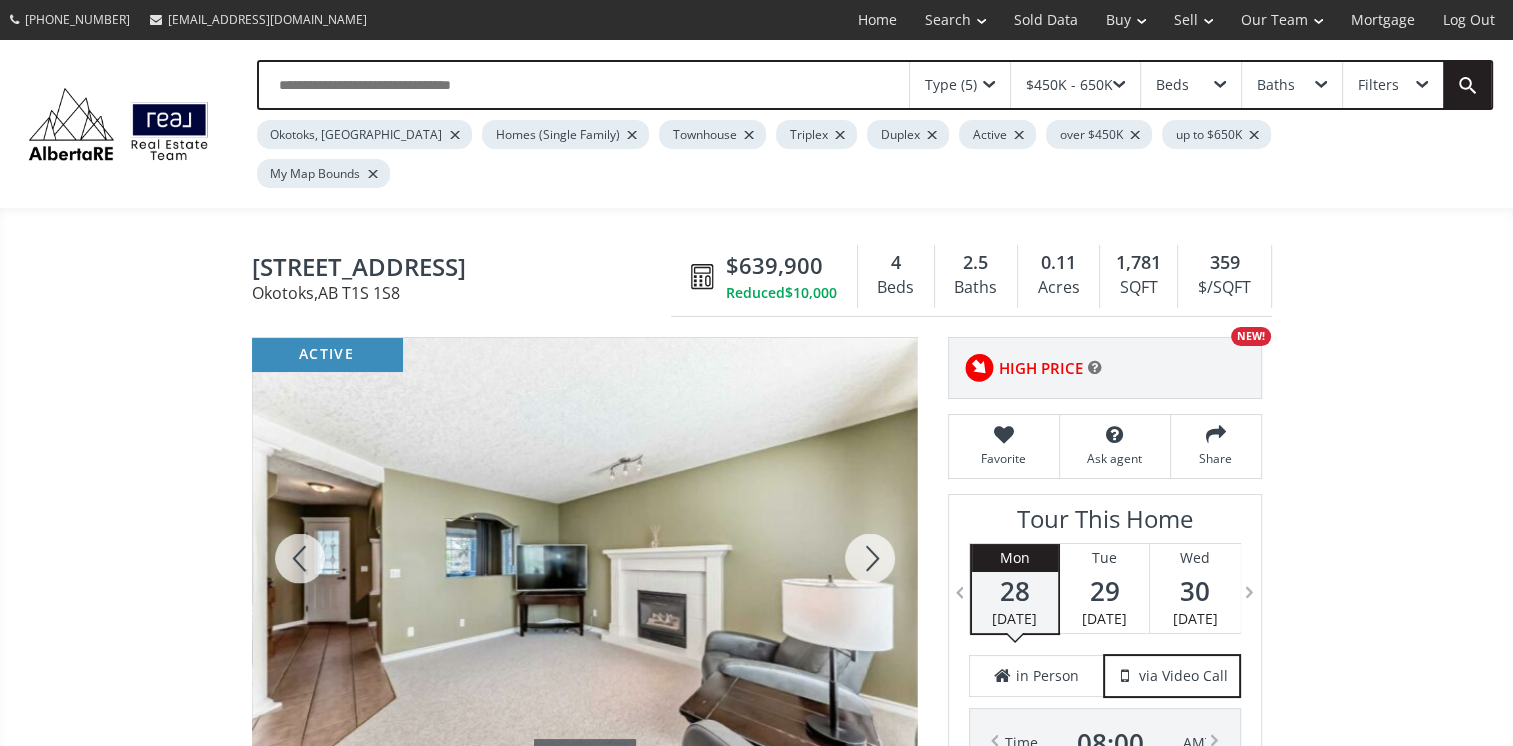 click at bounding box center (870, 558) 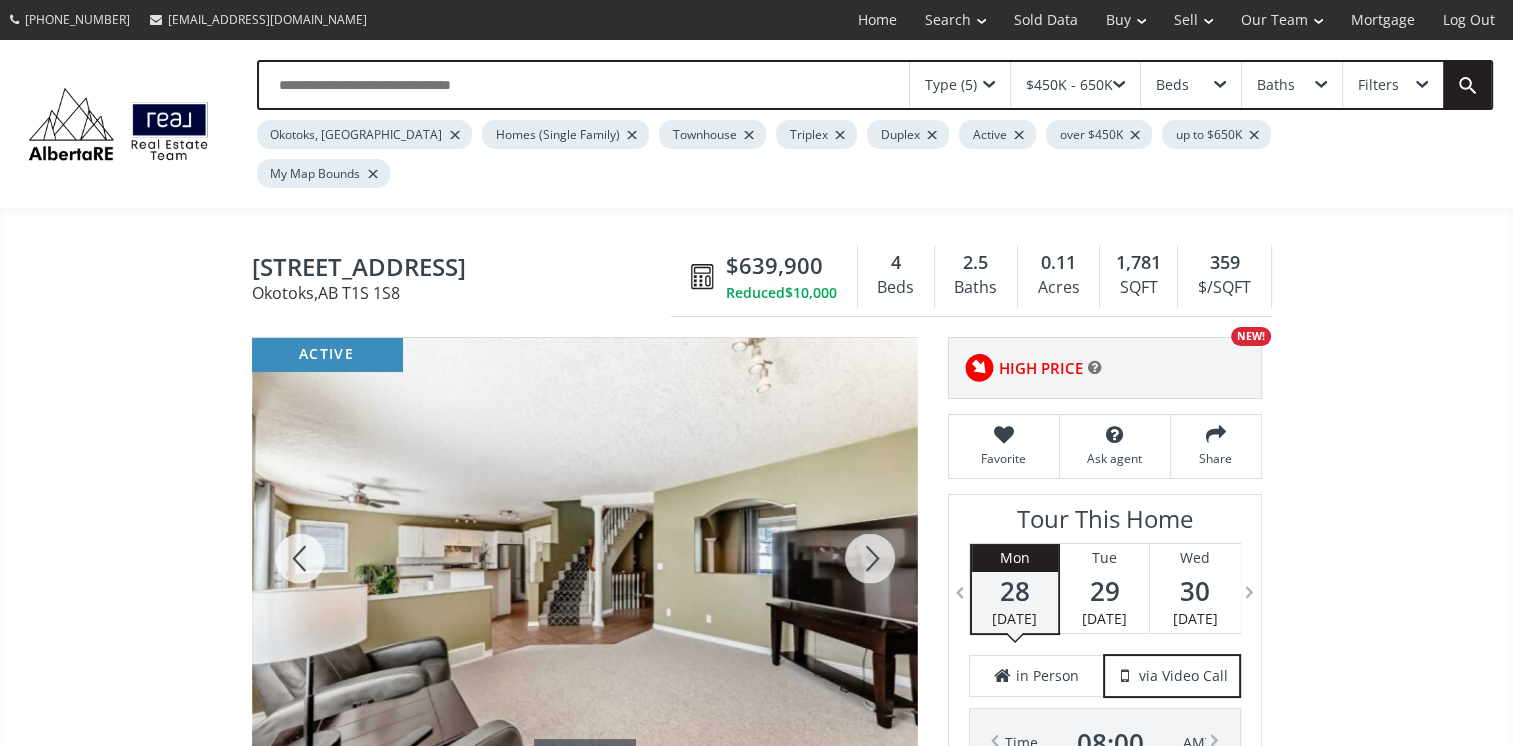 click at bounding box center [870, 558] 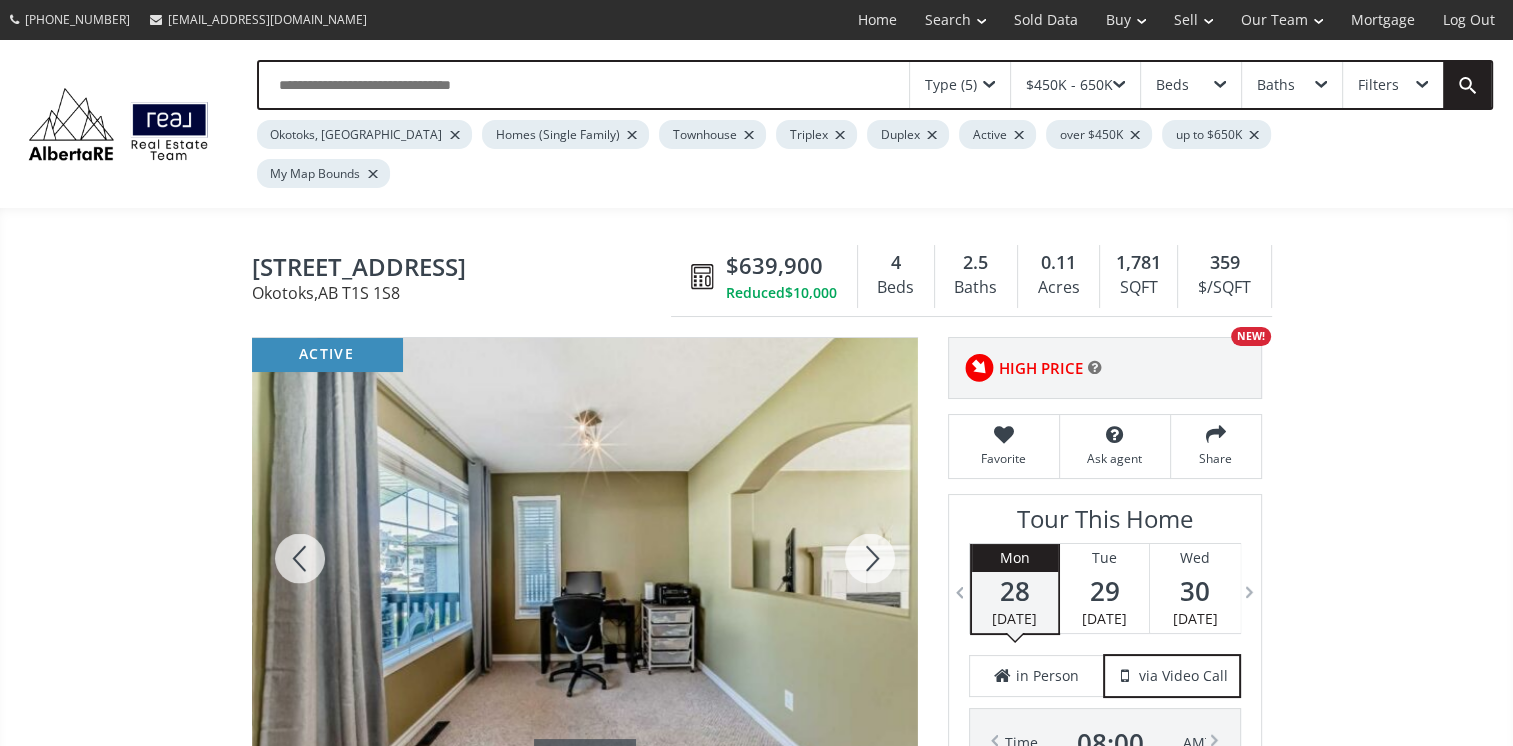 click at bounding box center [870, 558] 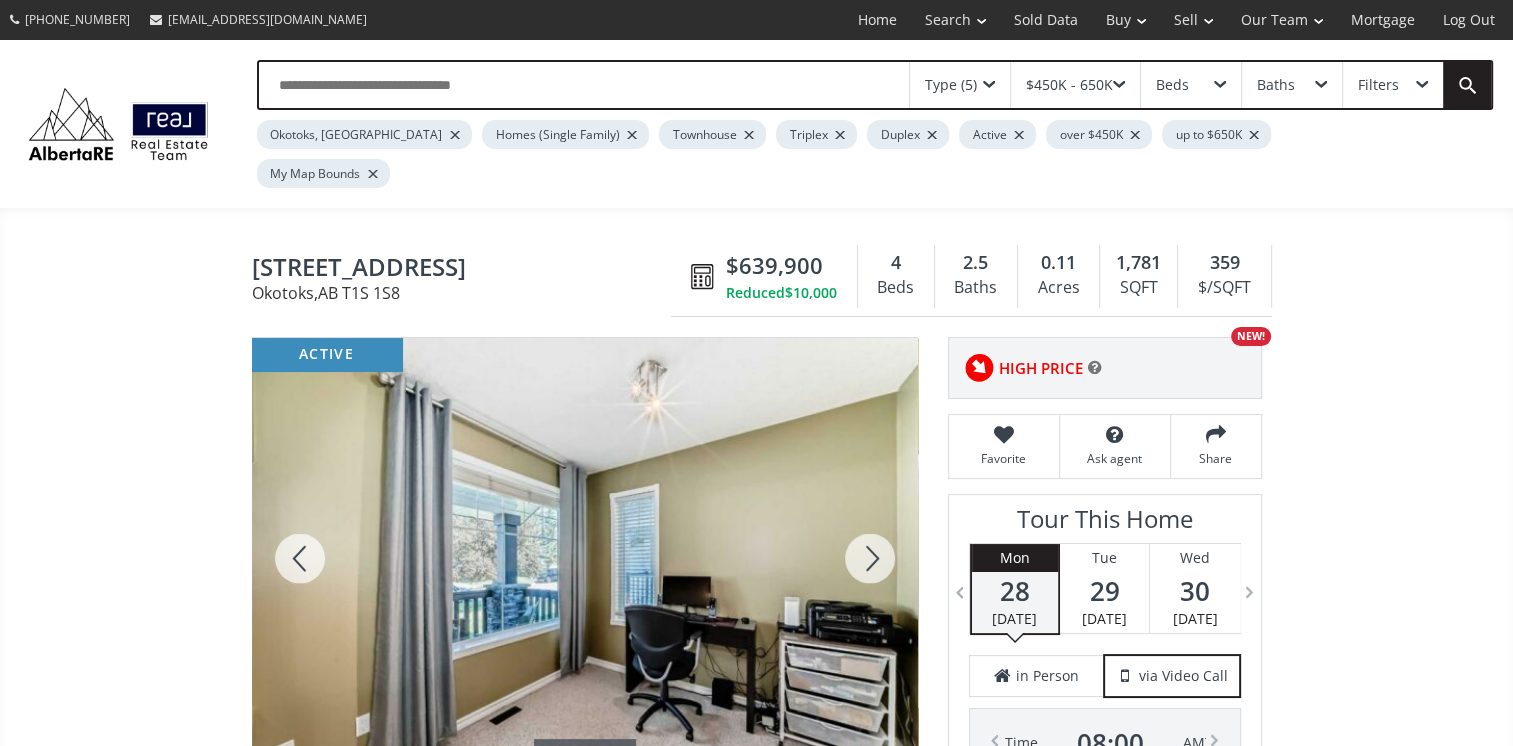 click at bounding box center [870, 558] 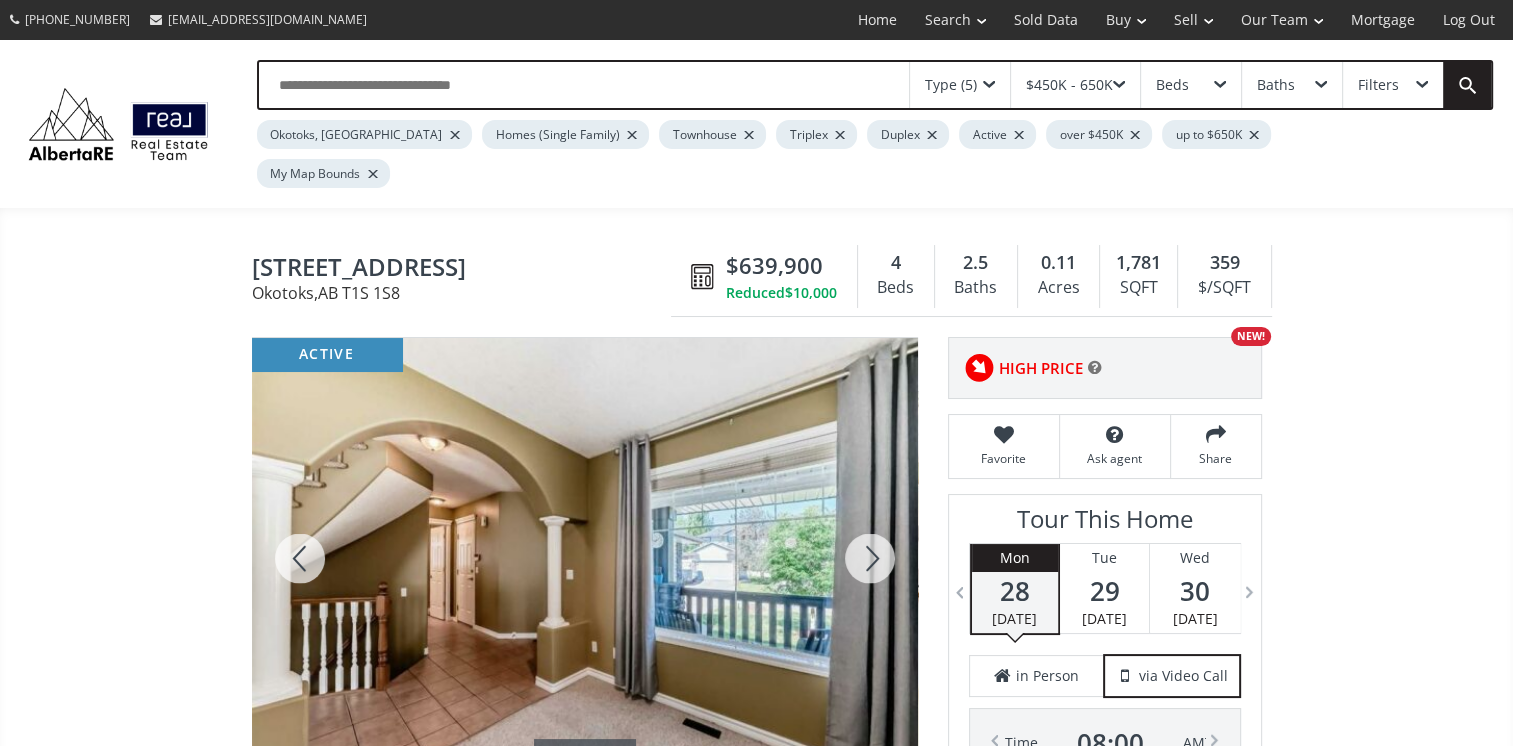 click at bounding box center [870, 558] 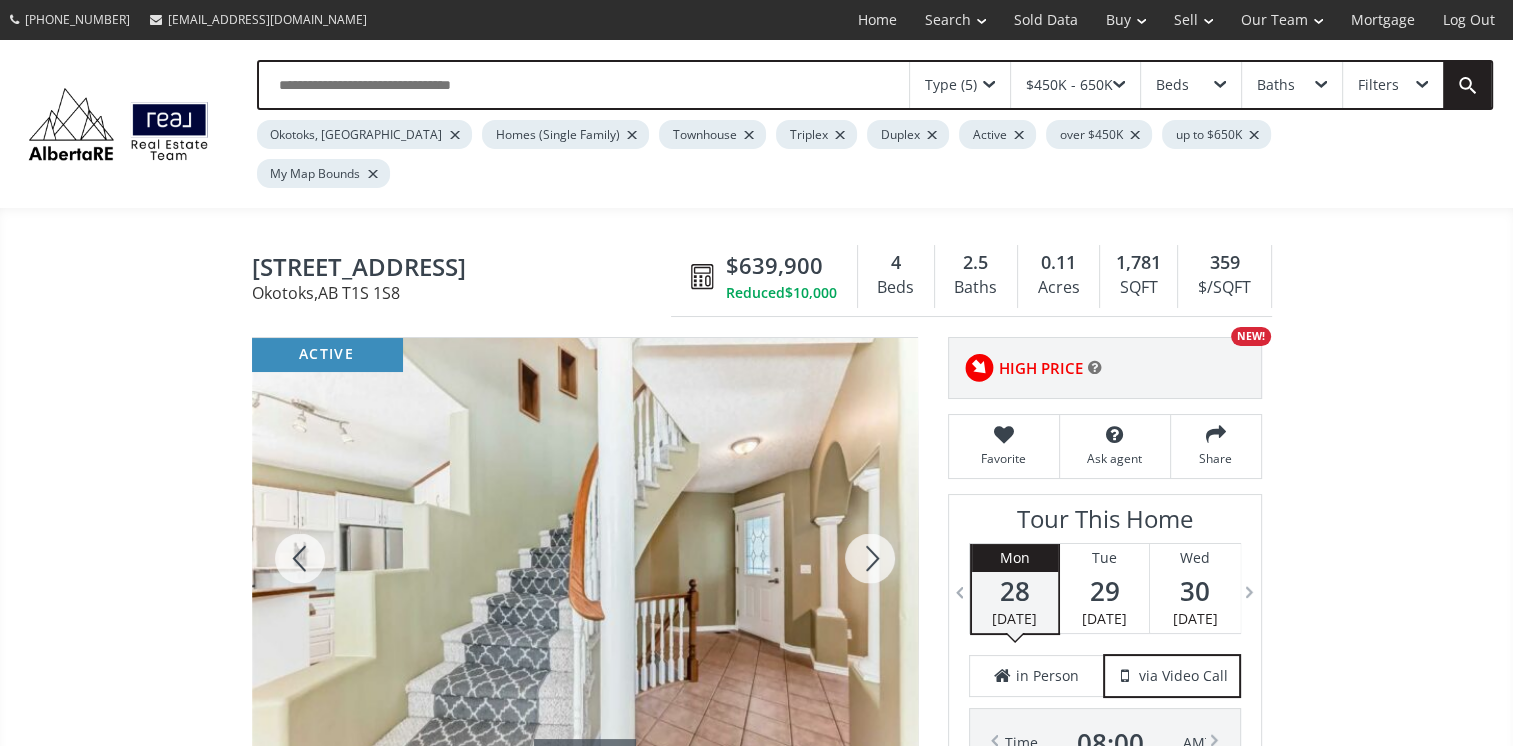 click at bounding box center (870, 558) 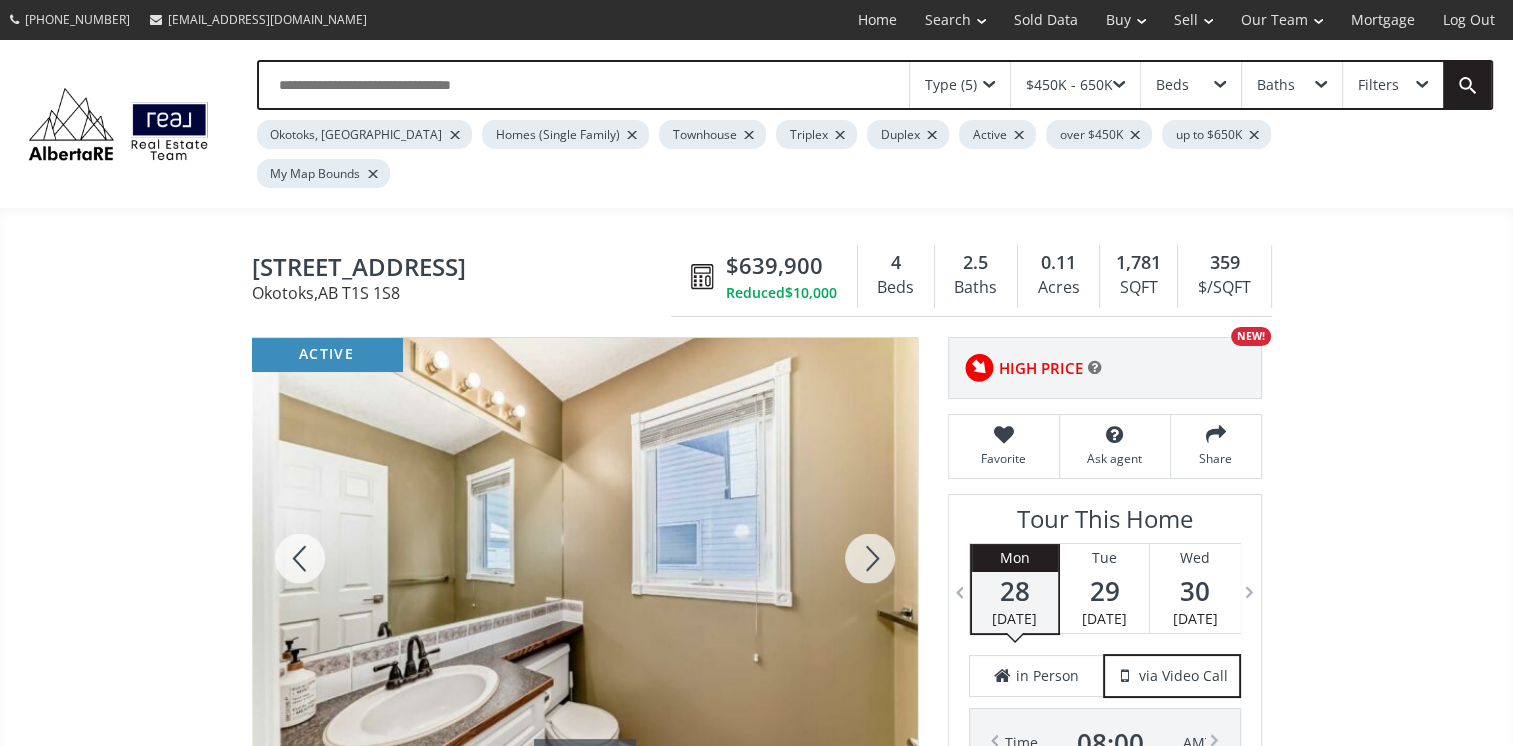 click at bounding box center [870, 558] 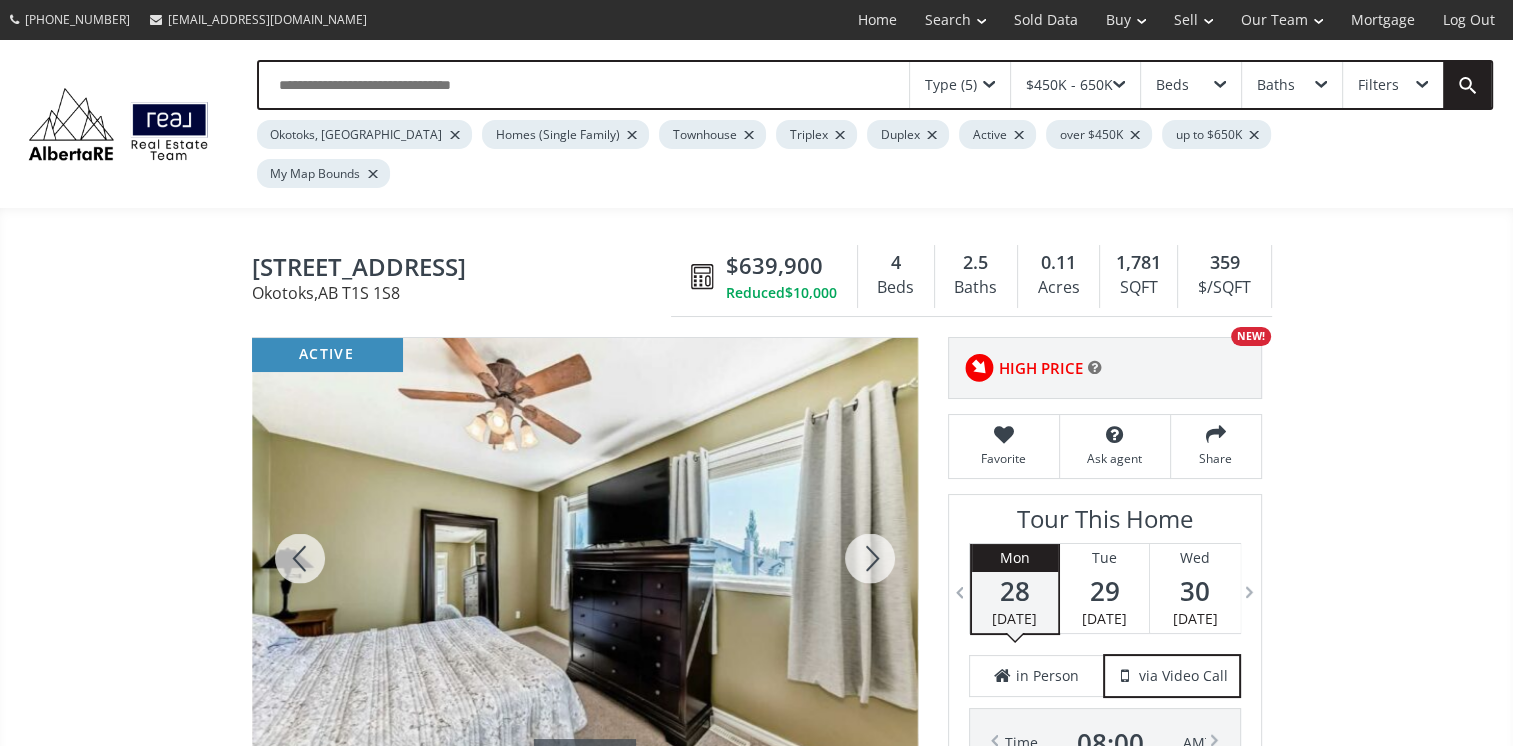 click at bounding box center (870, 558) 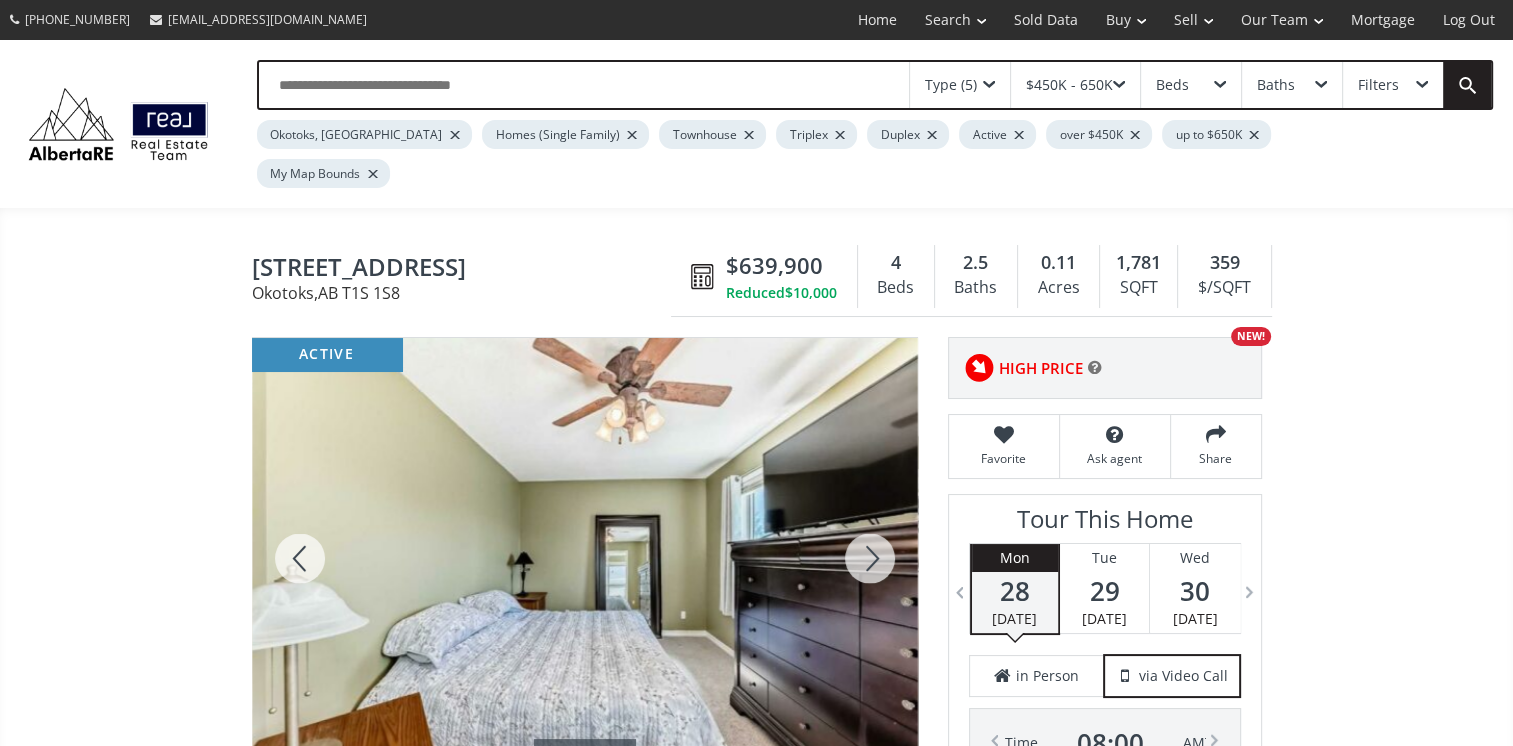 click at bounding box center [870, 558] 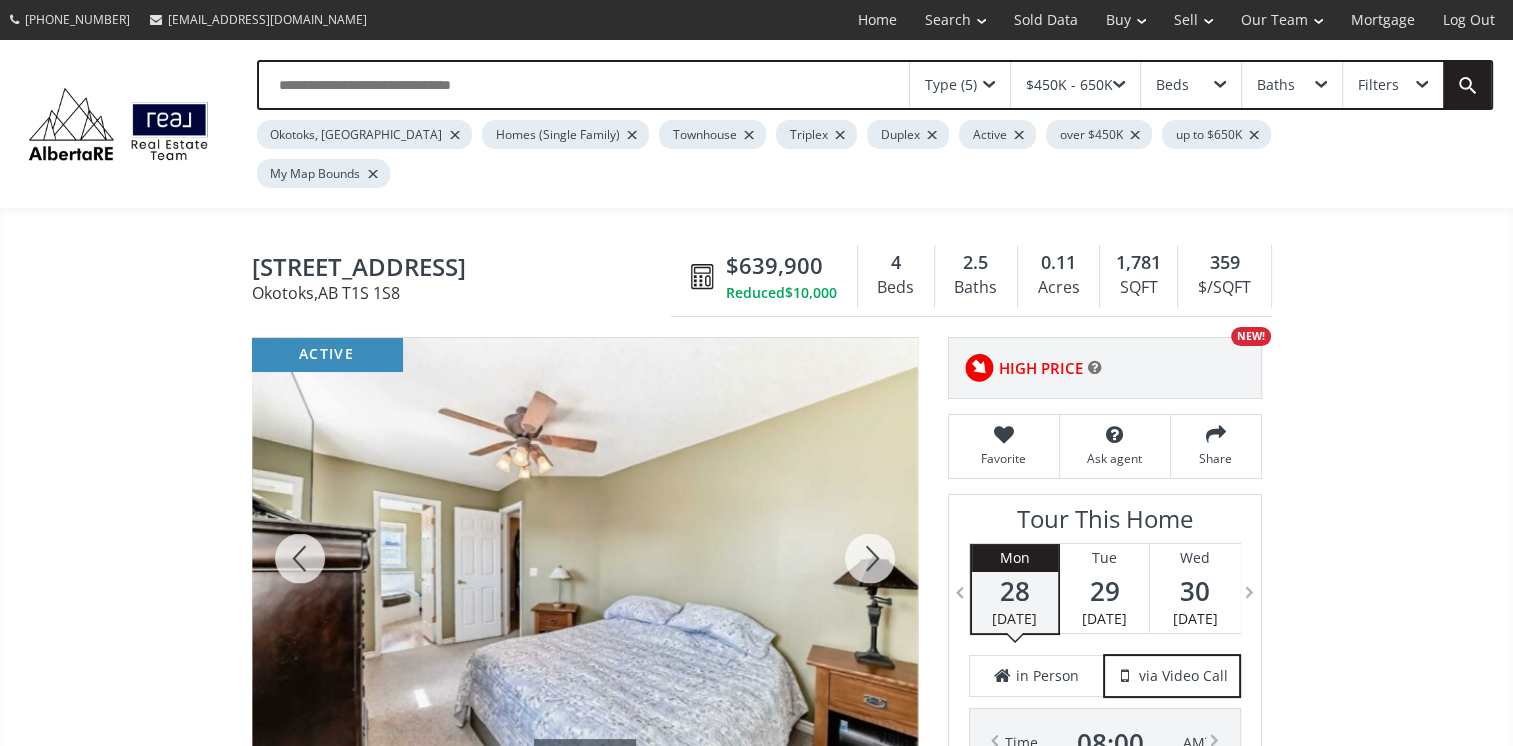 click at bounding box center [870, 558] 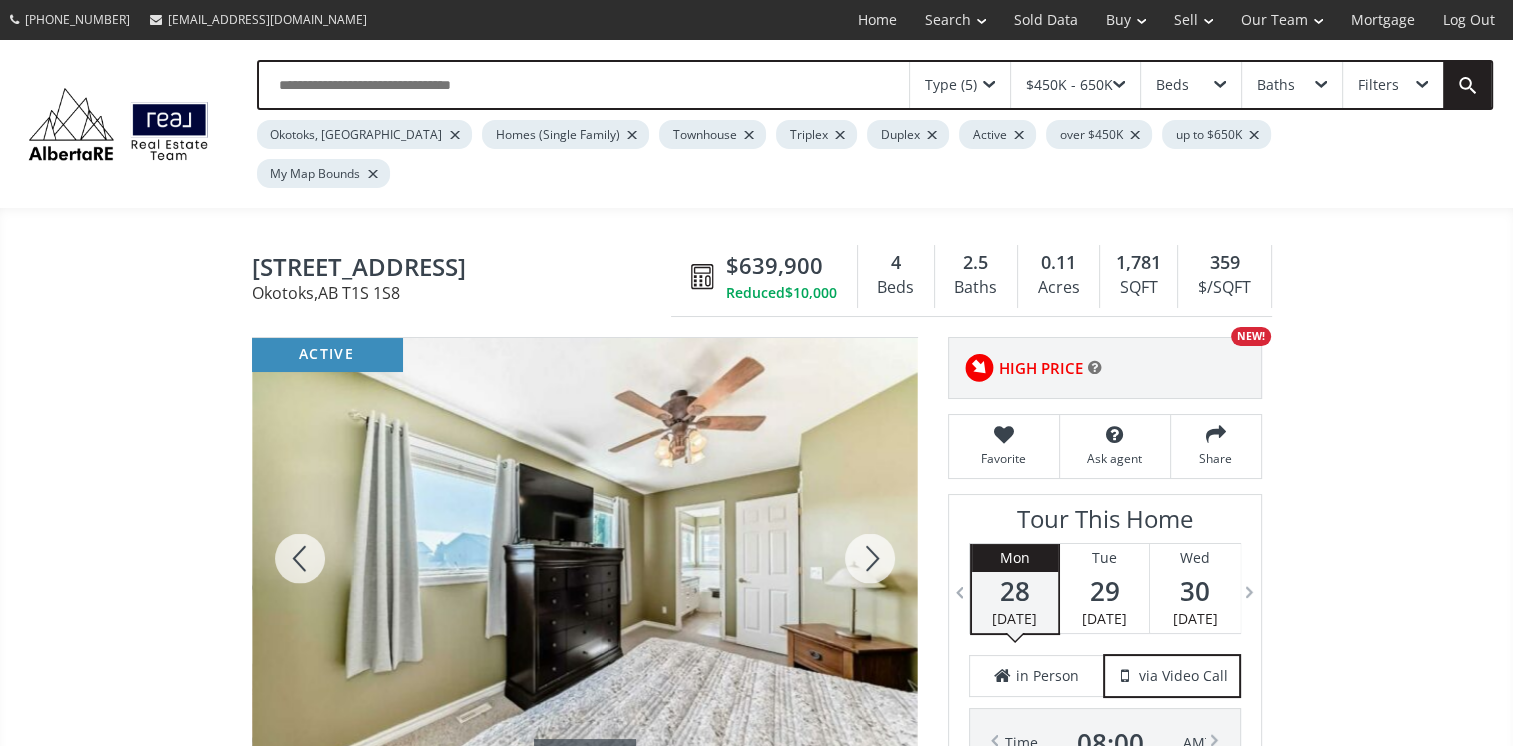 click at bounding box center [870, 558] 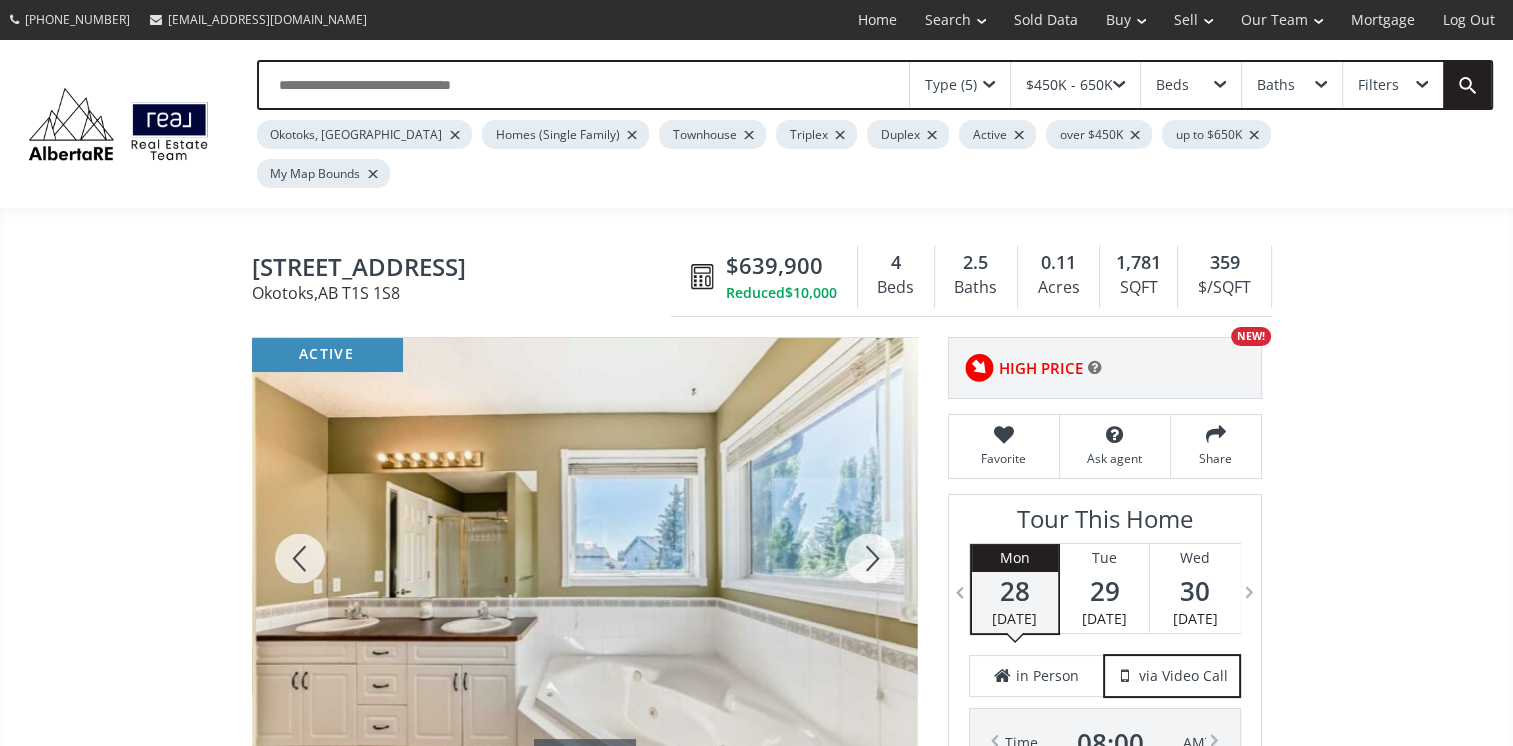 click at bounding box center (870, 558) 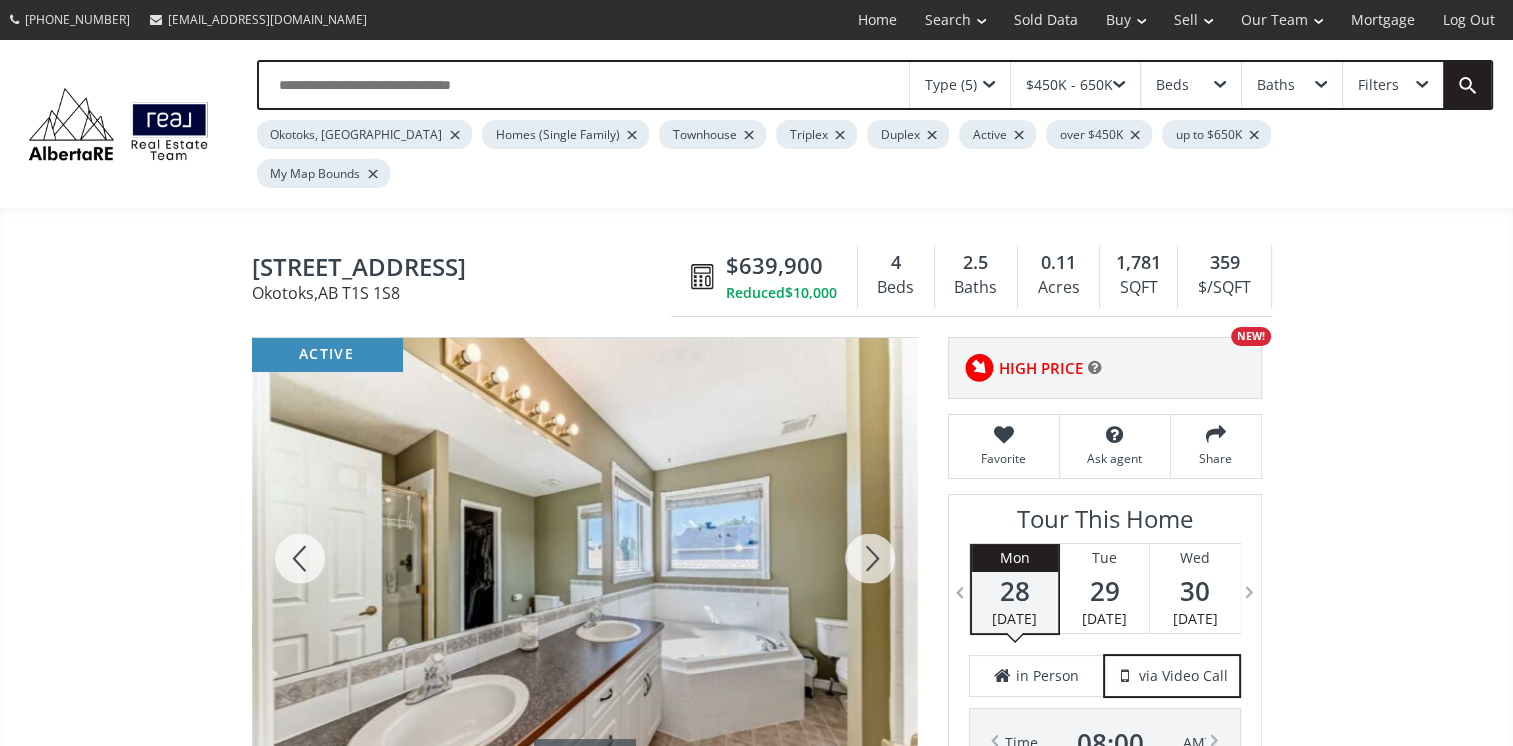click at bounding box center (870, 558) 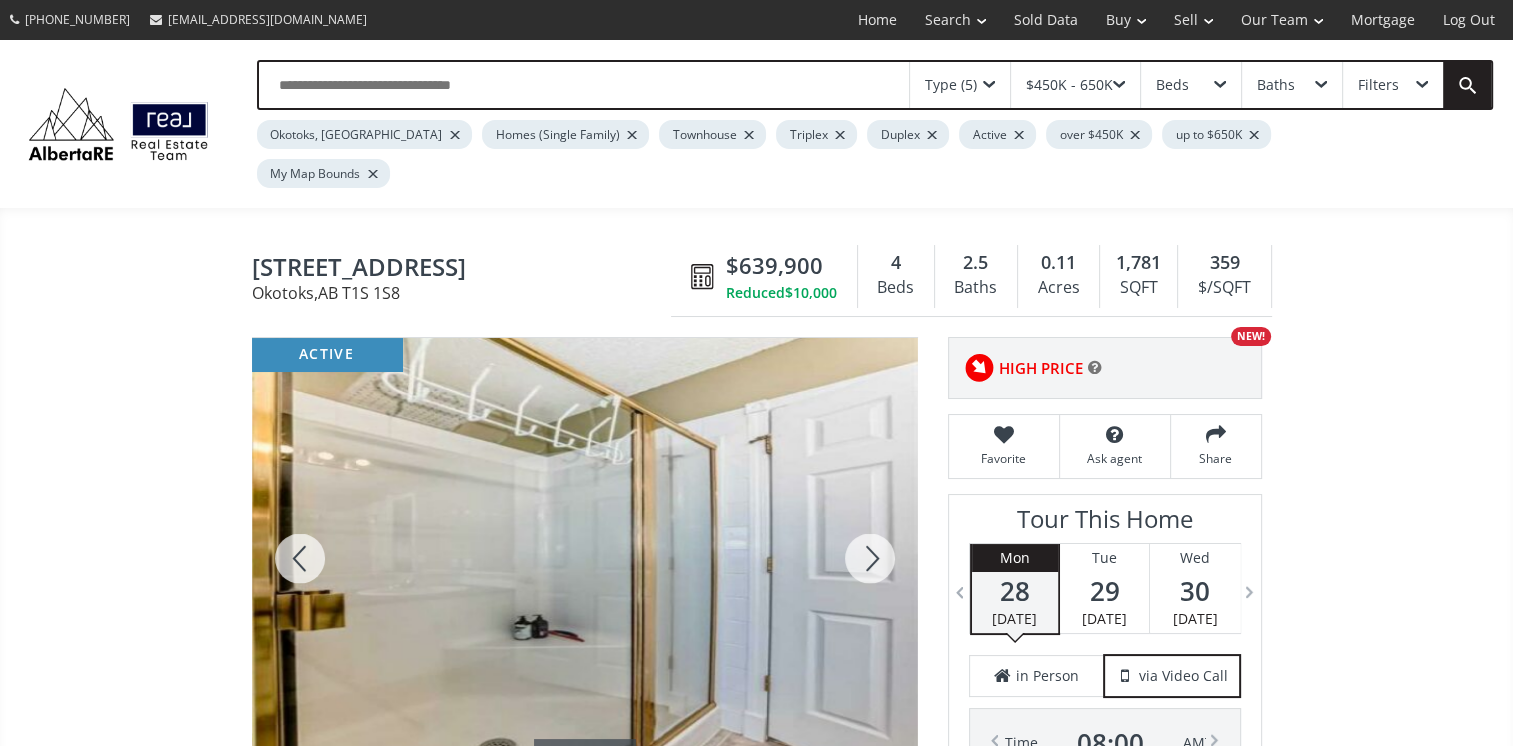 click at bounding box center [870, 558] 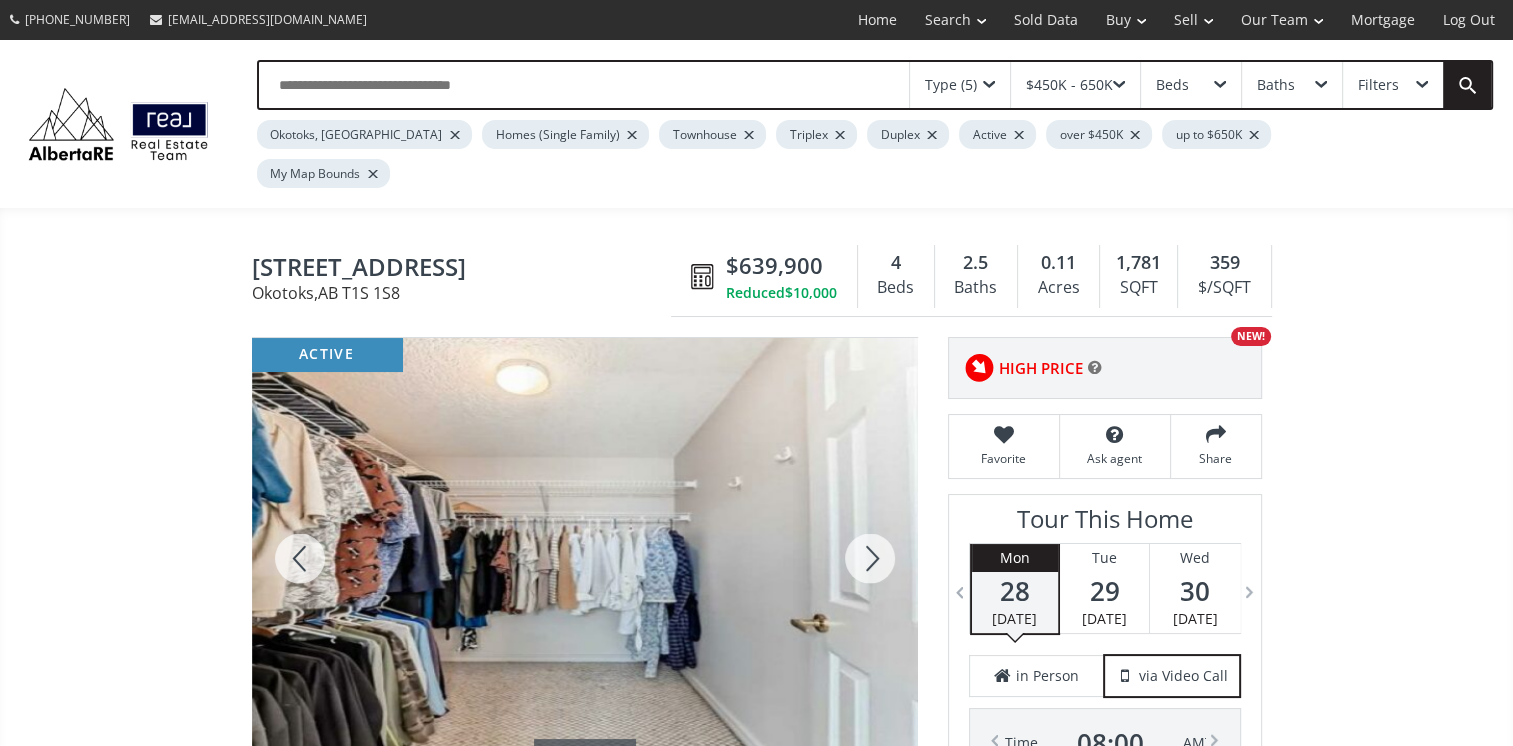 click at bounding box center (870, 558) 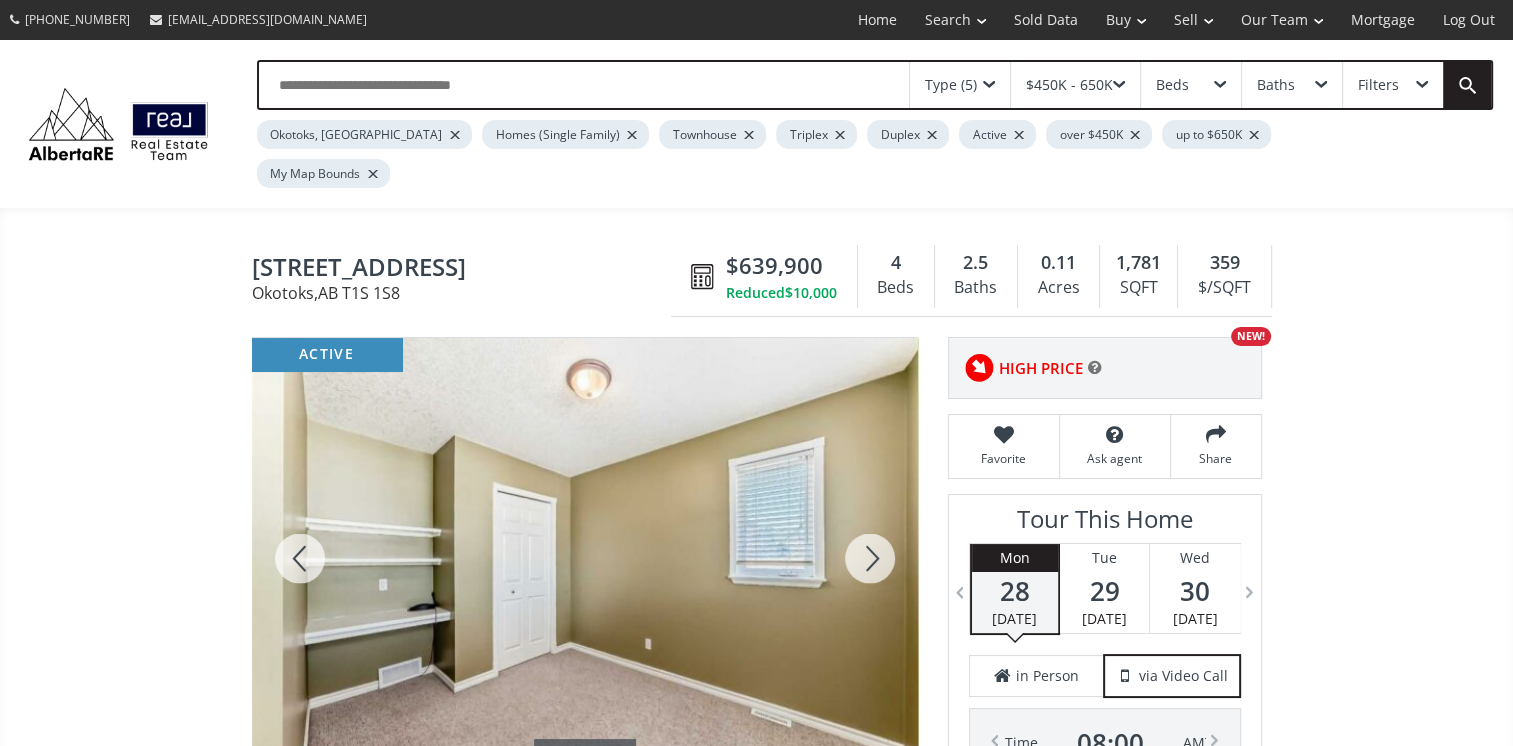 click at bounding box center [870, 558] 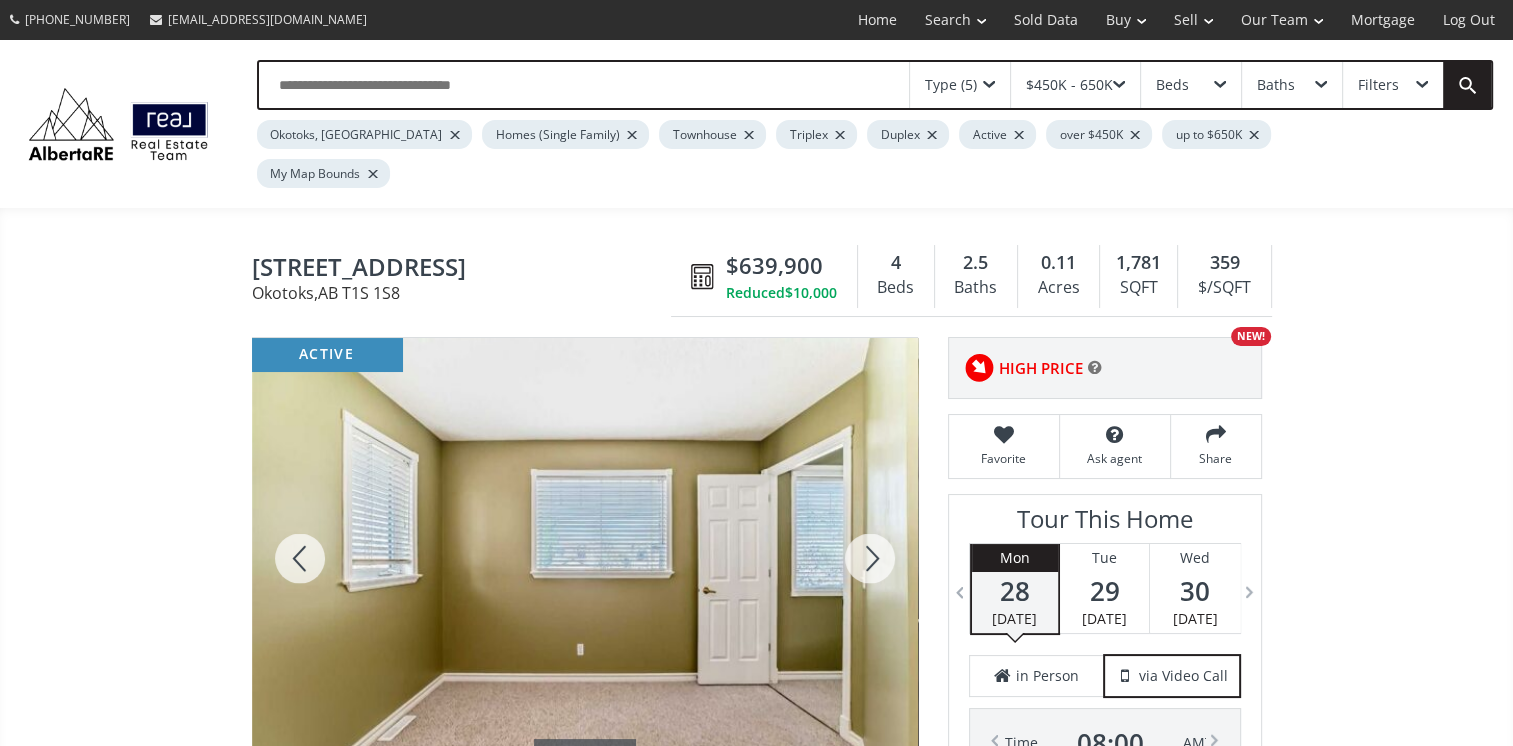 click at bounding box center [870, 558] 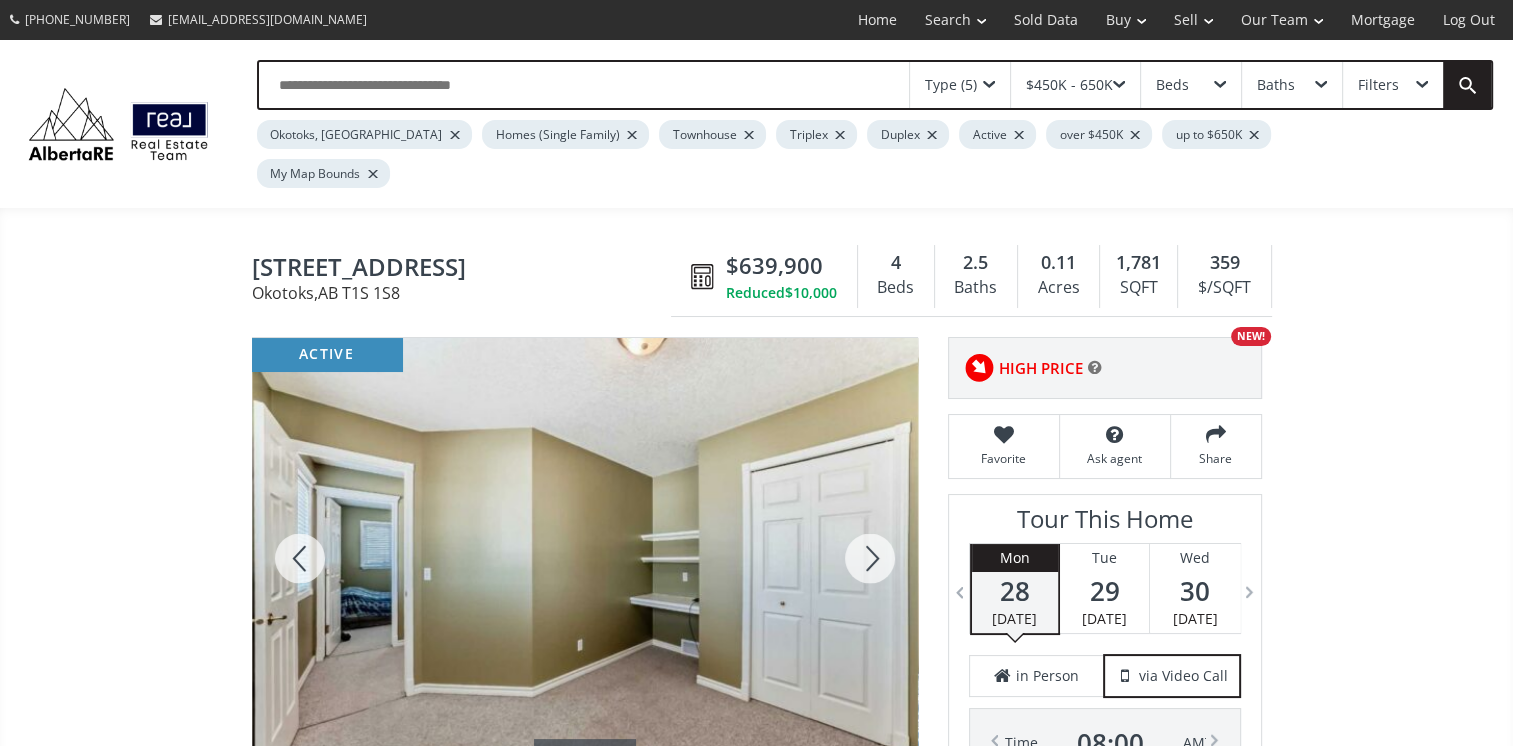 click at bounding box center (870, 558) 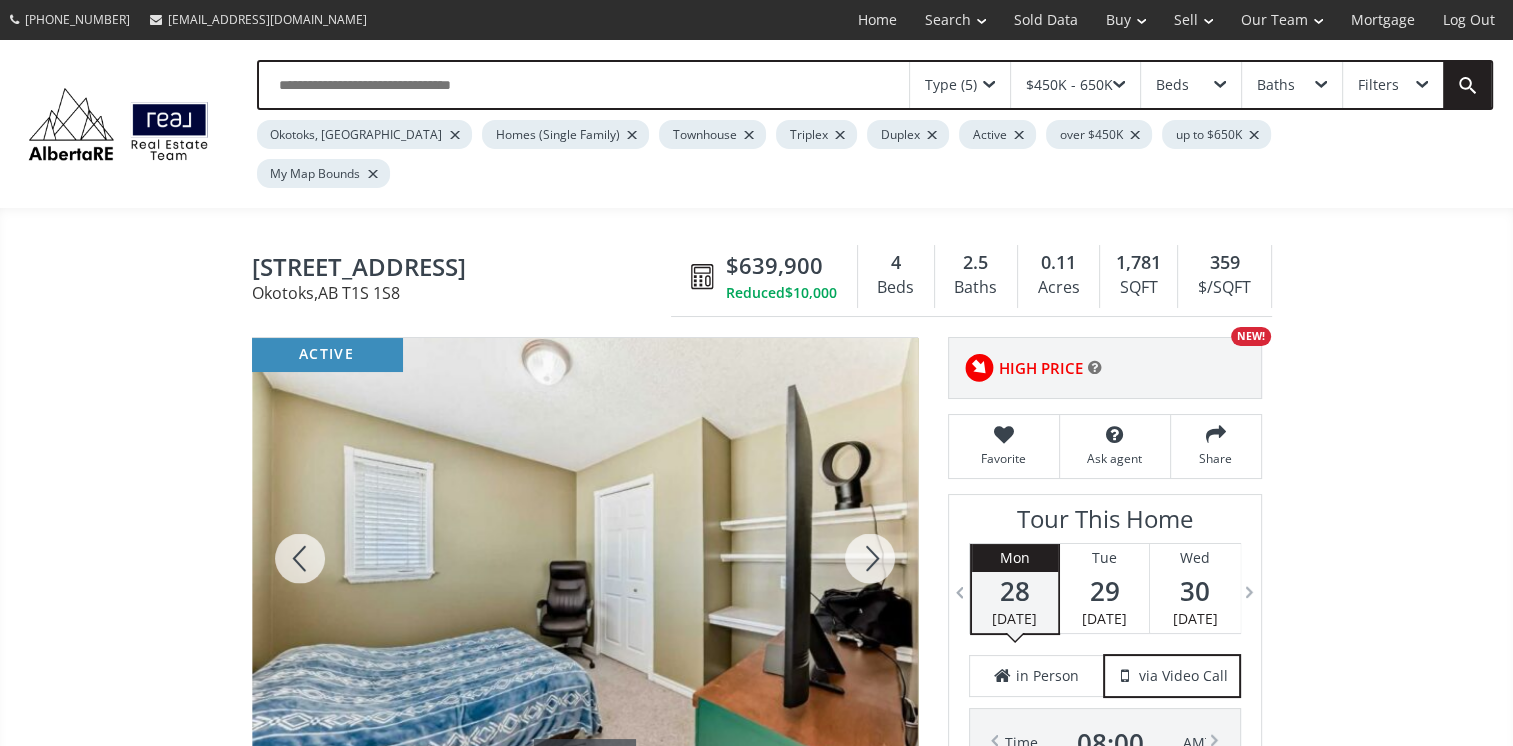 click at bounding box center [870, 558] 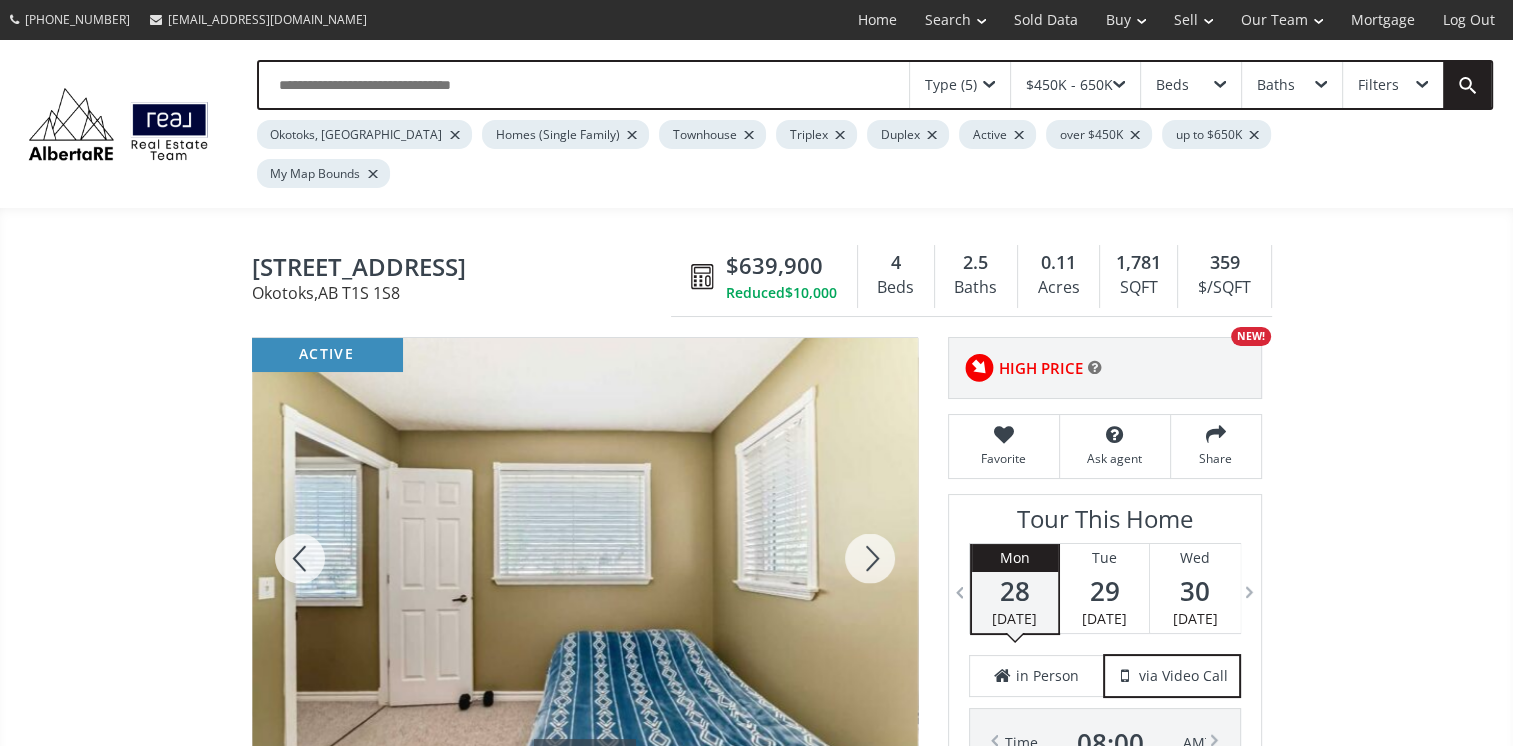 click at bounding box center [870, 558] 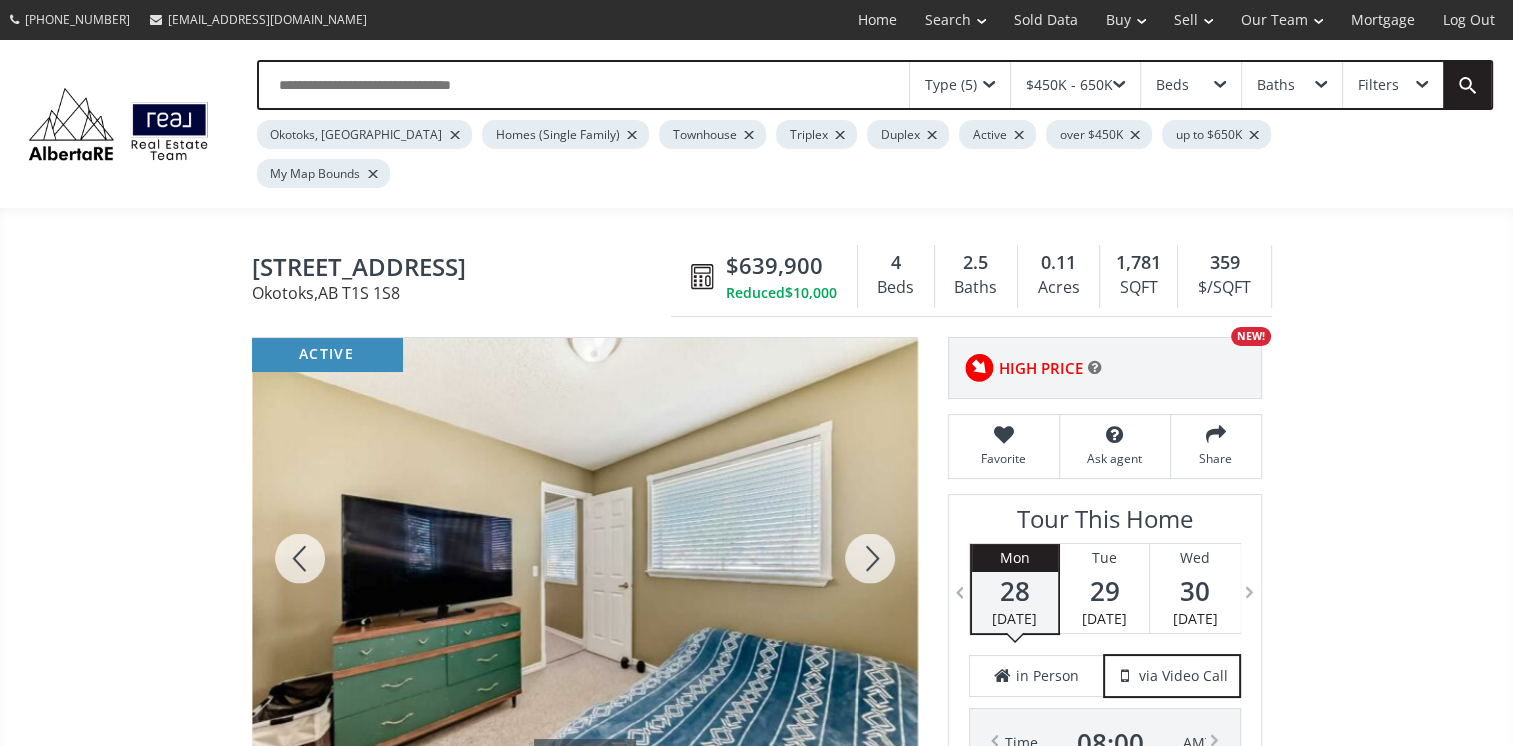 click at bounding box center [870, 558] 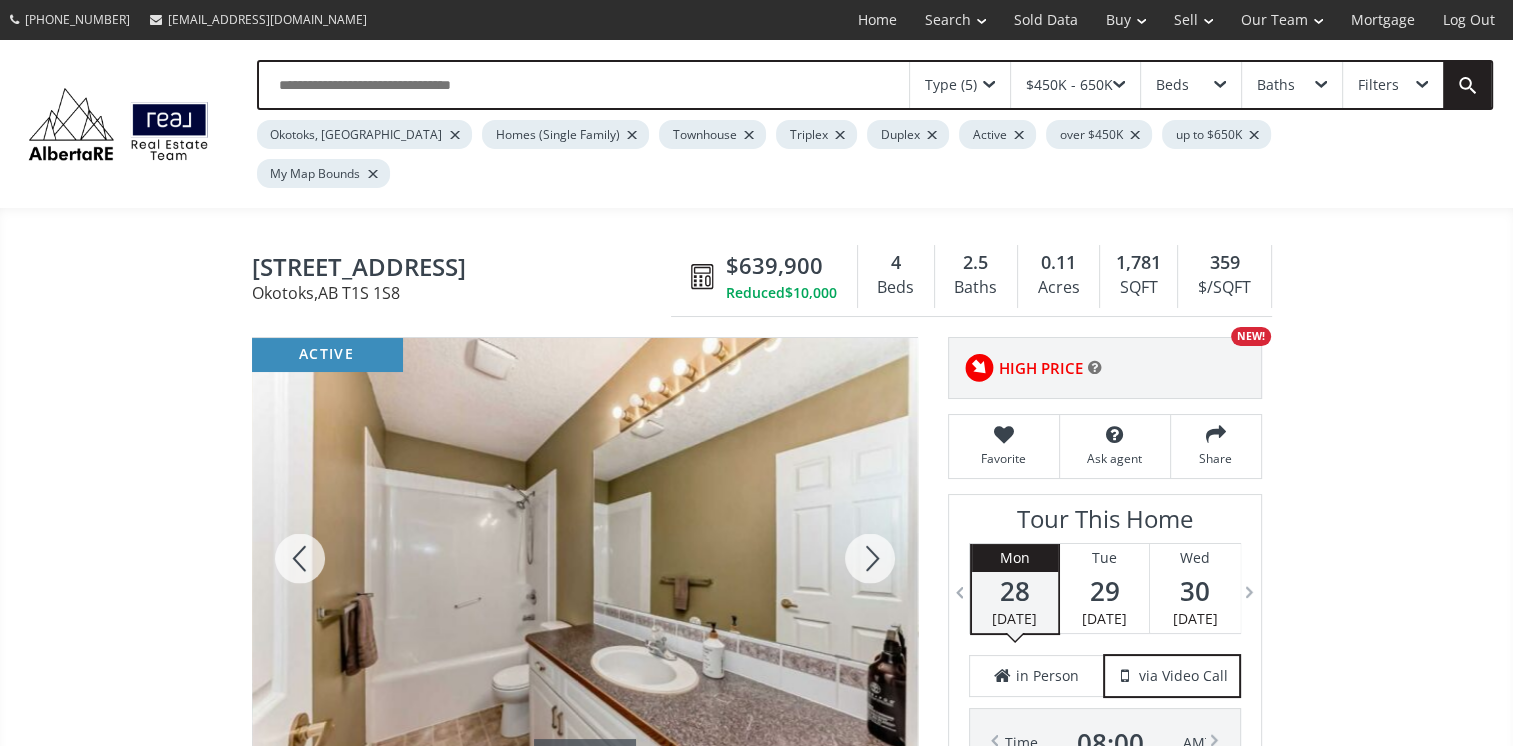 click at bounding box center (870, 558) 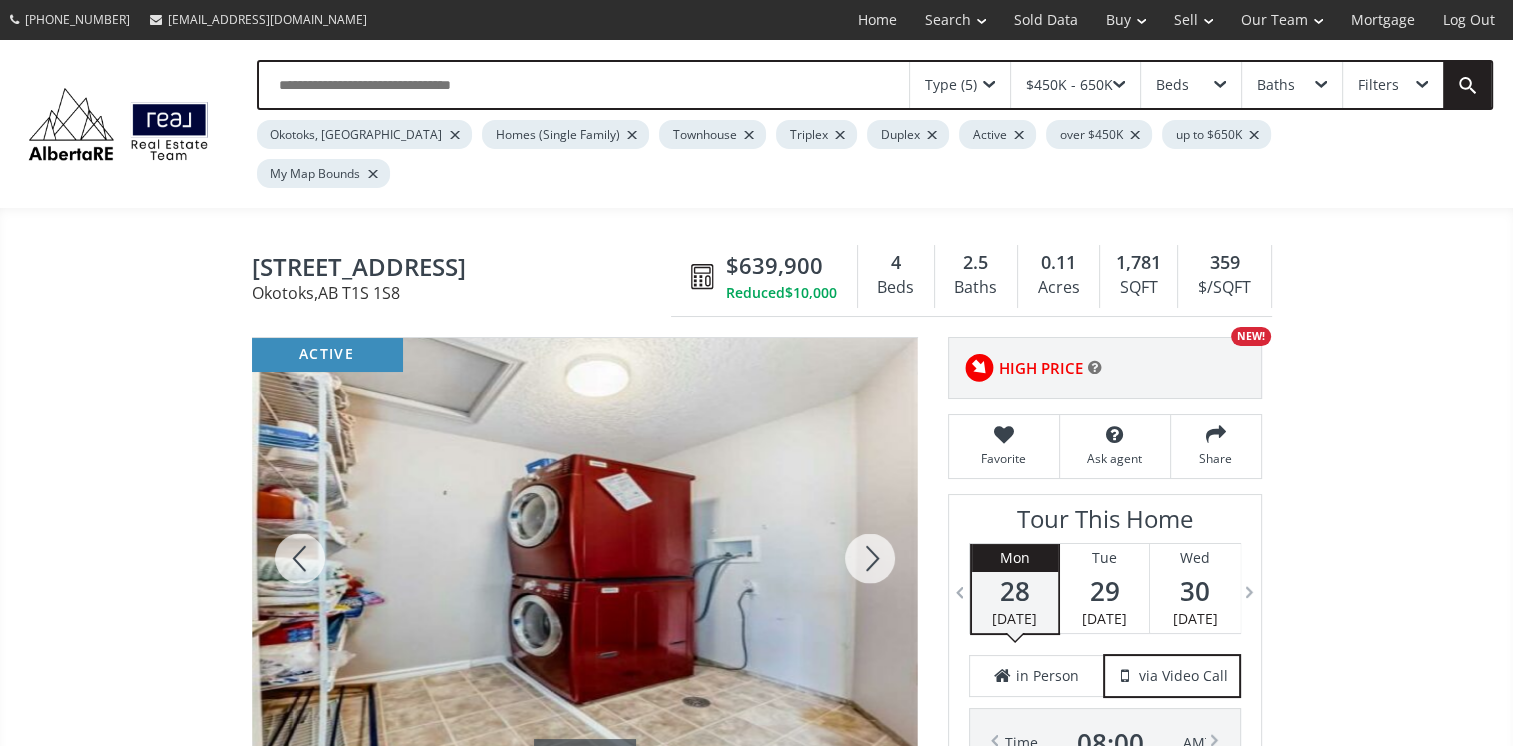 click at bounding box center [870, 558] 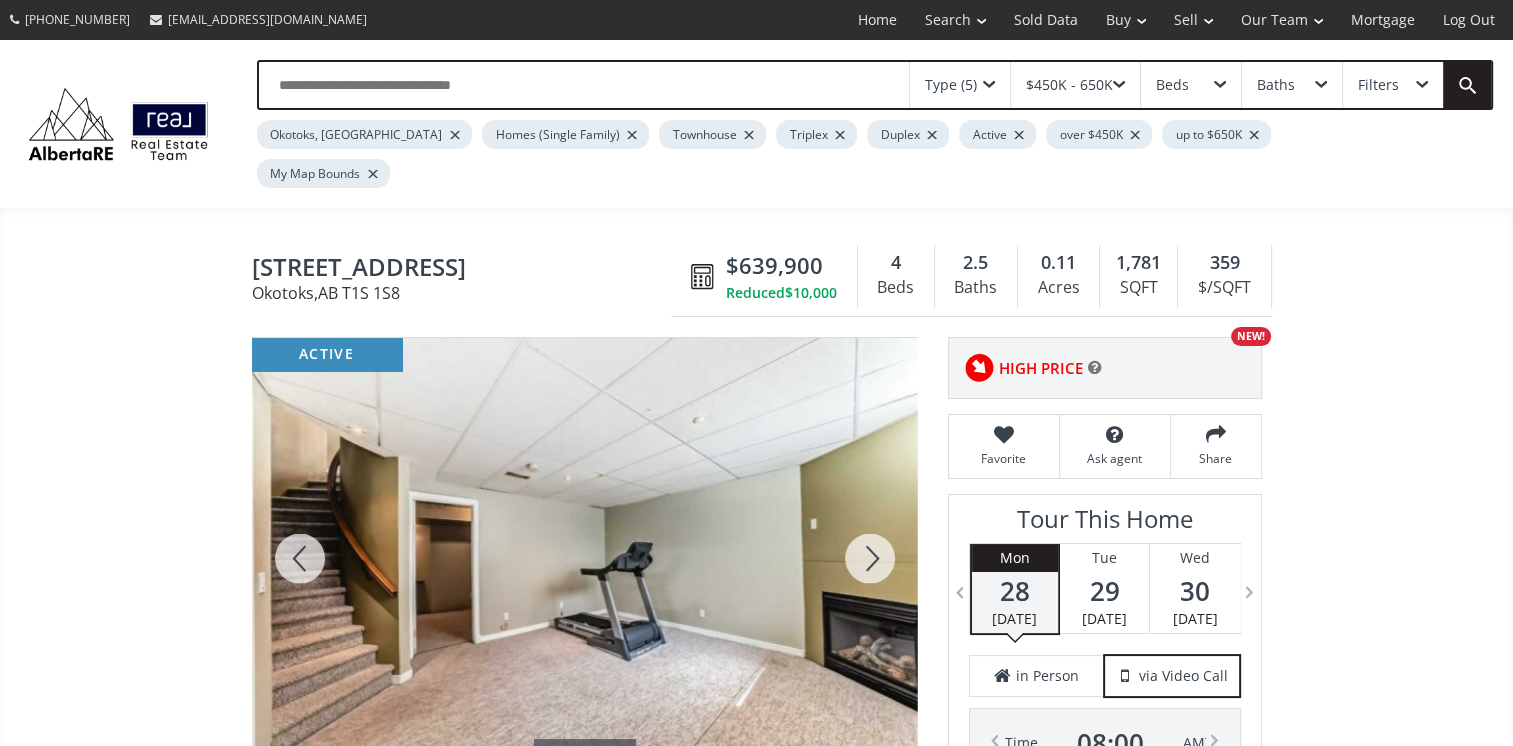 click at bounding box center [870, 558] 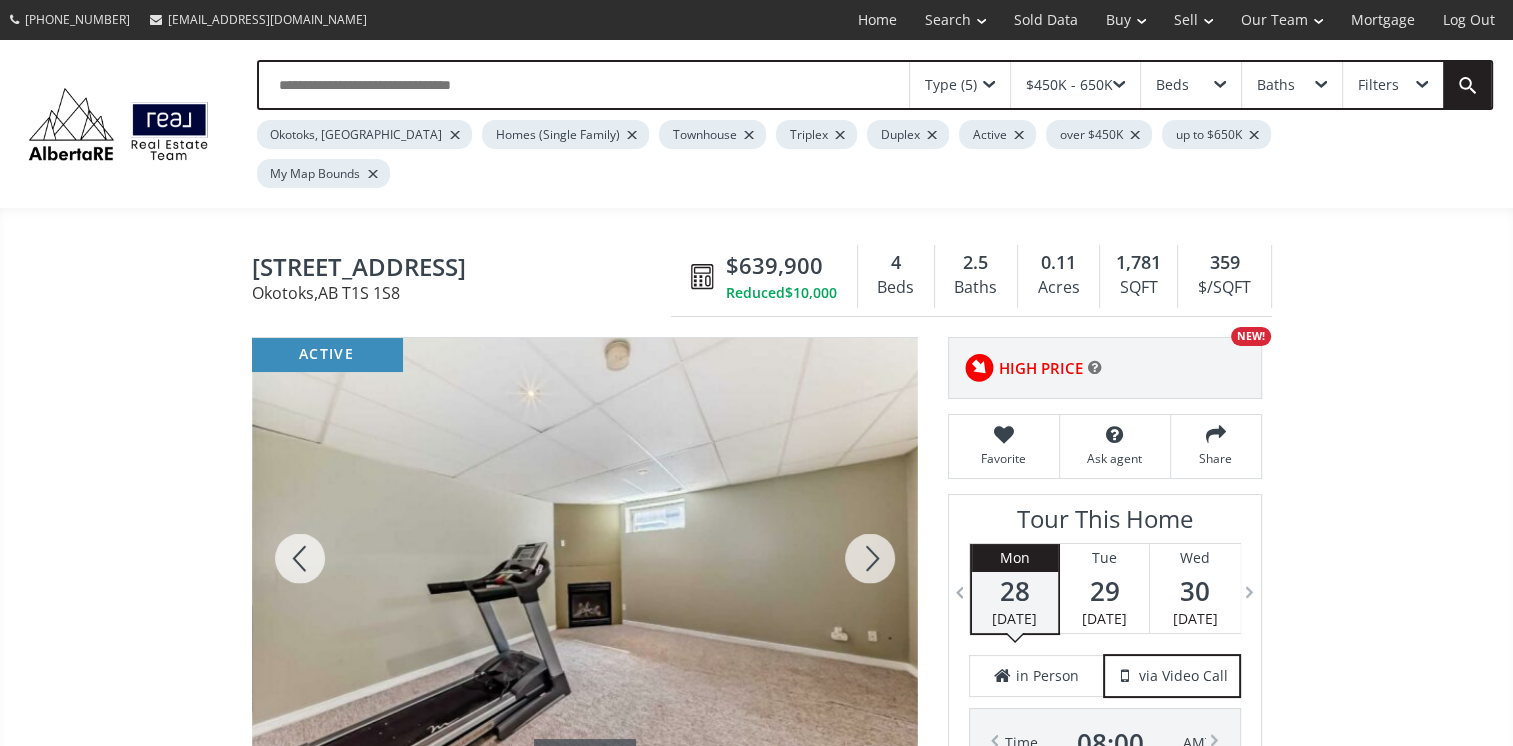 click at bounding box center (870, 558) 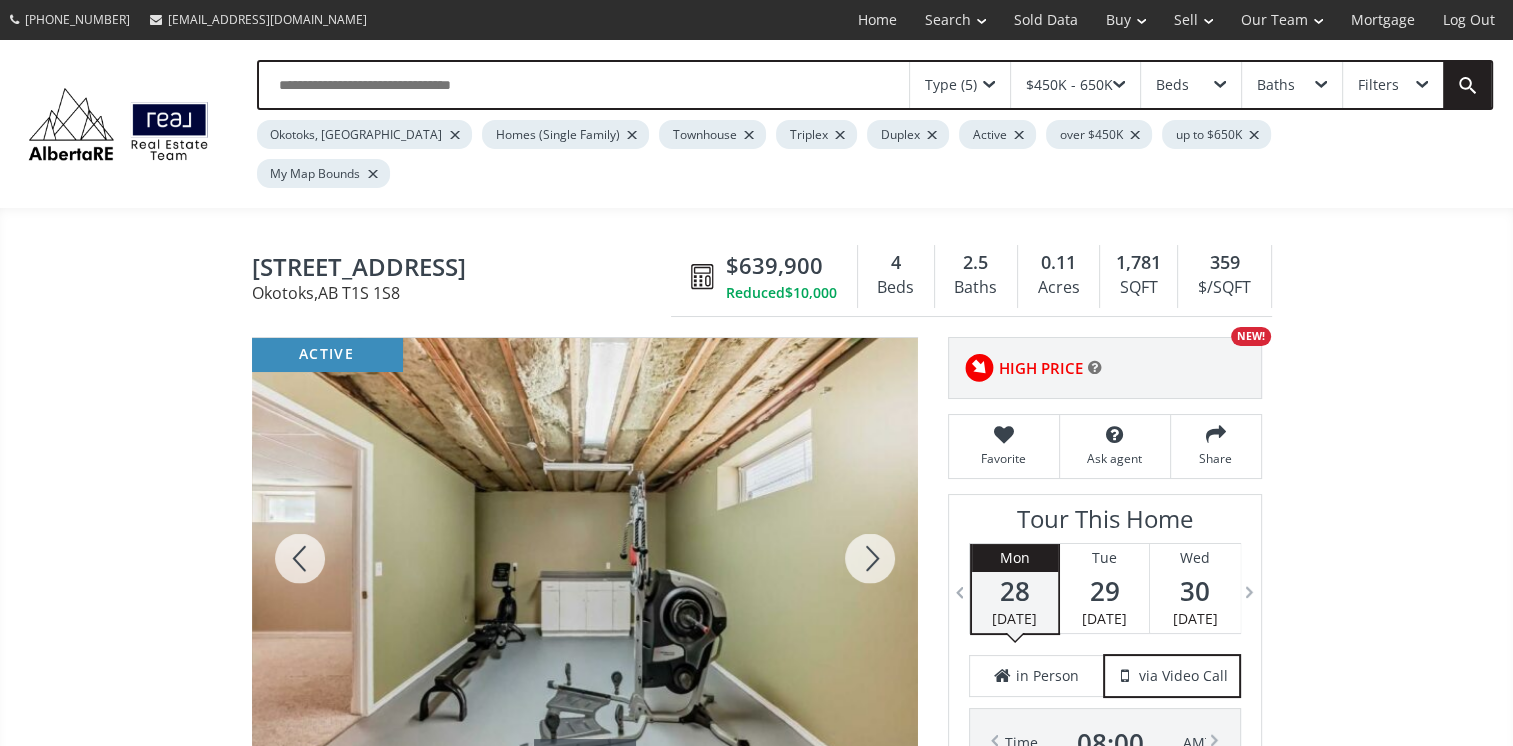 click at bounding box center (870, 558) 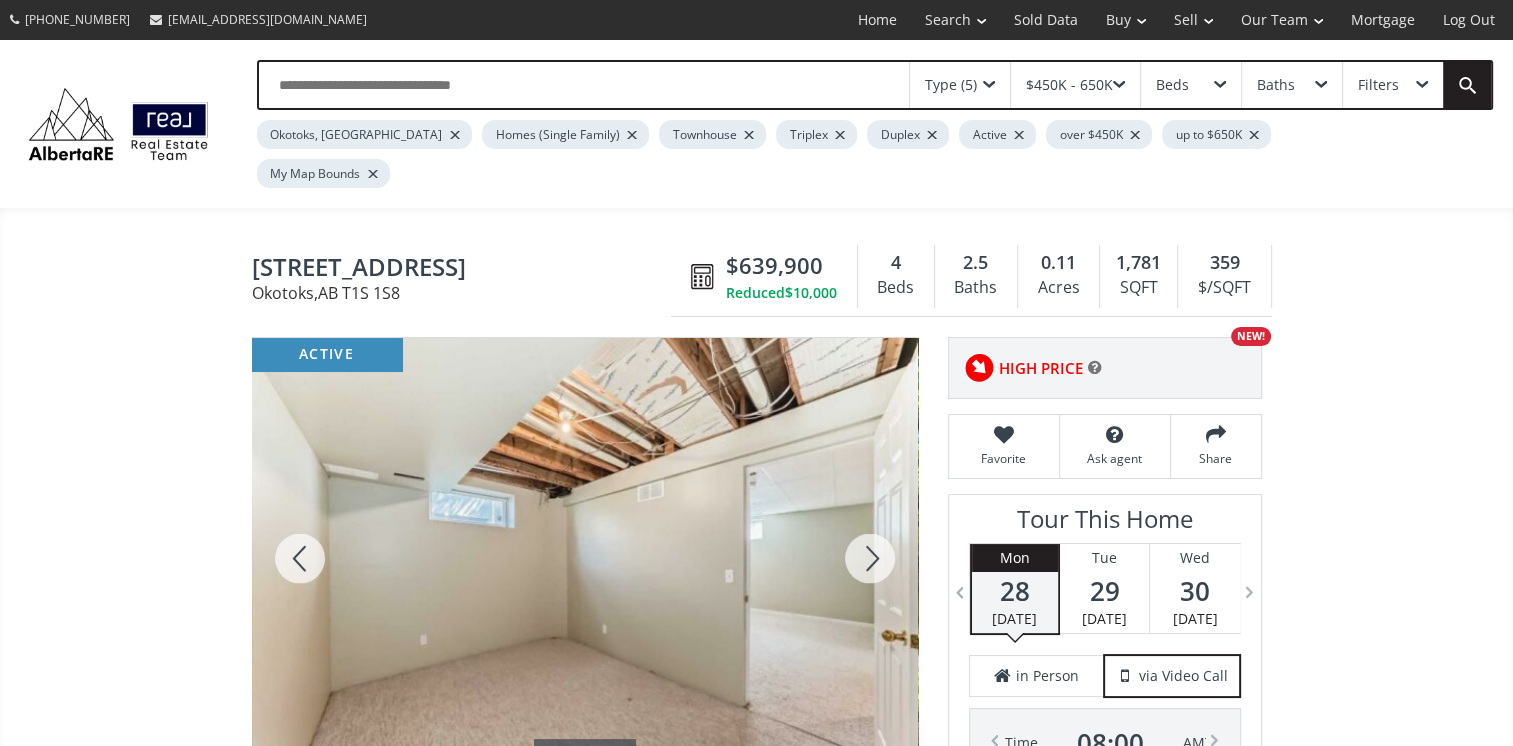 click at bounding box center [870, 558] 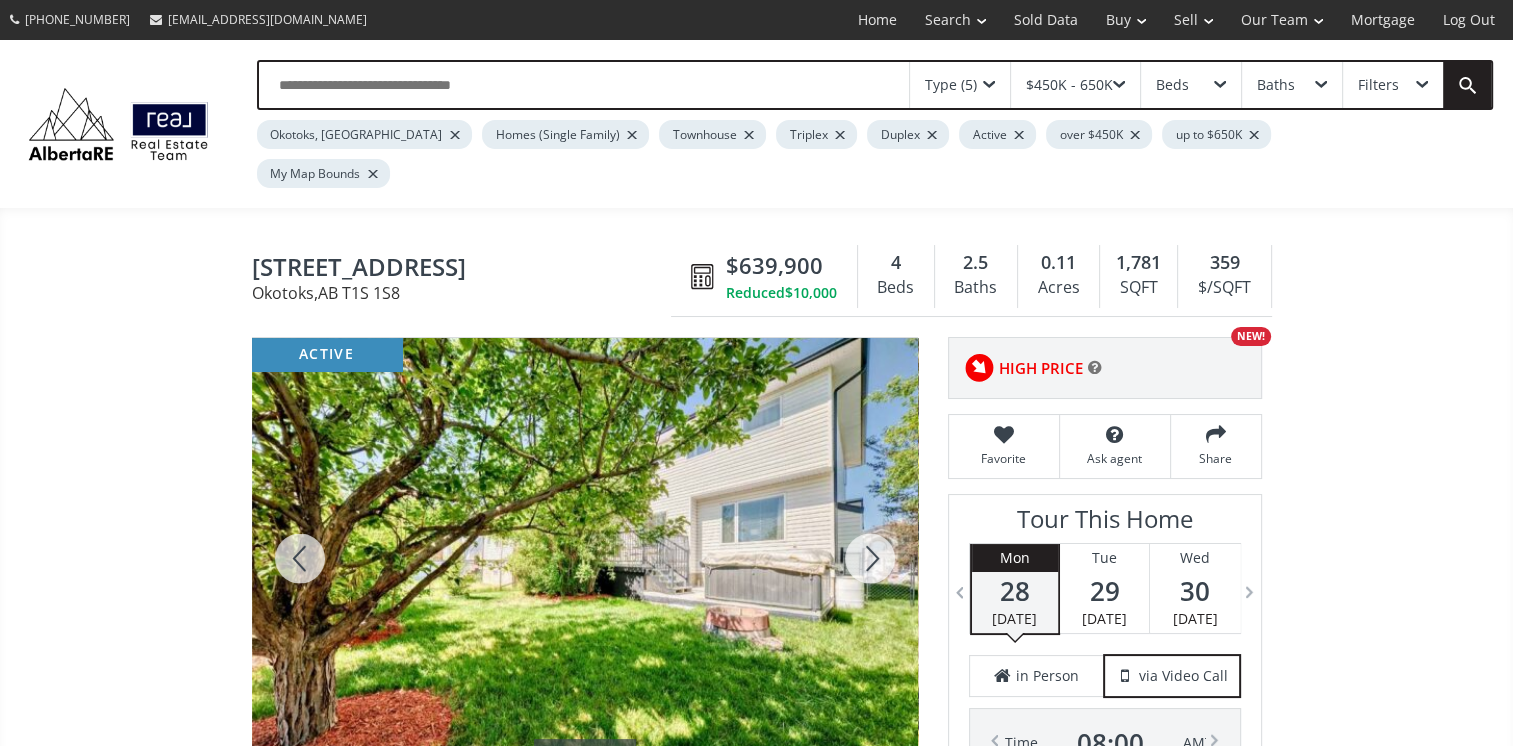 click at bounding box center [870, 558] 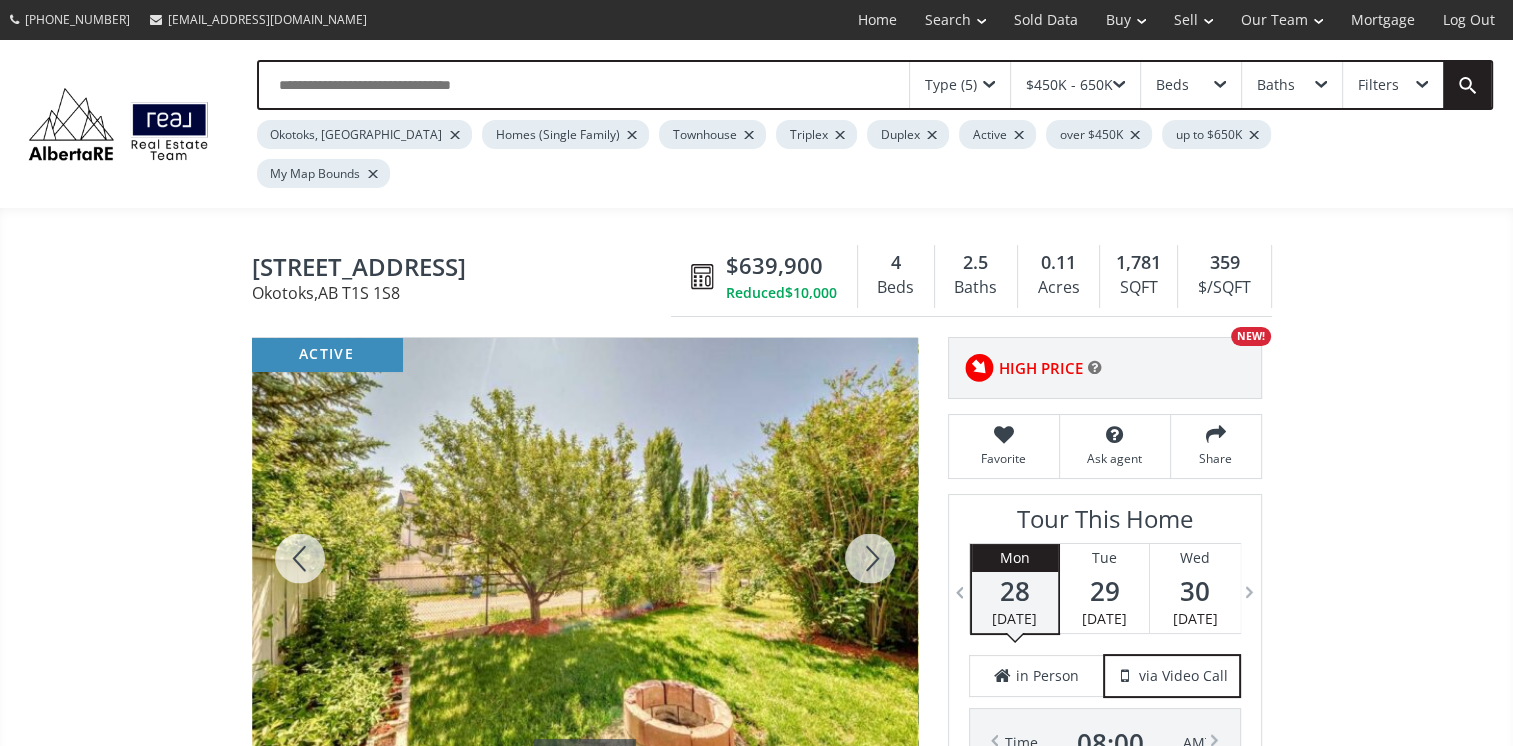 click at bounding box center (870, 558) 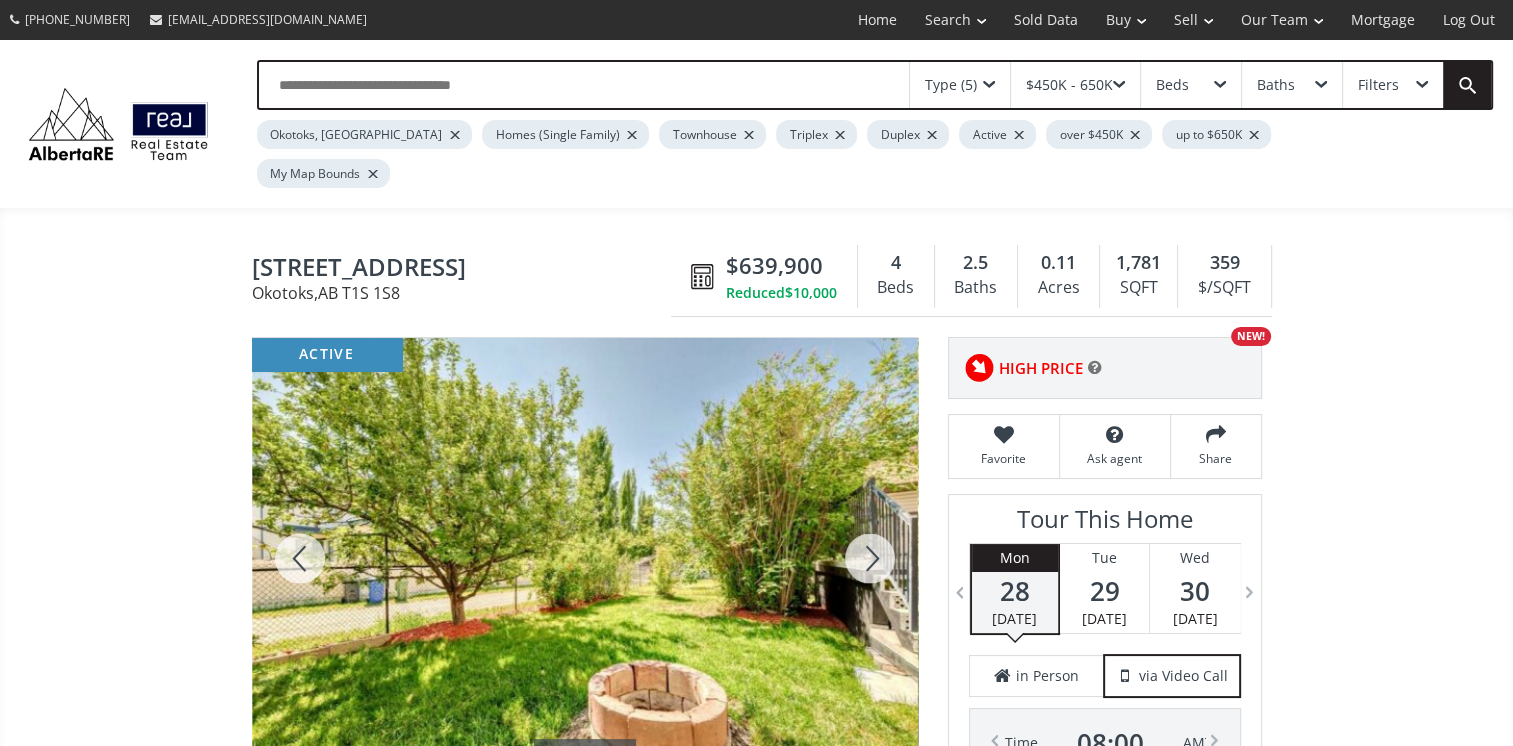 click at bounding box center (870, 558) 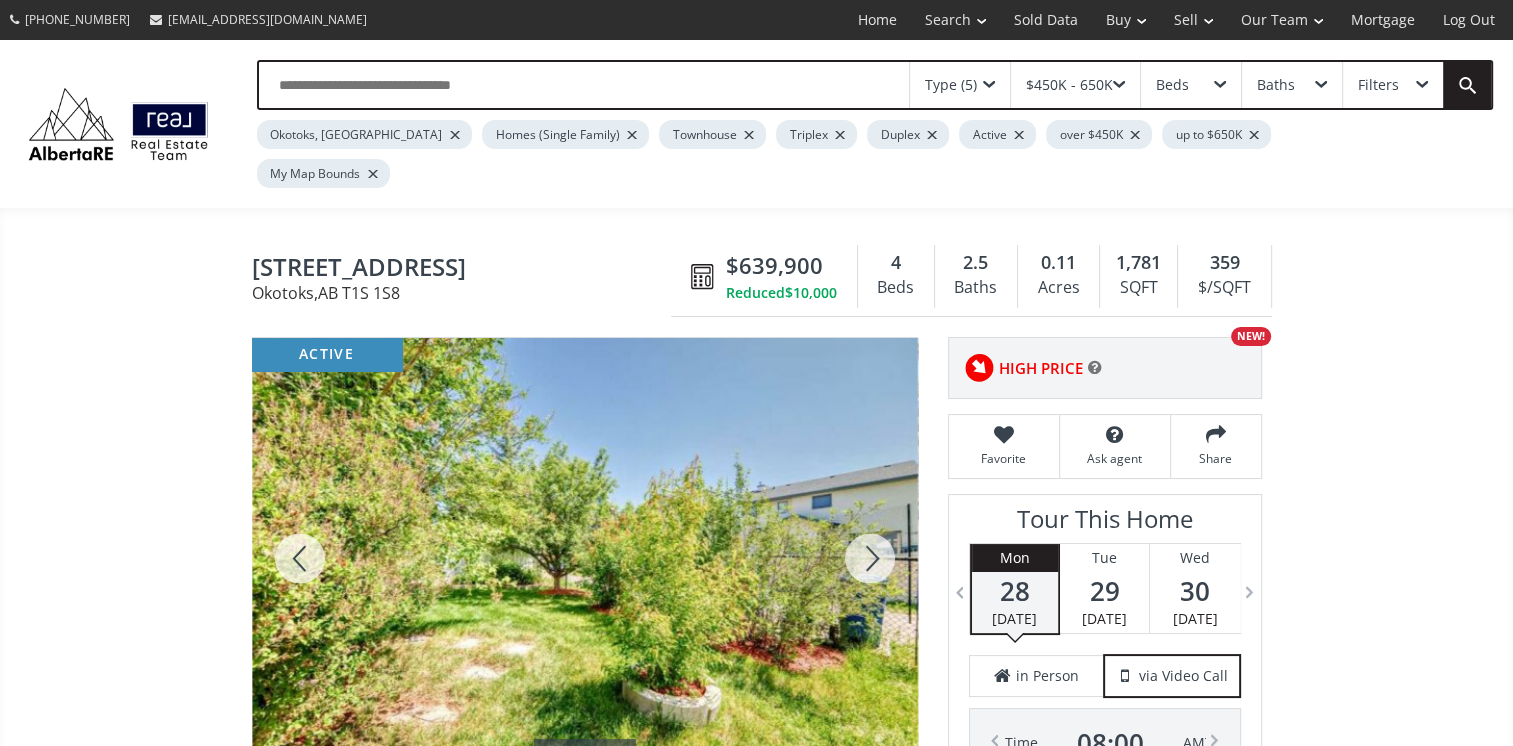 click at bounding box center (870, 558) 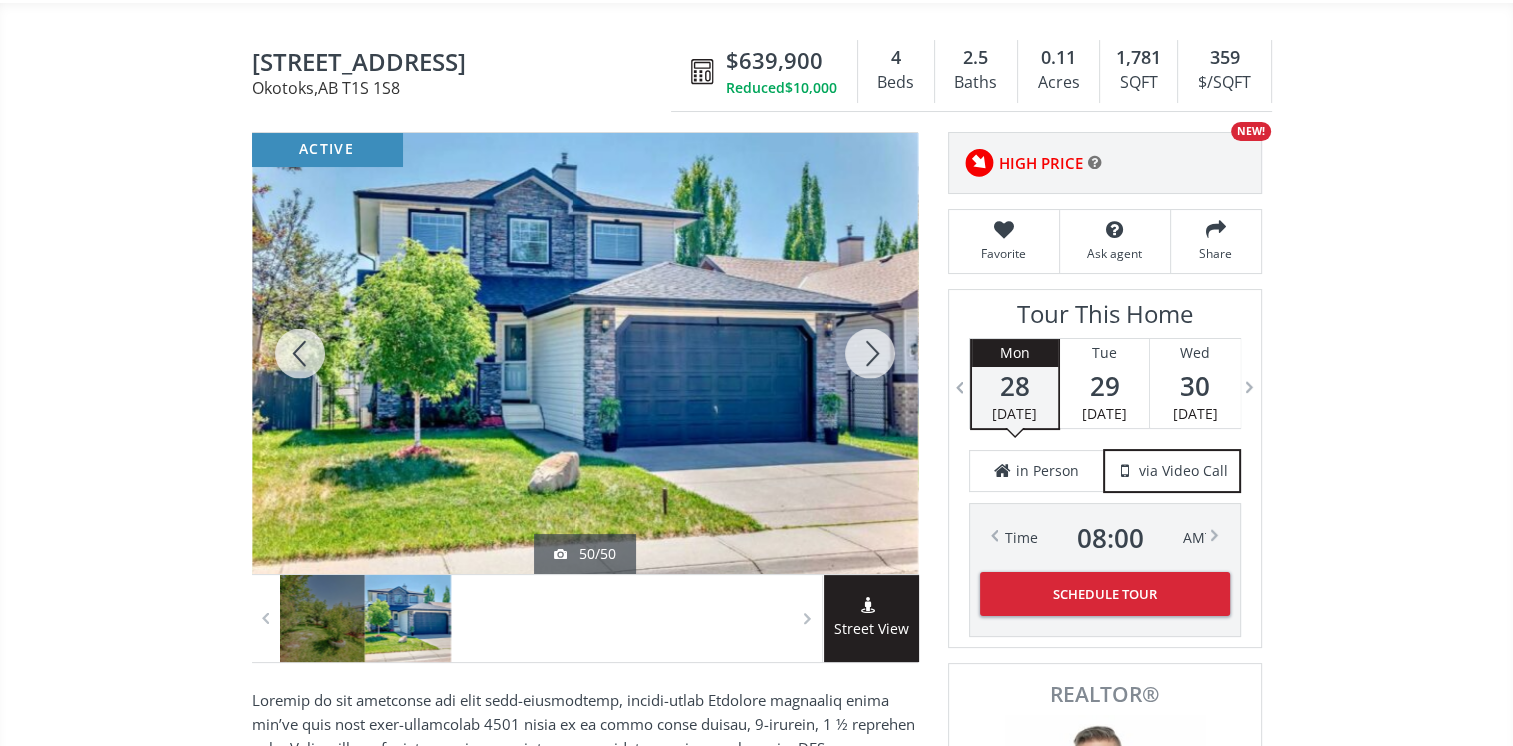 scroll, scrollTop: 200, scrollLeft: 0, axis: vertical 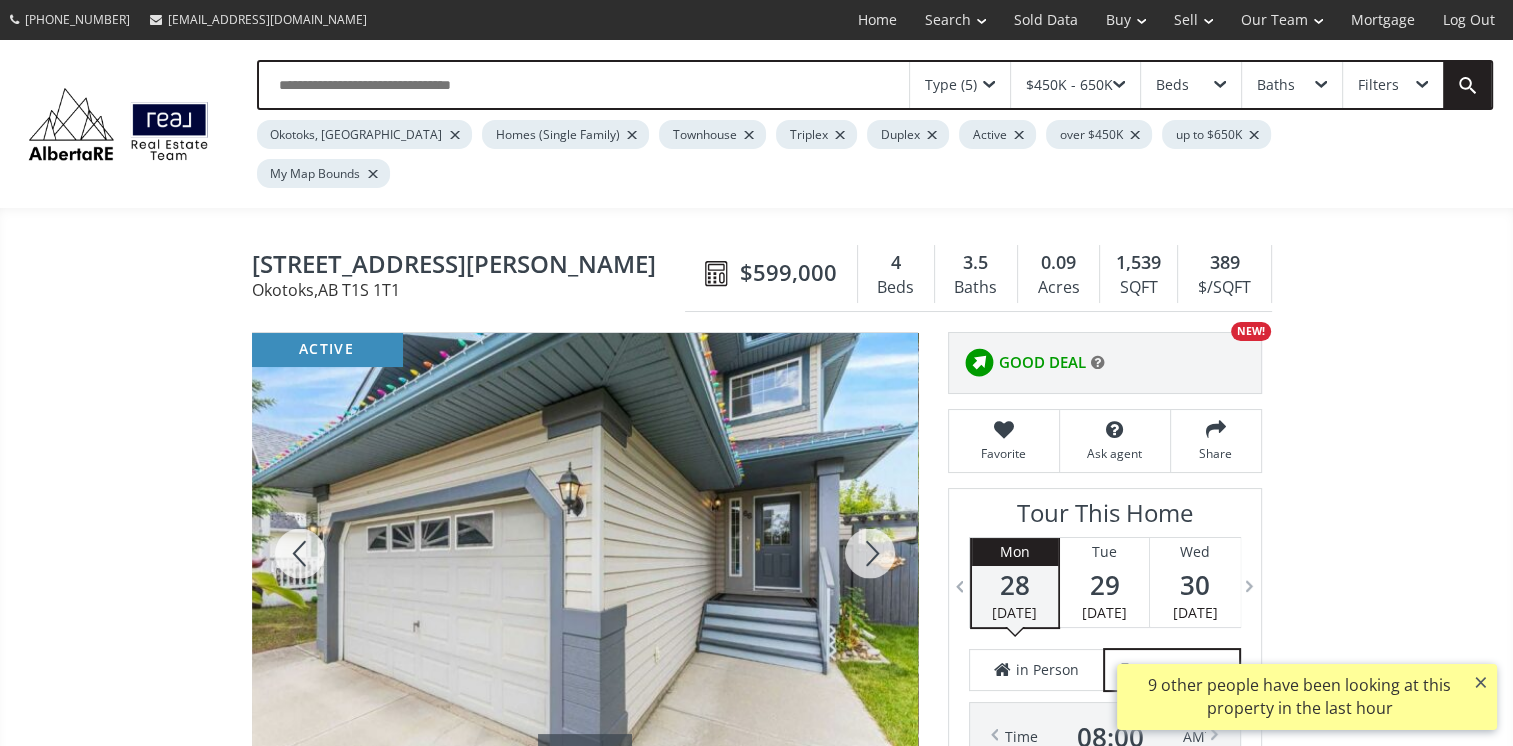 click at bounding box center (870, 553) 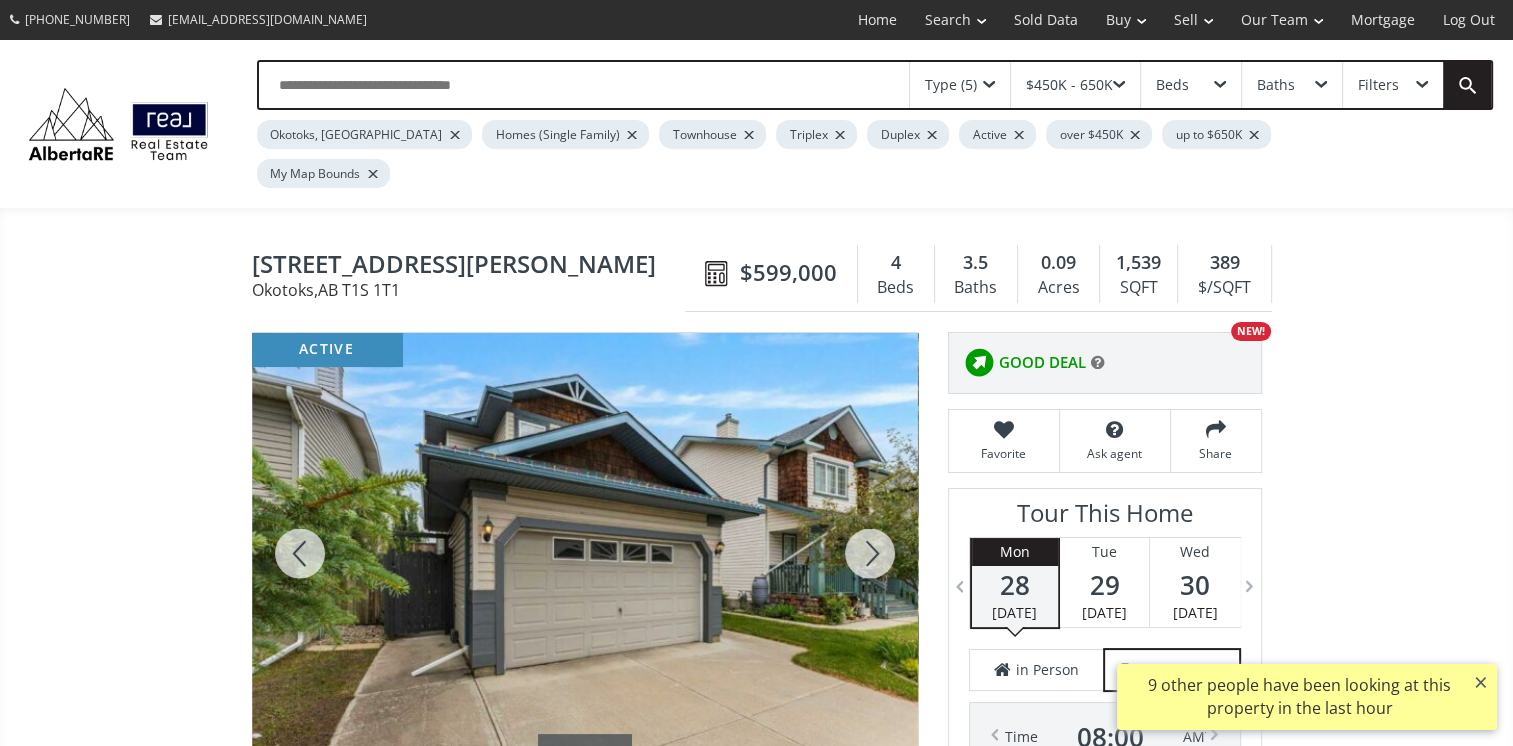 click at bounding box center (870, 553) 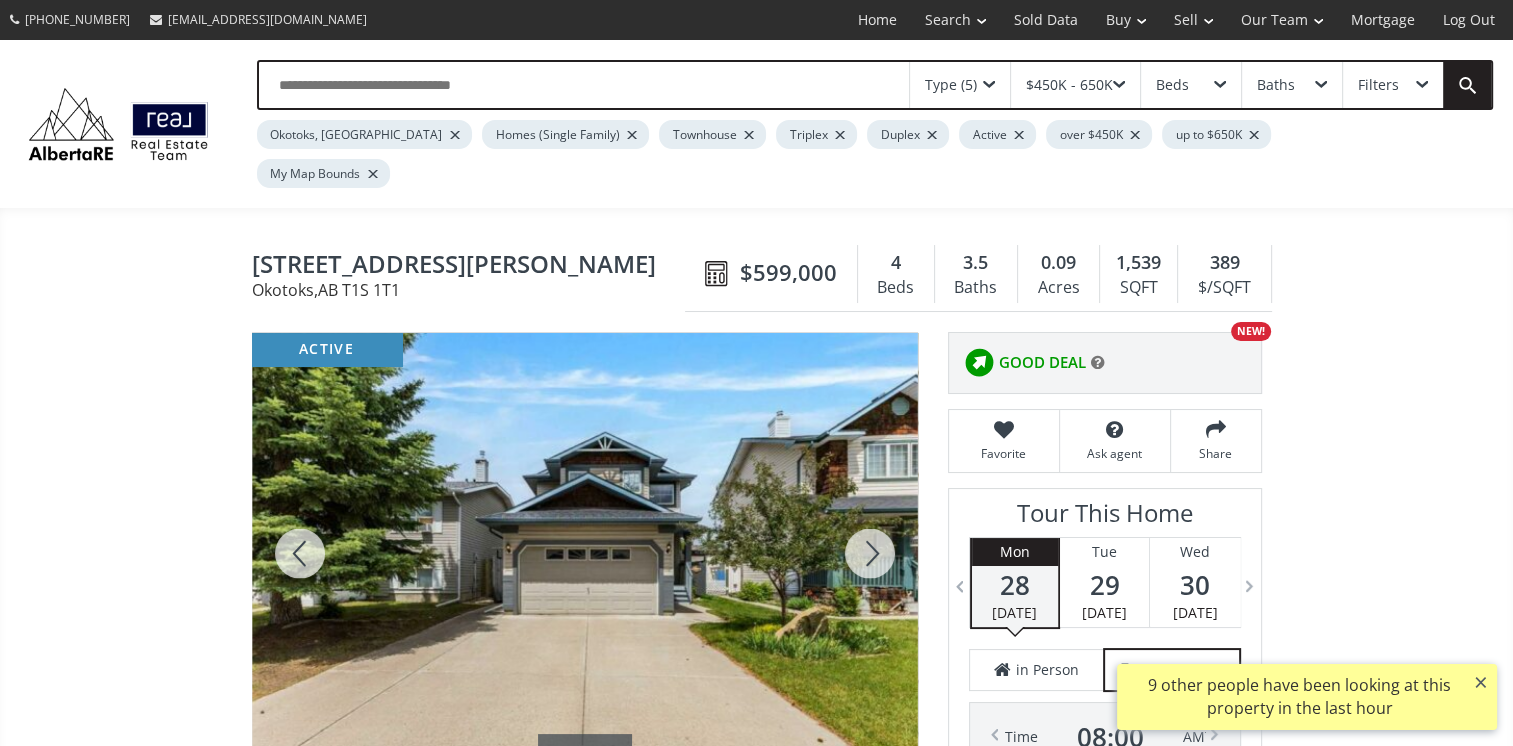 click at bounding box center (870, 553) 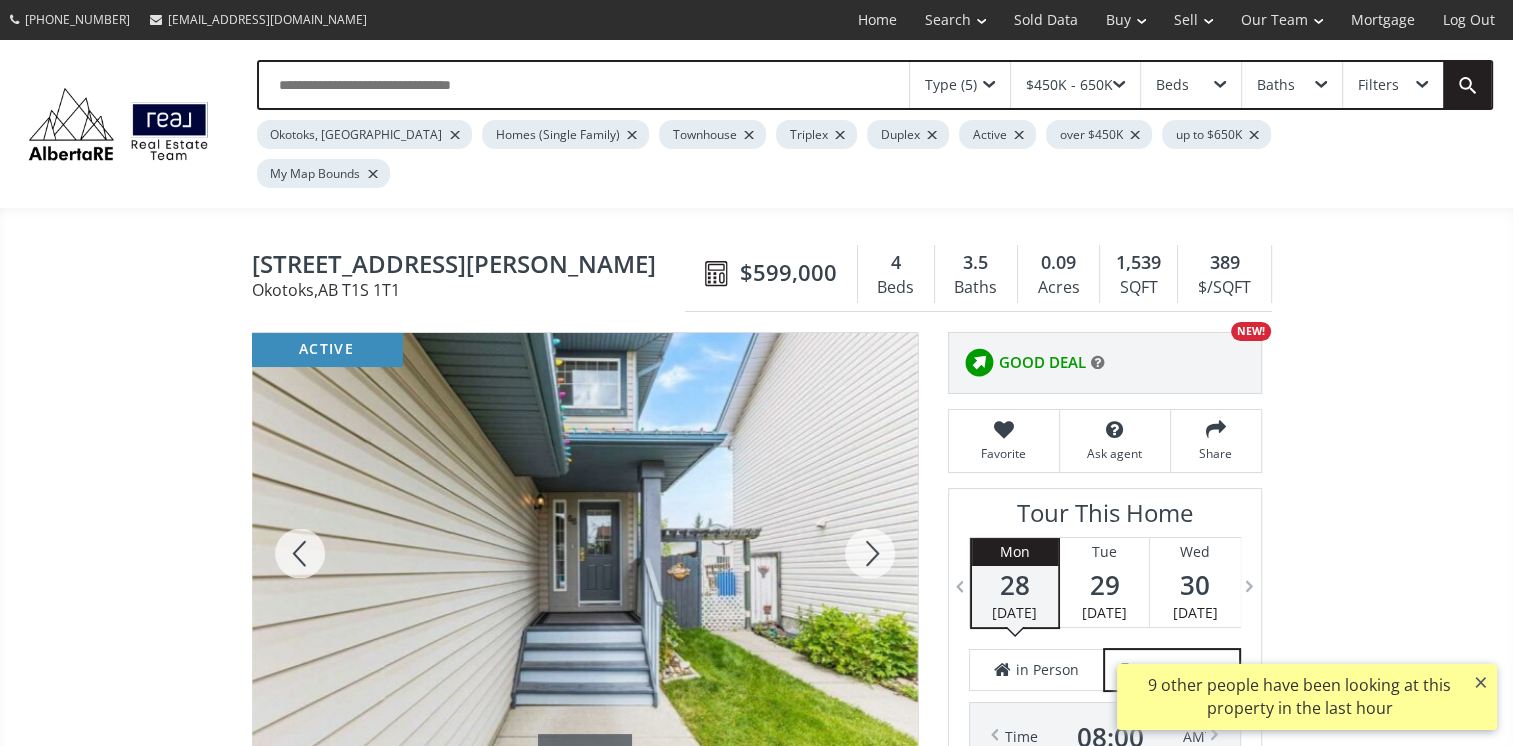 click at bounding box center (870, 553) 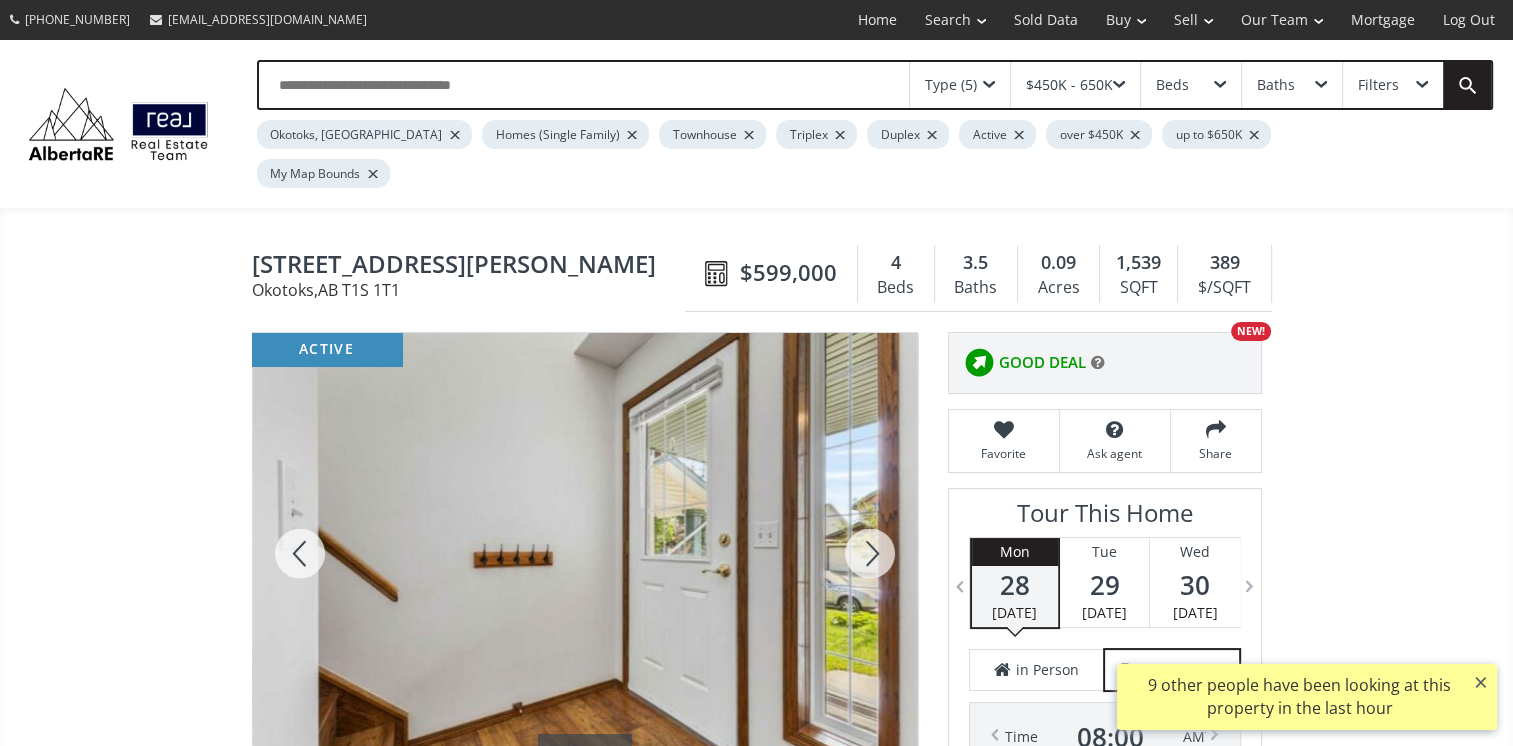 click at bounding box center [870, 553] 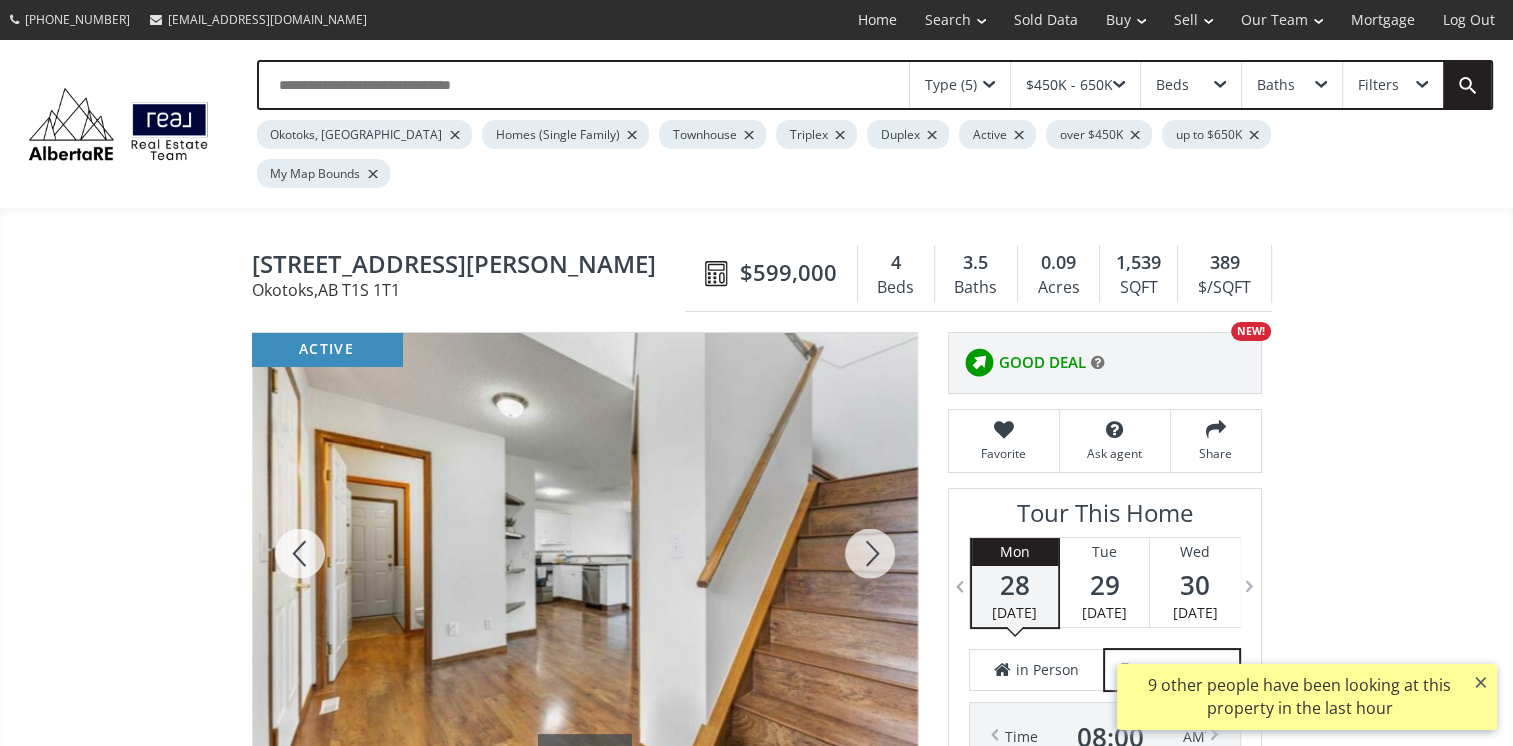 click at bounding box center [870, 553] 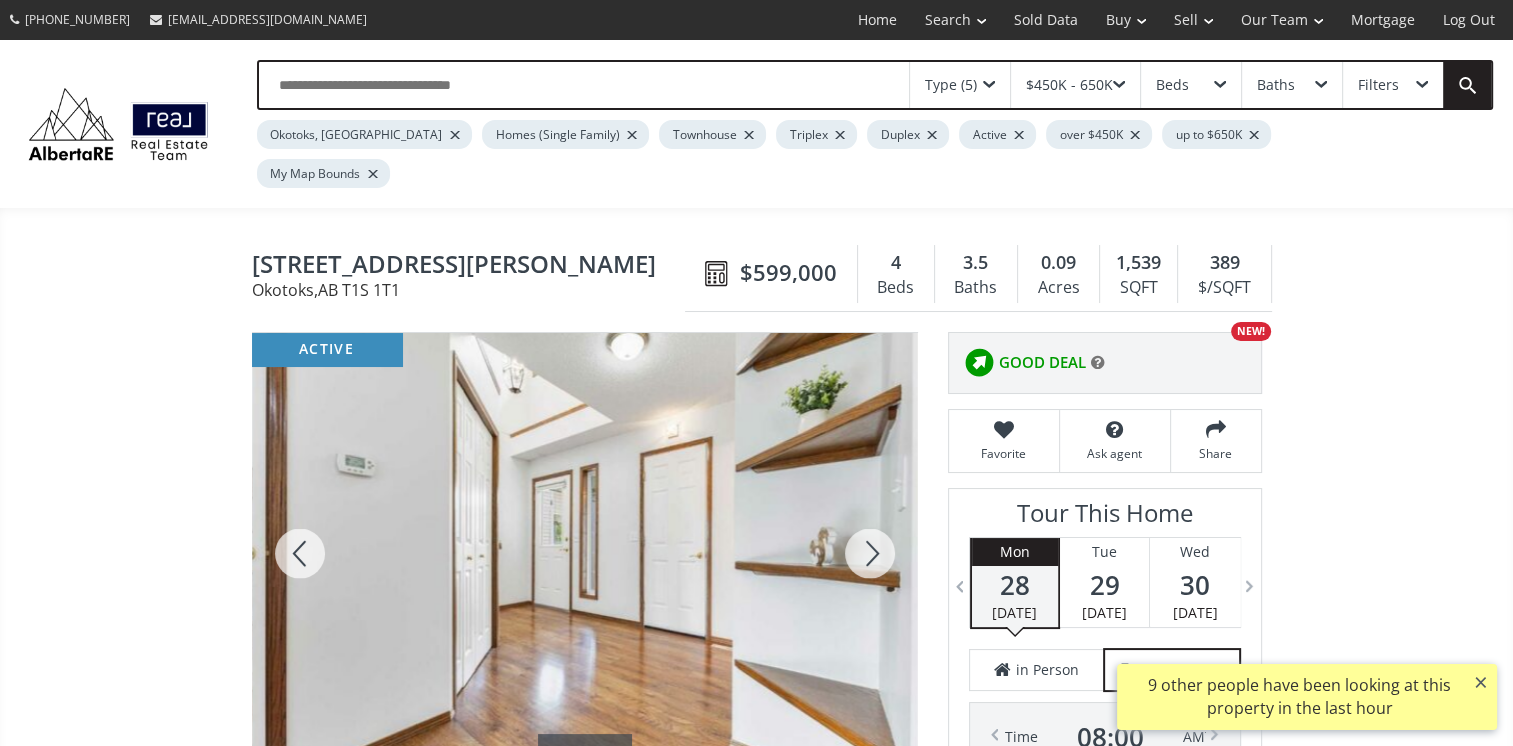 click at bounding box center [870, 553] 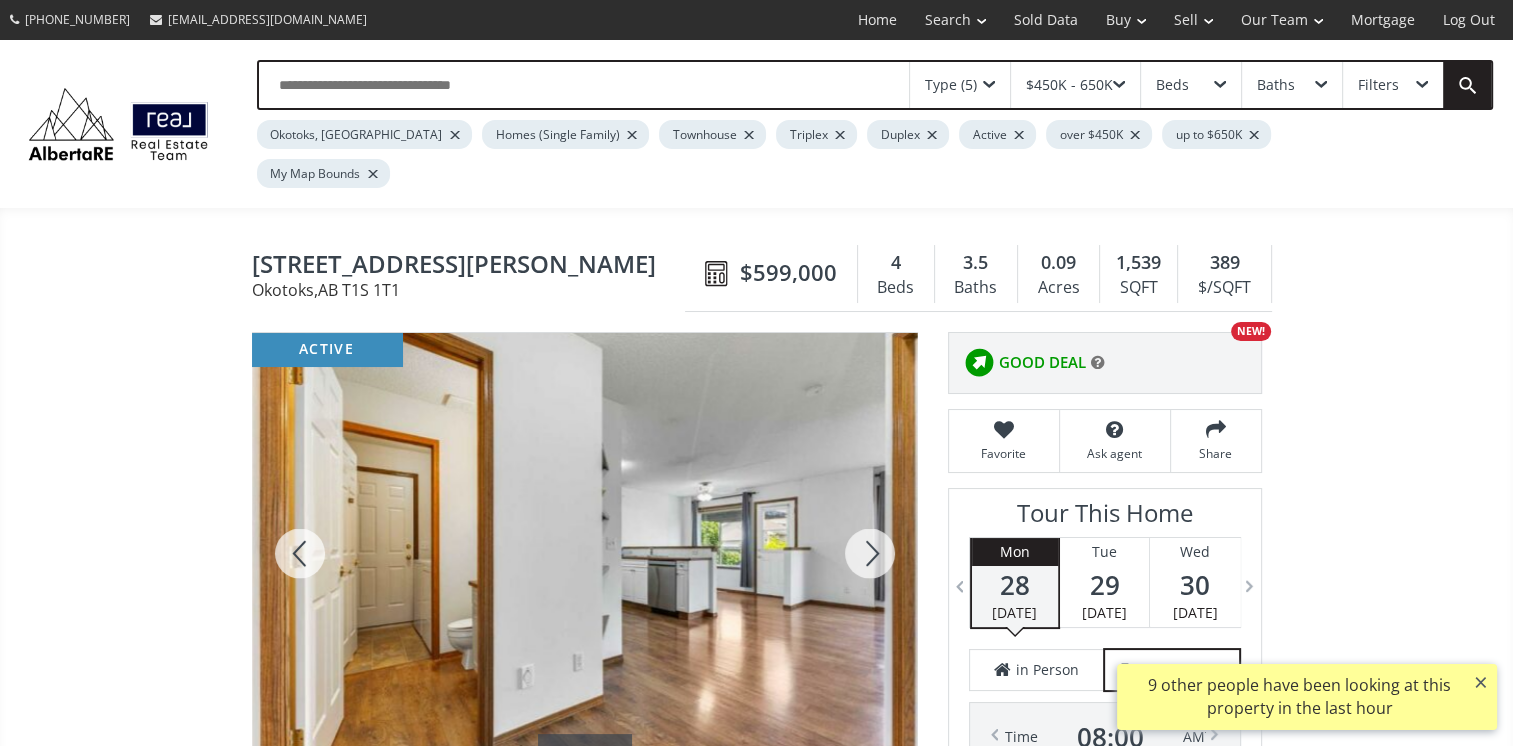 click at bounding box center [870, 553] 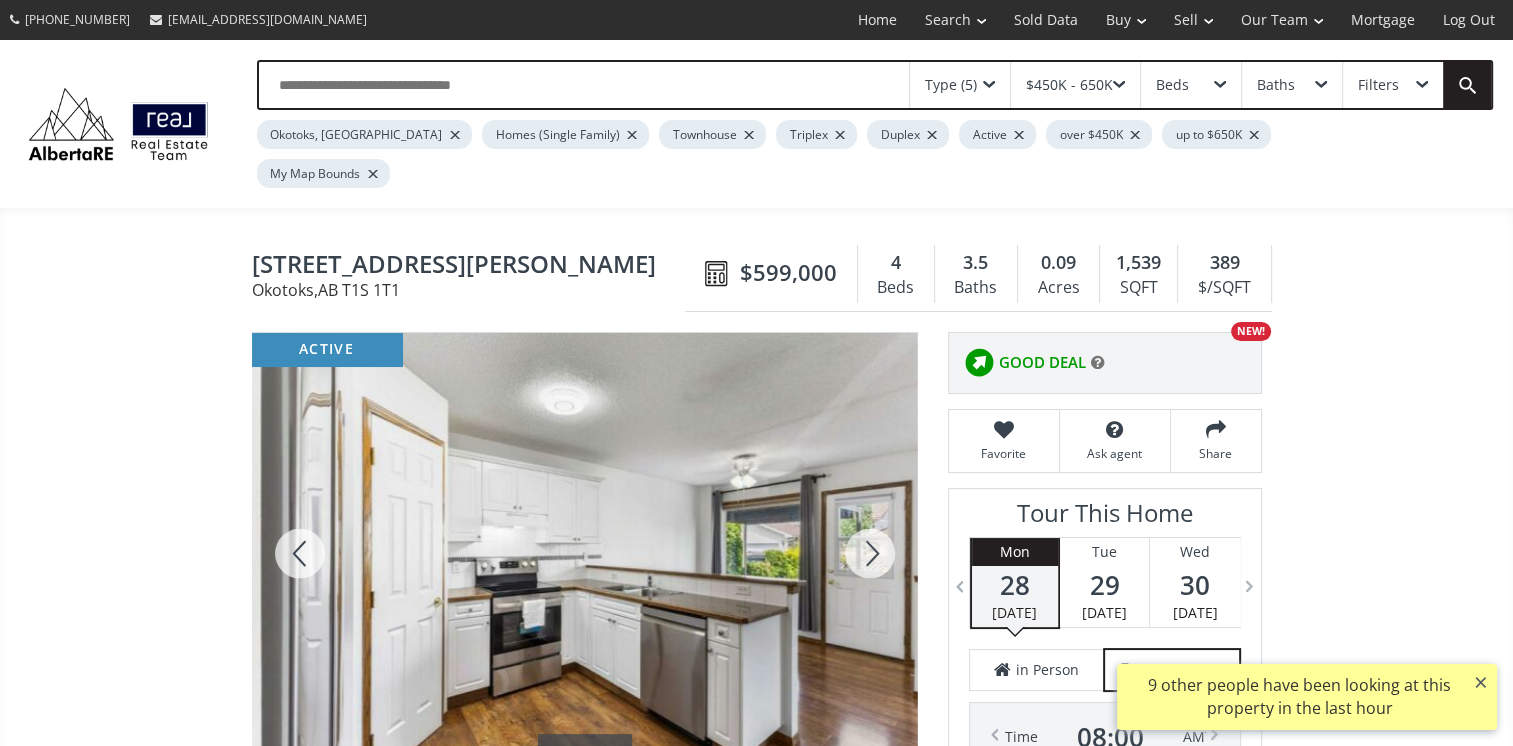 click at bounding box center (870, 553) 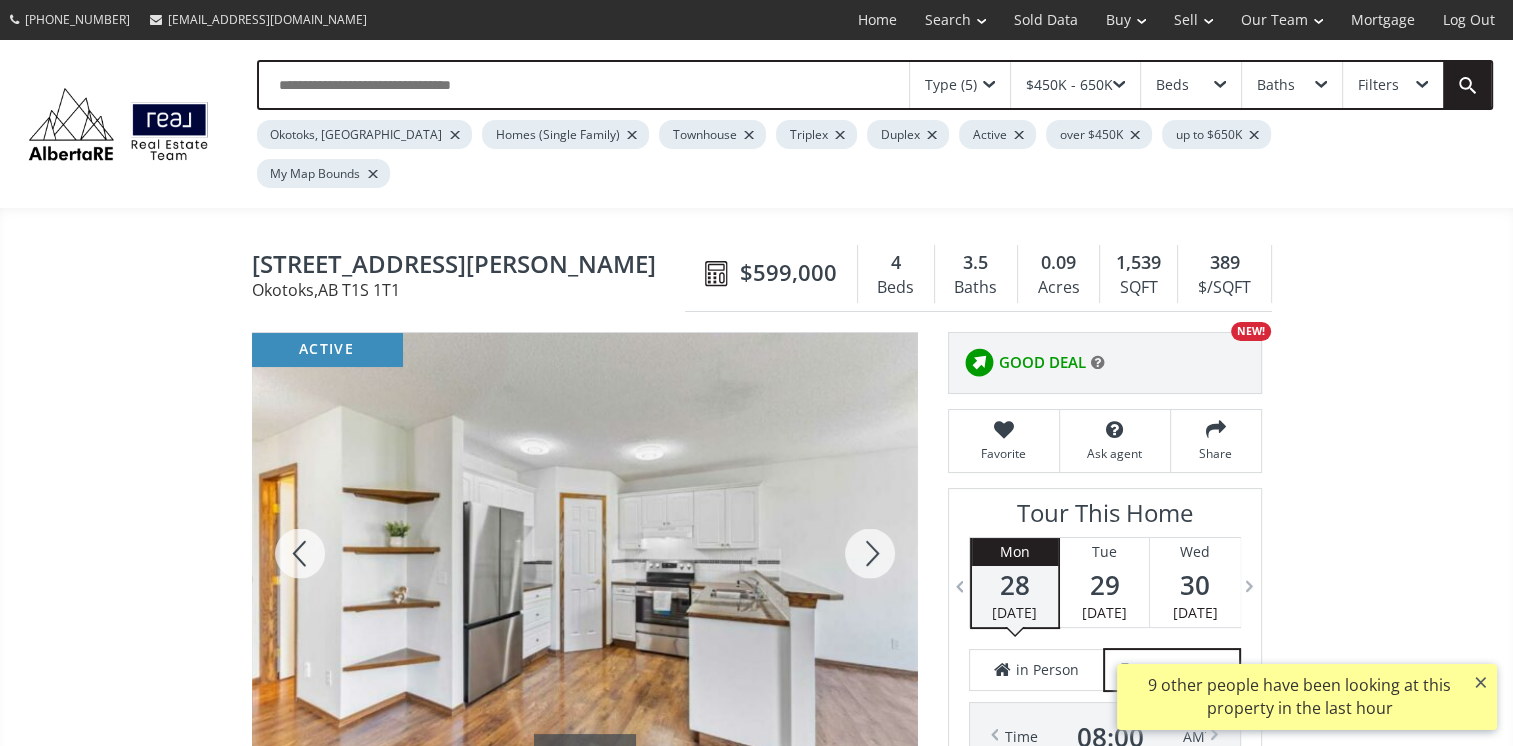 click at bounding box center [870, 553] 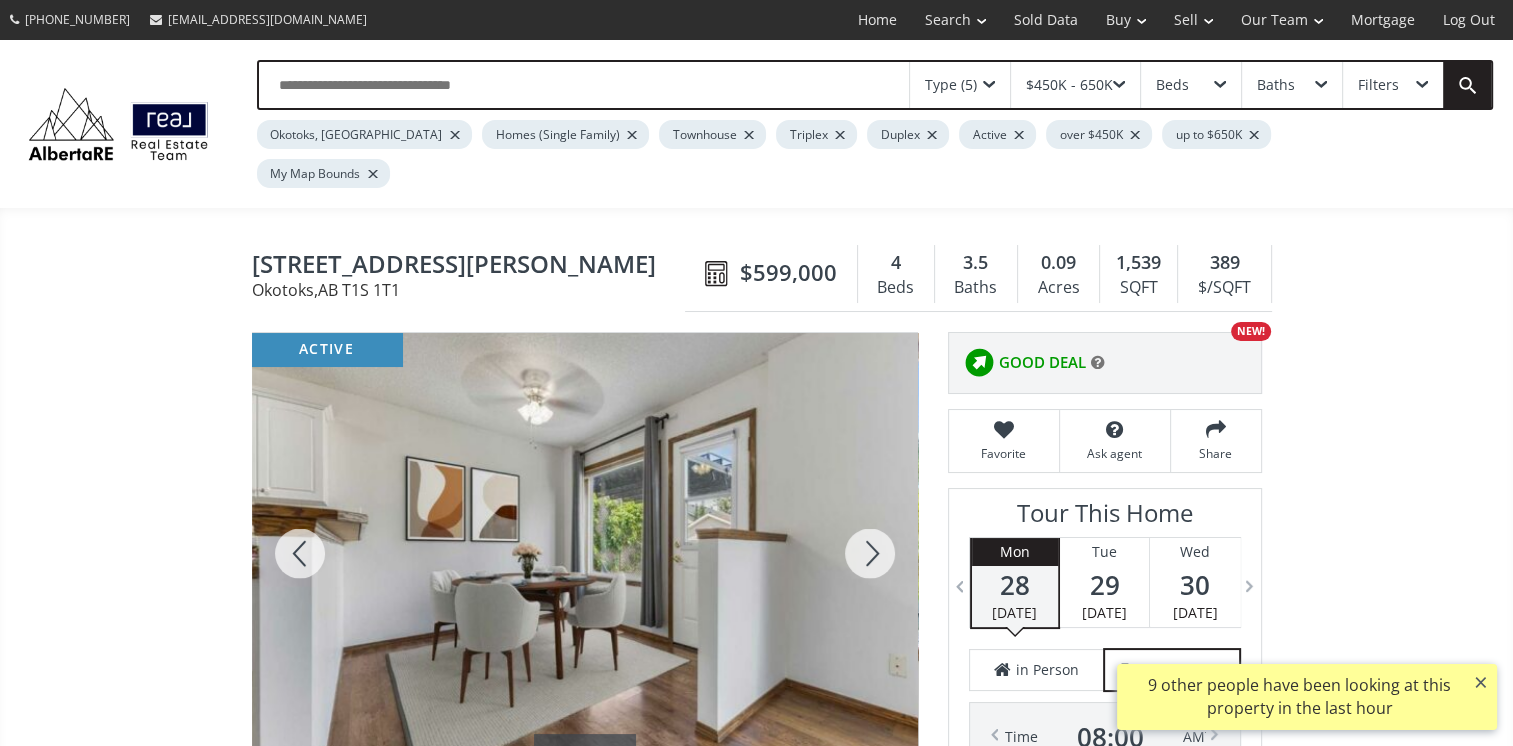 click at bounding box center [870, 553] 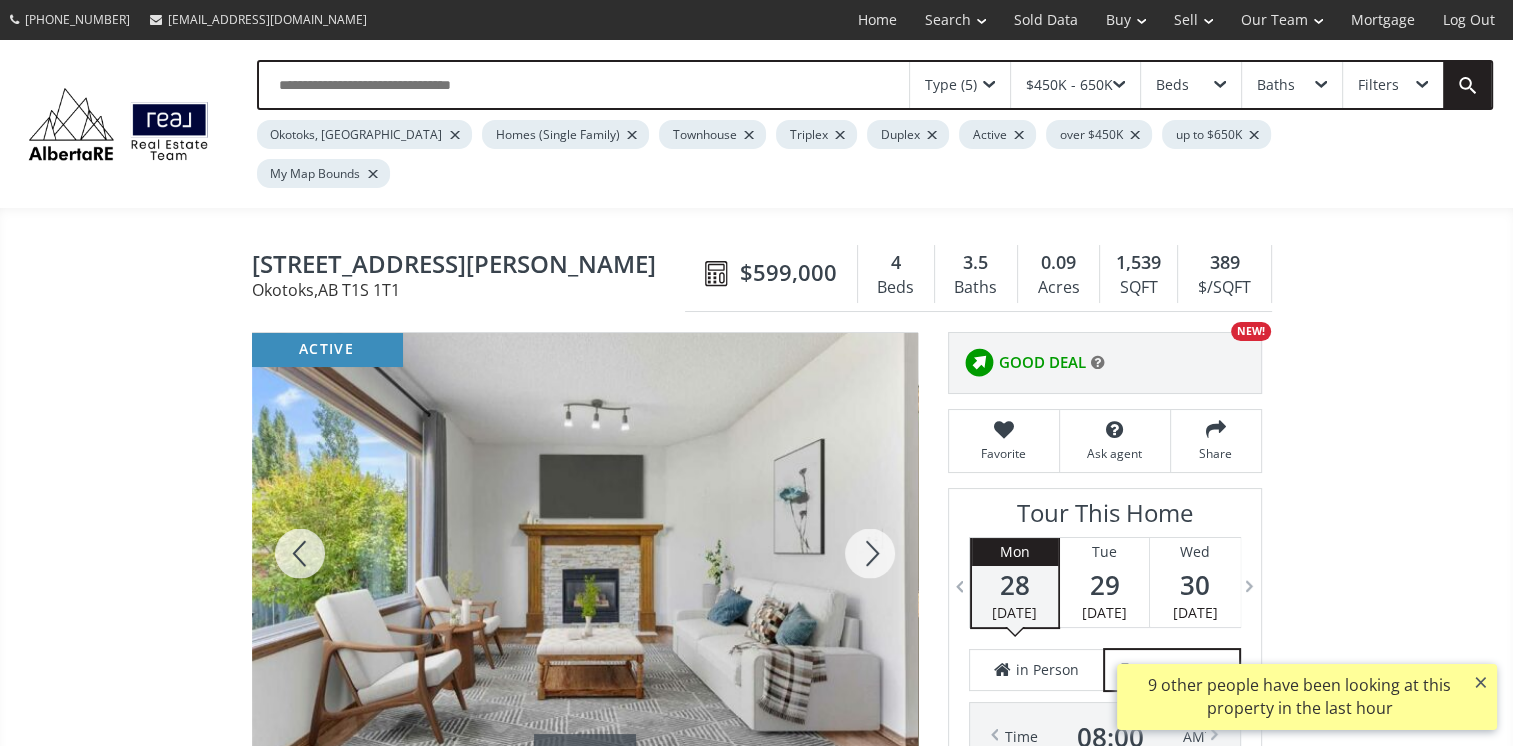 click at bounding box center [870, 553] 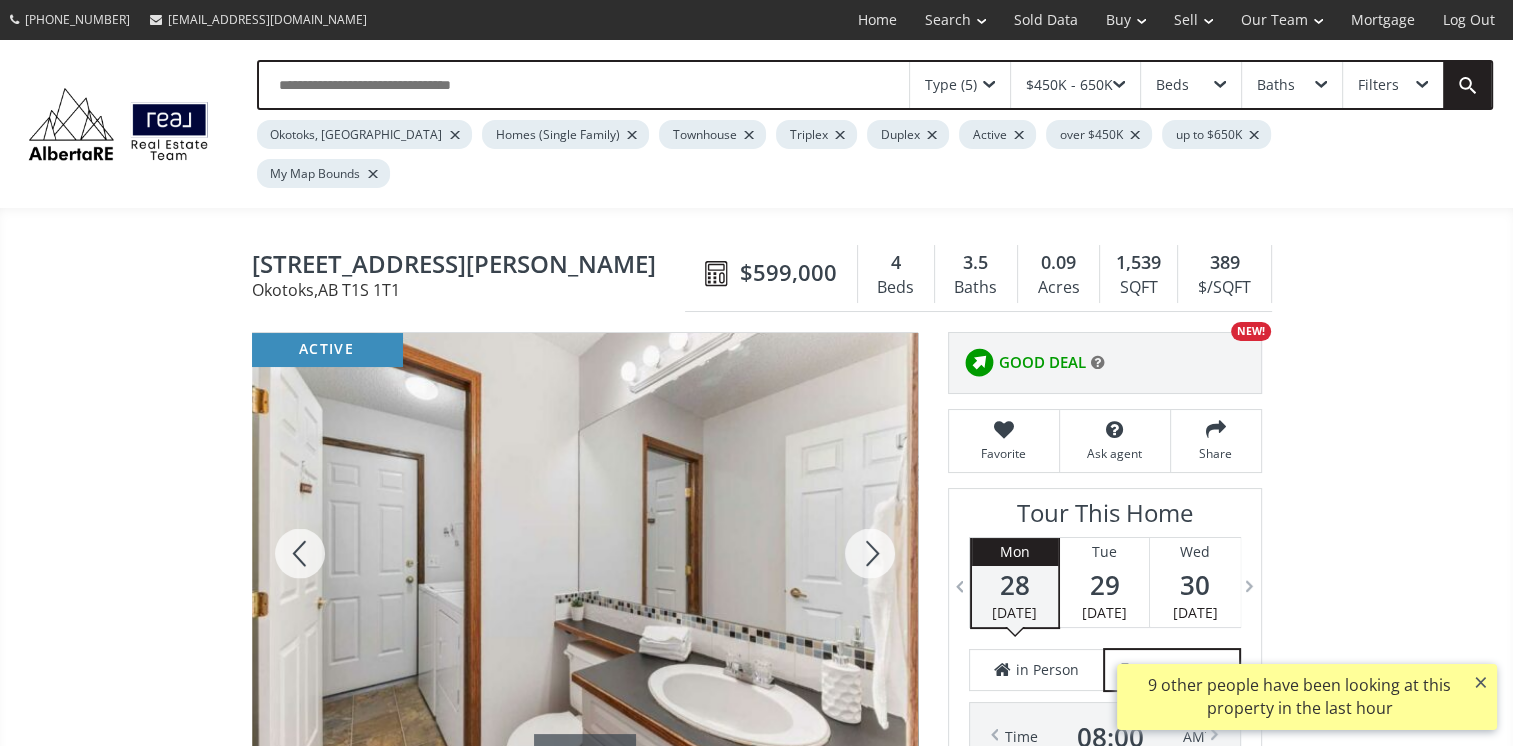 click at bounding box center [870, 553] 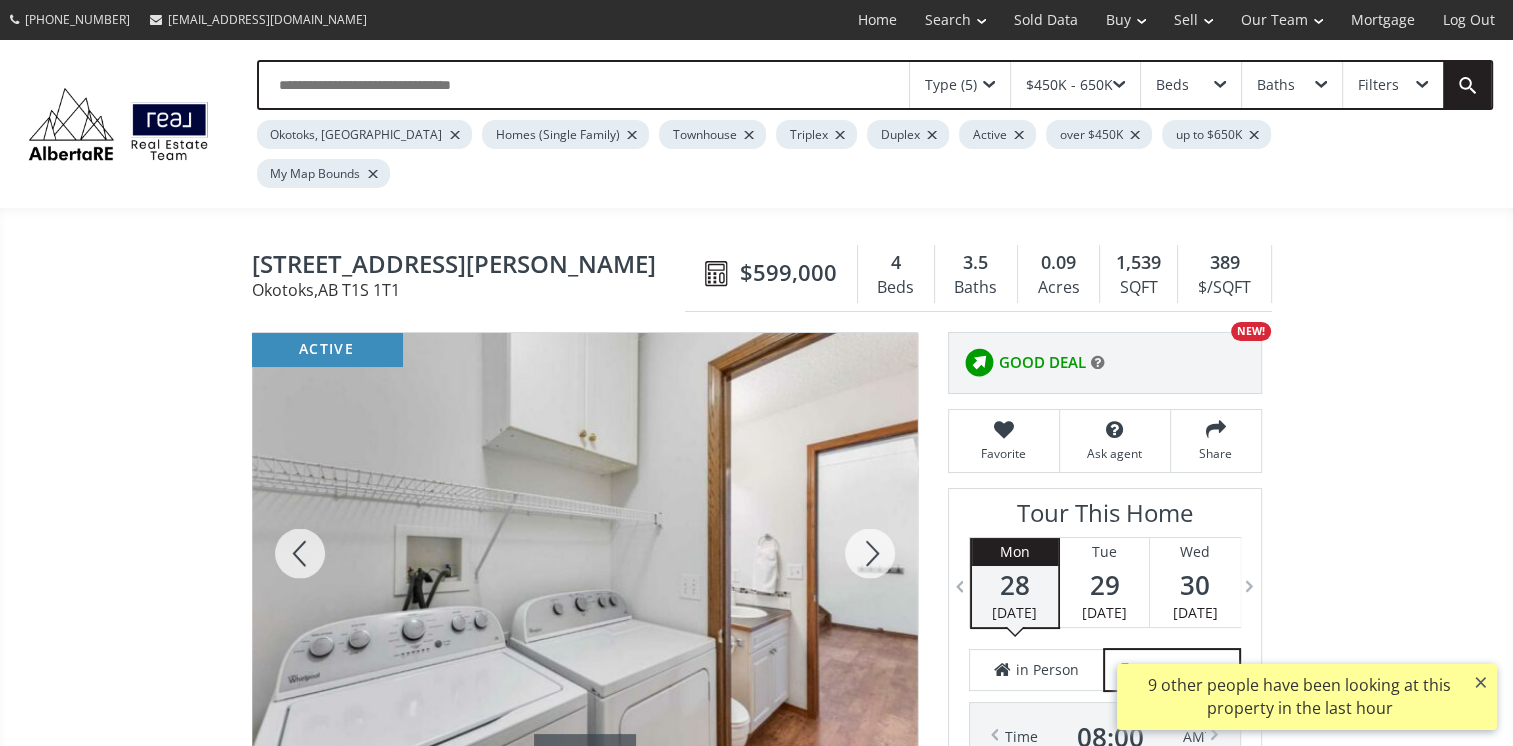click at bounding box center (870, 553) 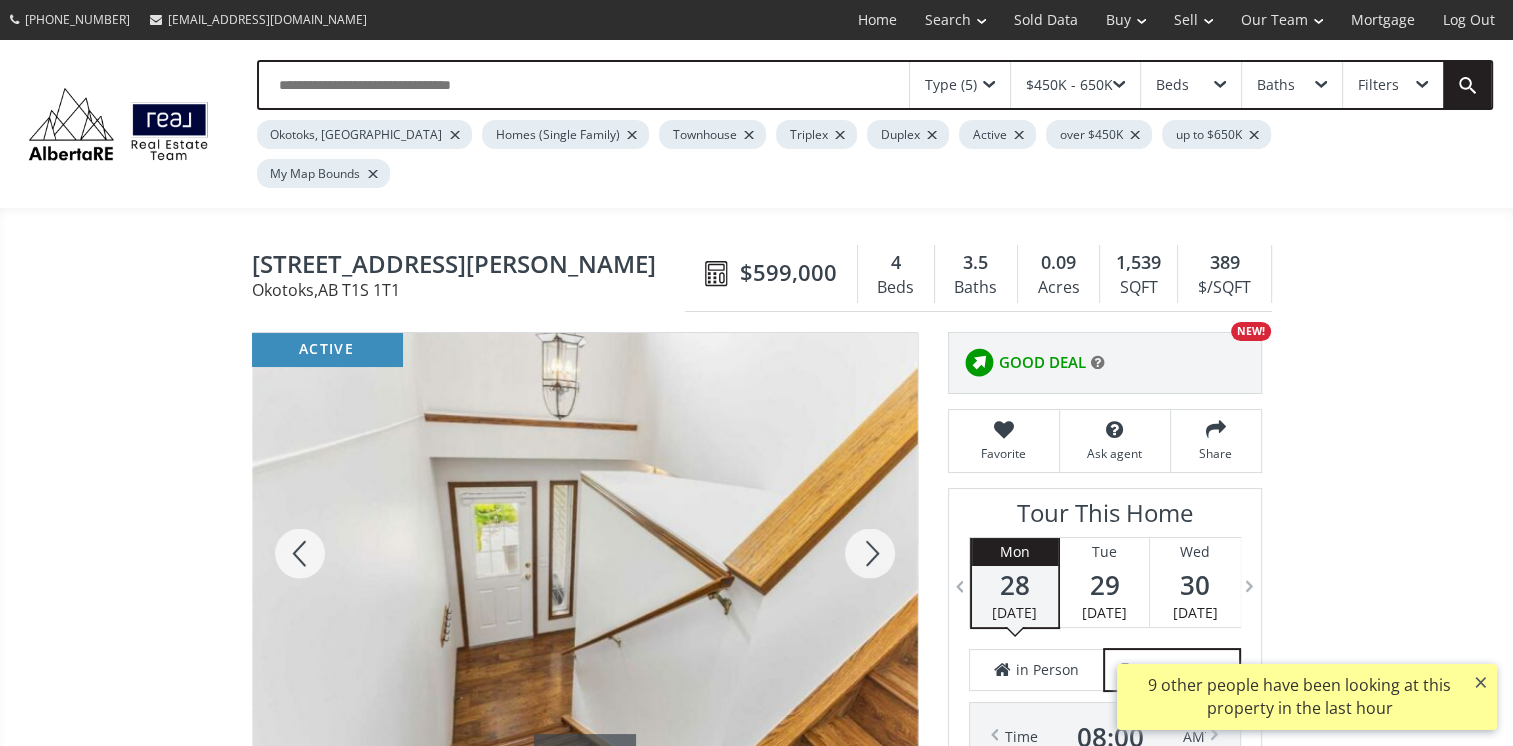 click at bounding box center (870, 553) 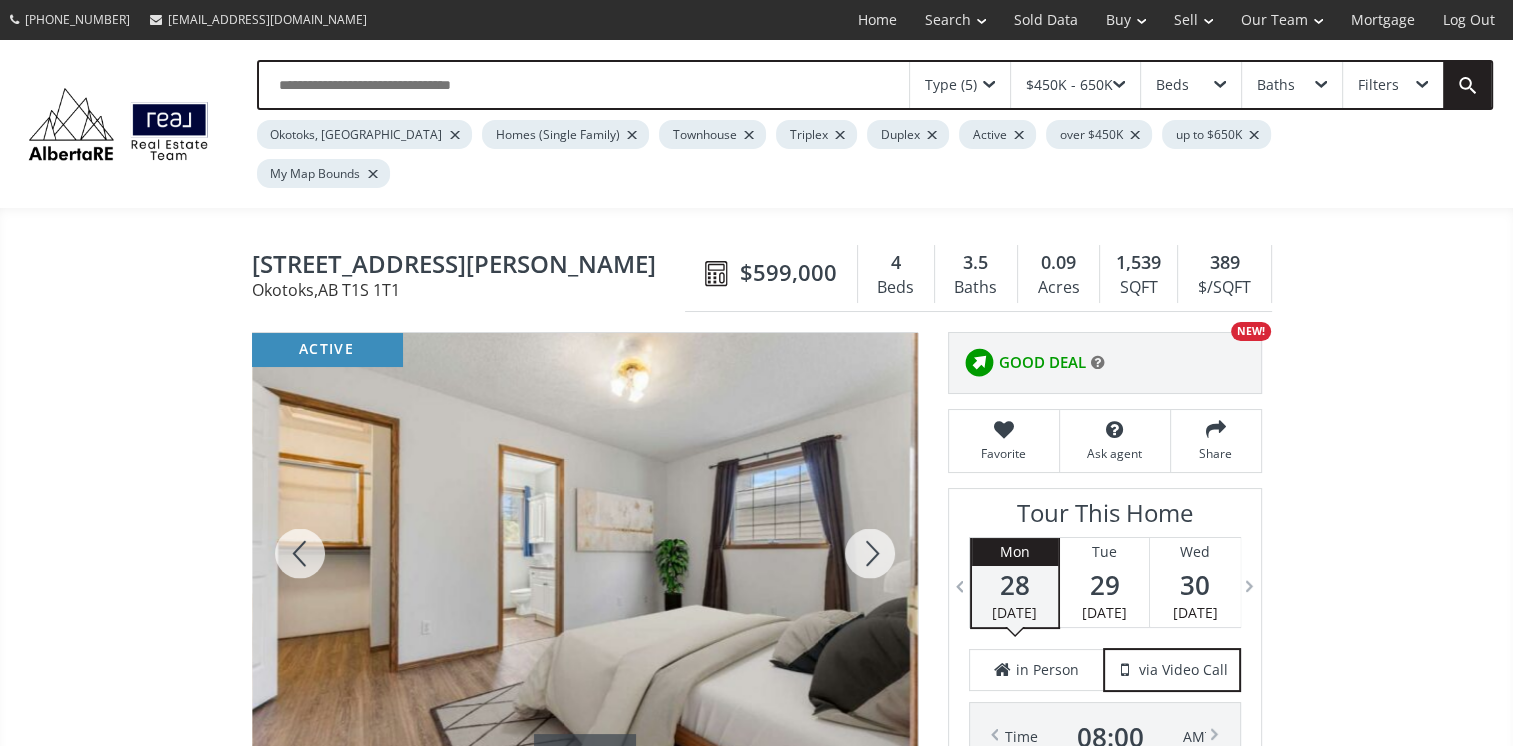 click at bounding box center (870, 553) 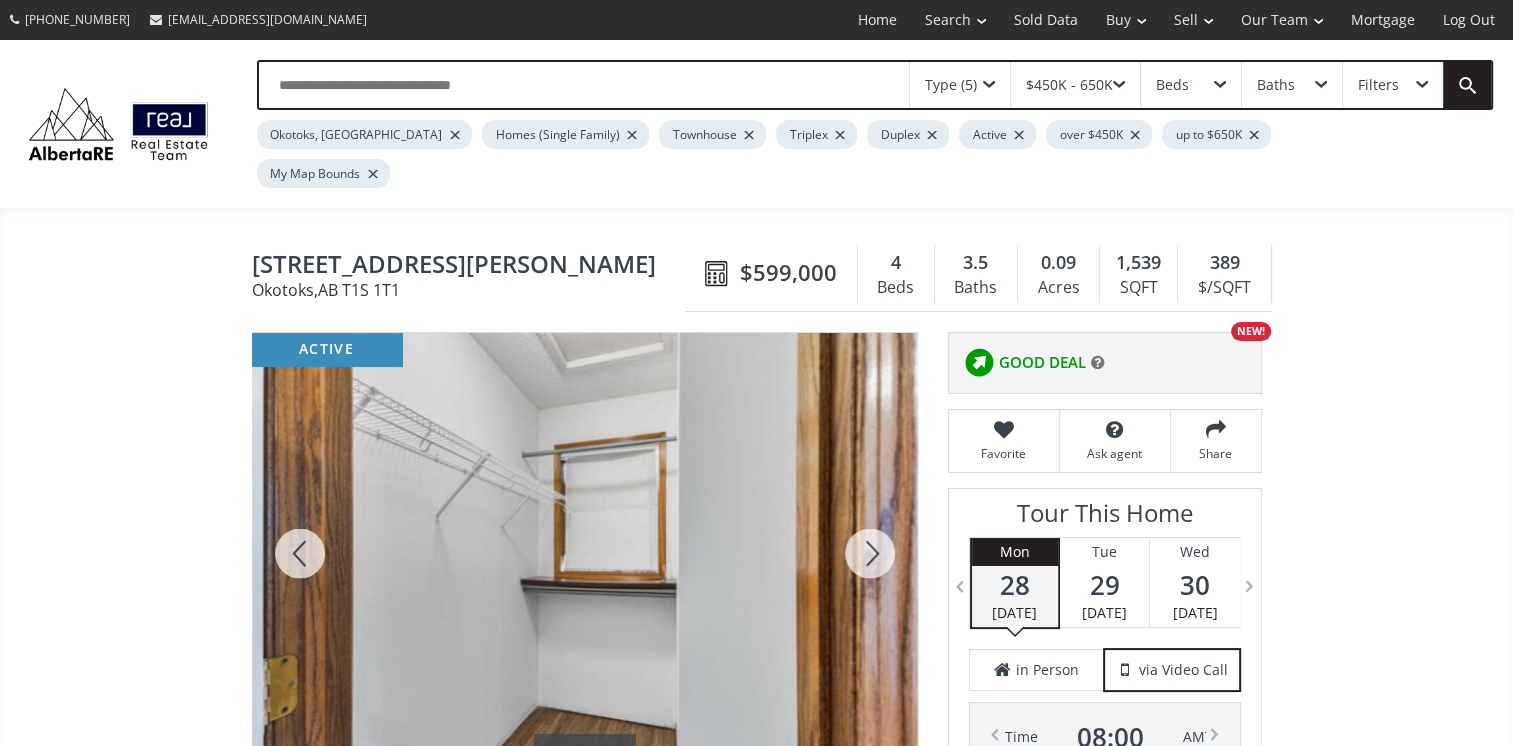 click at bounding box center [870, 553] 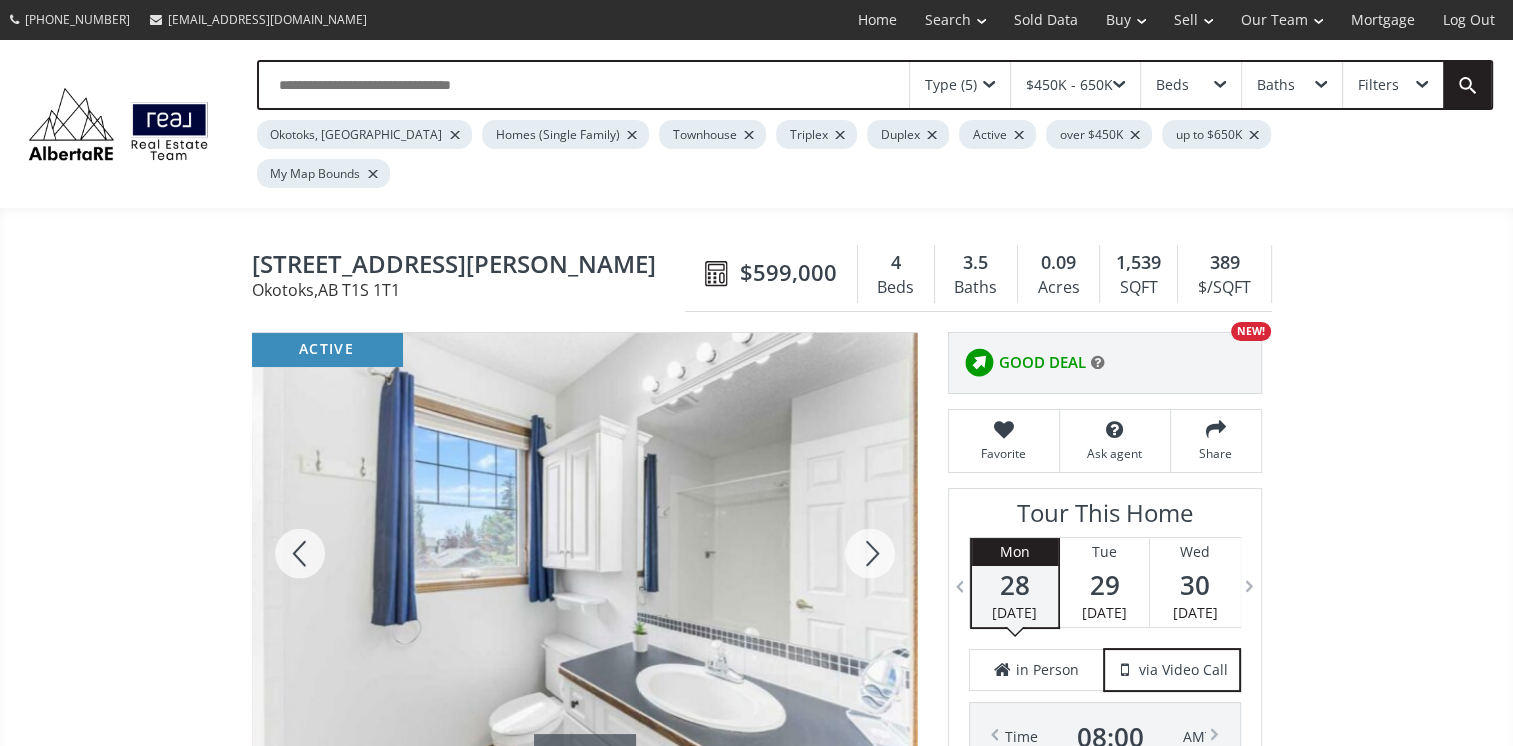 click at bounding box center (870, 553) 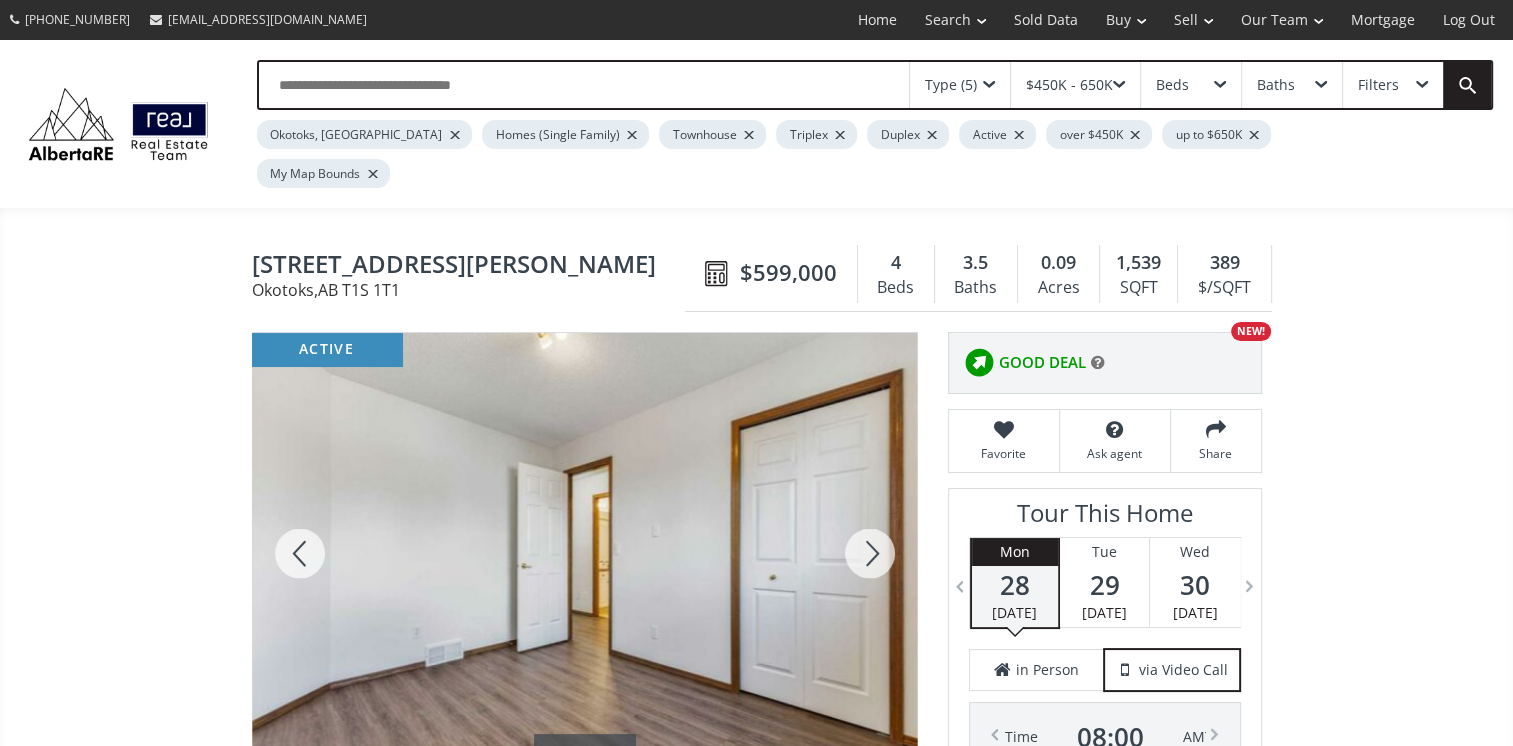 click at bounding box center (870, 553) 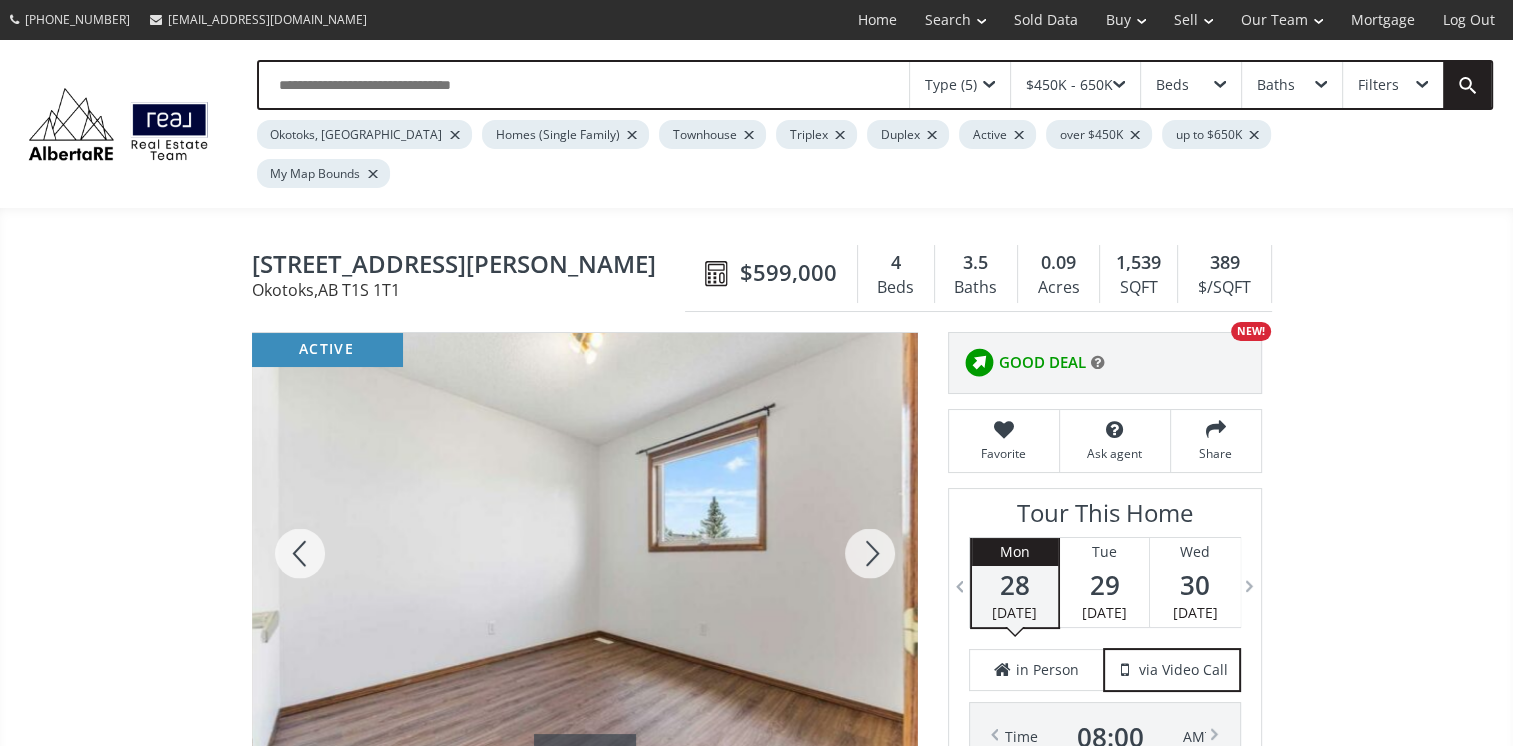 click at bounding box center (870, 553) 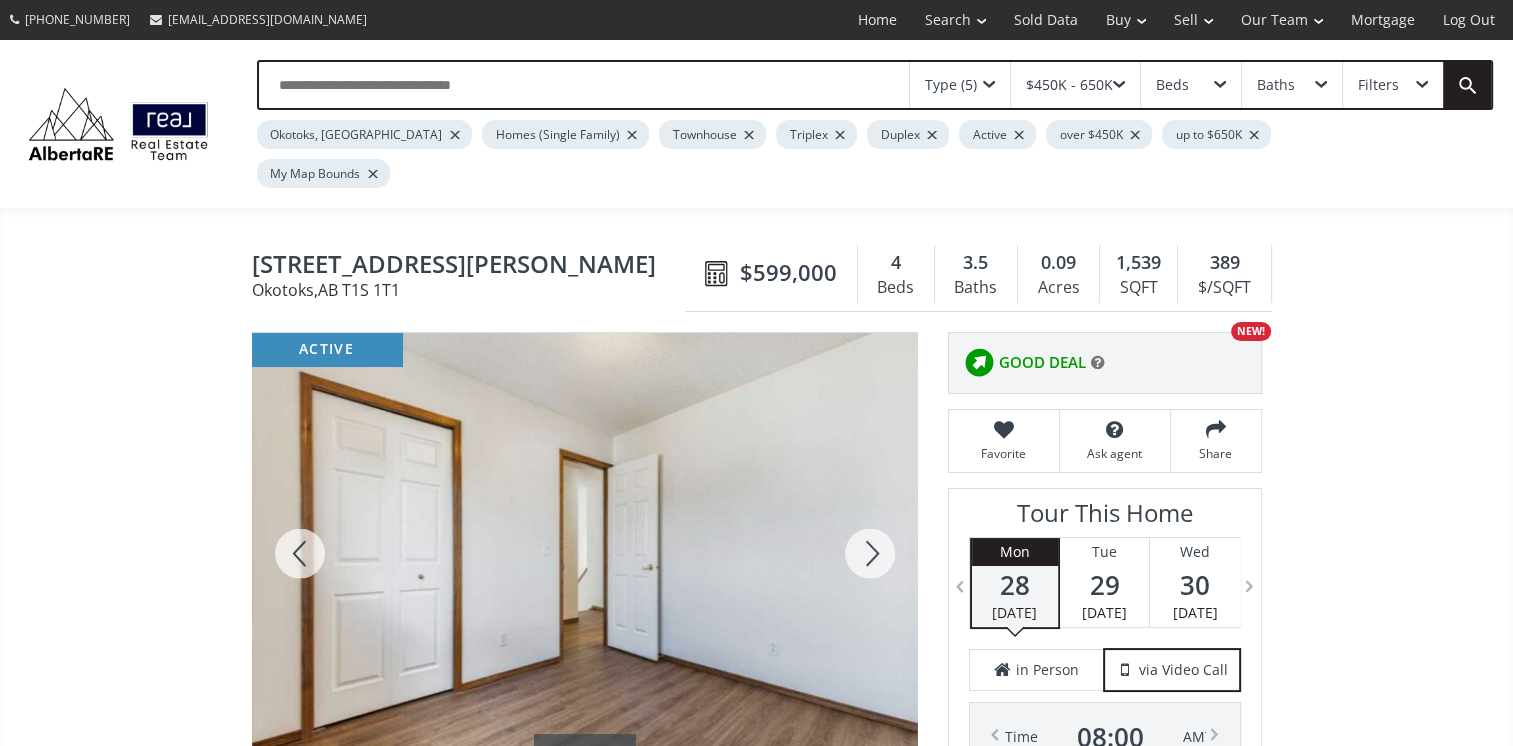 click at bounding box center [870, 553] 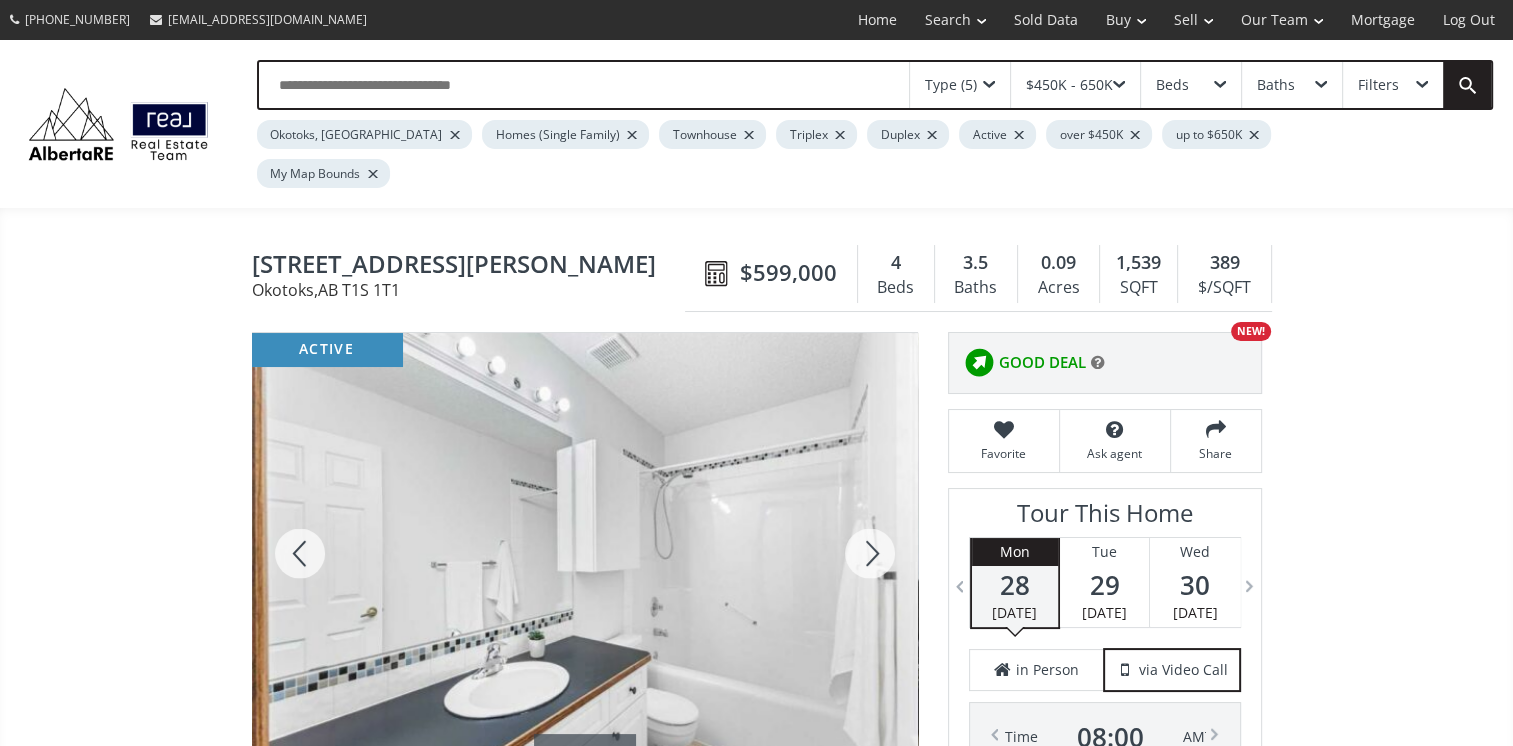 click at bounding box center (870, 553) 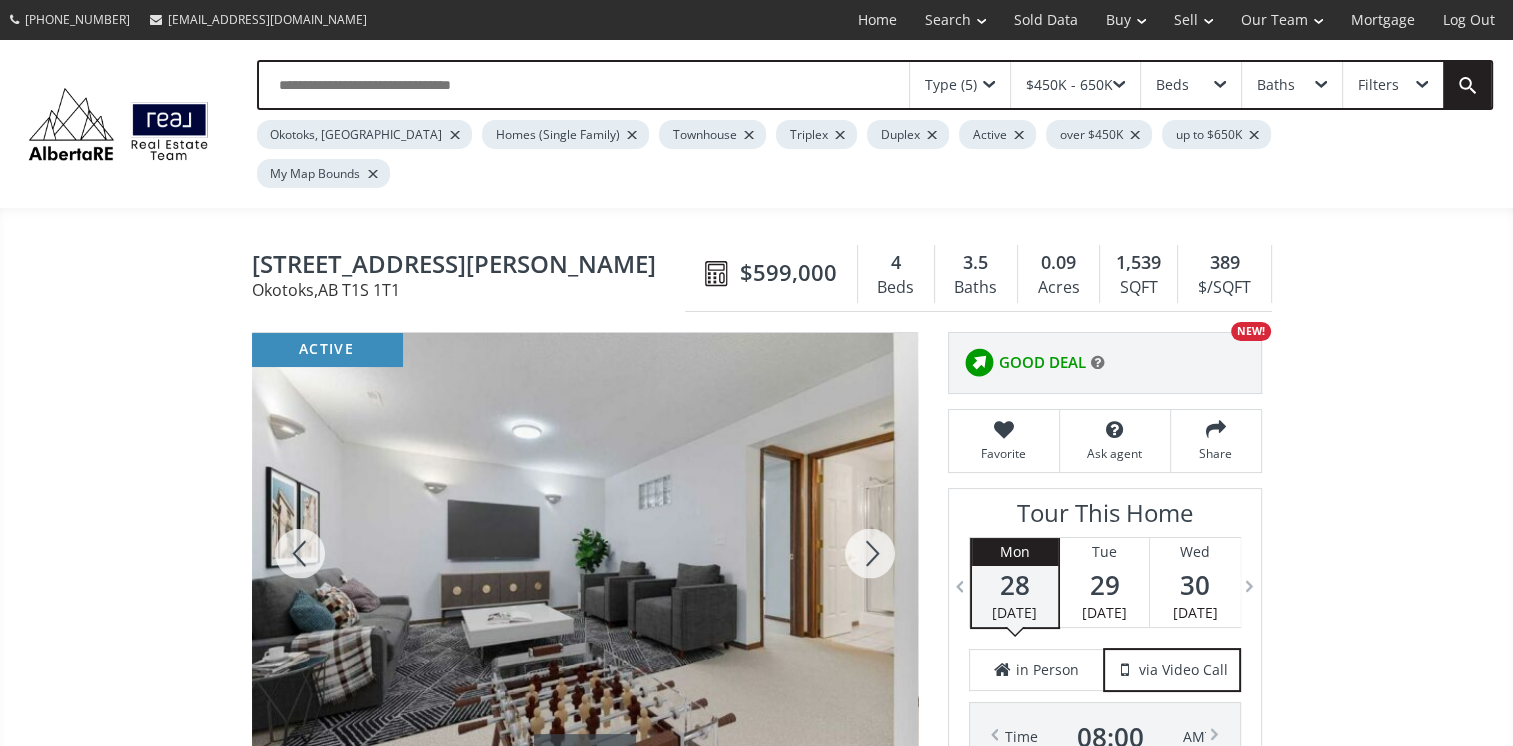 click at bounding box center [870, 553] 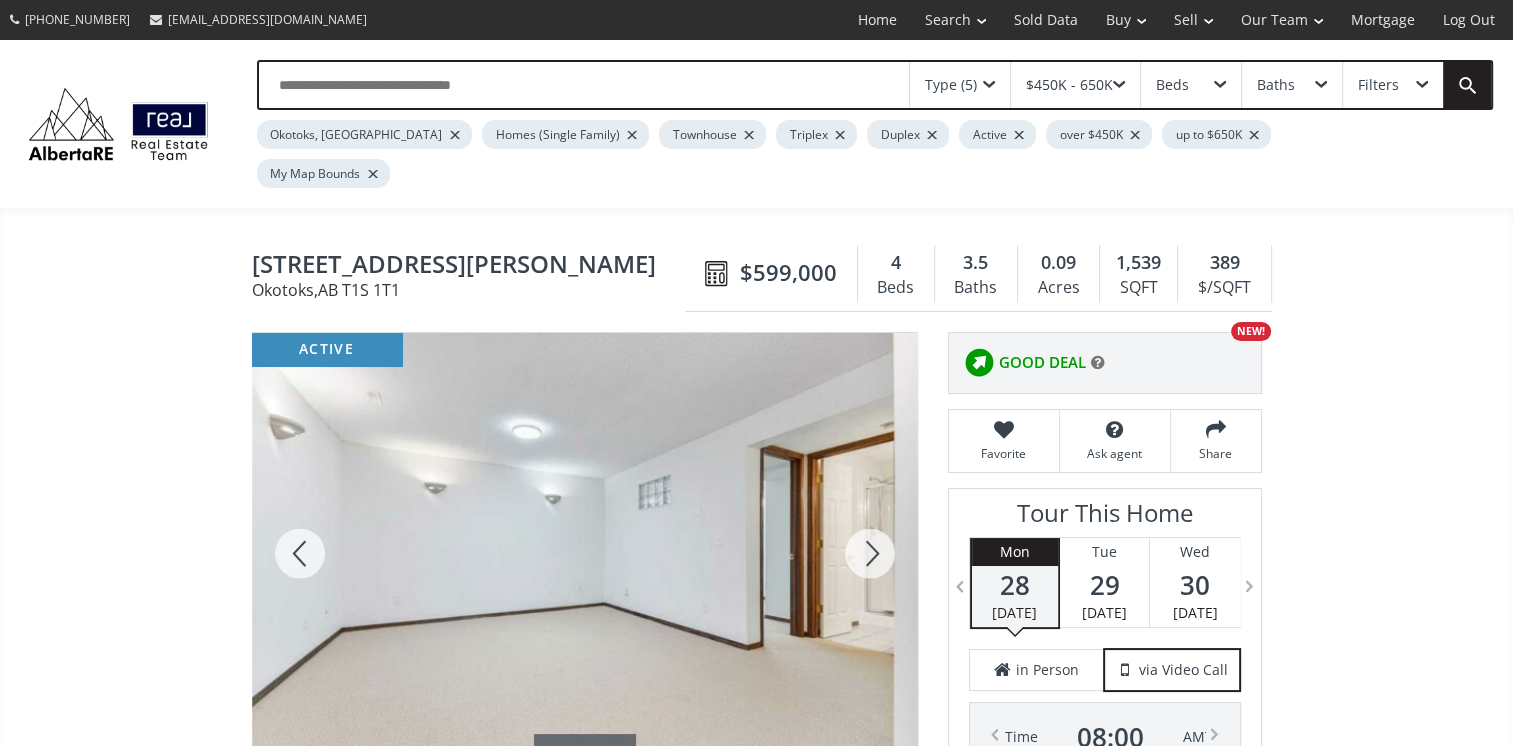 click at bounding box center (300, 553) 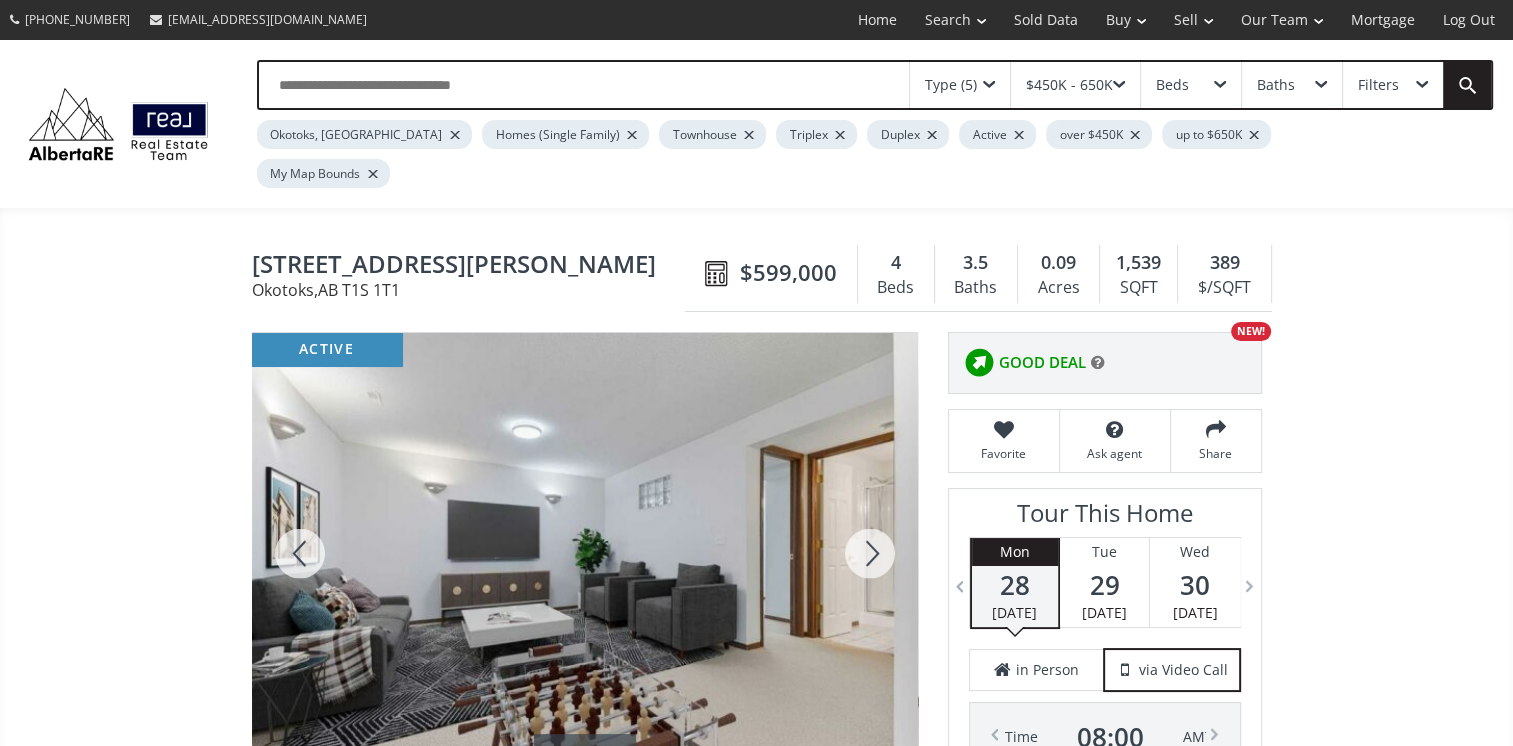 click at bounding box center [870, 553] 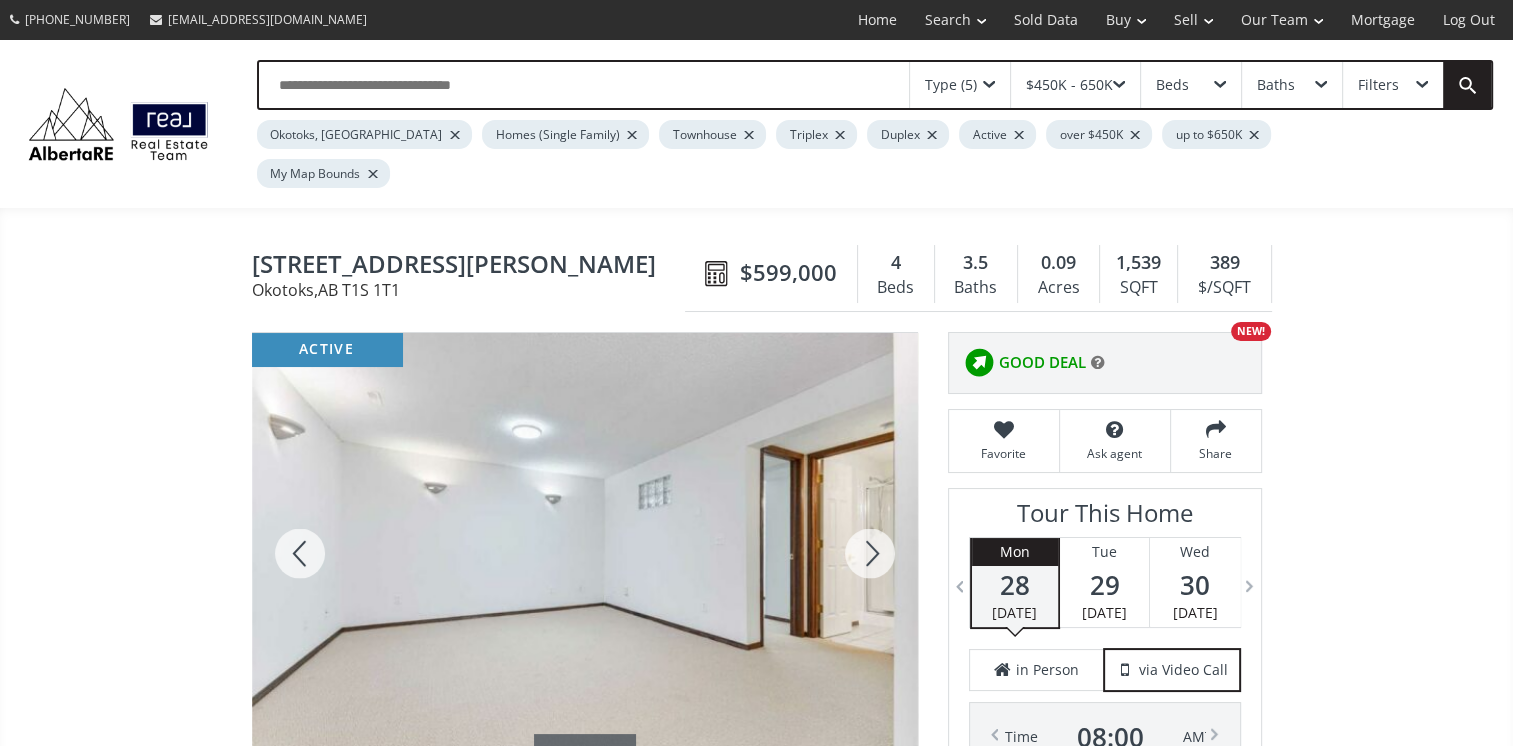 drag, startPoint x: 316, startPoint y: 506, endPoint x: 449, endPoint y: 489, distance: 134.08206 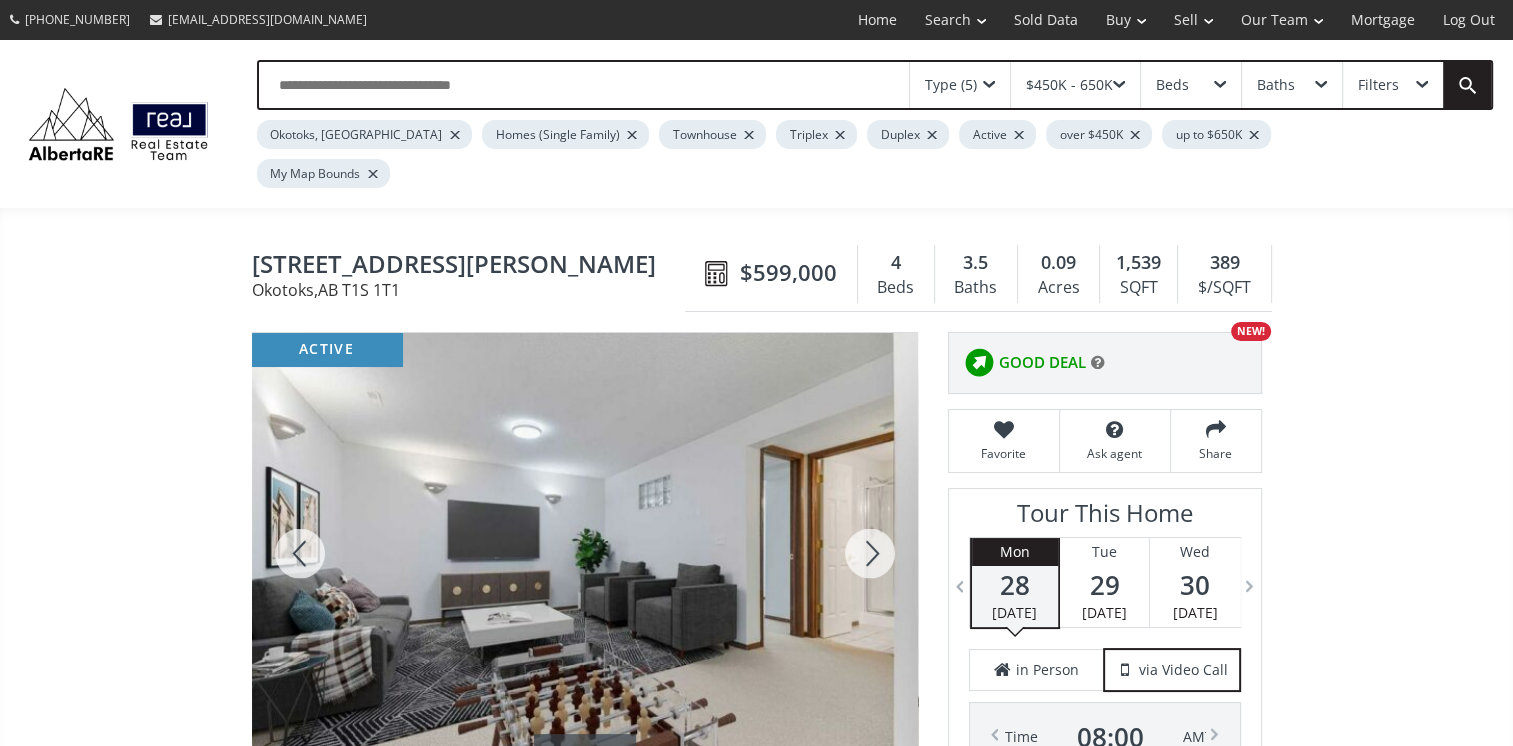 click at bounding box center (870, 553) 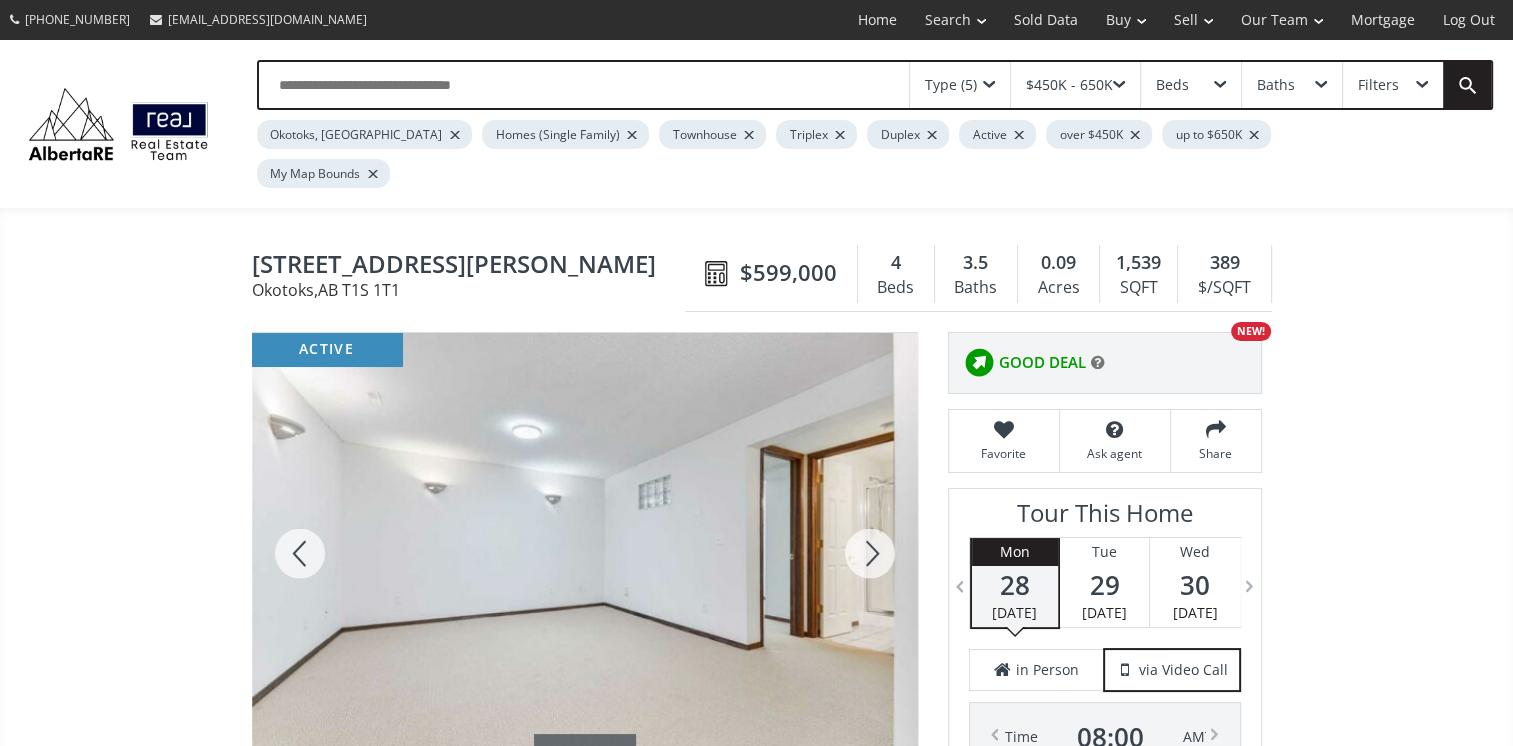 click at bounding box center (870, 553) 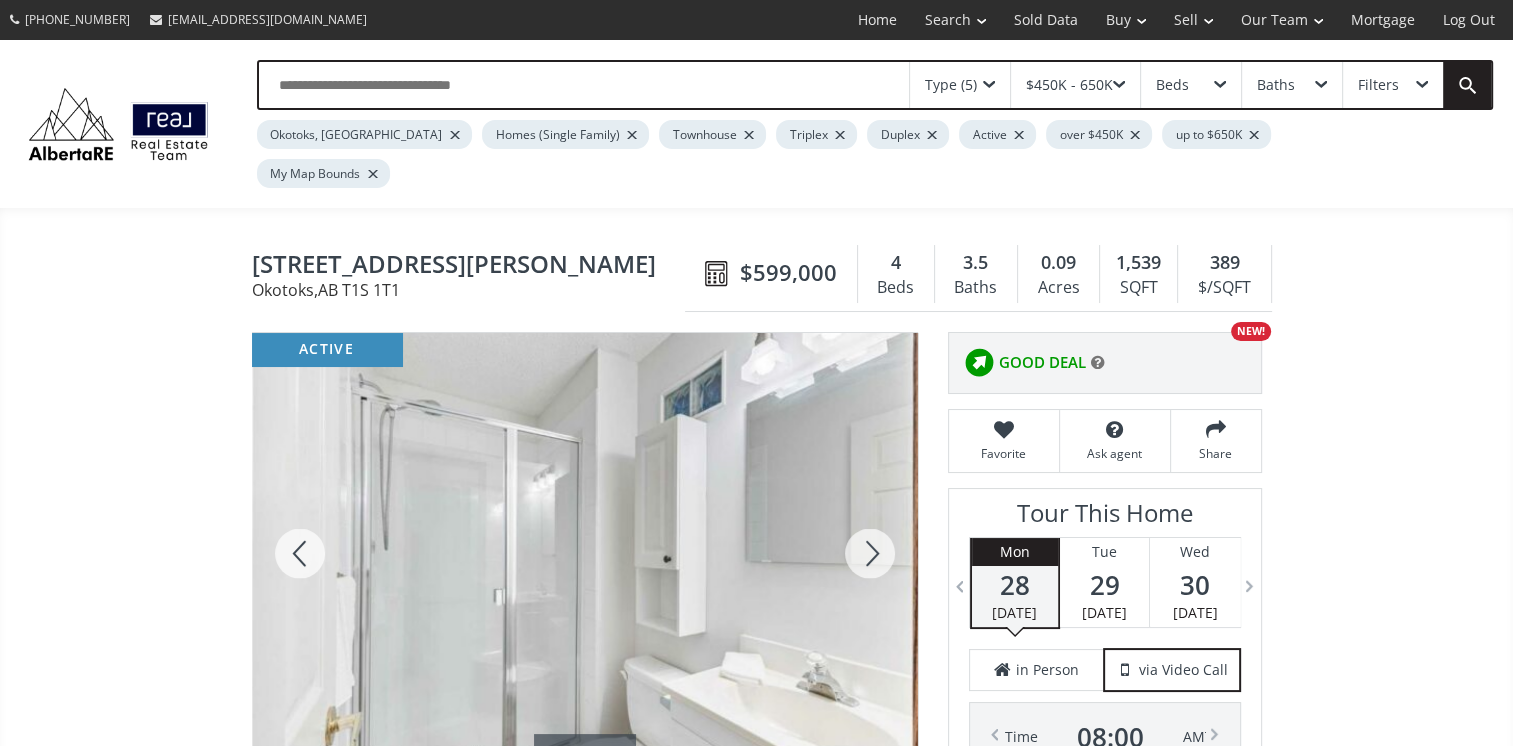 click at bounding box center [870, 553] 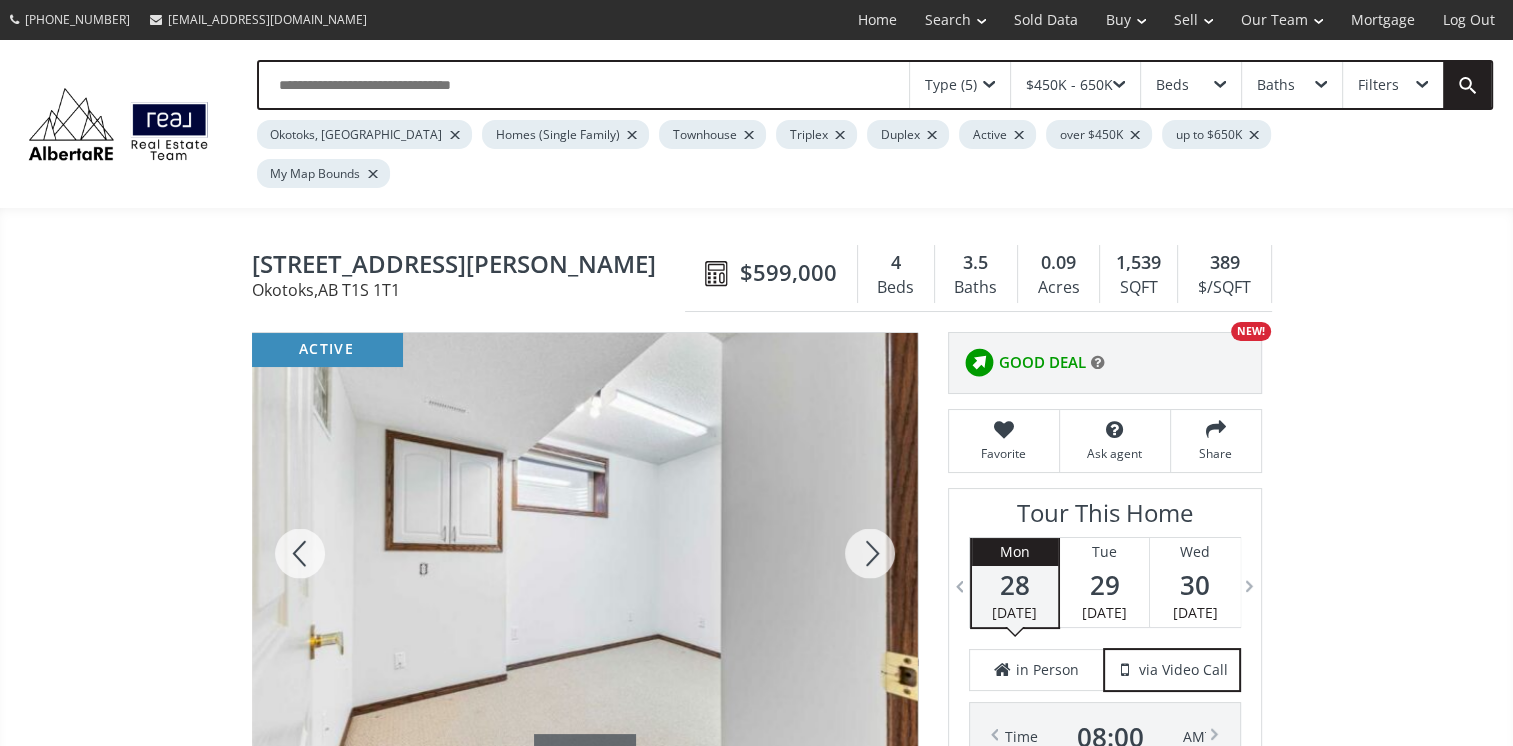 click at bounding box center [870, 553] 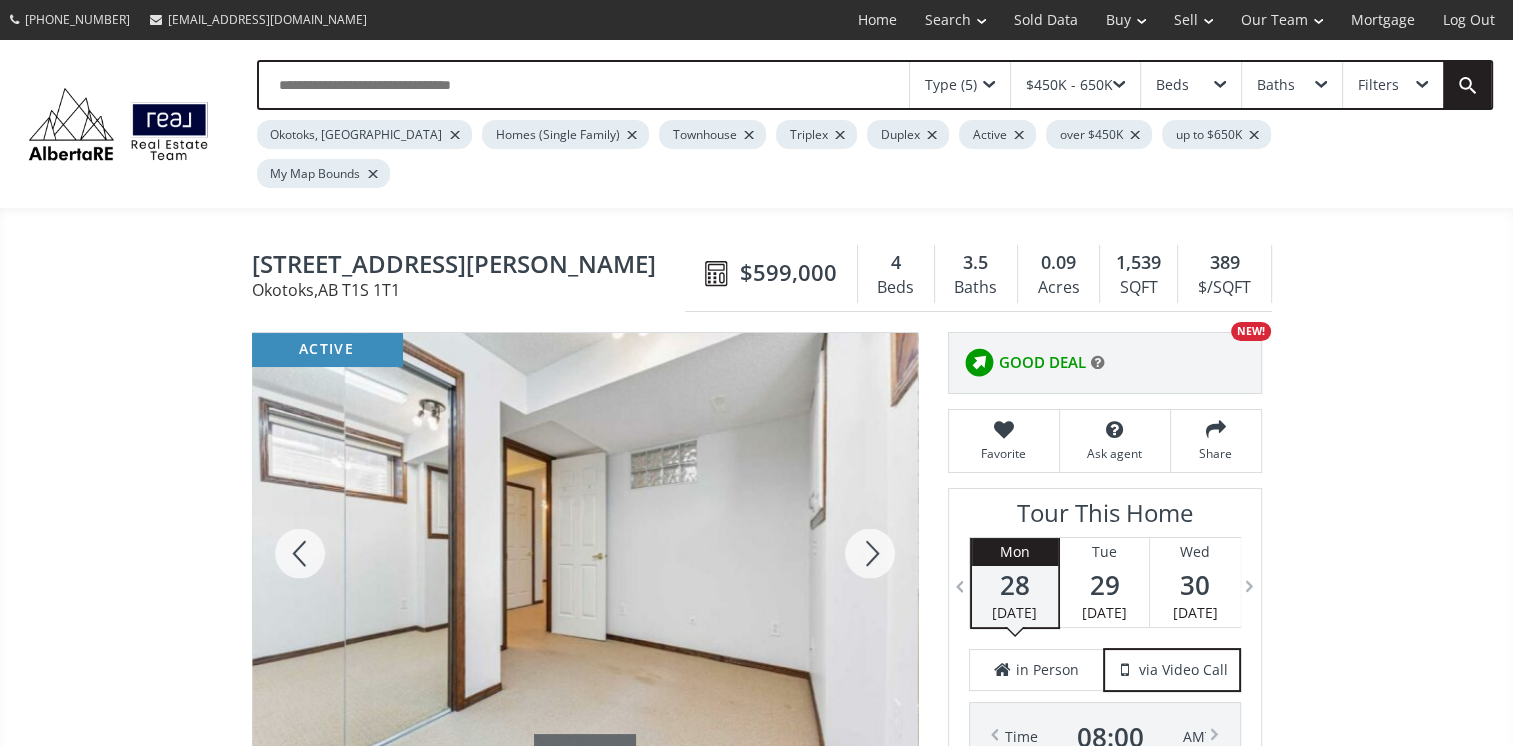 click at bounding box center [870, 553] 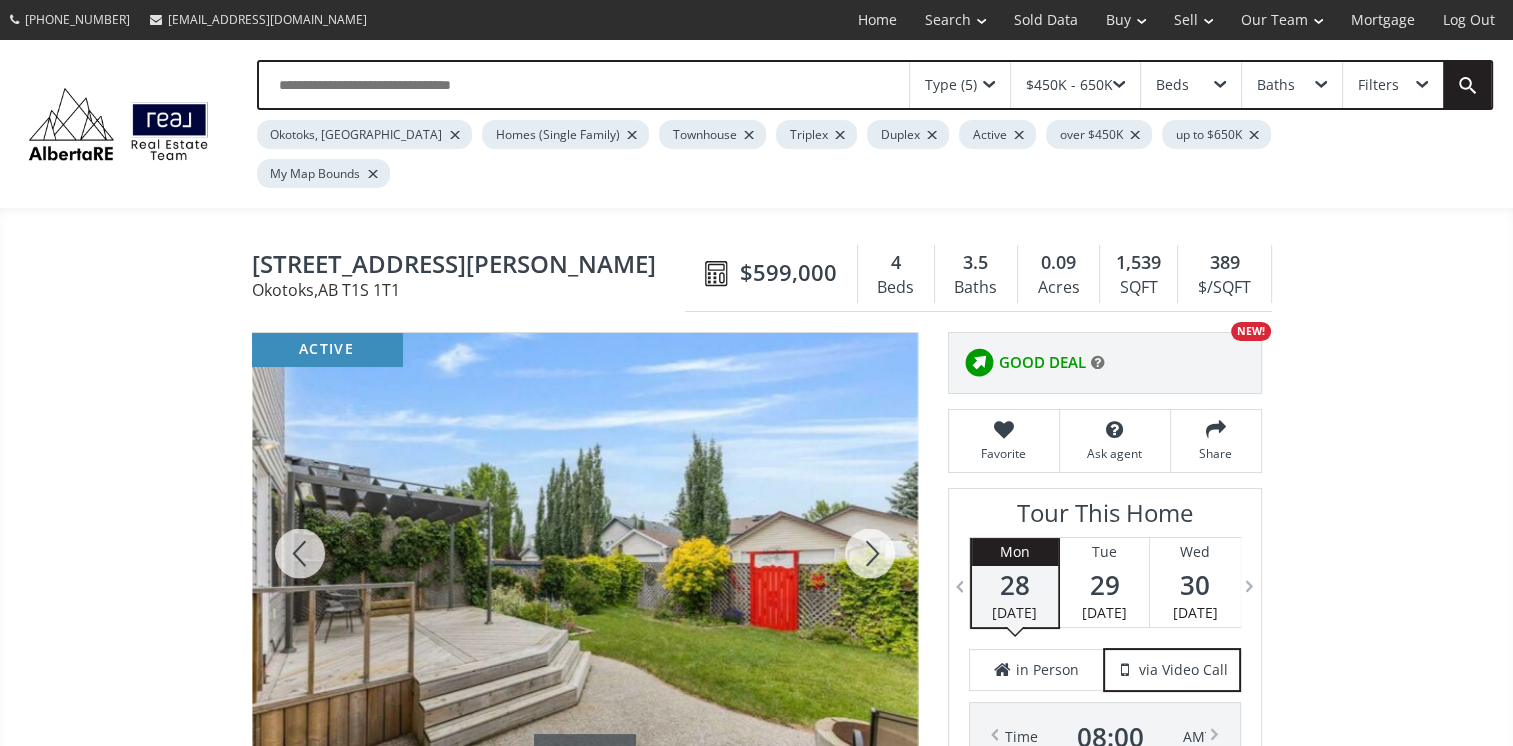 click at bounding box center (870, 553) 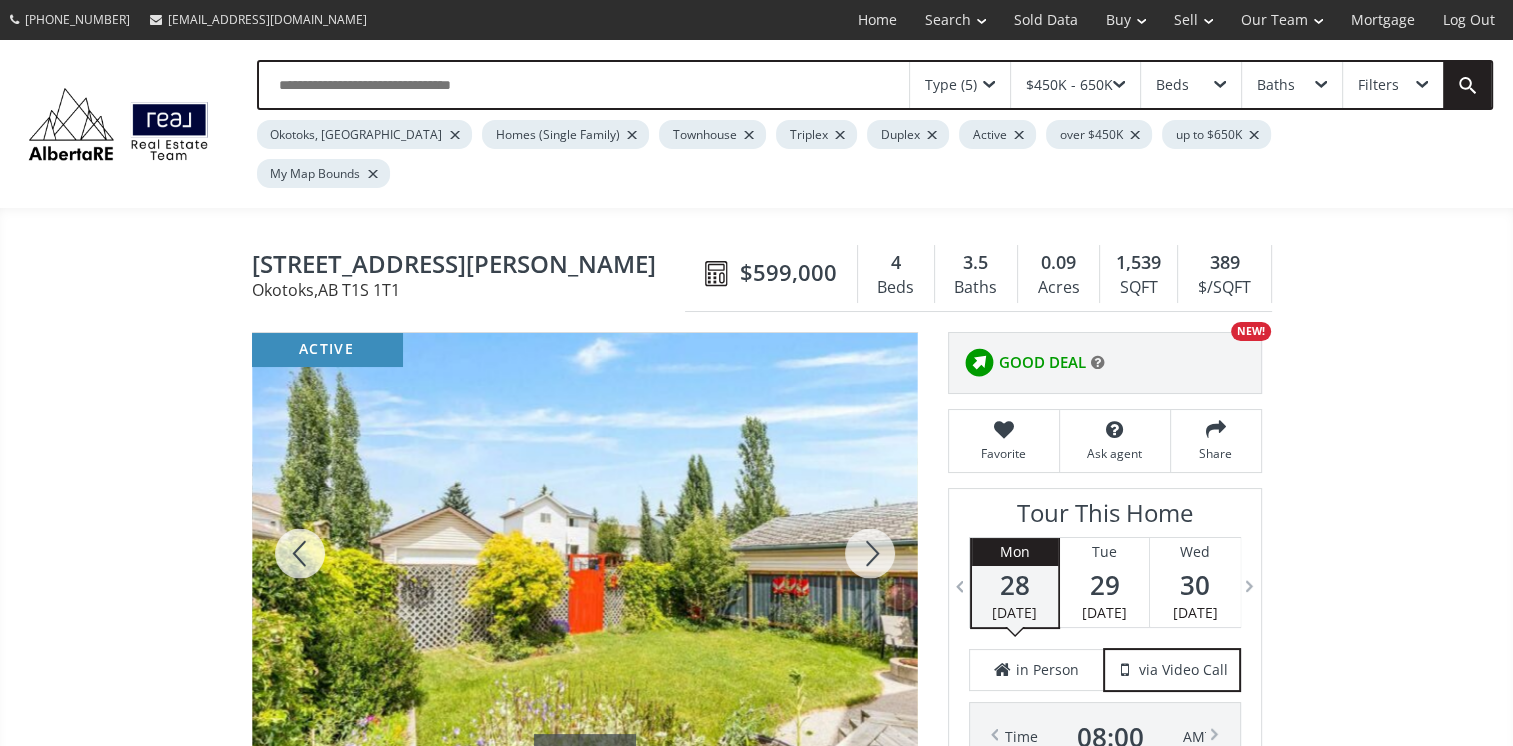 click at bounding box center (870, 553) 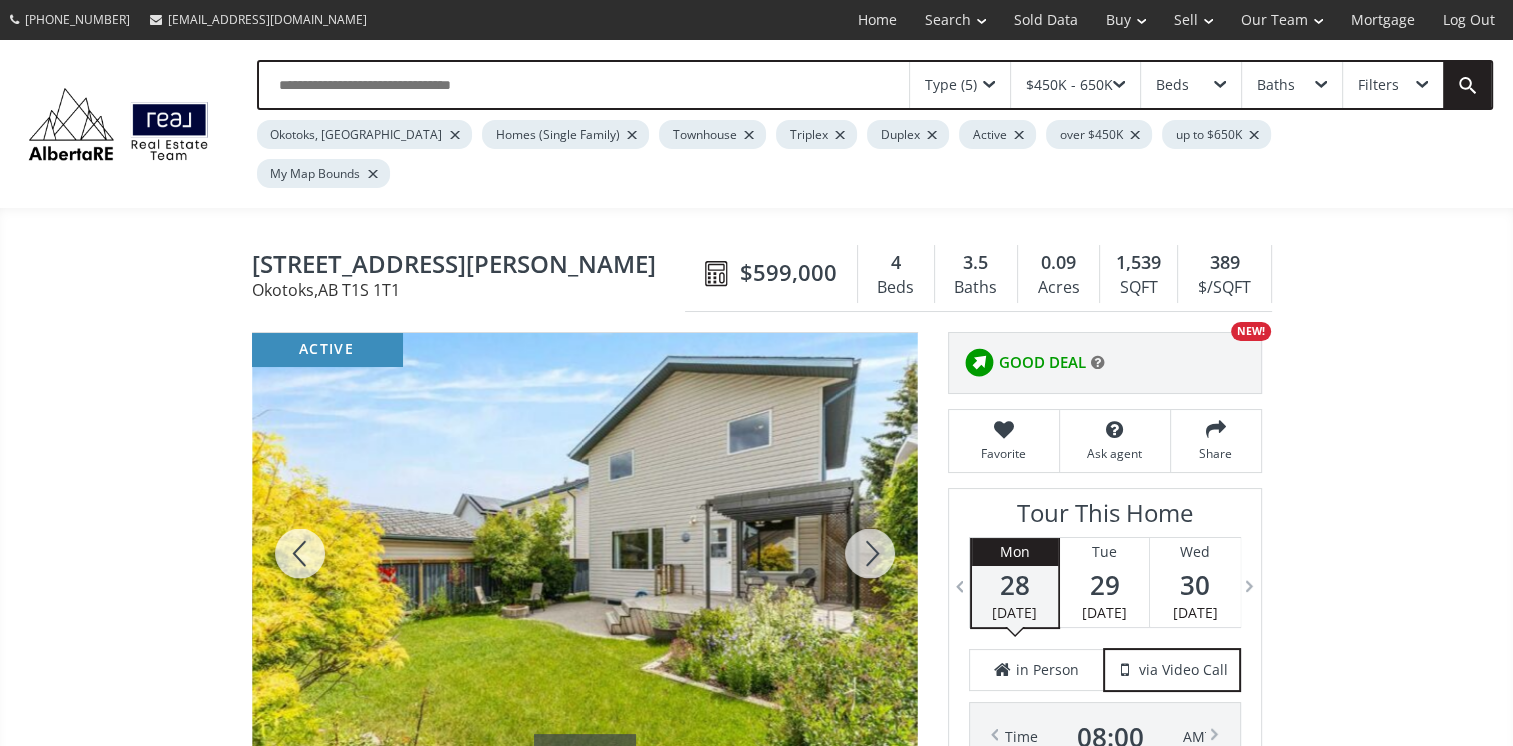 click at bounding box center [870, 553] 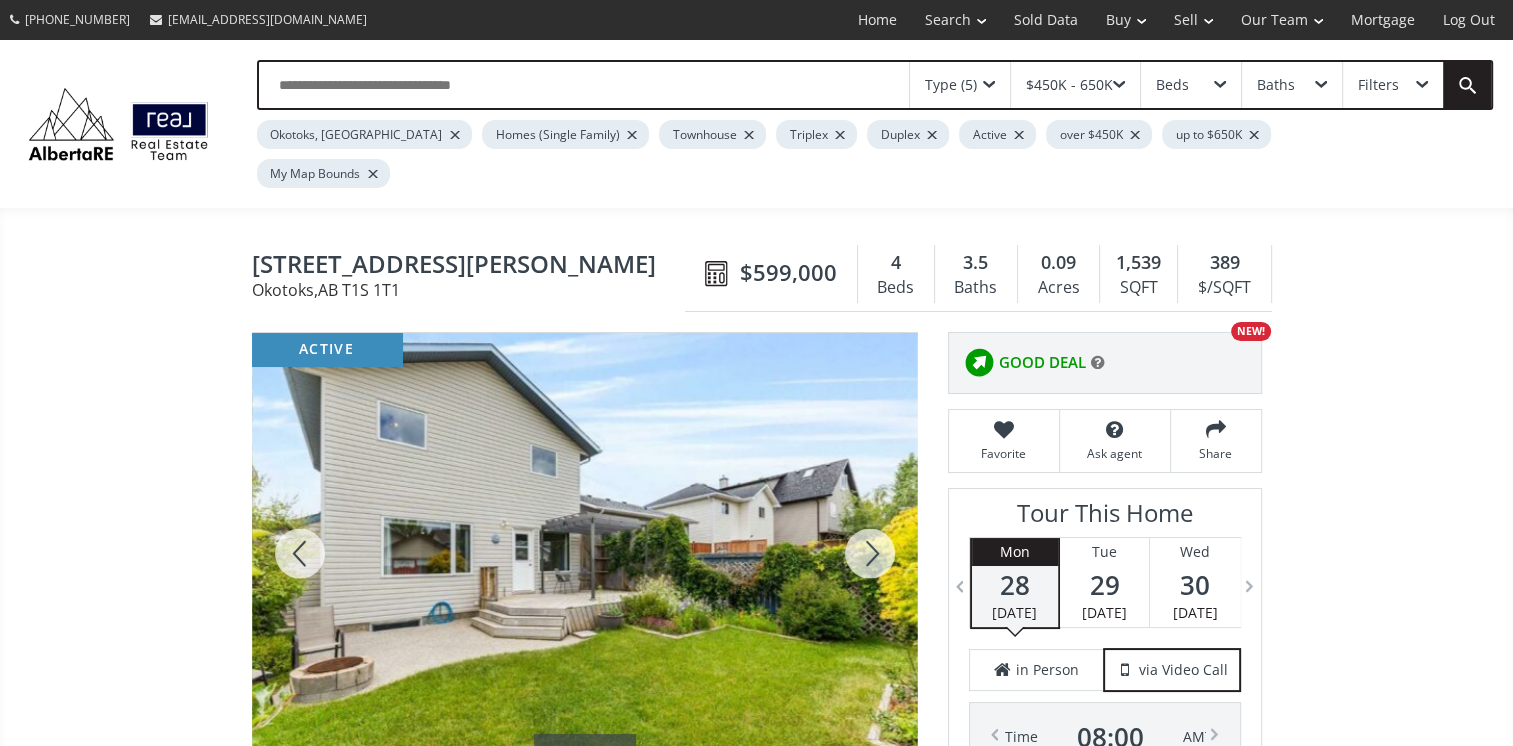 click at bounding box center (870, 553) 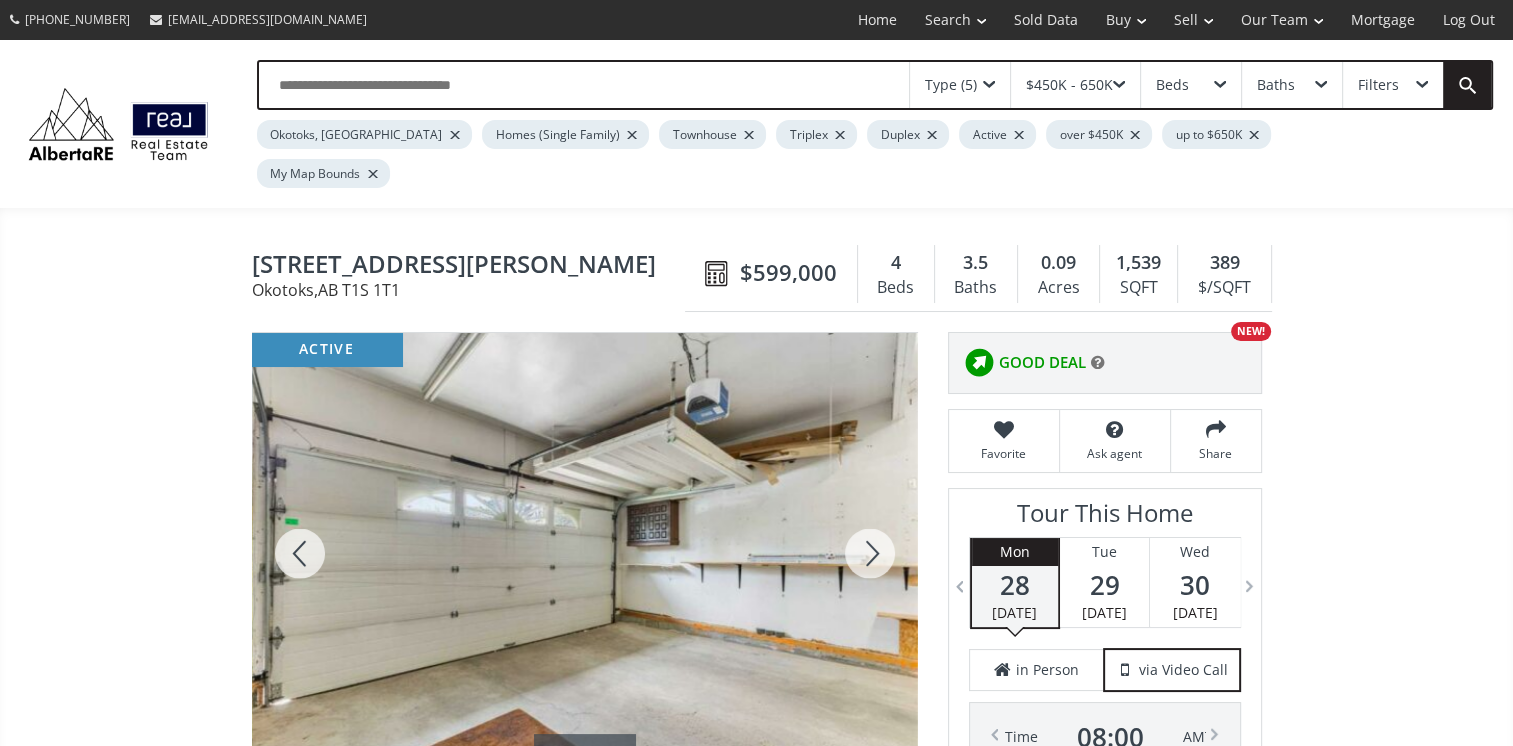 click at bounding box center [870, 553] 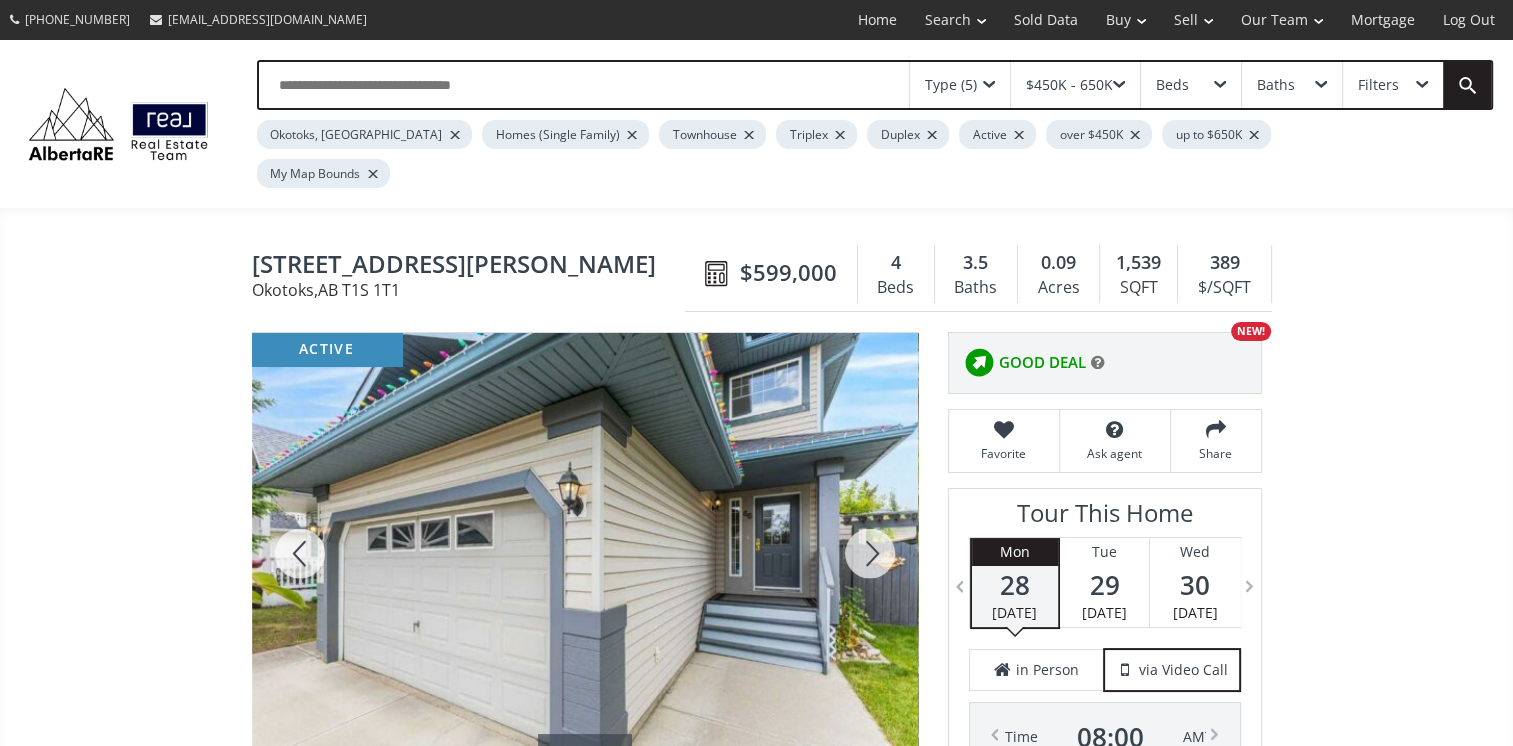 click at bounding box center [870, 553] 